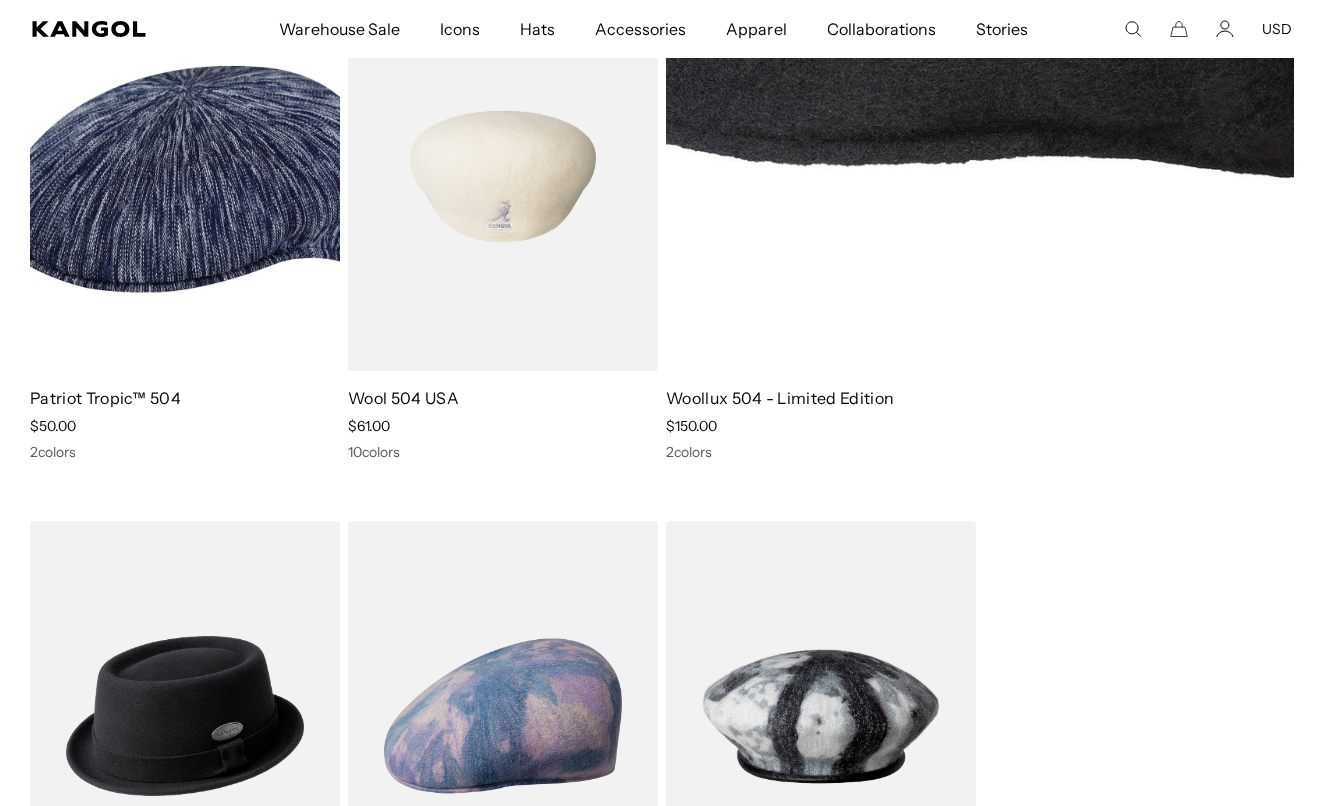 scroll, scrollTop: 746, scrollLeft: 0, axis: vertical 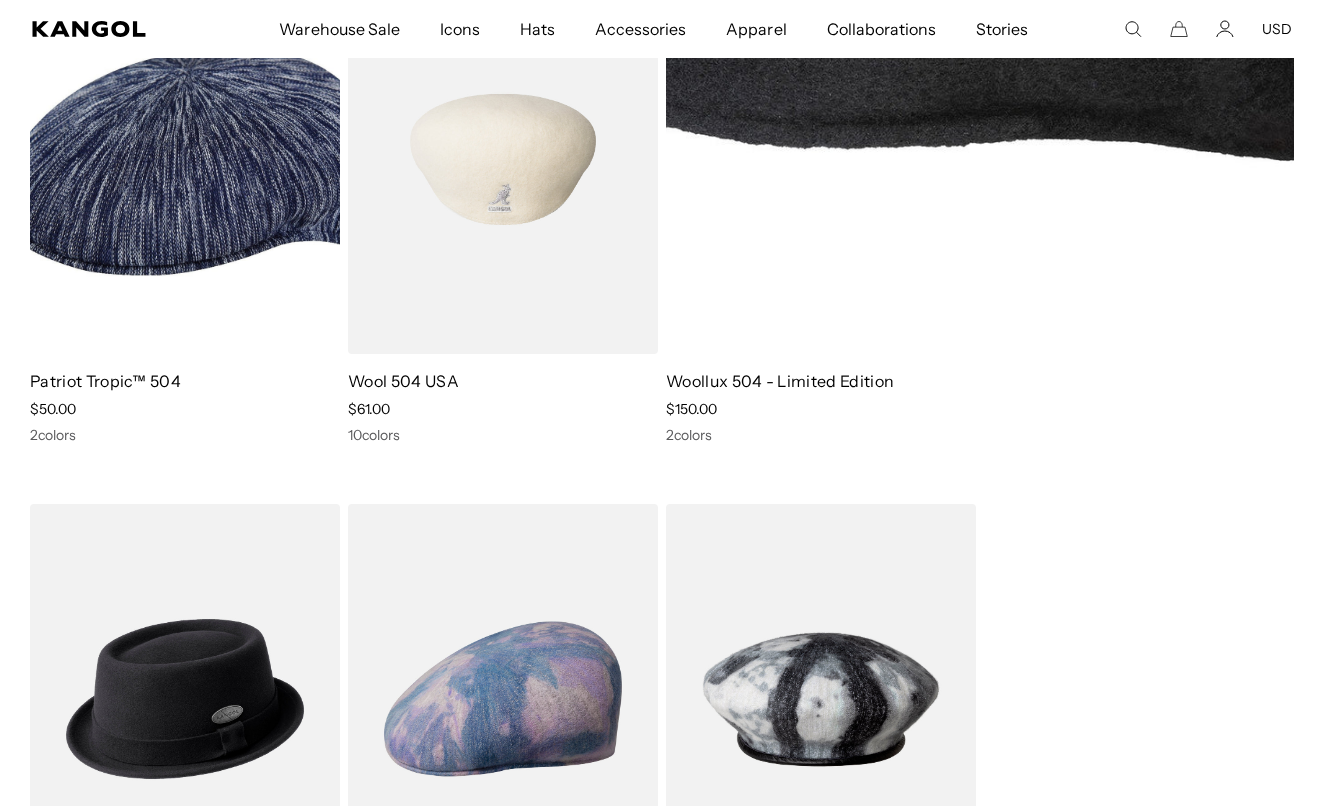 click at bounding box center [503, 159] 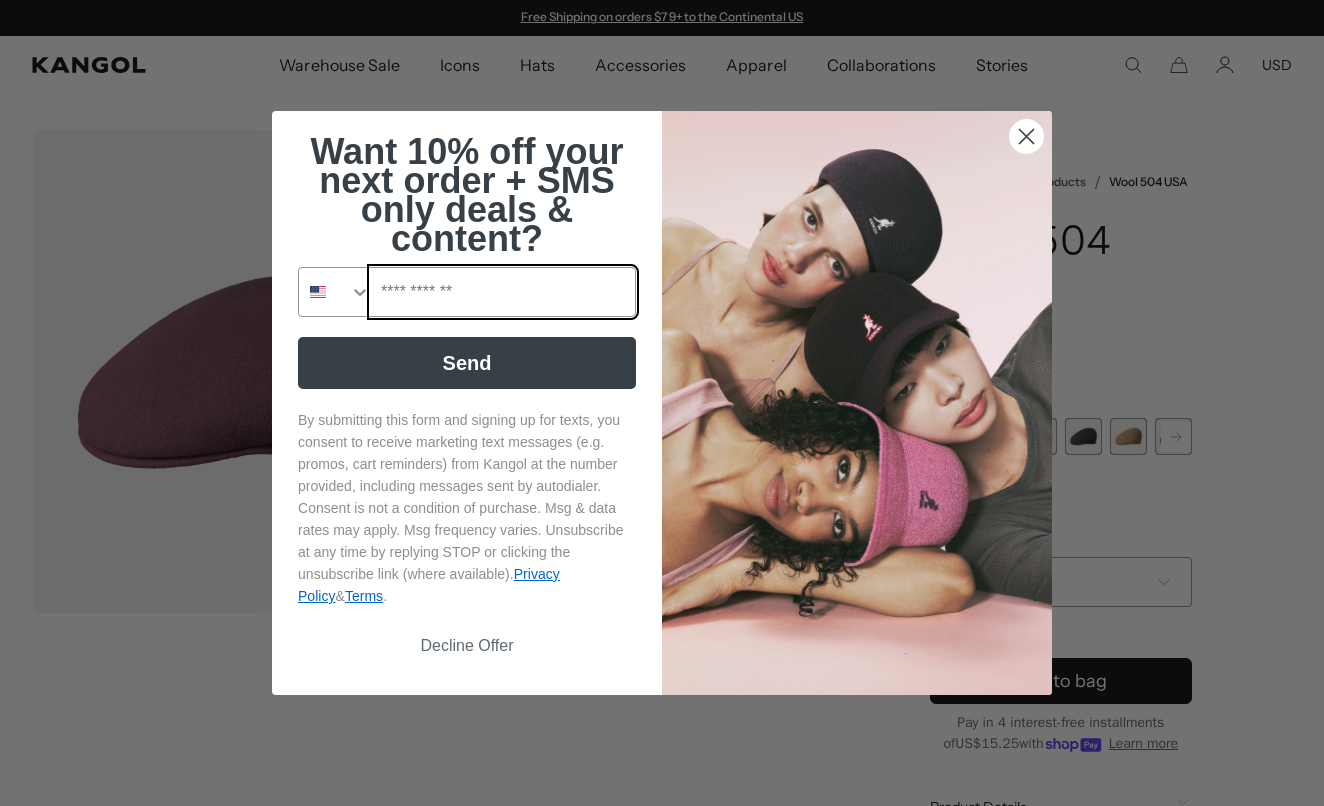 scroll, scrollTop: 0, scrollLeft: 0, axis: both 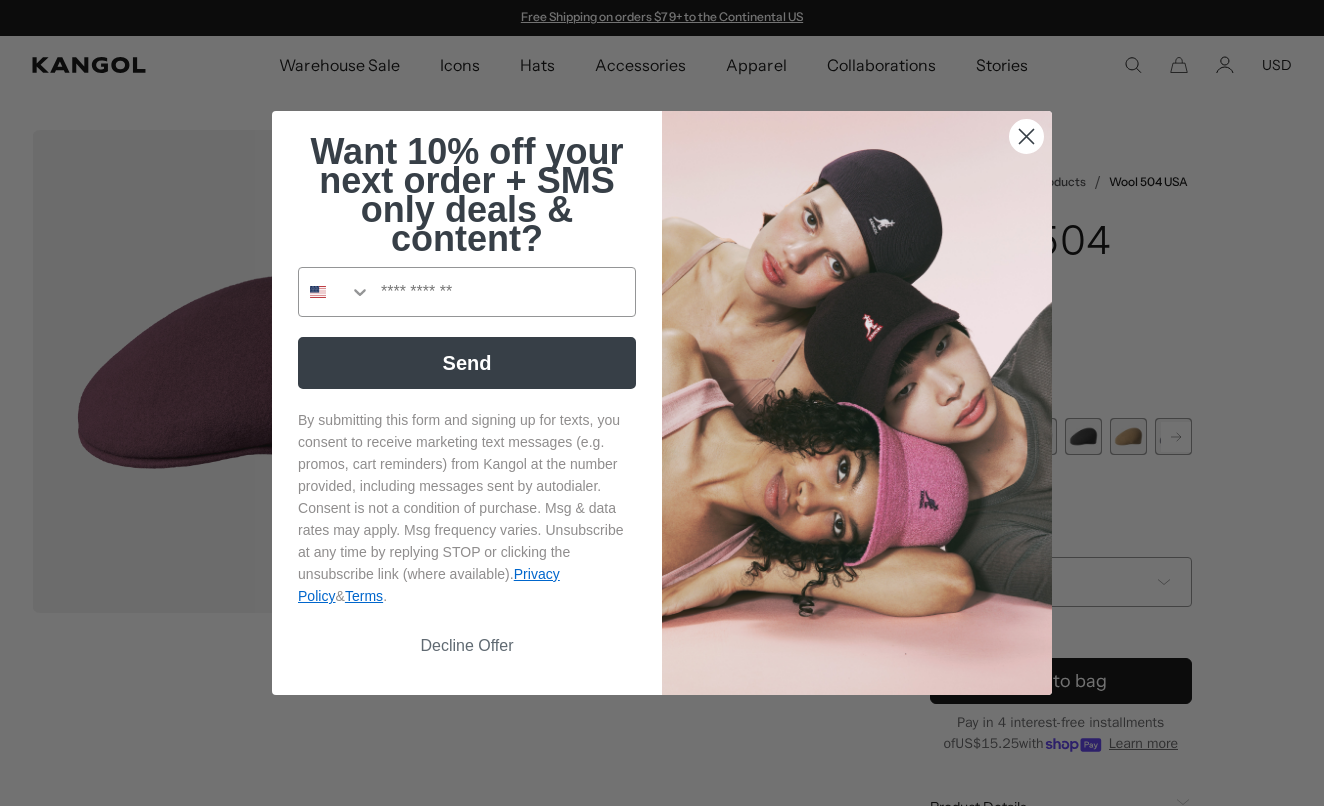 click on "Close dialog" 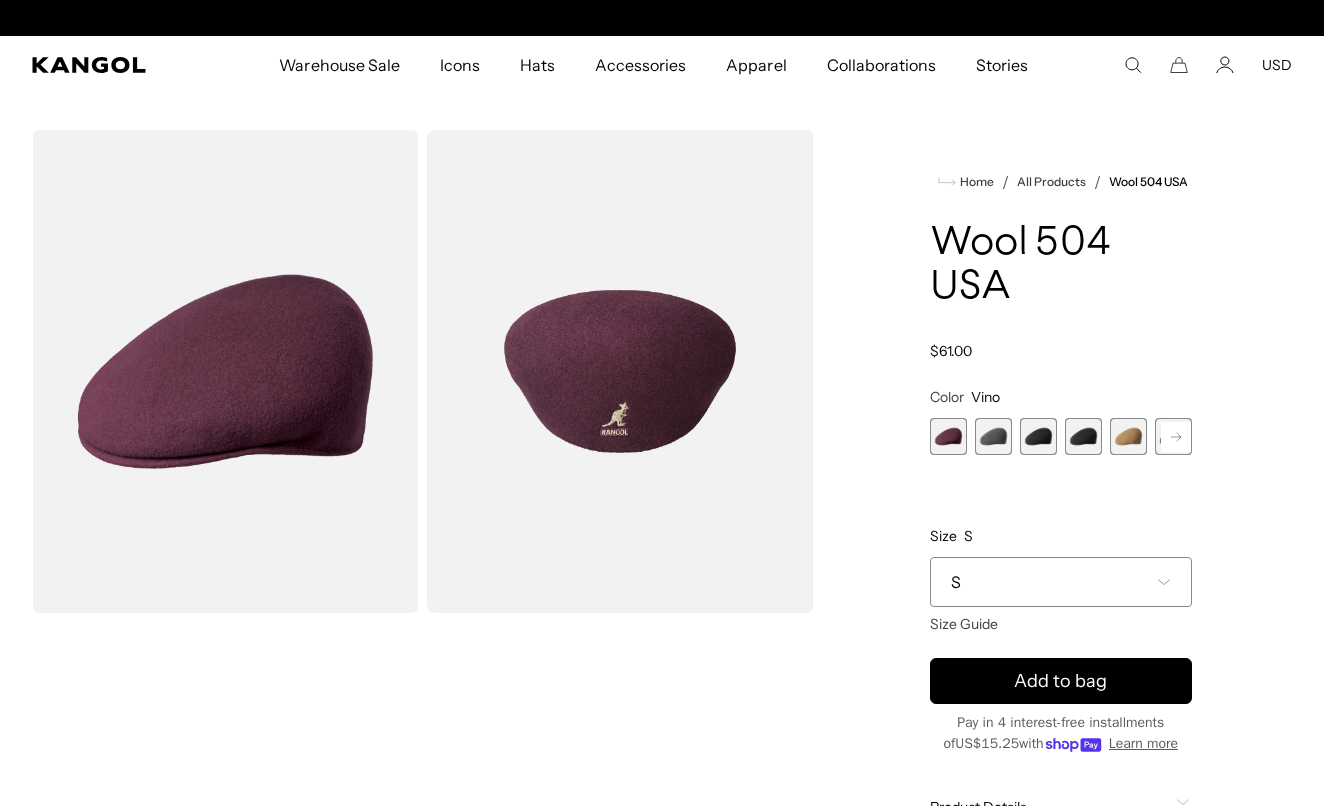 scroll, scrollTop: 0, scrollLeft: 412, axis: horizontal 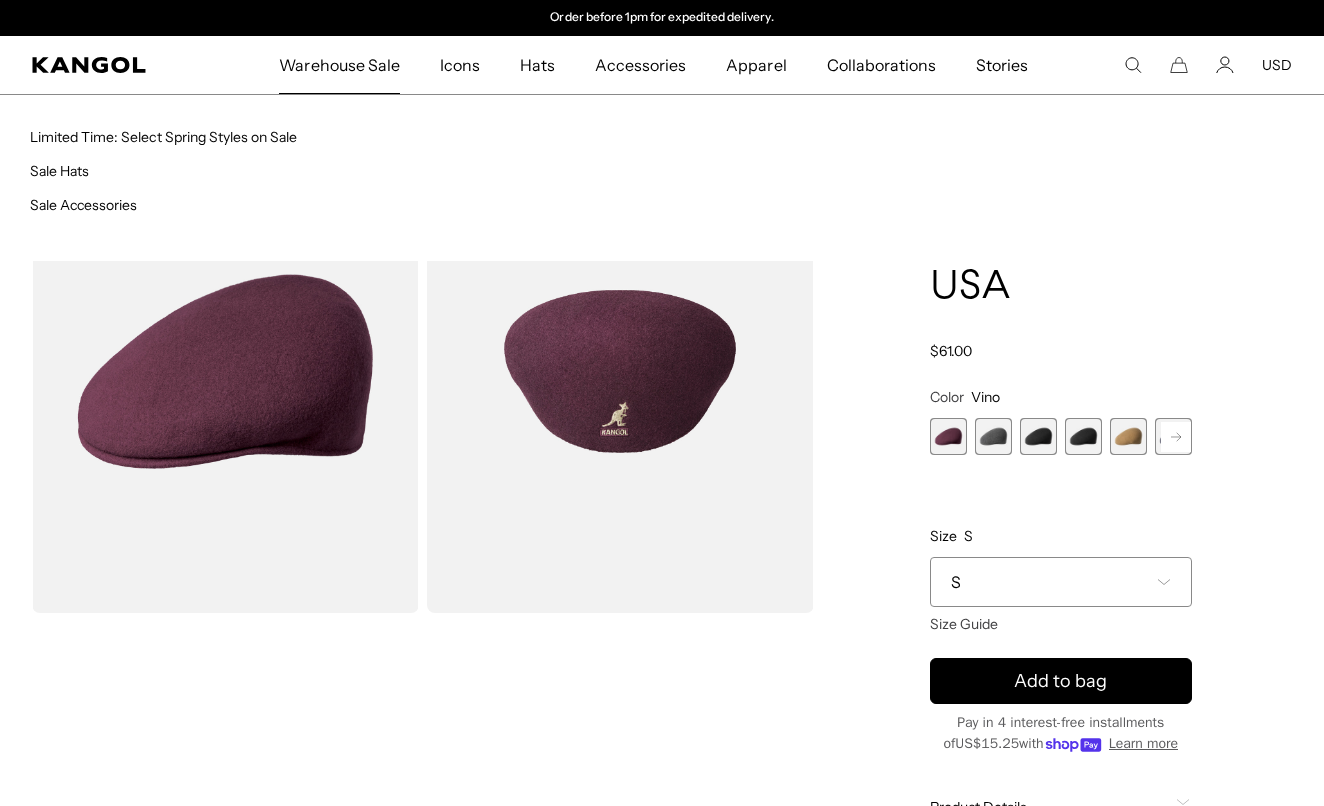 click on "Warehouse Sale" at bounding box center [339, 65] 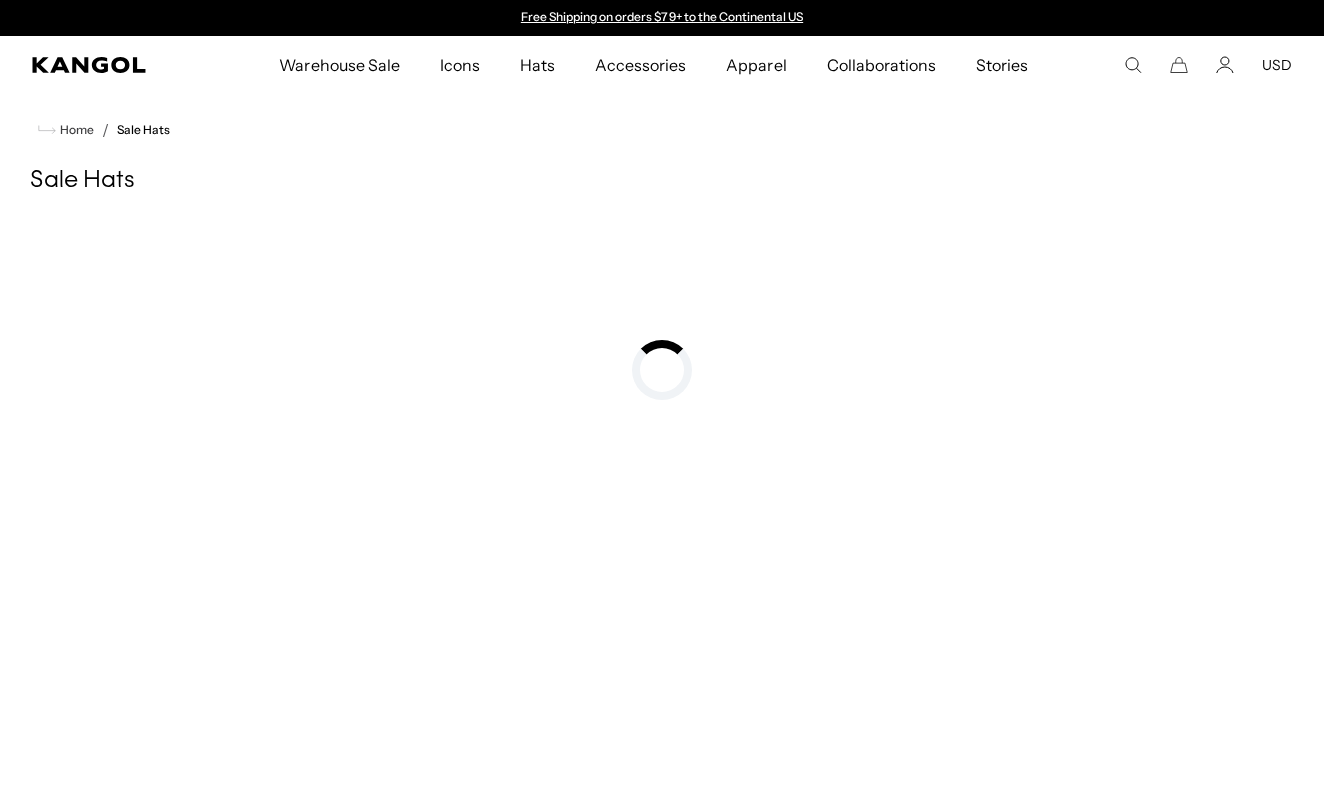scroll, scrollTop: 0, scrollLeft: 0, axis: both 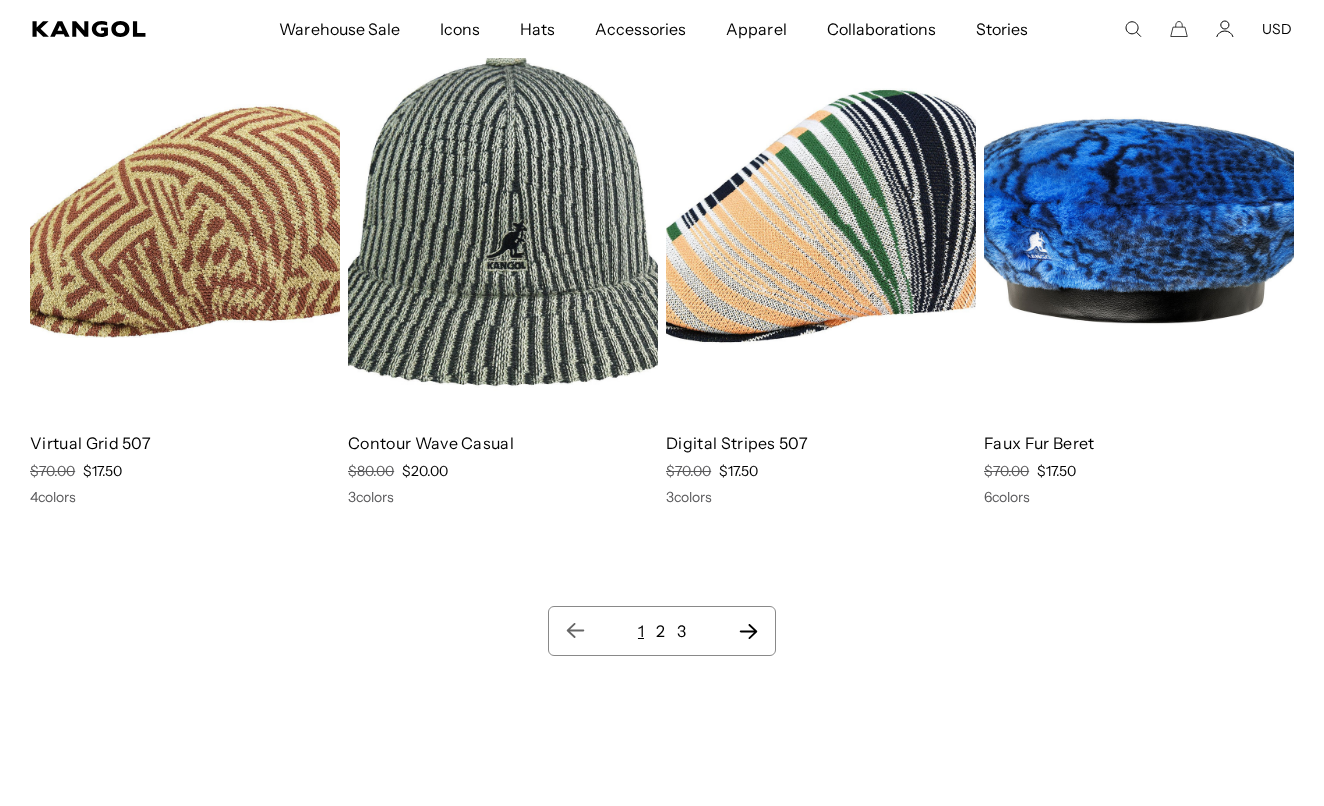 click 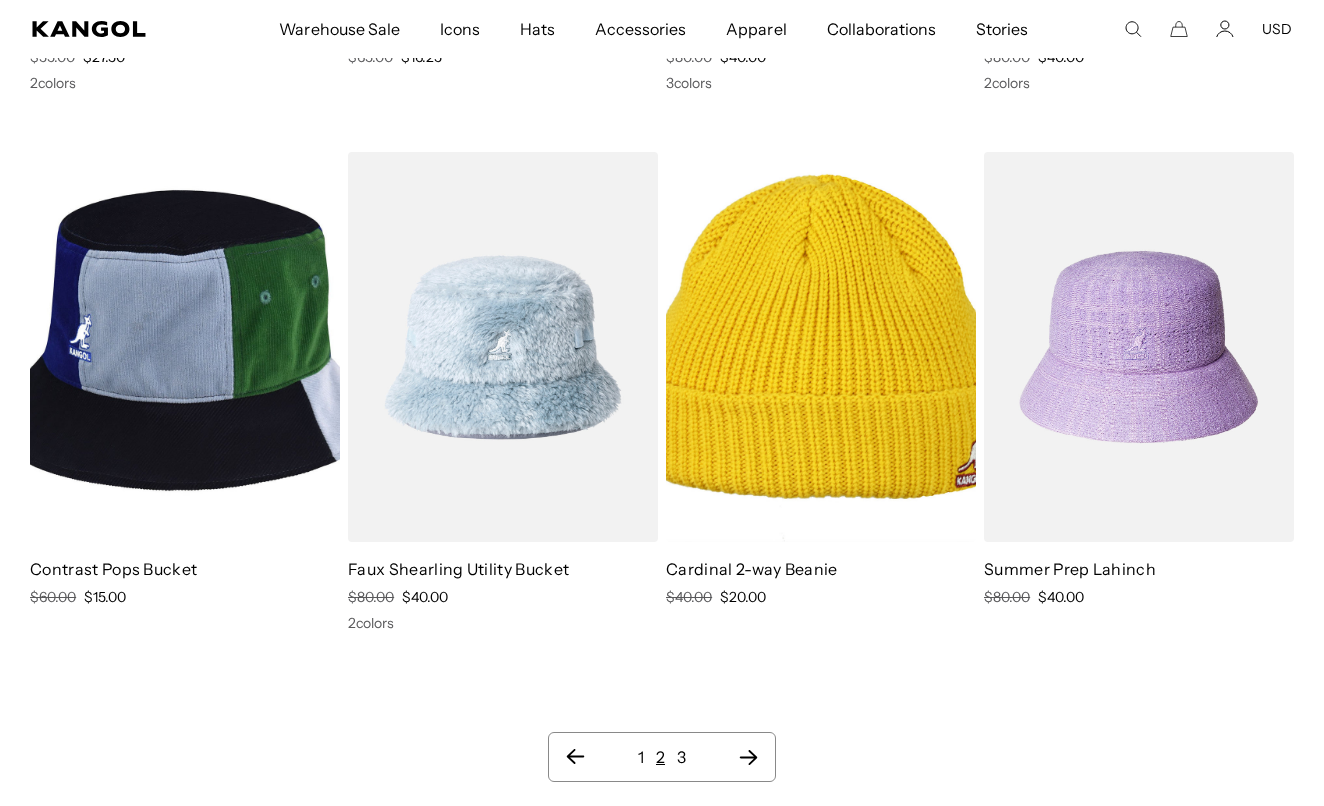 click 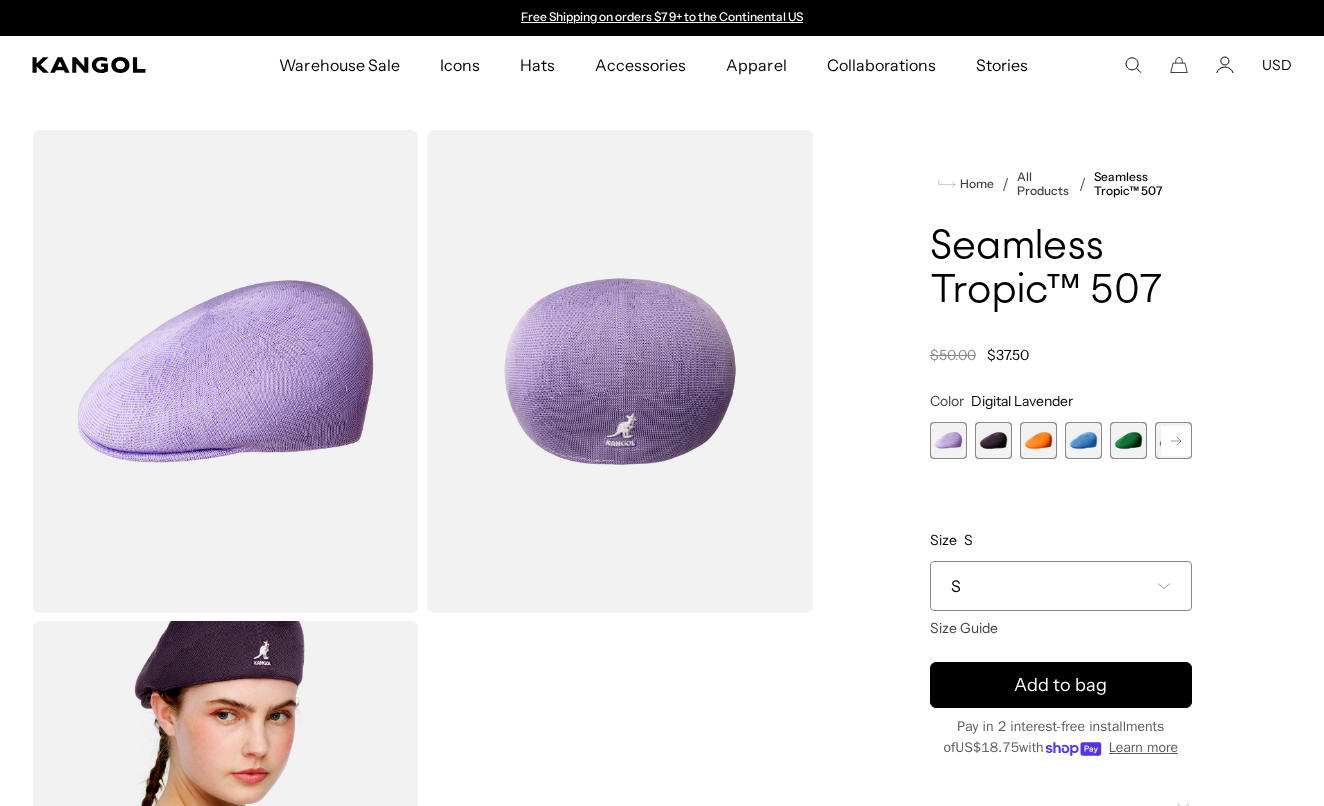 scroll, scrollTop: 0, scrollLeft: 0, axis: both 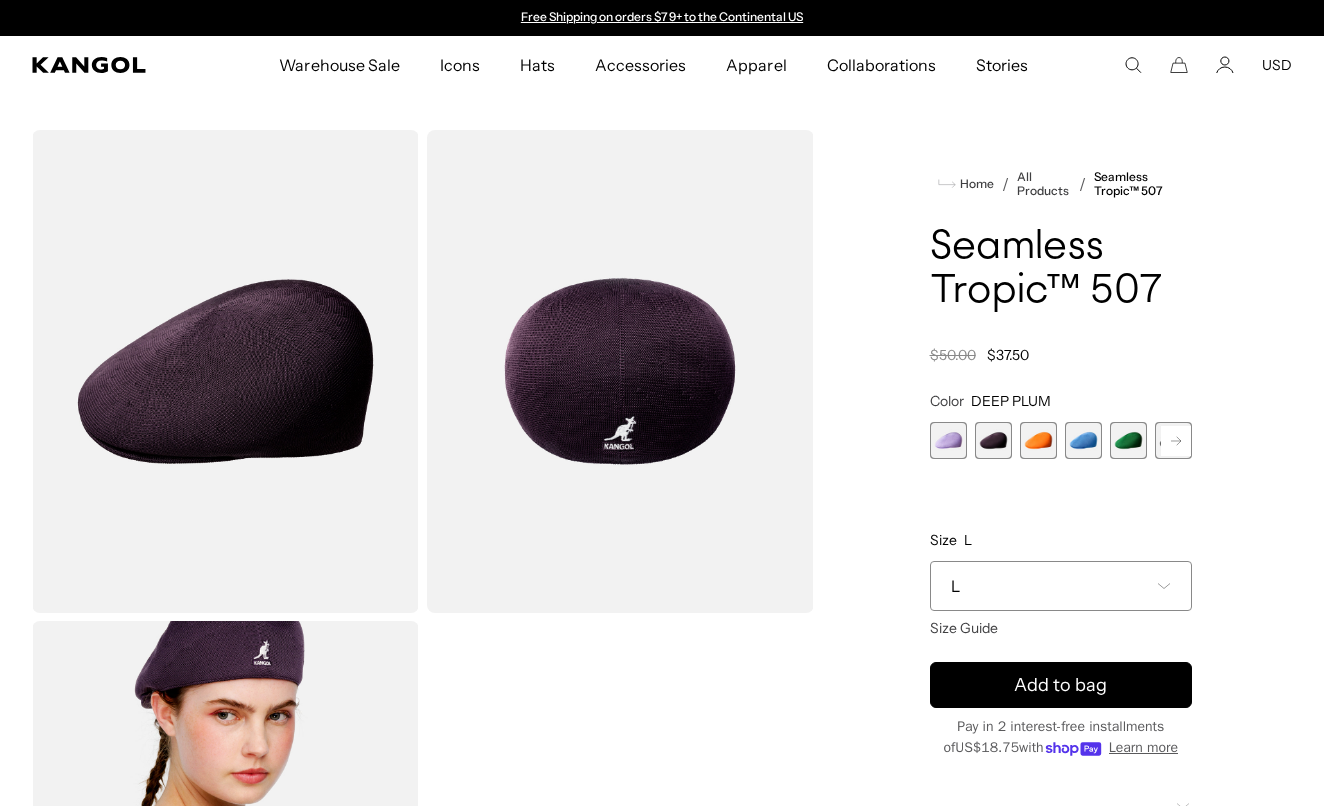 click at bounding box center [1038, 440] 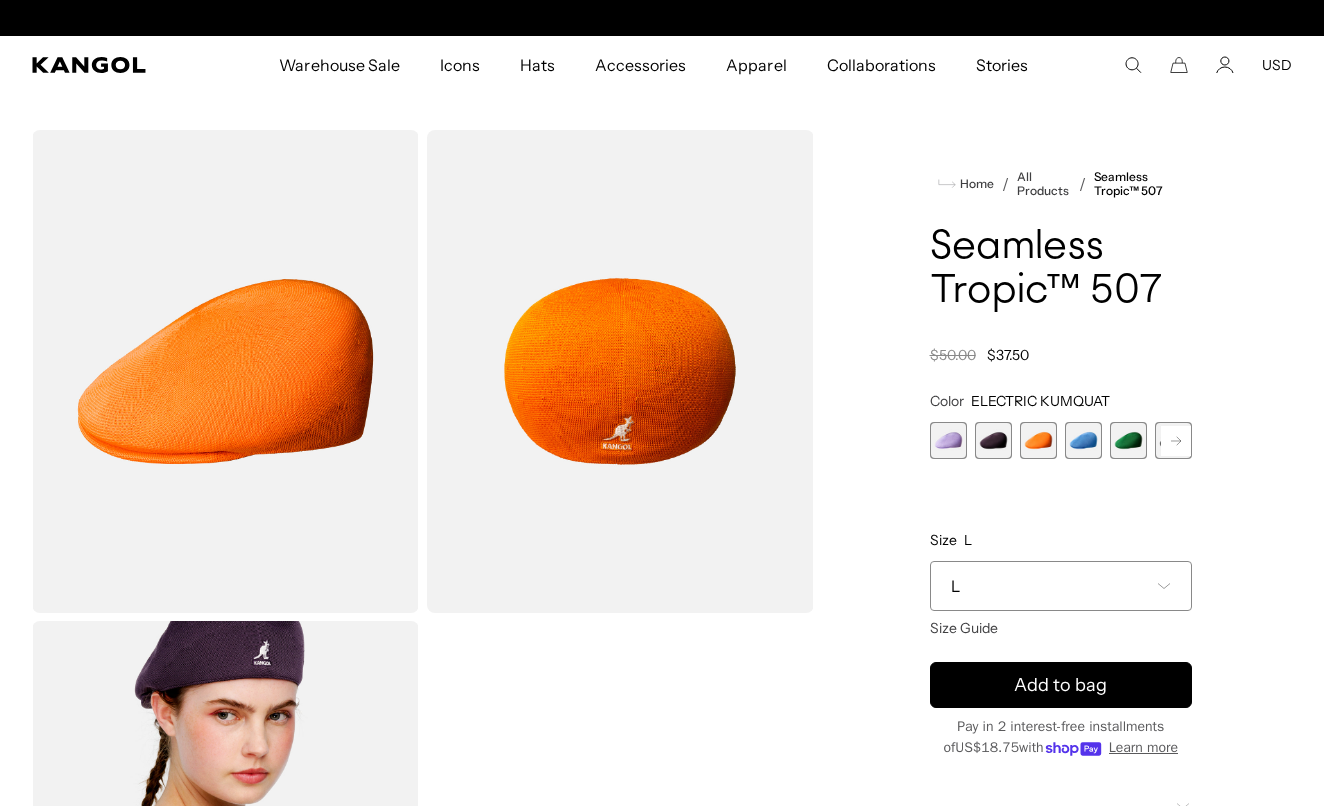 scroll, scrollTop: 0, scrollLeft: 412, axis: horizontal 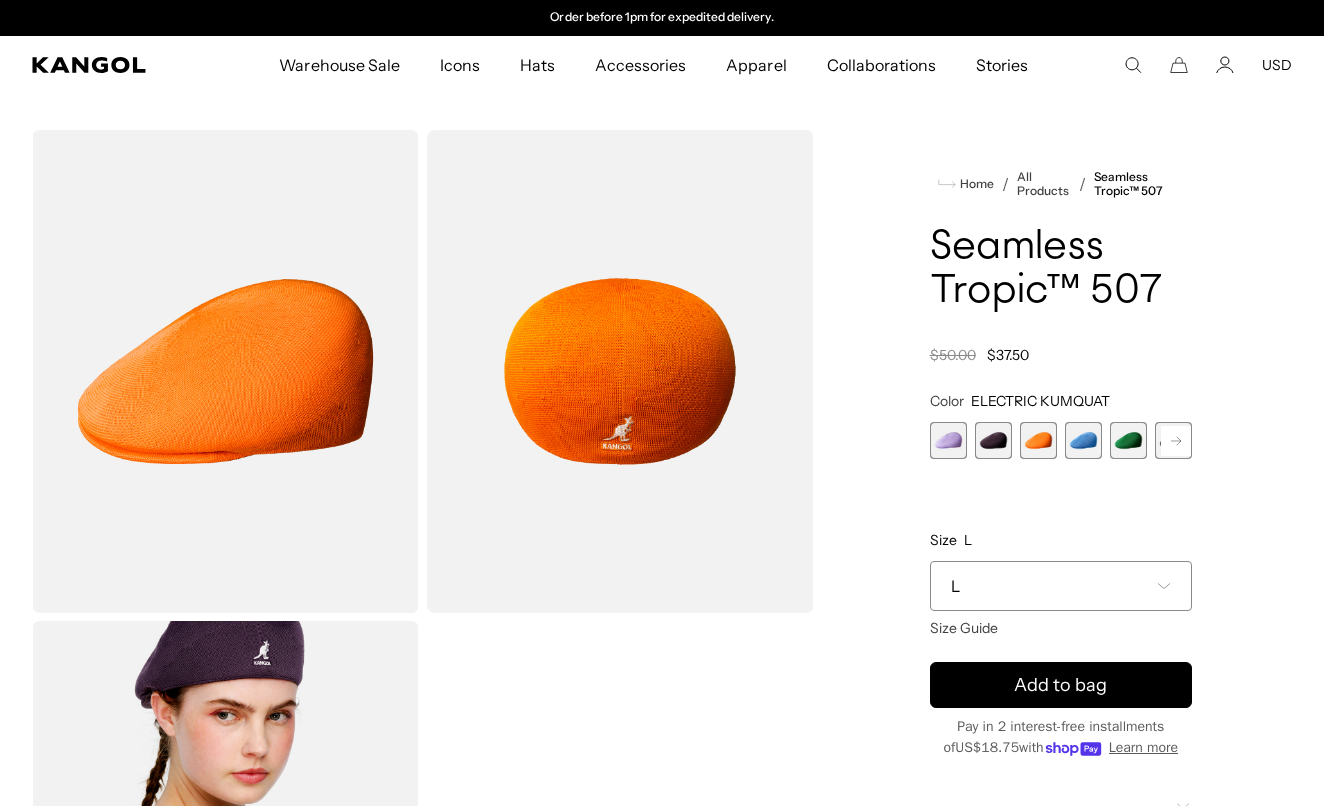 click at bounding box center [1083, 440] 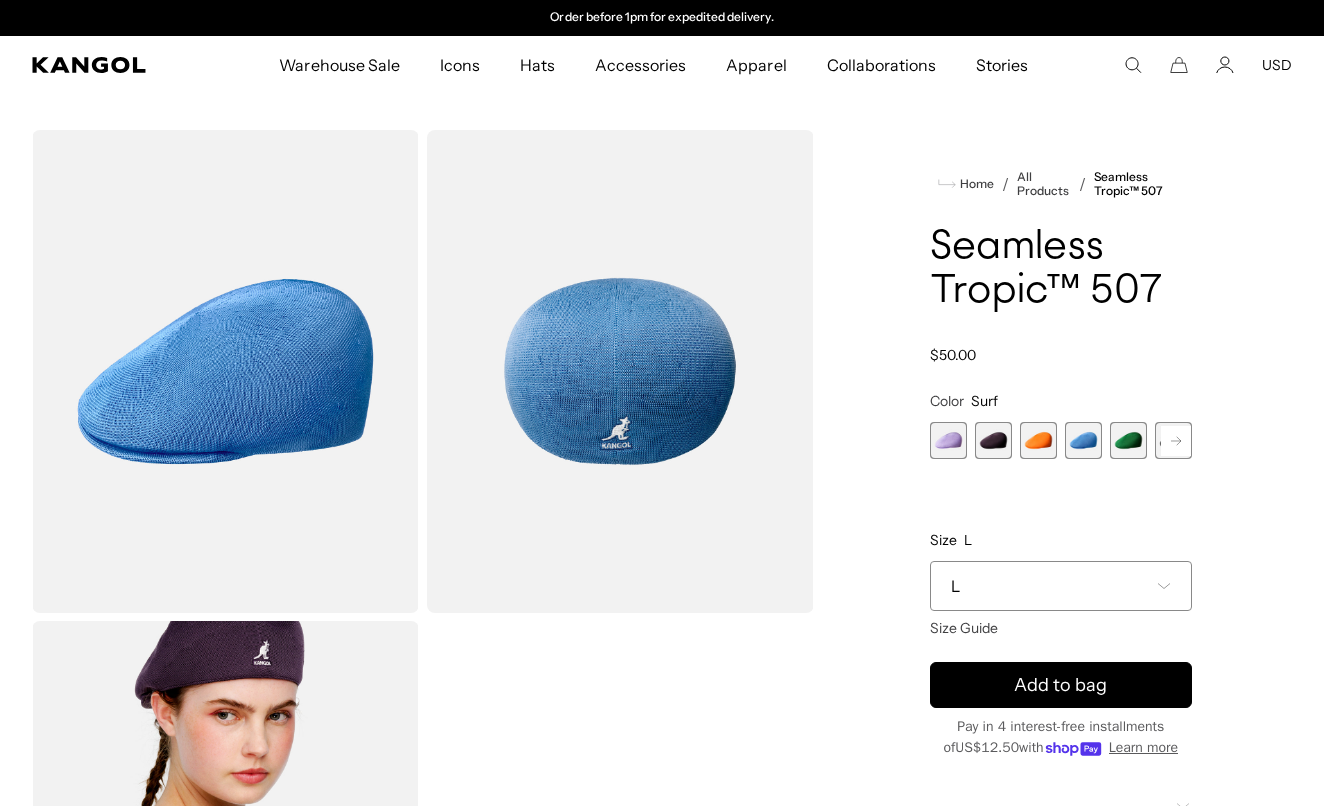 click at bounding box center [1128, 440] 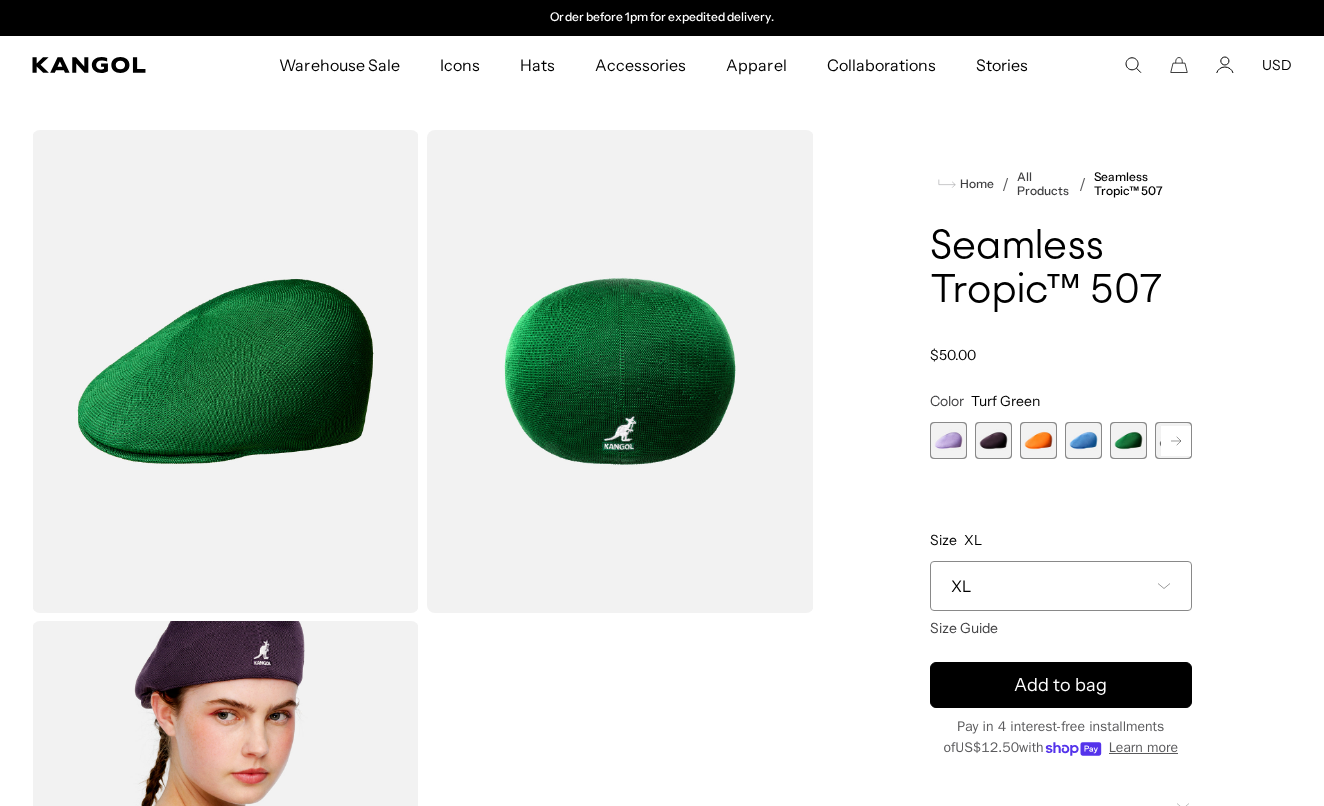 click 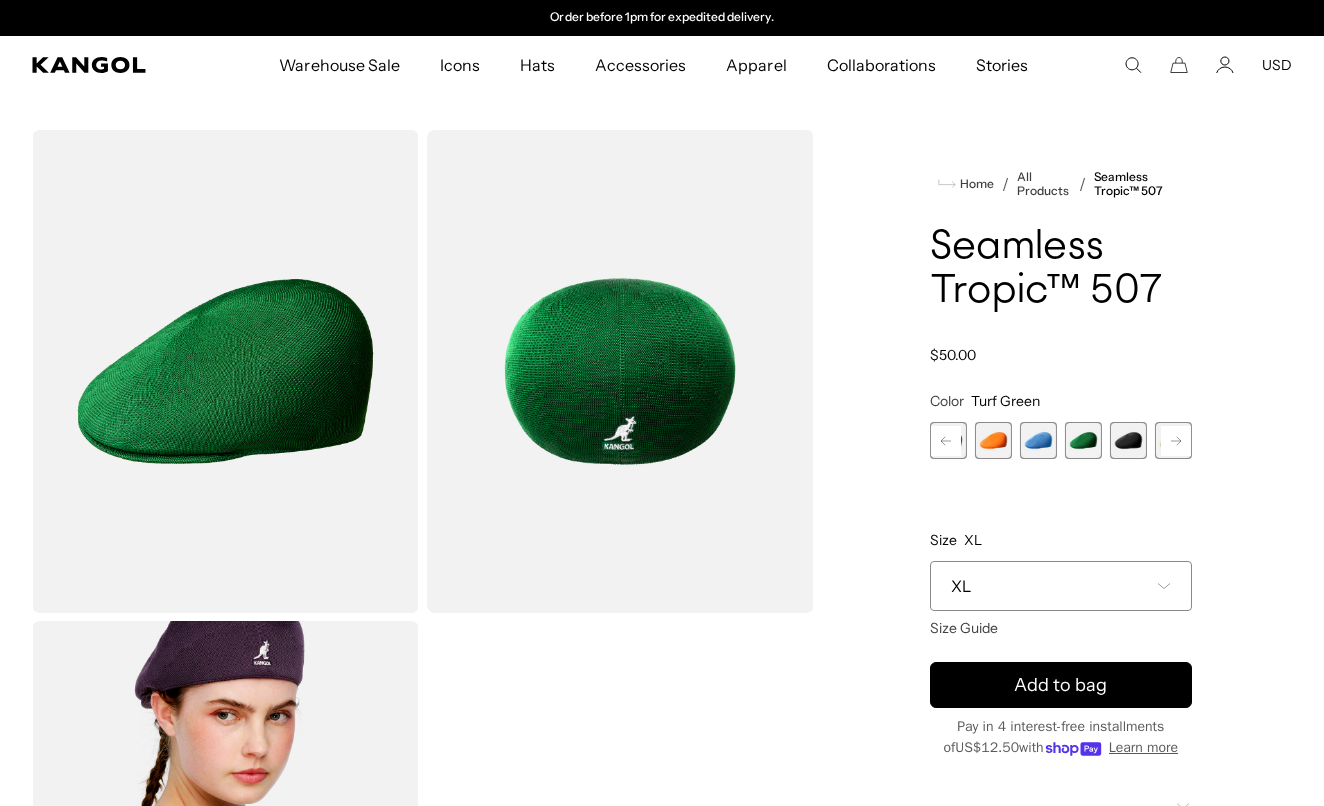click at bounding box center (1128, 440) 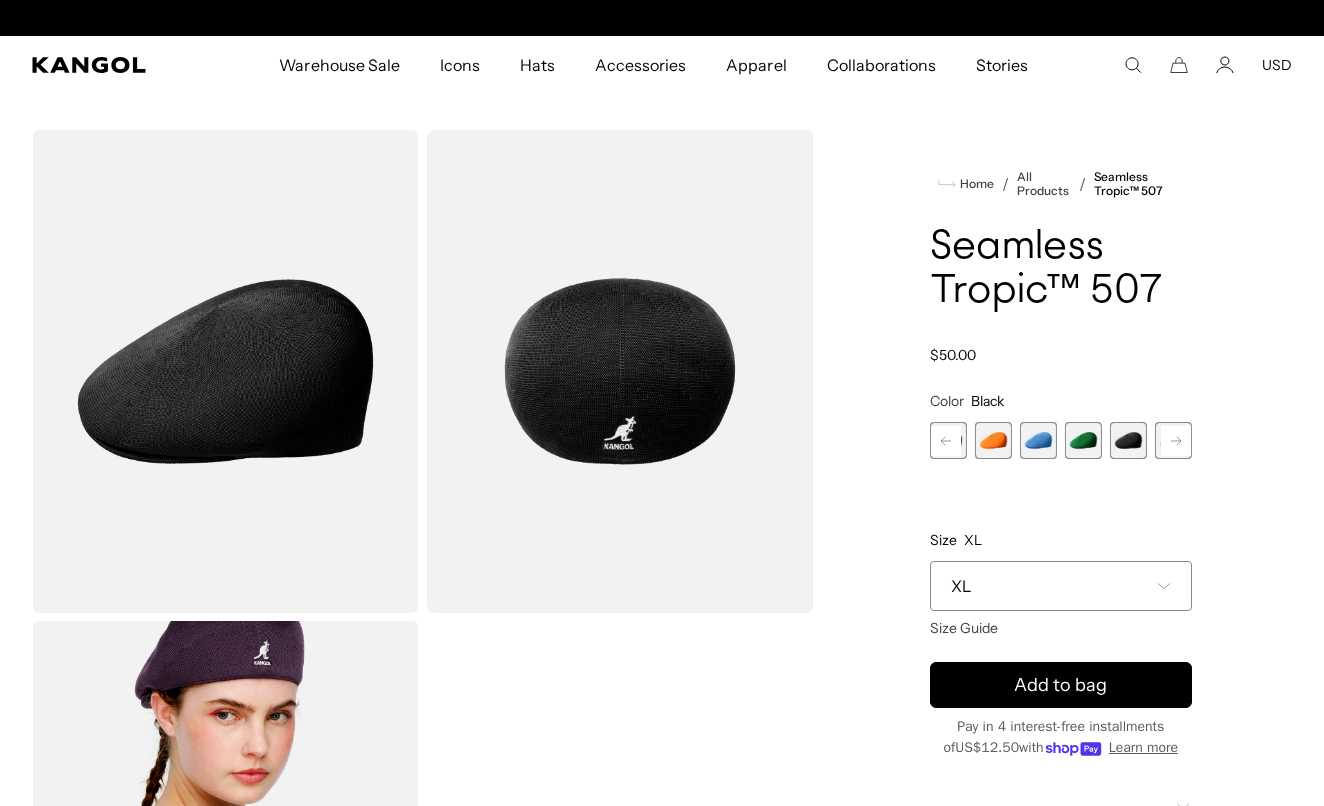scroll, scrollTop: 0, scrollLeft: 0, axis: both 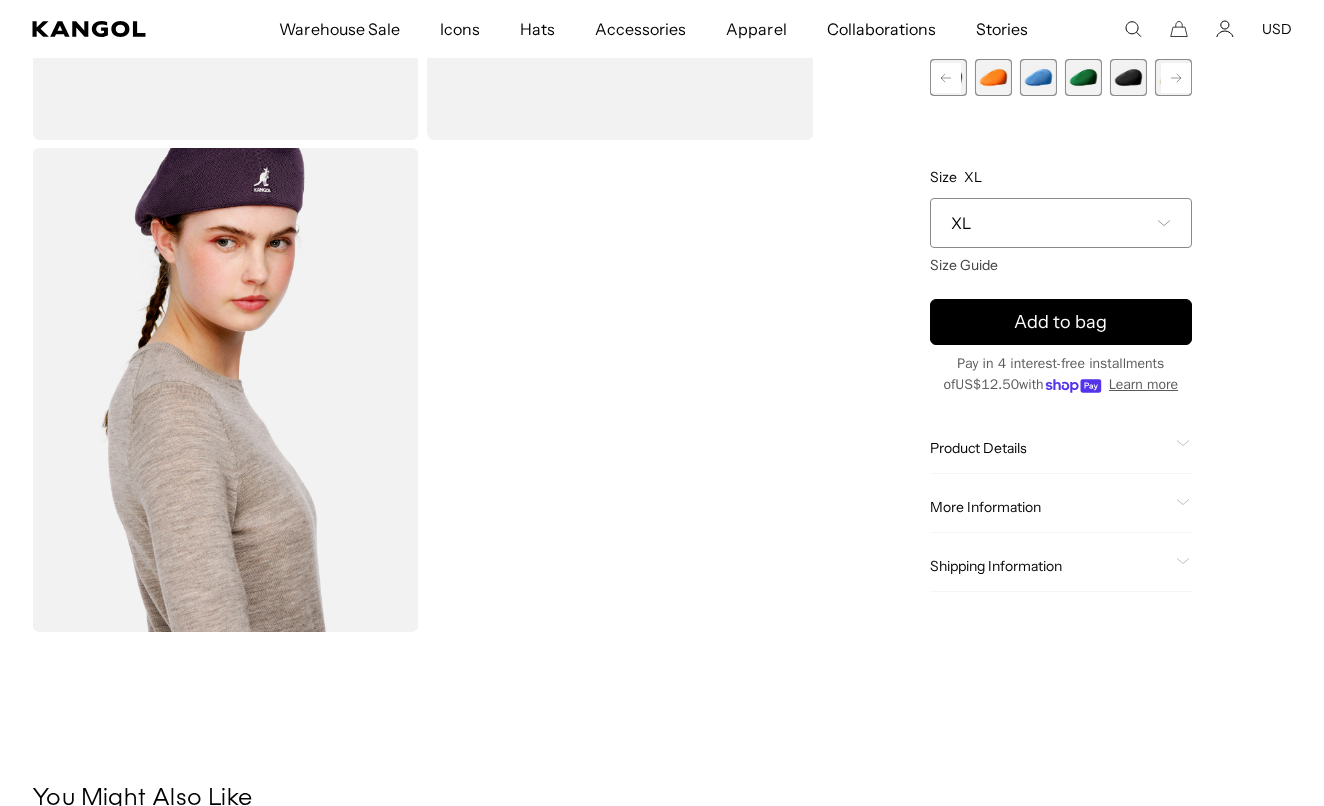 click on "Product Details
The Seamless Tropic ™  507 is a modern & sleek Kangol cap shape that has a similar fit to a baseball cap. It is made from our lustrous Tropic ™  yarn, which ensures a lightweight feel, rich color, and maximum comfort." 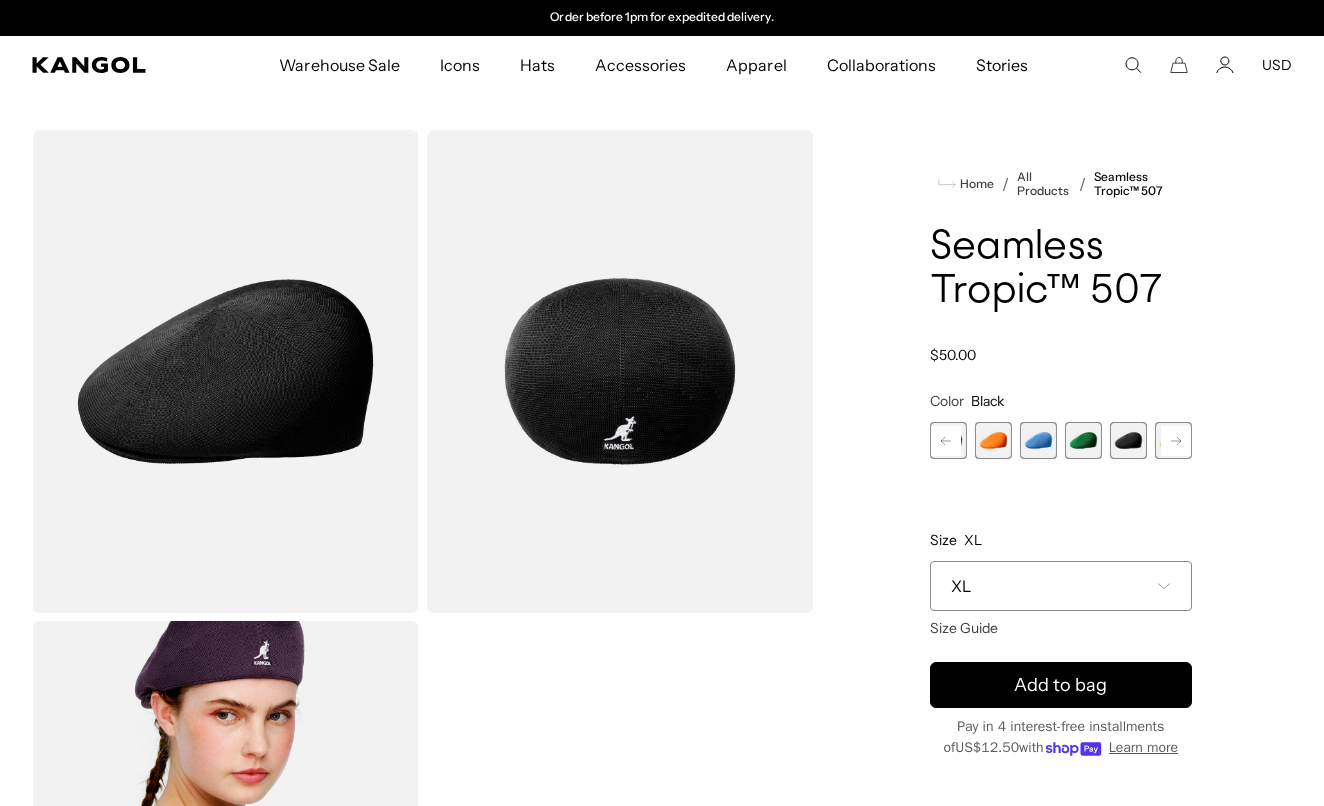 scroll, scrollTop: 0, scrollLeft: 0, axis: both 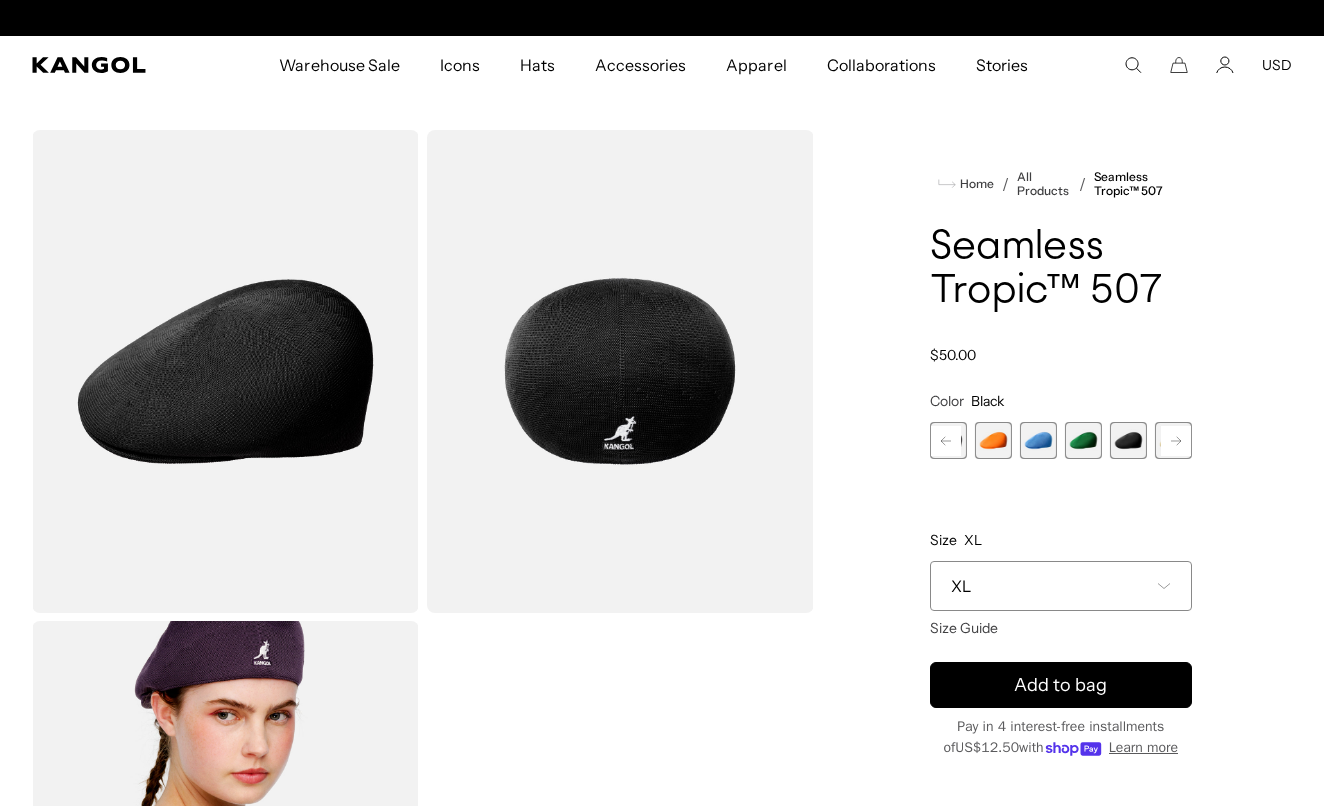 click 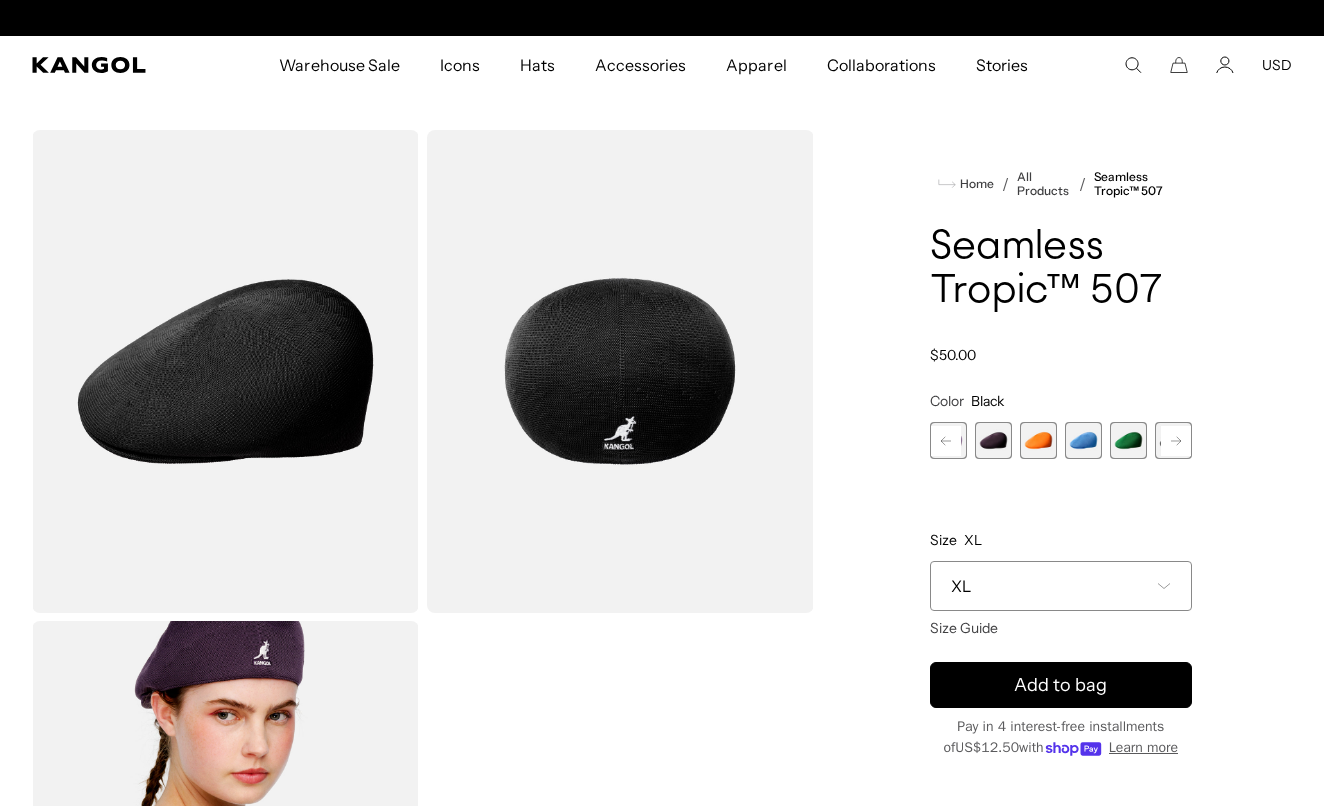 scroll, scrollTop: 0, scrollLeft: 0, axis: both 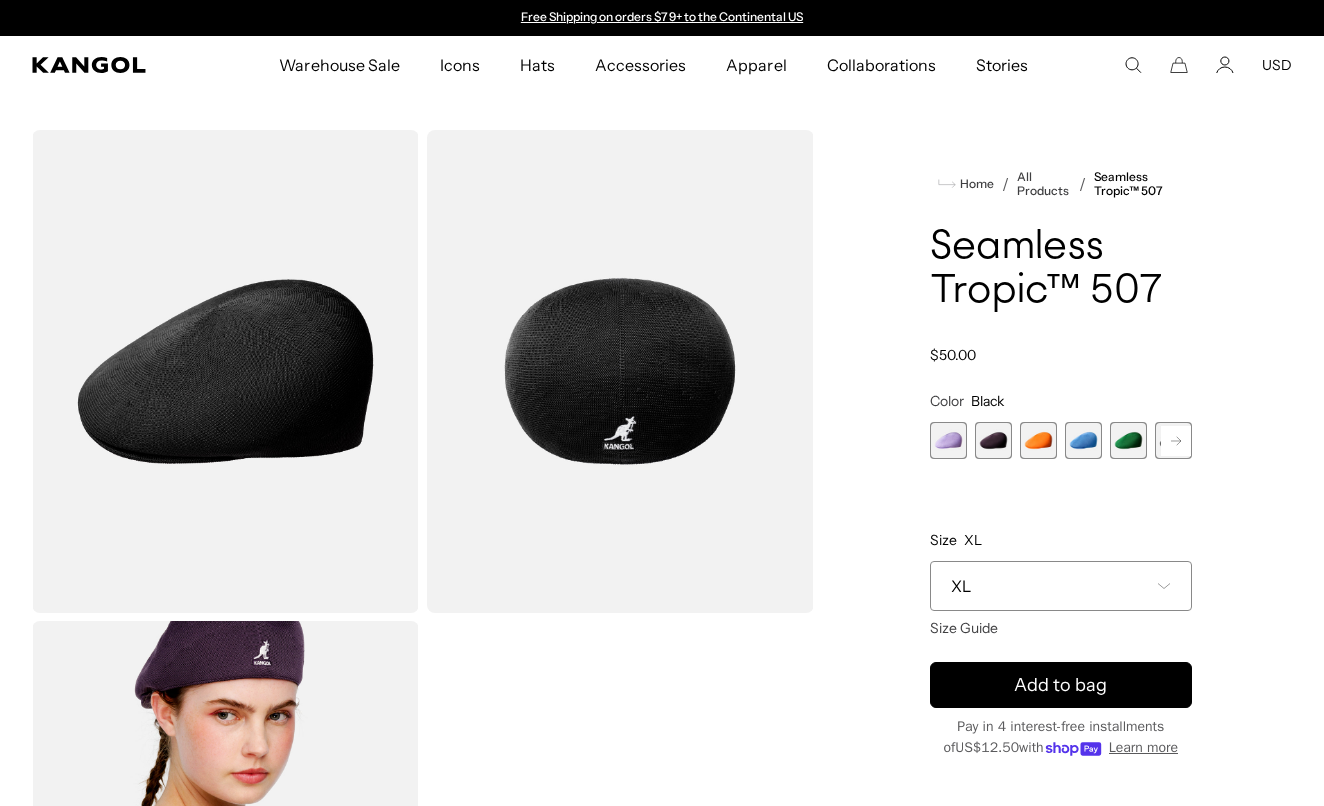 click at bounding box center [948, 440] 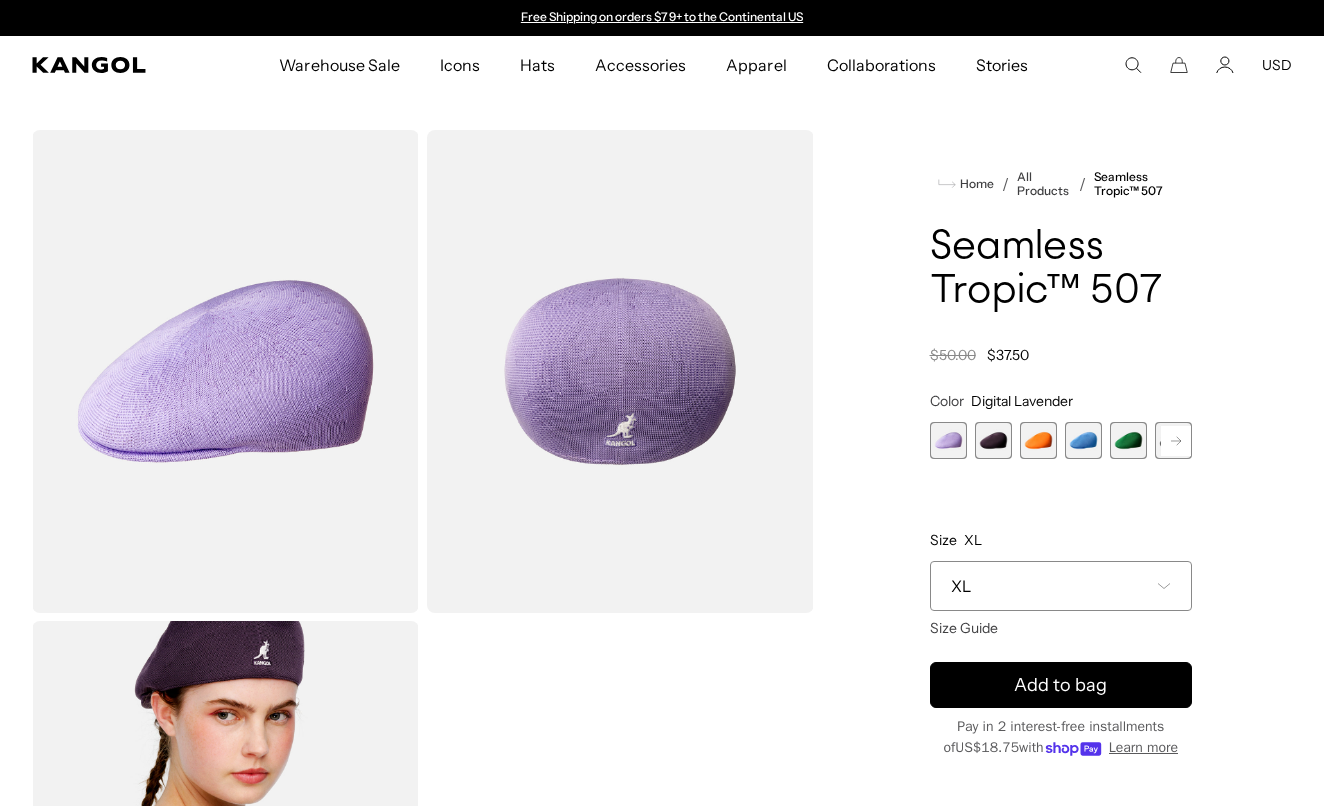 click at bounding box center [1038, 440] 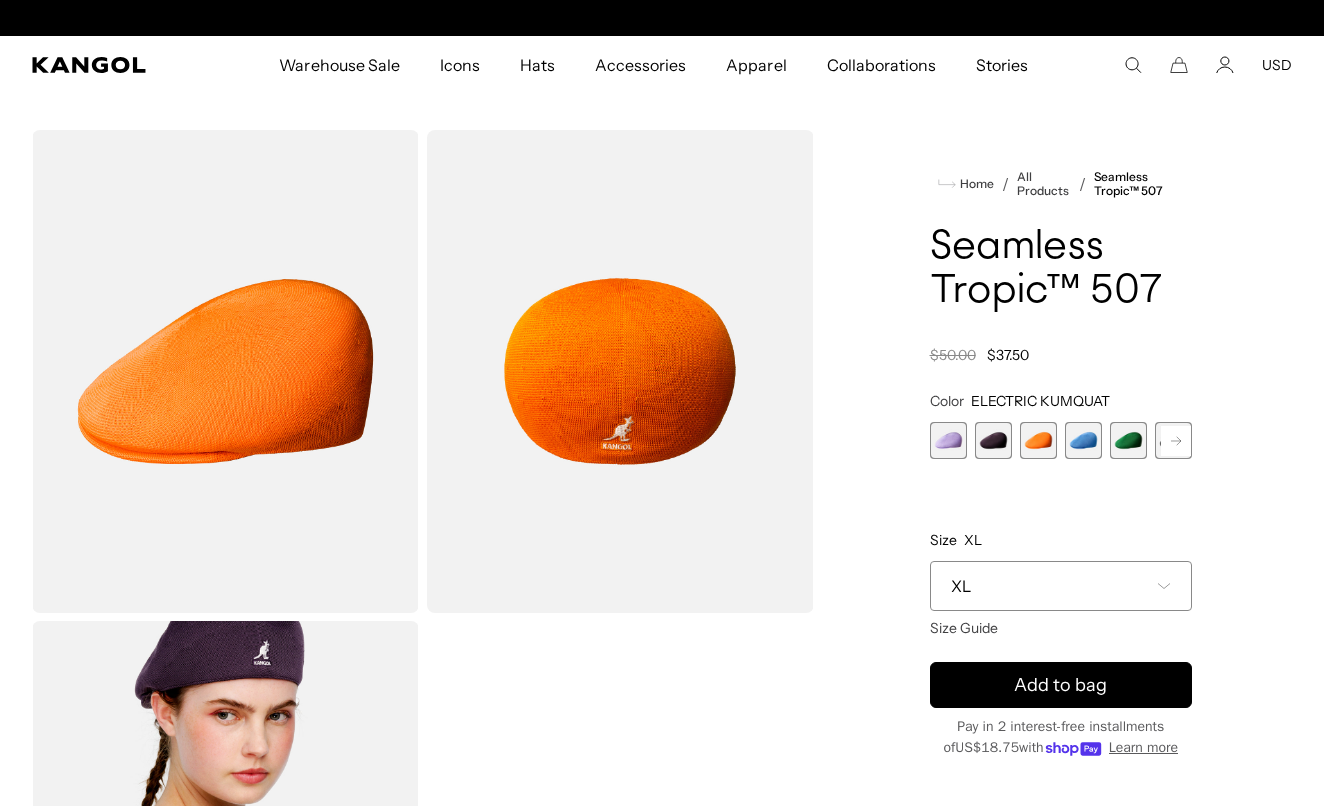 scroll, scrollTop: 0, scrollLeft: 412, axis: horizontal 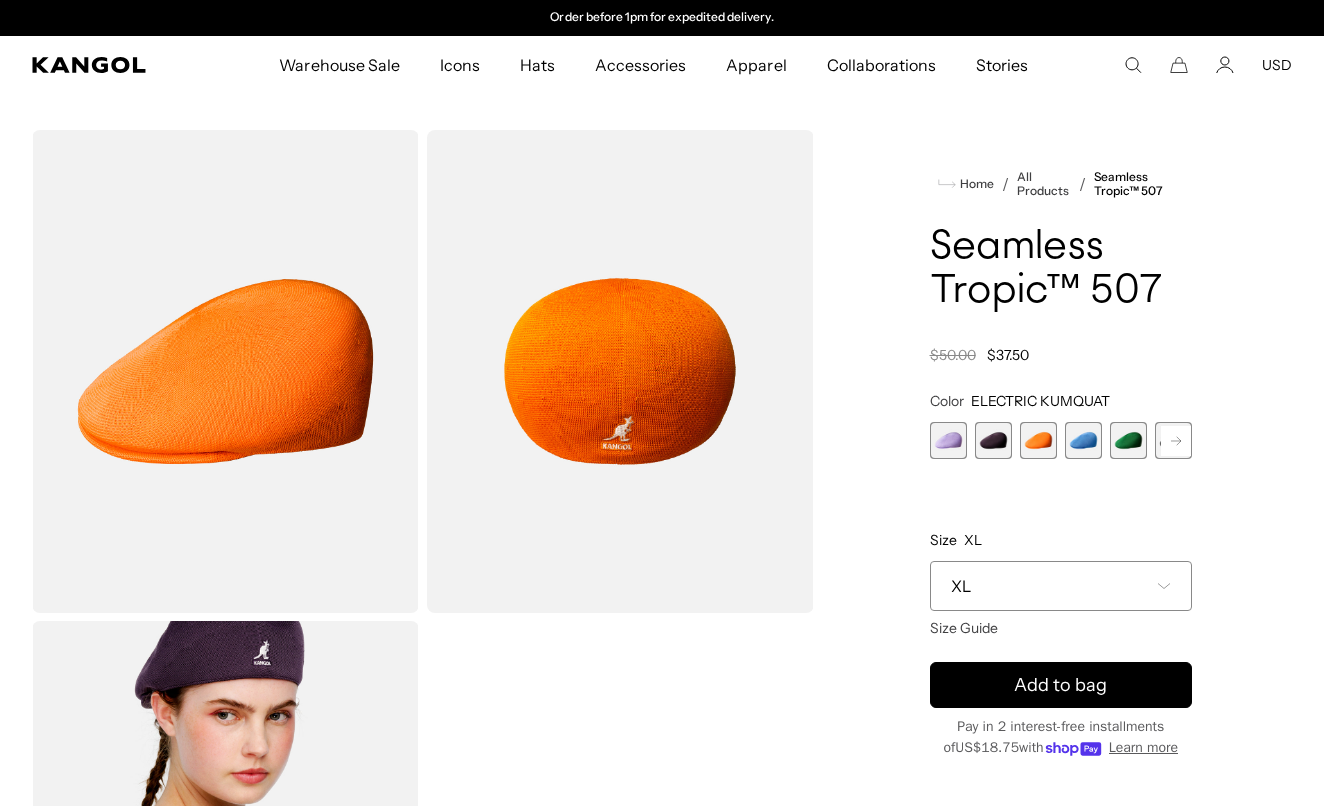 click 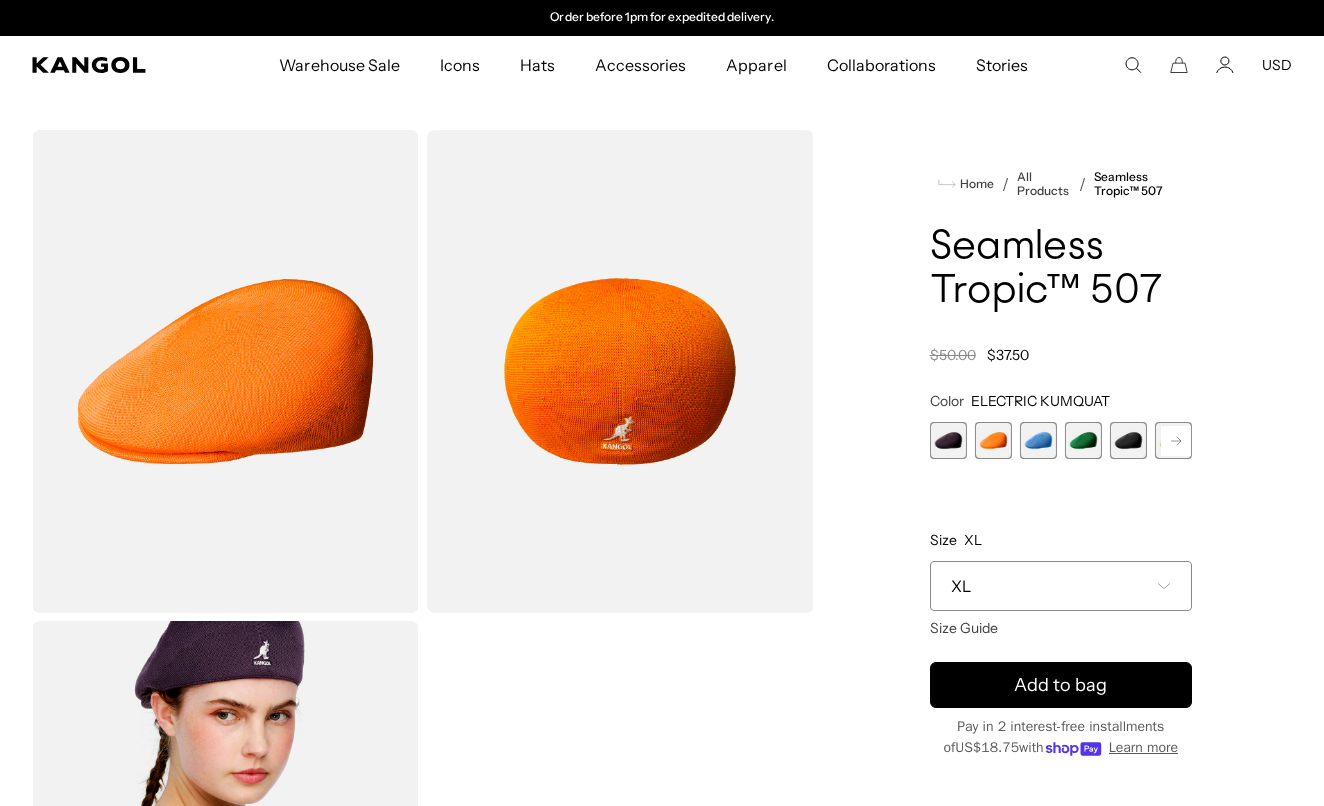 click at bounding box center (1128, 440) 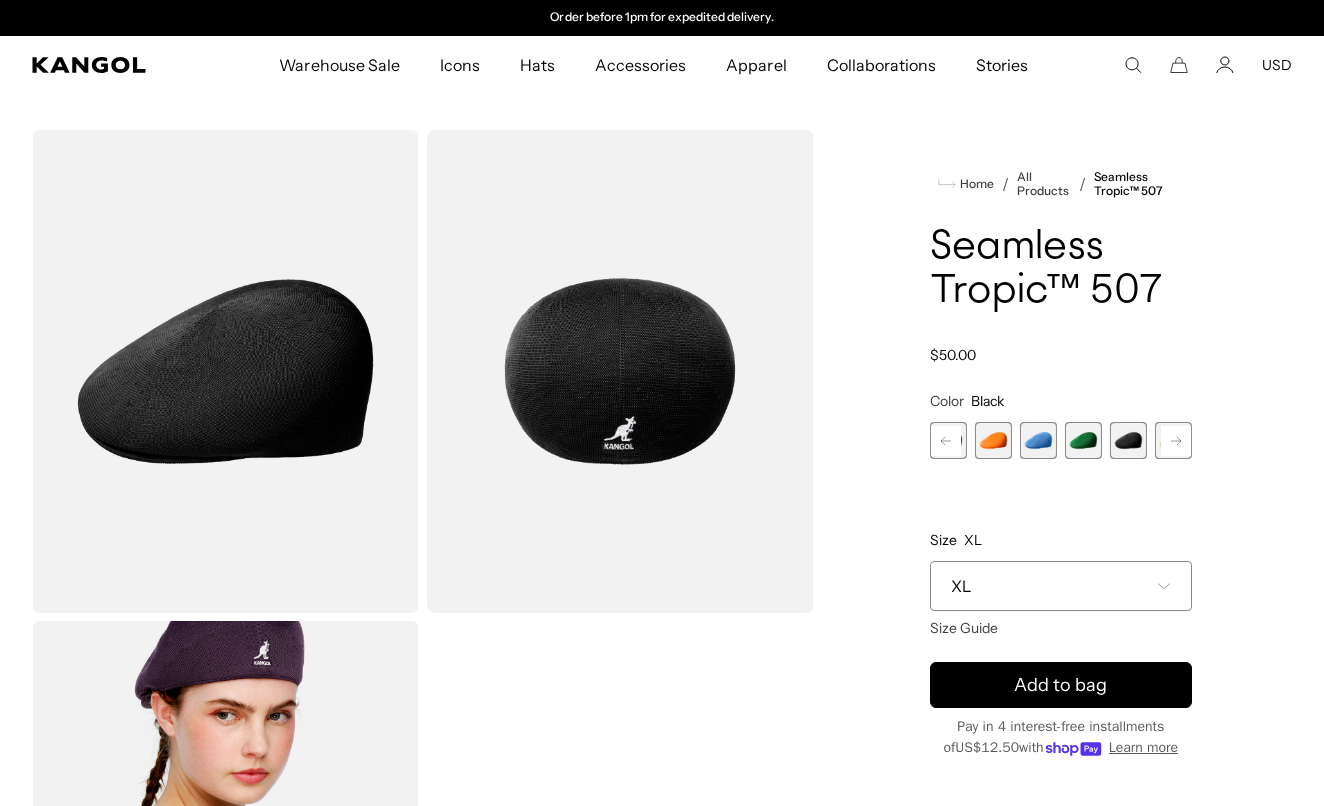 click 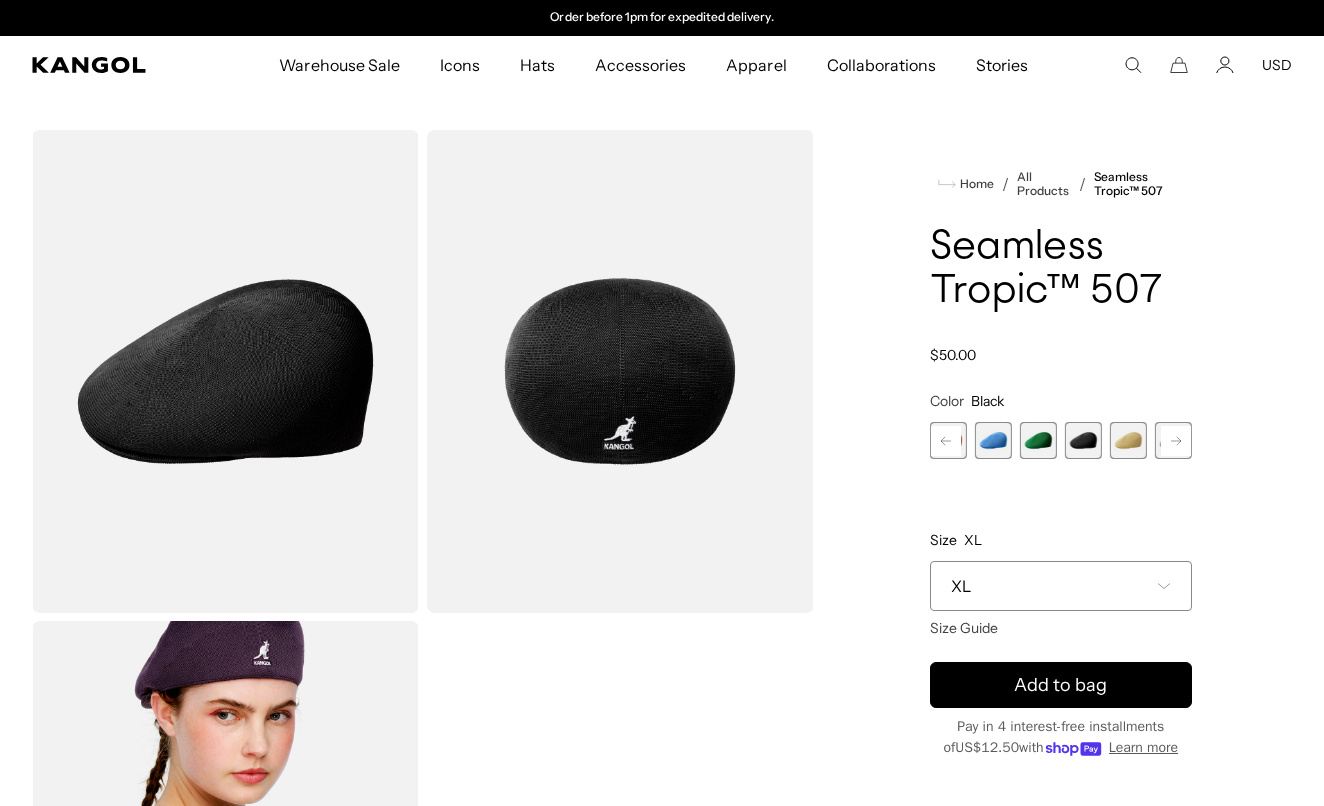 click at bounding box center (1128, 440) 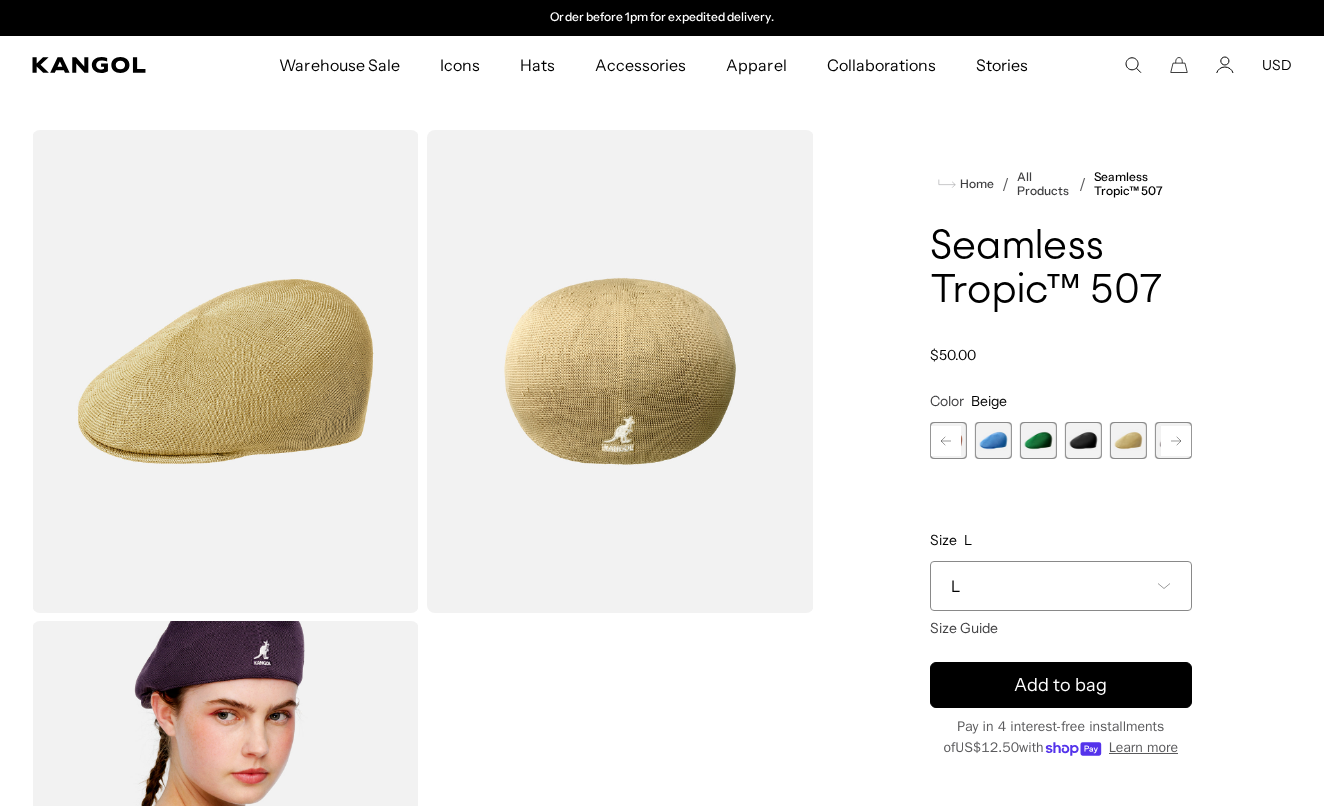 click 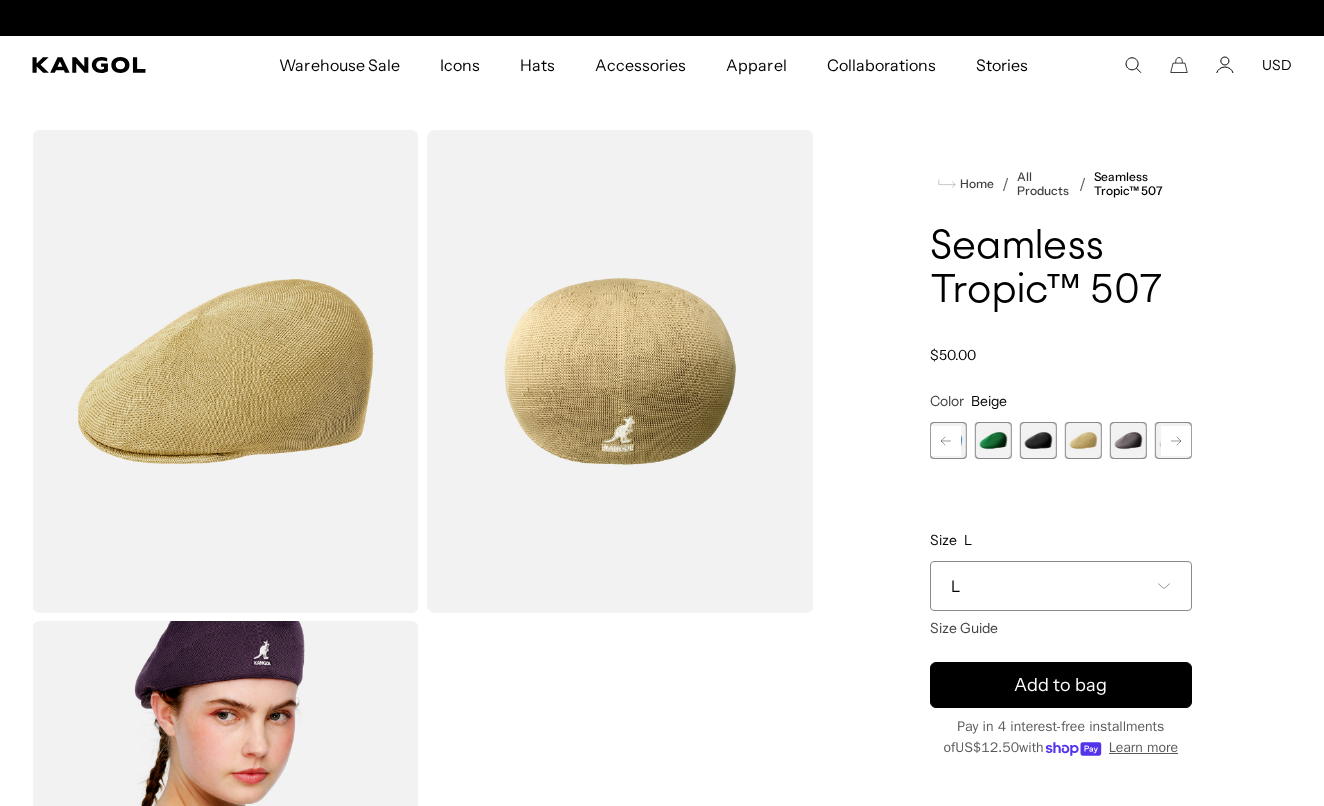 scroll, scrollTop: 0, scrollLeft: 0, axis: both 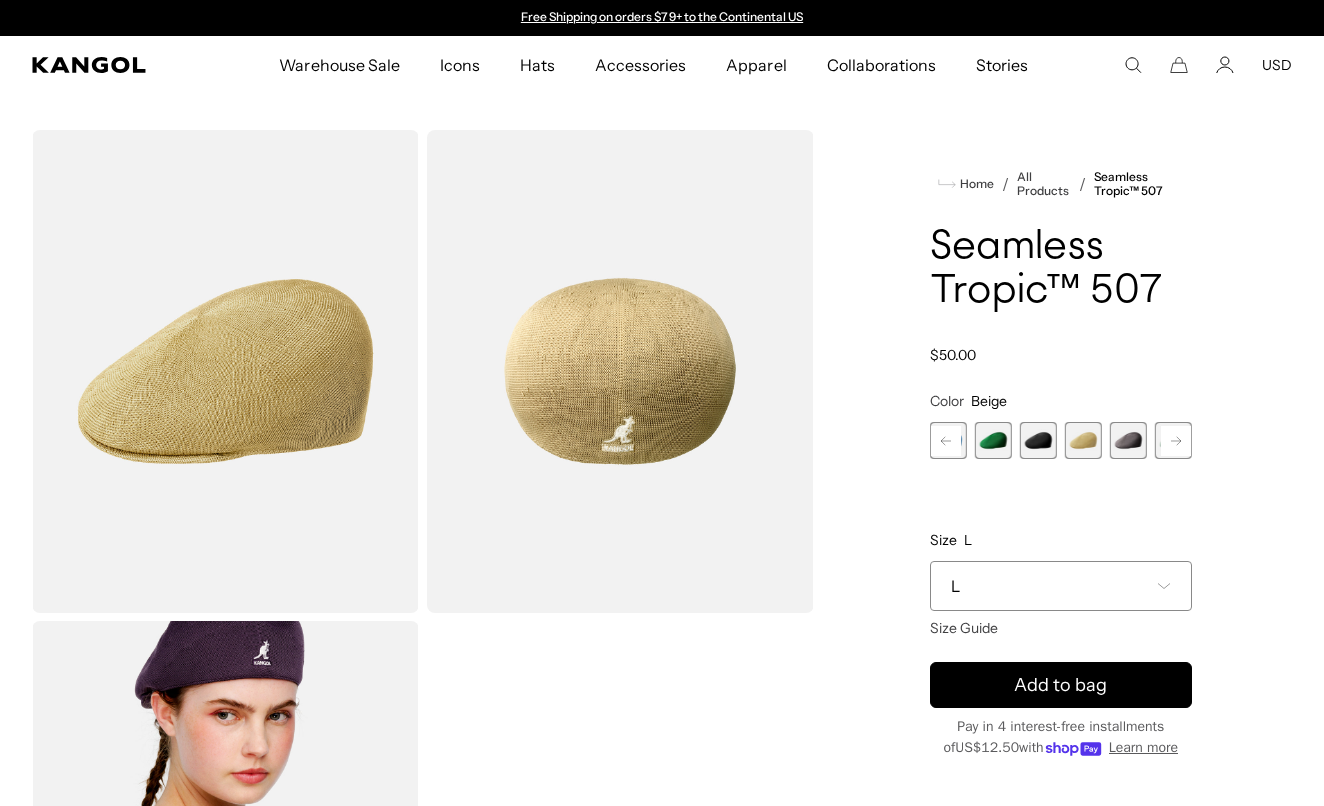 click 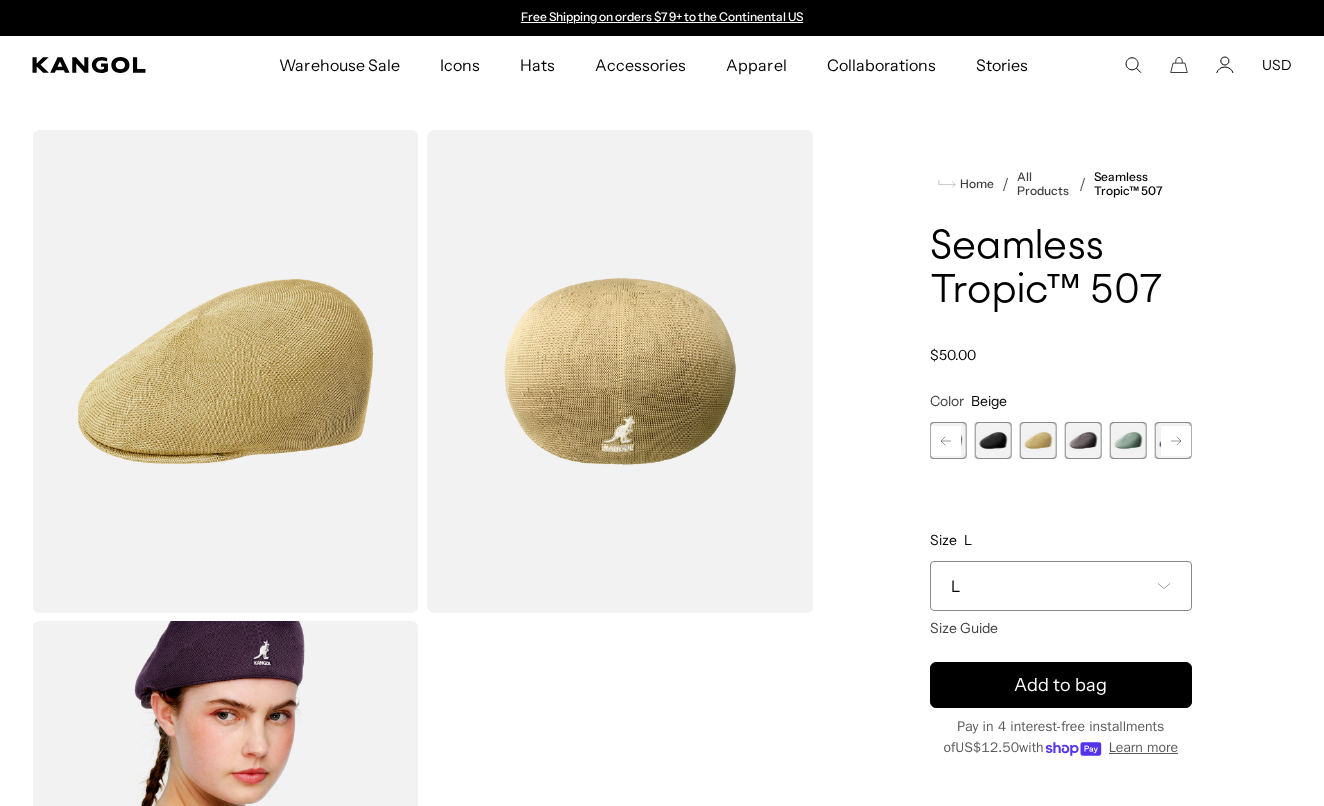 click 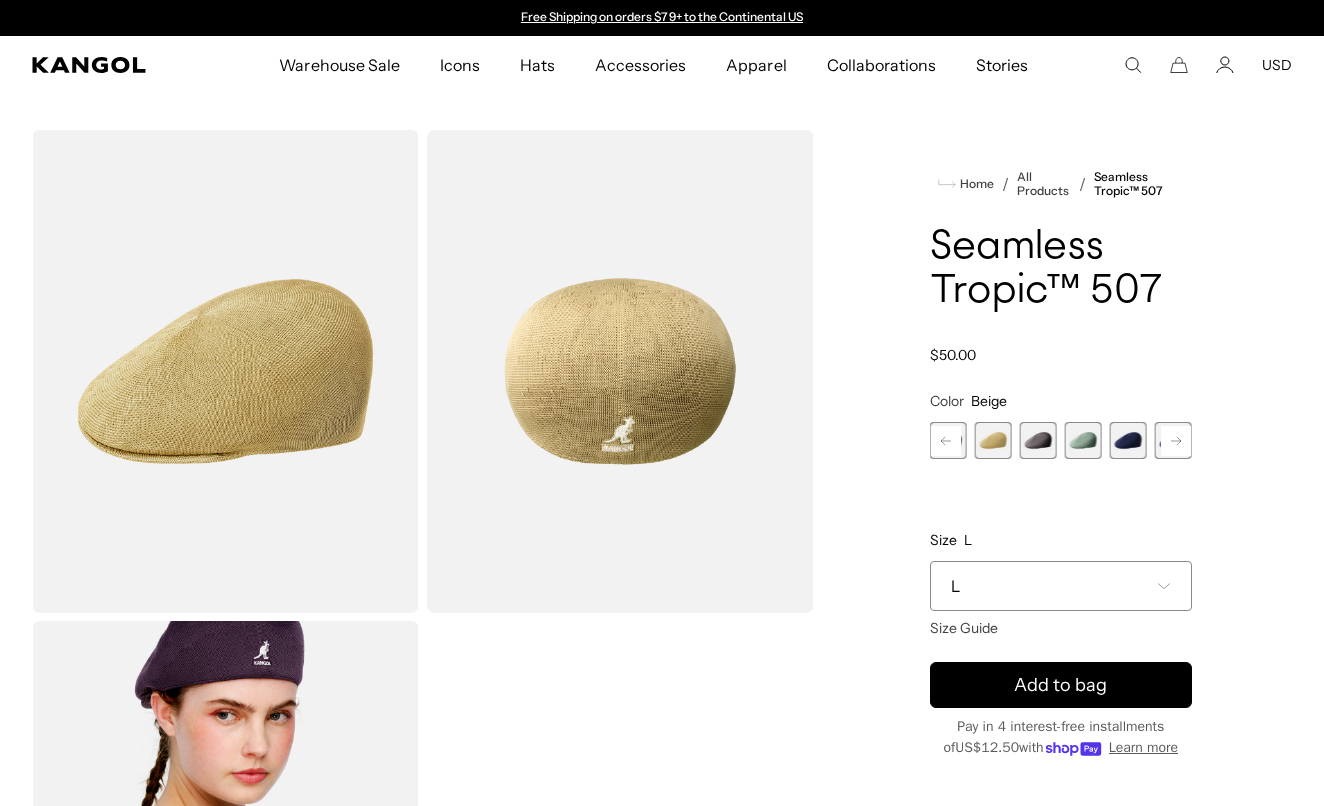 click 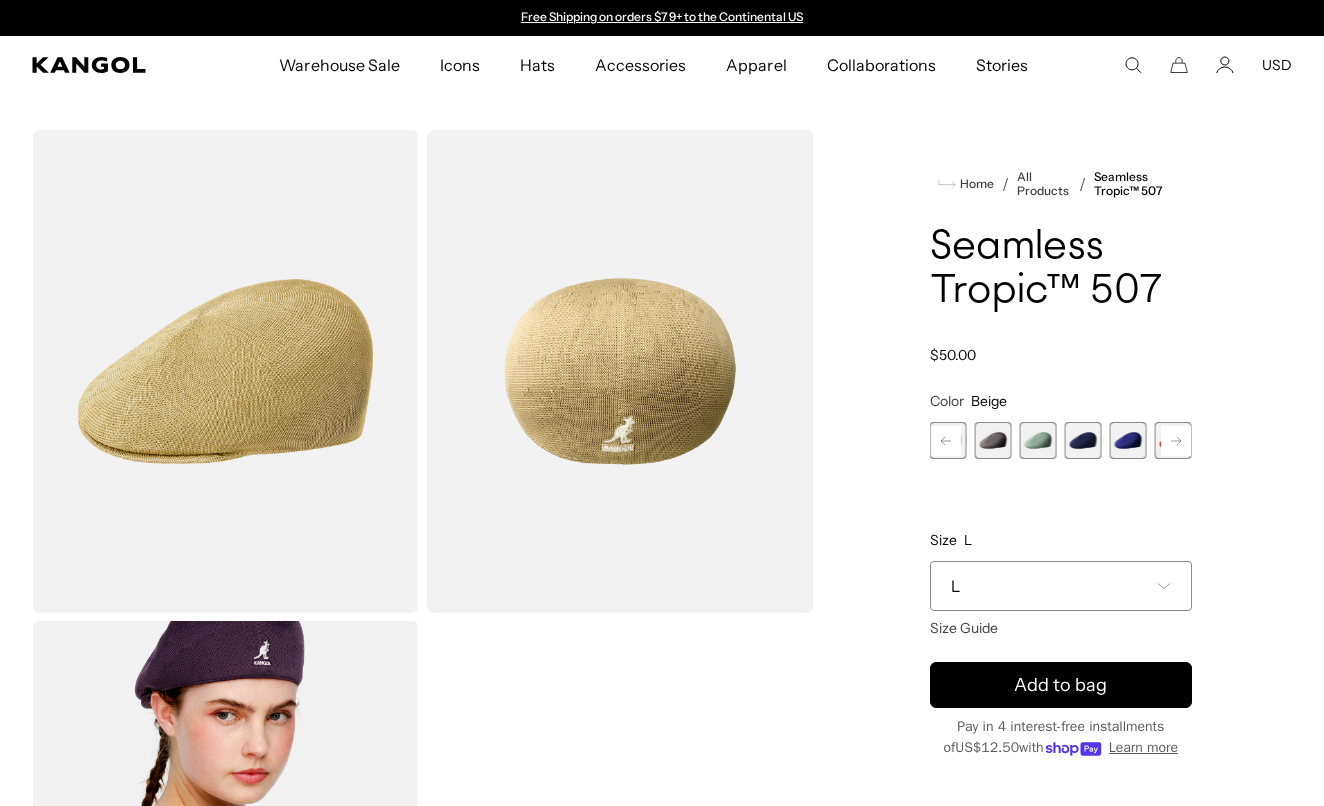 click 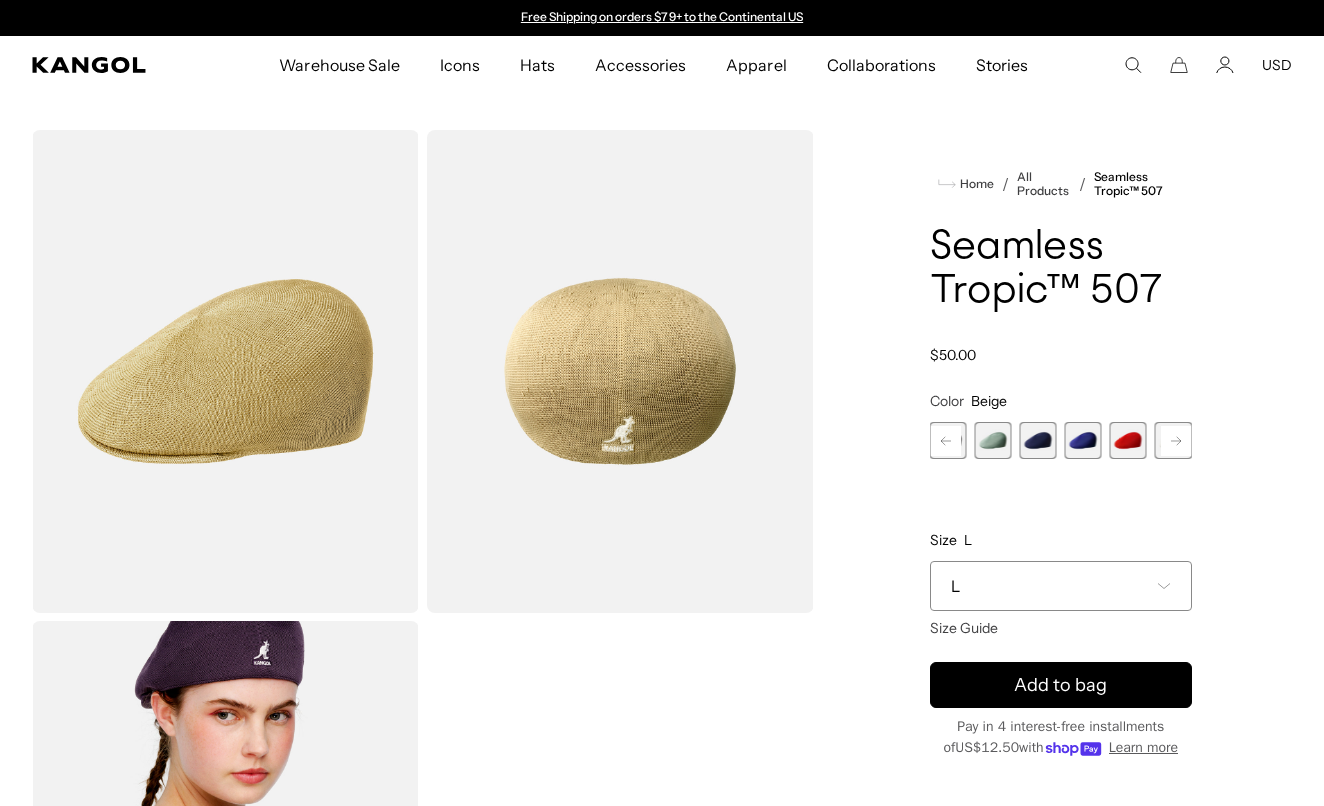 click 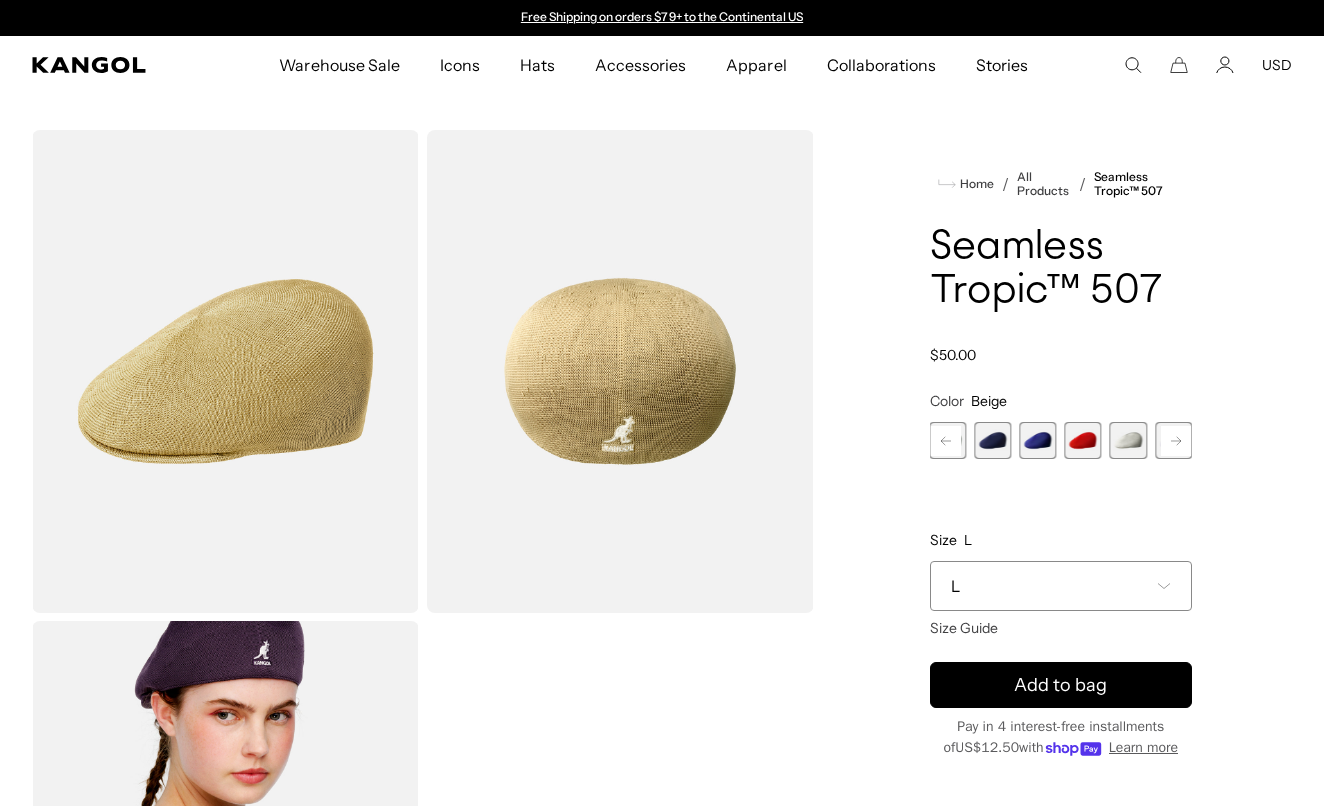 click 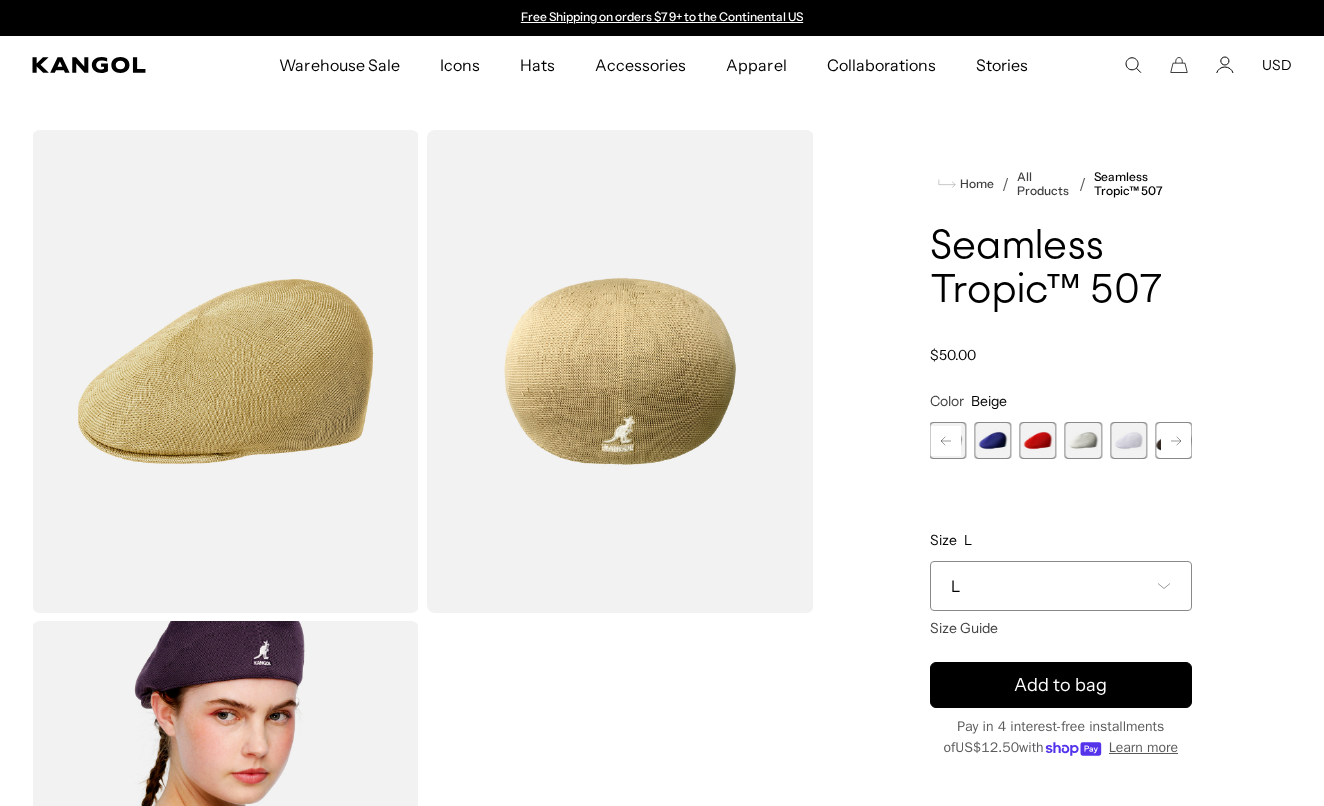 click 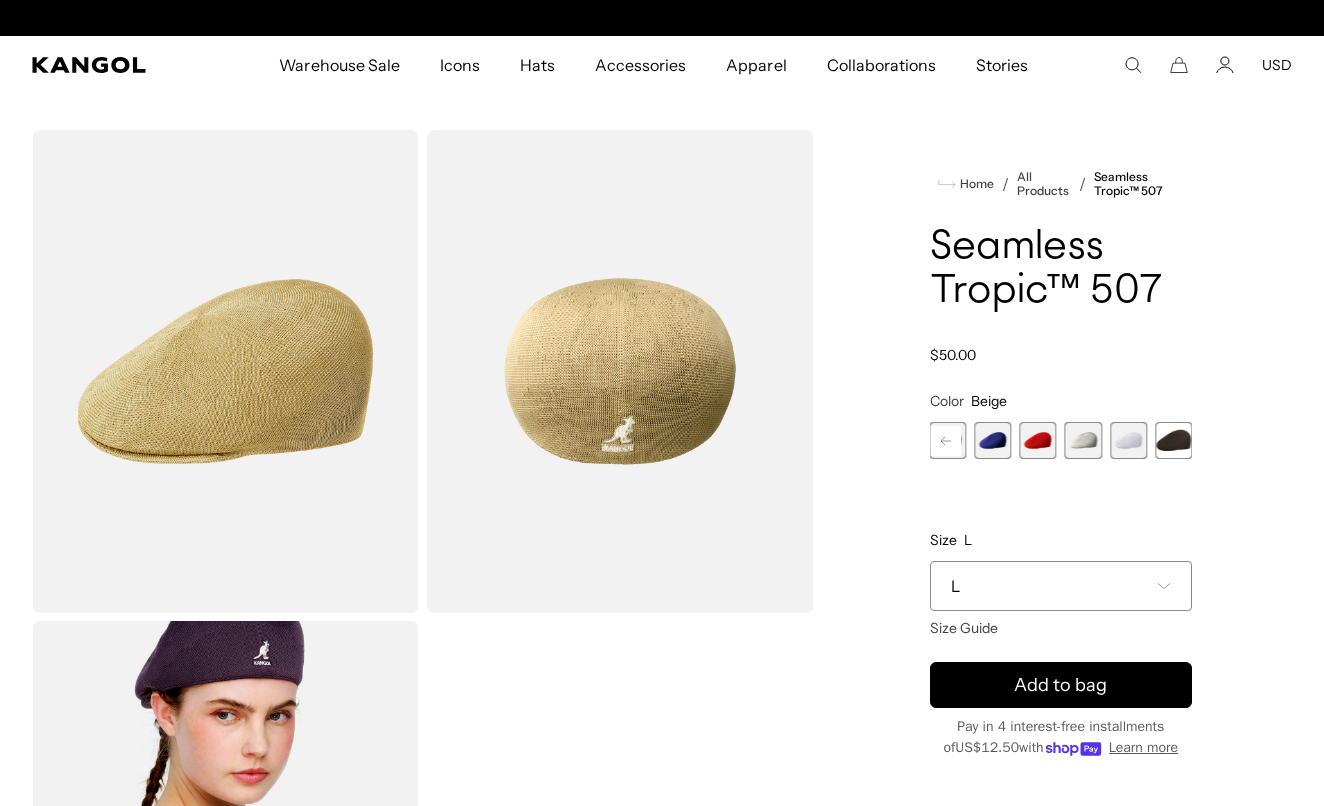 click at bounding box center (1083, 440) 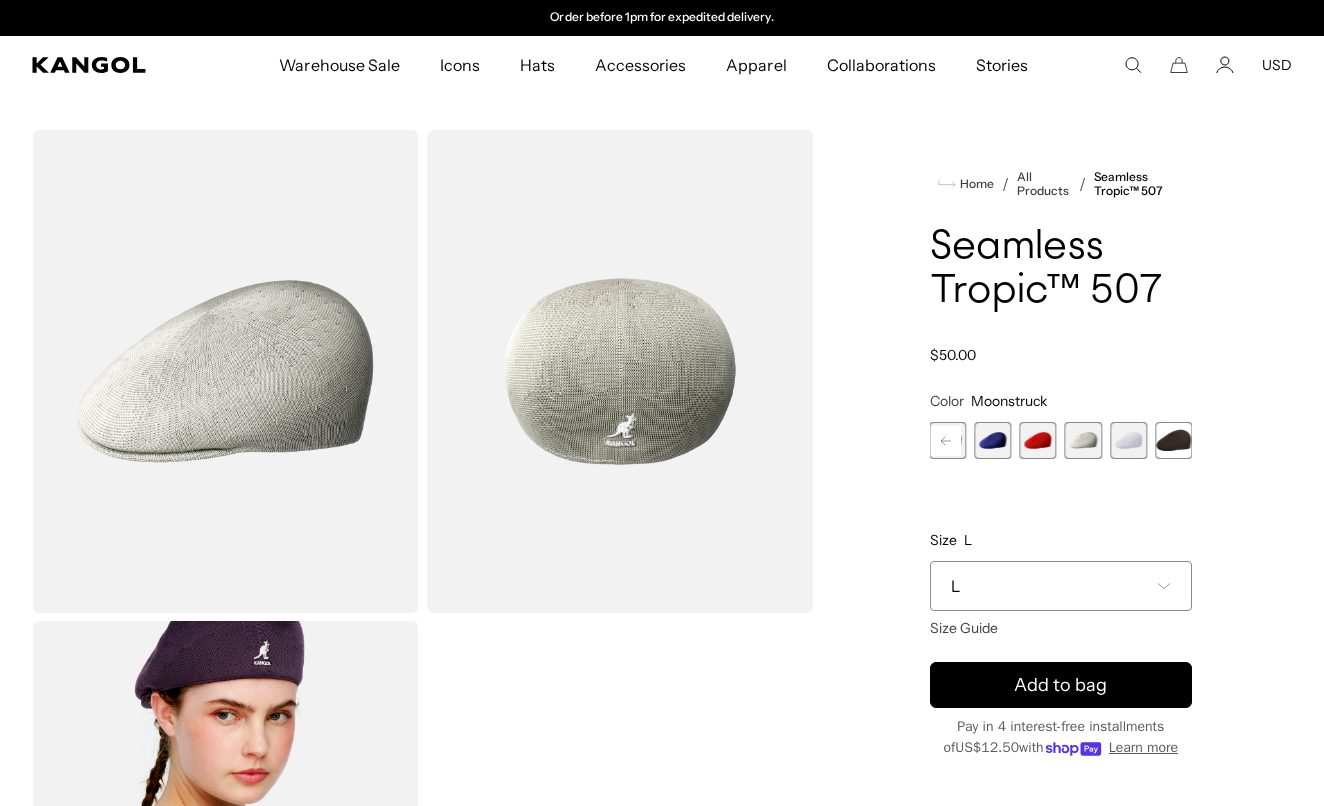 click at bounding box center (1128, 440) 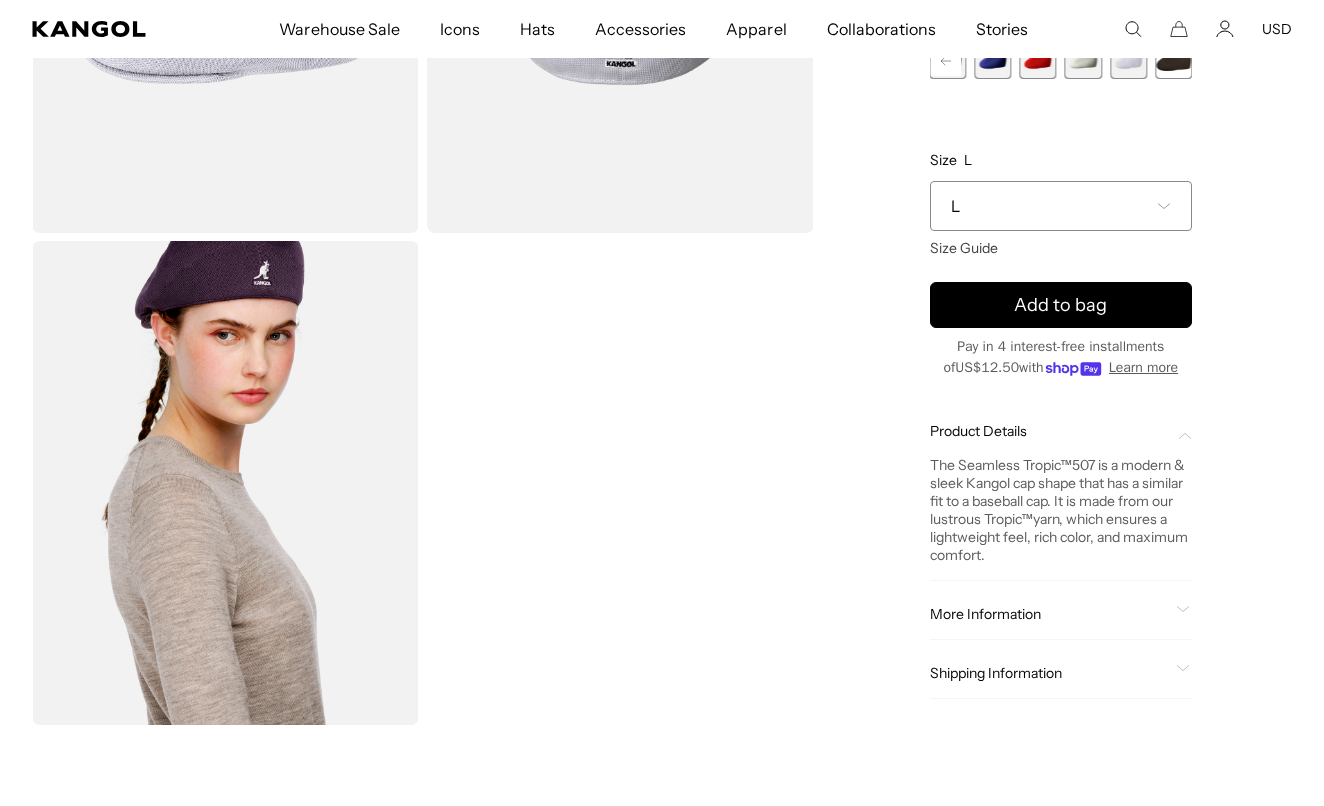 scroll, scrollTop: 384, scrollLeft: 0, axis: vertical 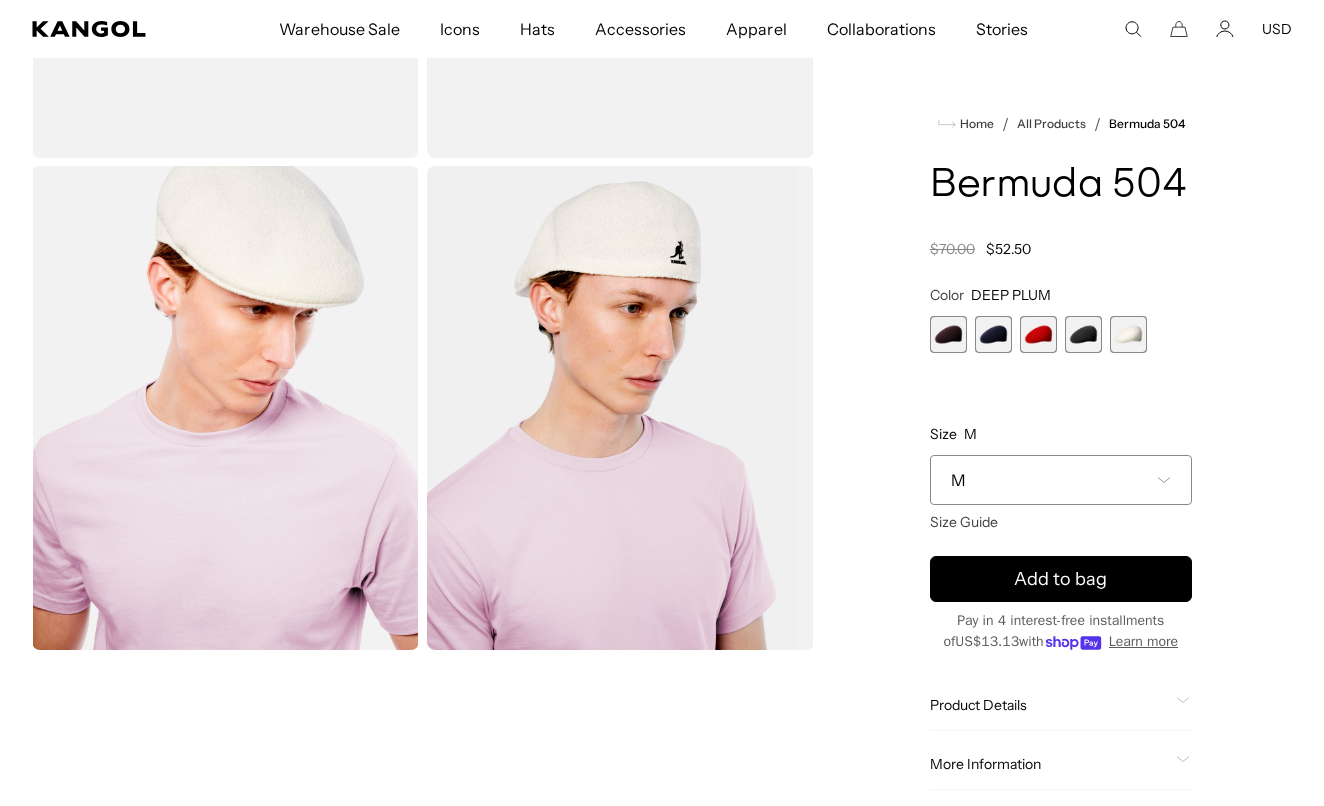 click at bounding box center [1128, 334] 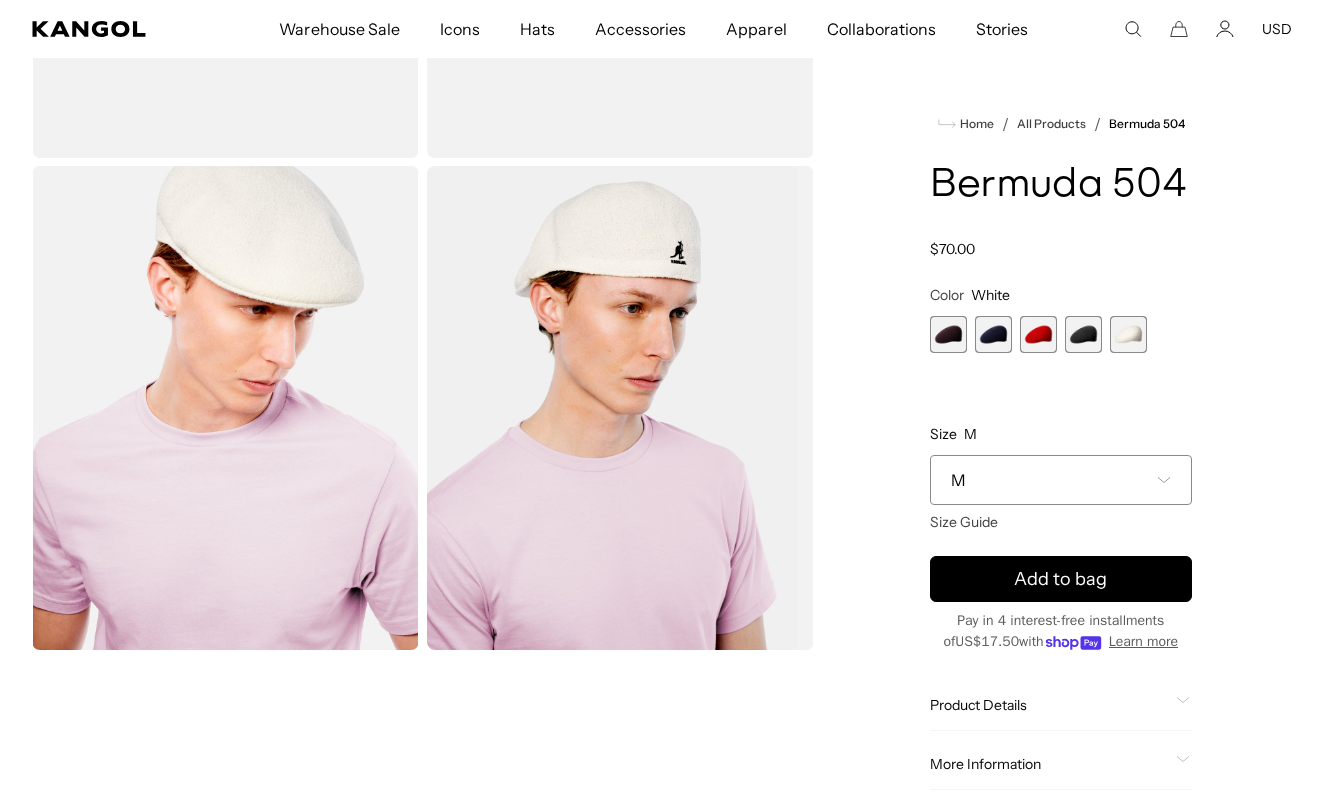 scroll, scrollTop: 0, scrollLeft: 412, axis: horizontal 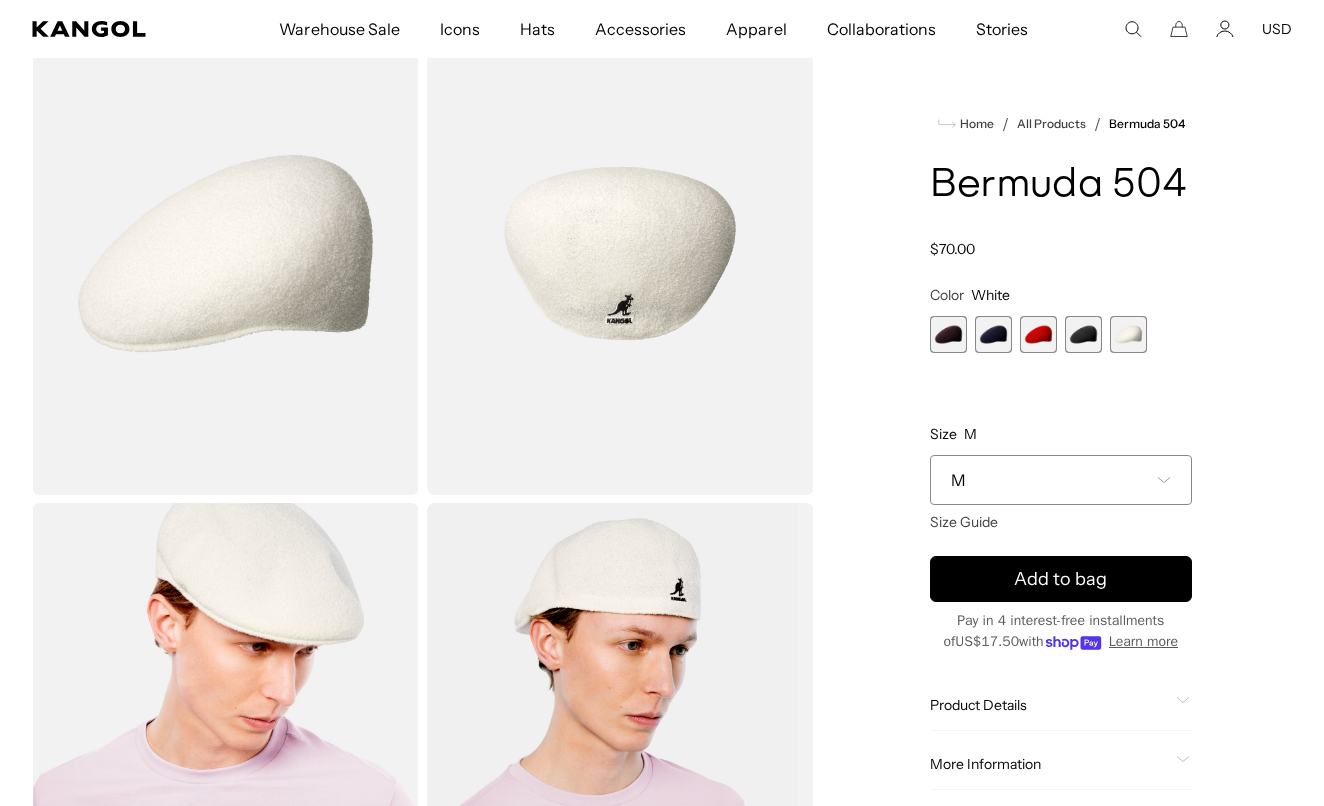 click at bounding box center [993, 334] 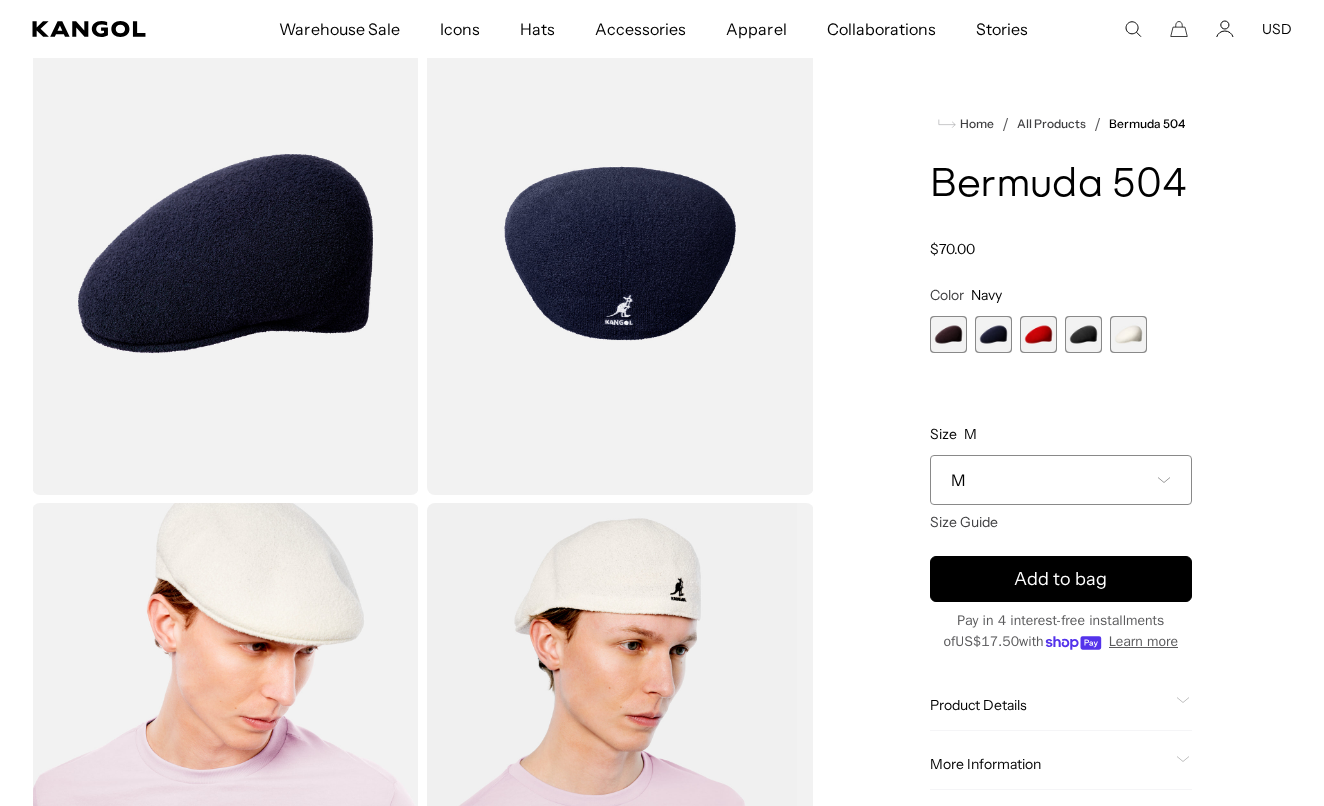 click at bounding box center [1083, 334] 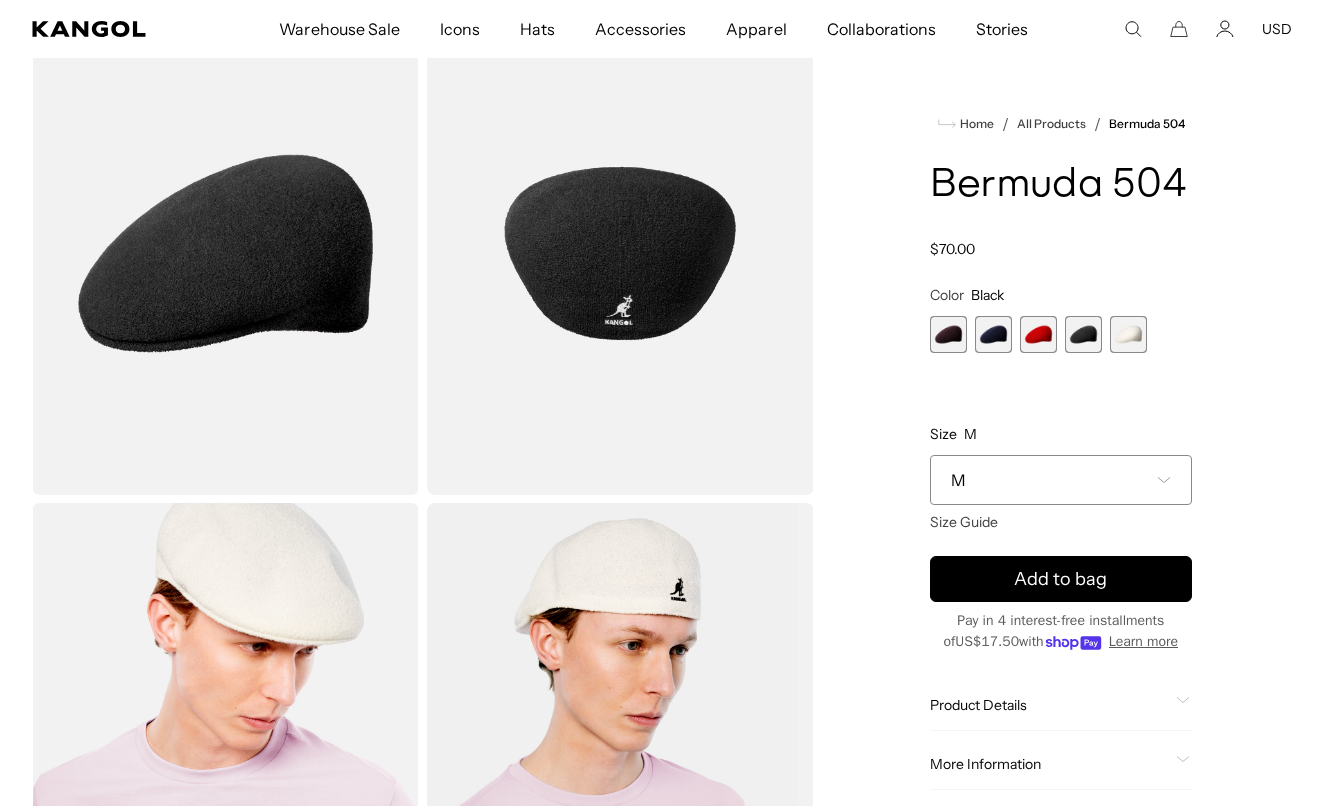 scroll, scrollTop: 0, scrollLeft: 0, axis: both 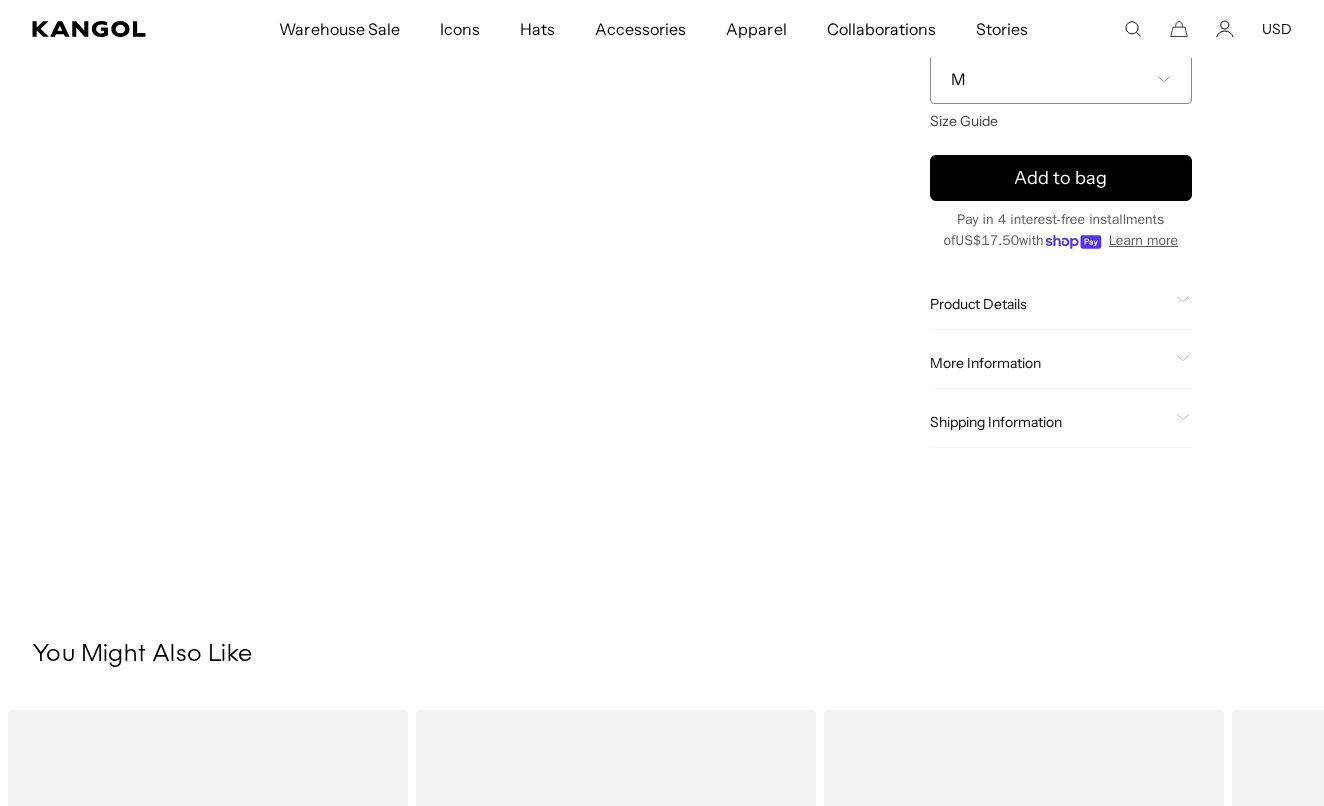 click on "Product Details" 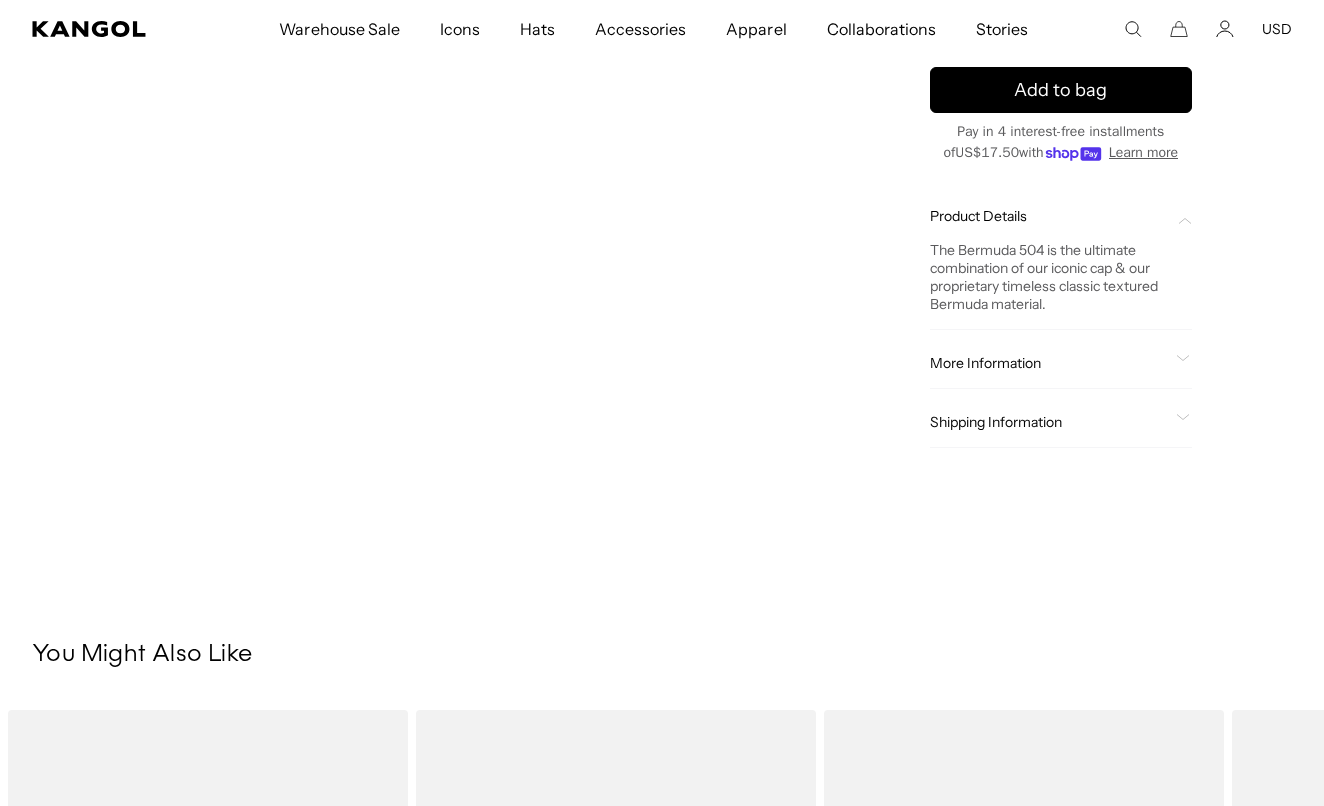 scroll, scrollTop: 0, scrollLeft: 0, axis: both 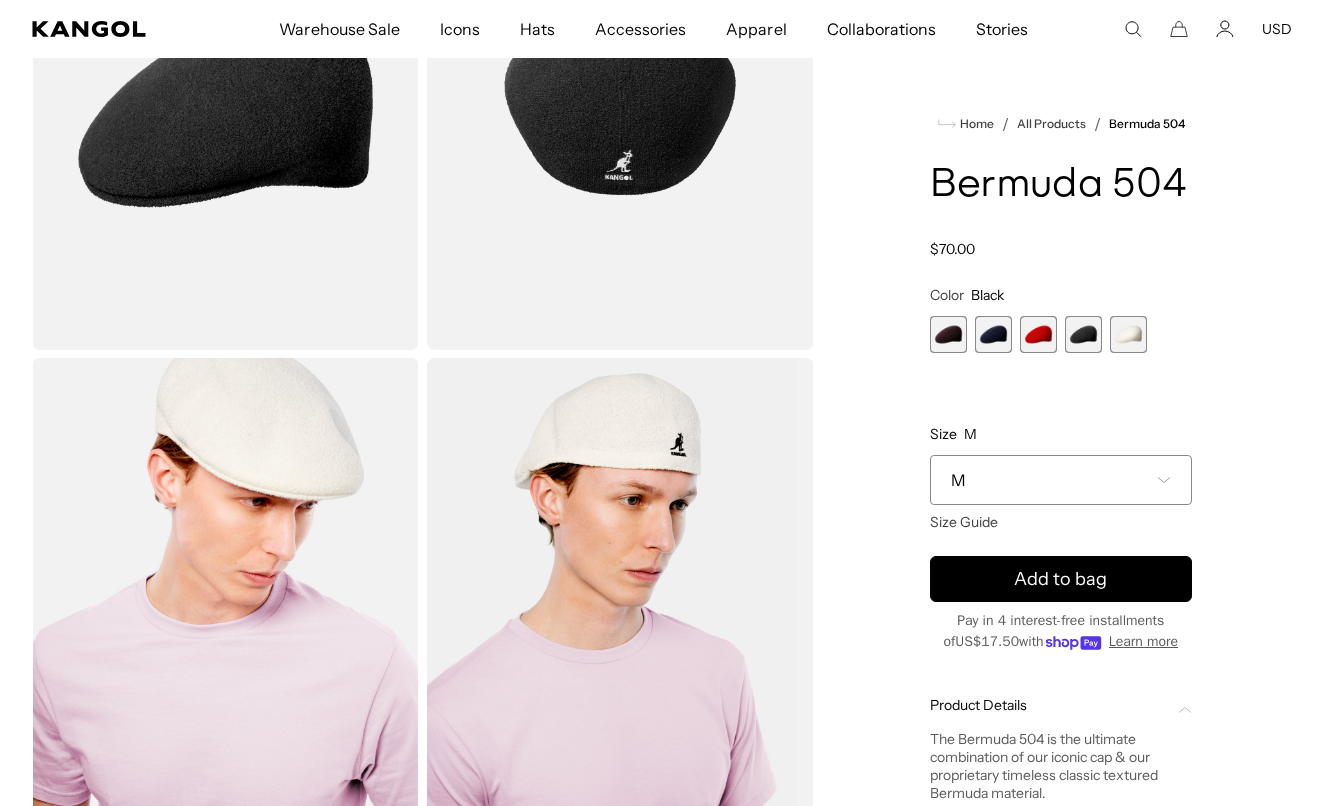 click at bounding box center [948, 334] 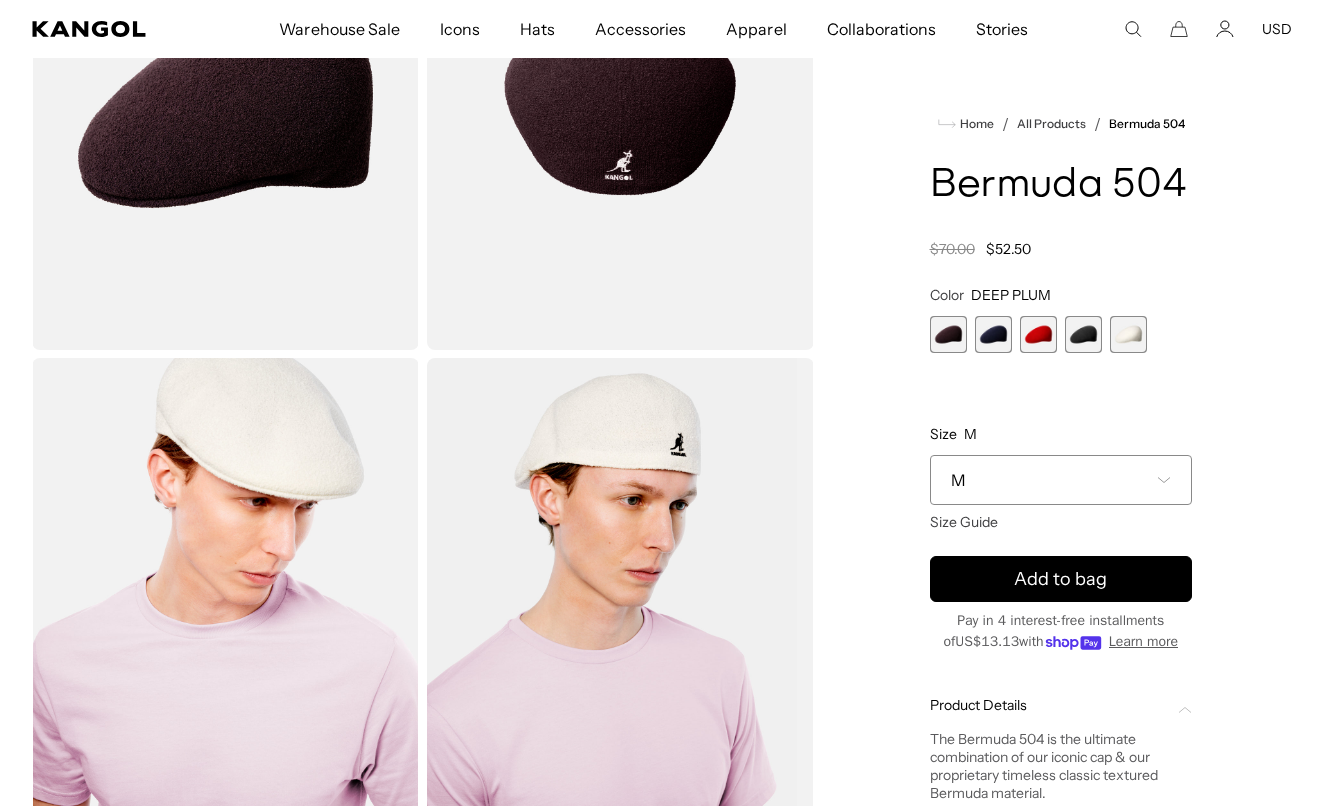 scroll, scrollTop: 0, scrollLeft: 0, axis: both 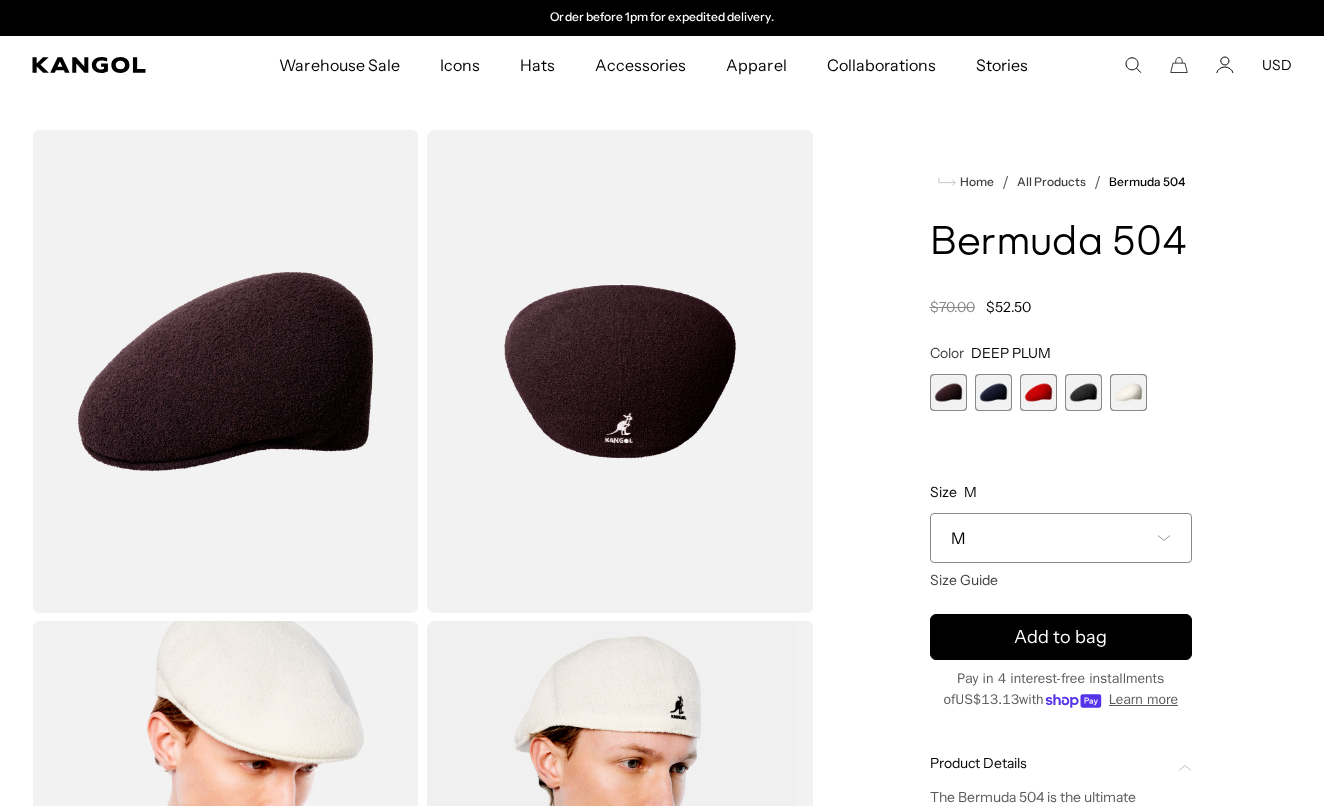 click 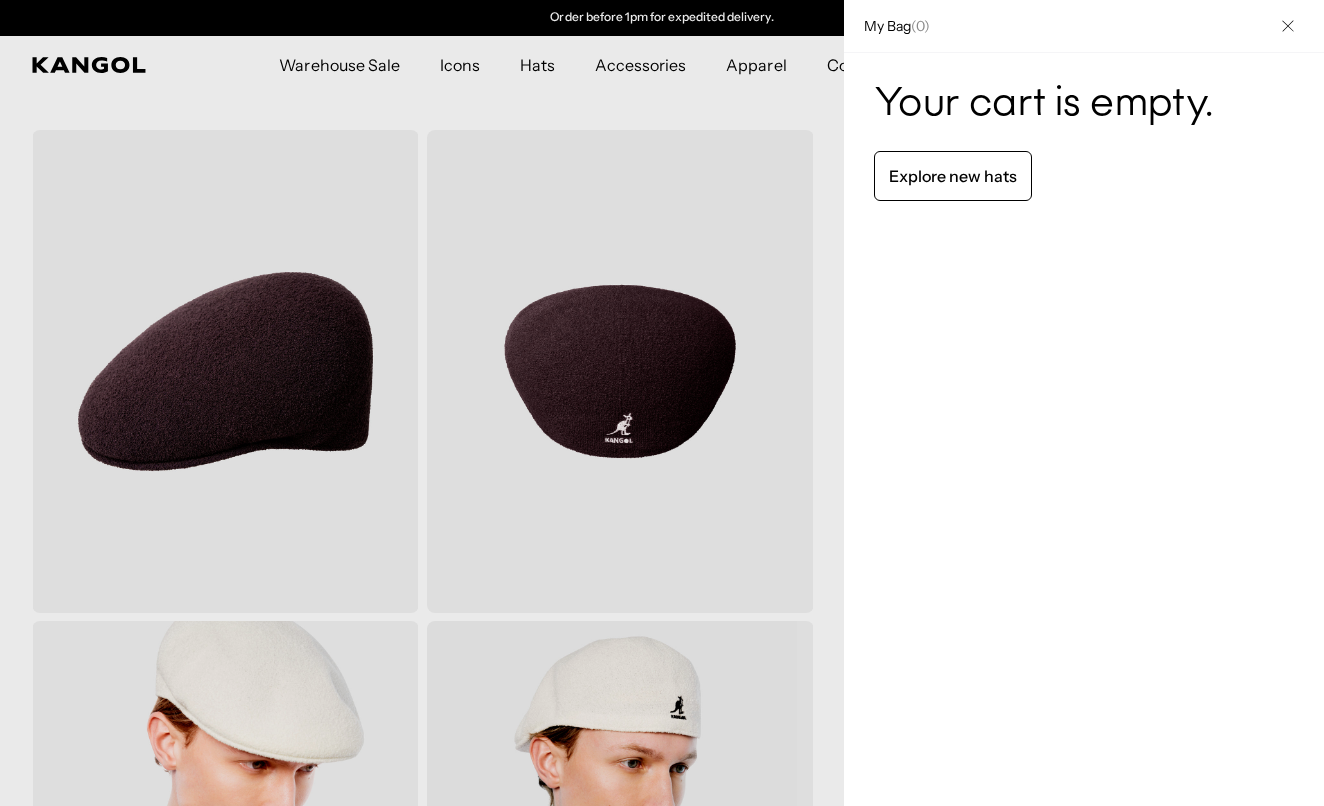 click at bounding box center [1288, 26] 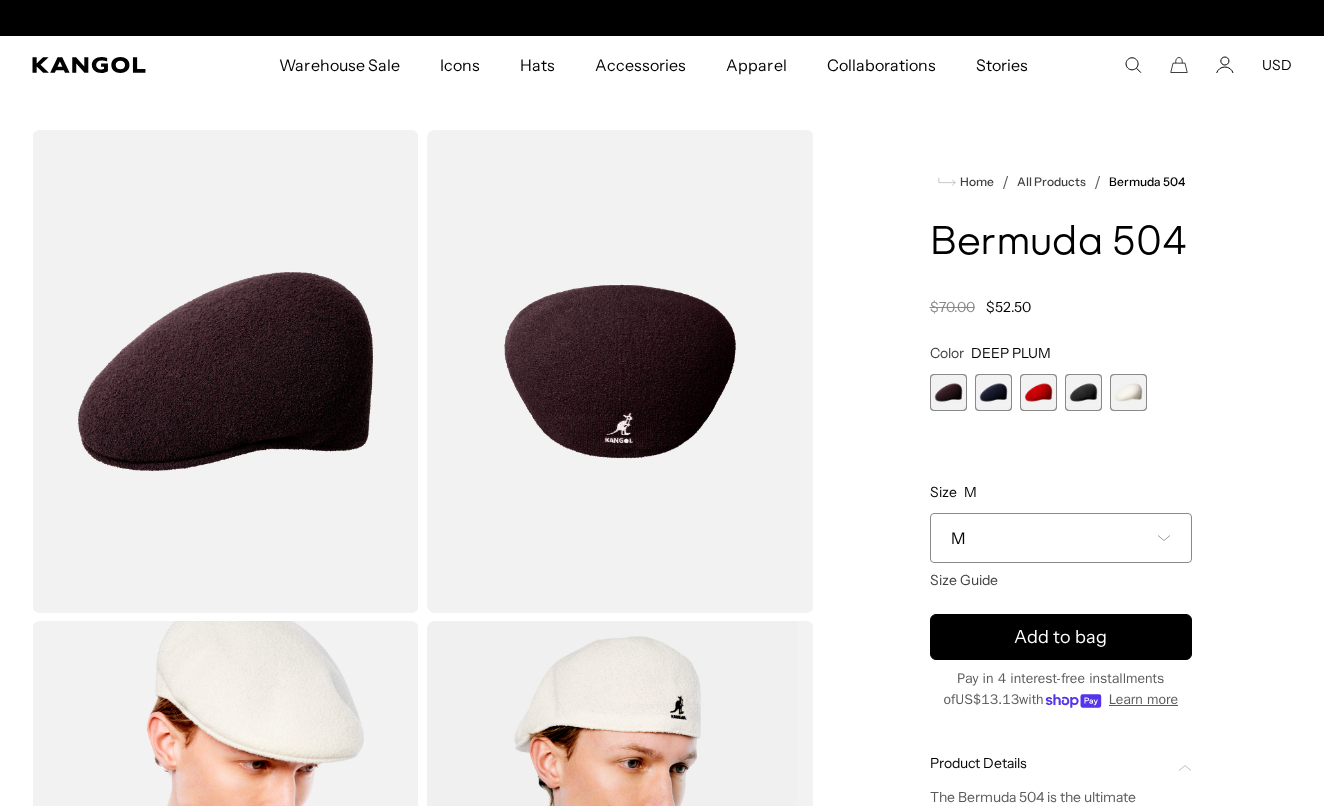 scroll, scrollTop: 0, scrollLeft: 0, axis: both 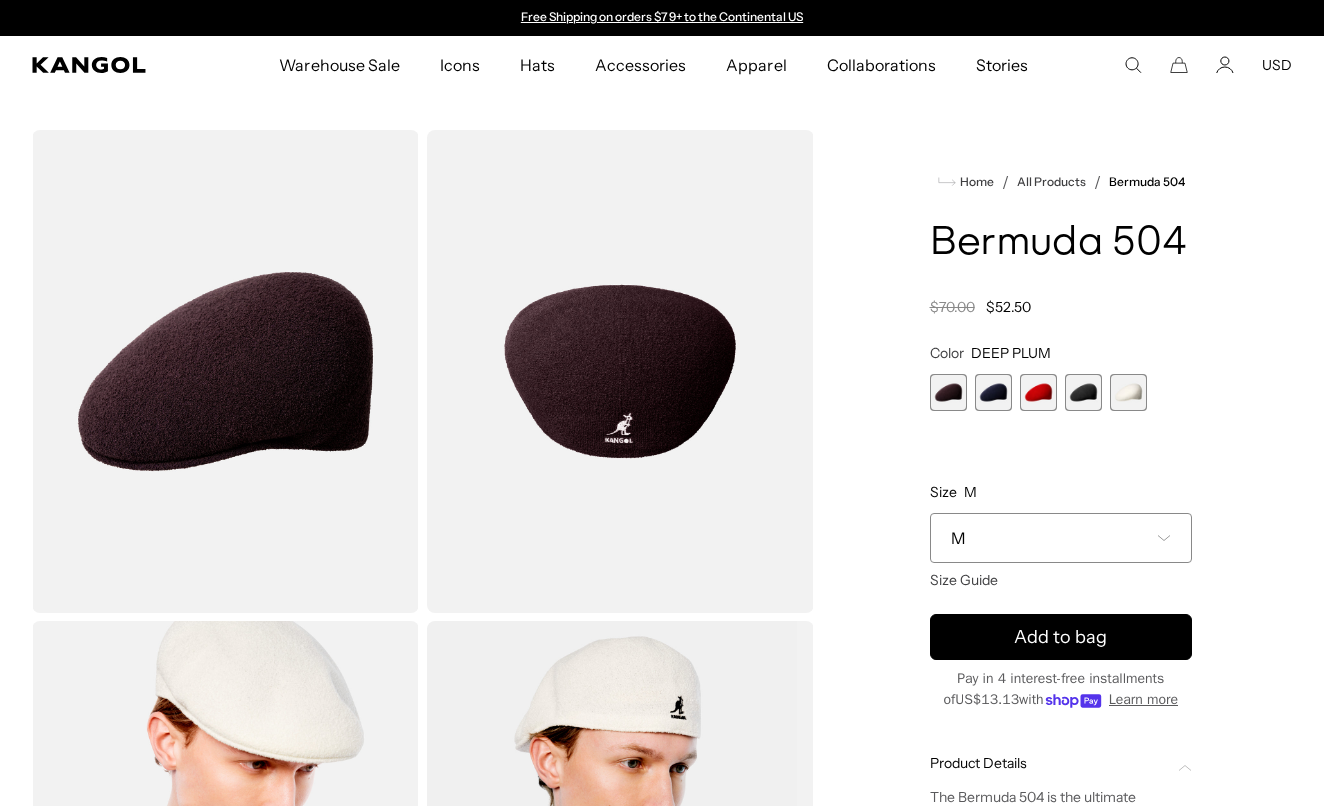 click on "Free Shipping on orders $79+ to the Continental US
Free Shipping on orders $79+ to the Continental US
Order before 1pm for expedited delivery.
Order before 1pm for expedited delivery." at bounding box center [662, 18] 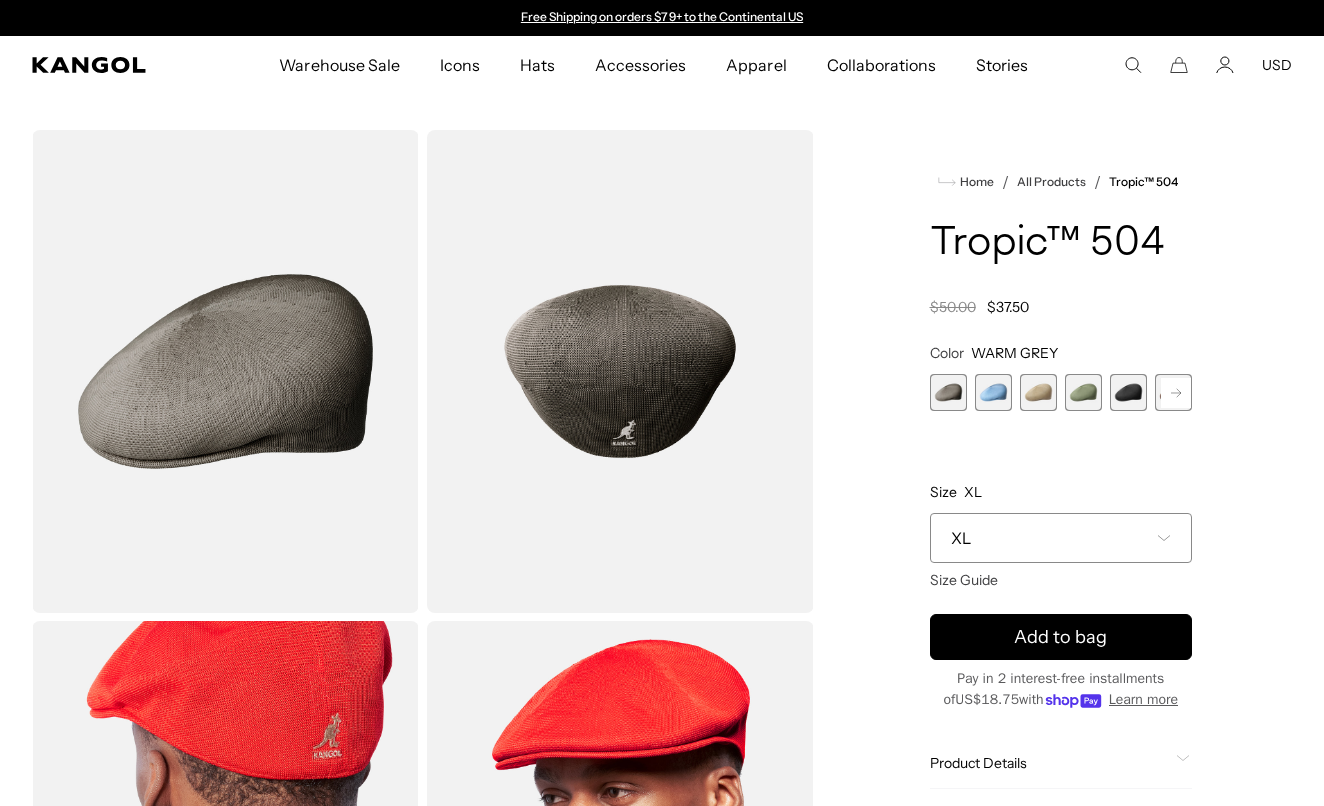 scroll, scrollTop: 0, scrollLeft: 0, axis: both 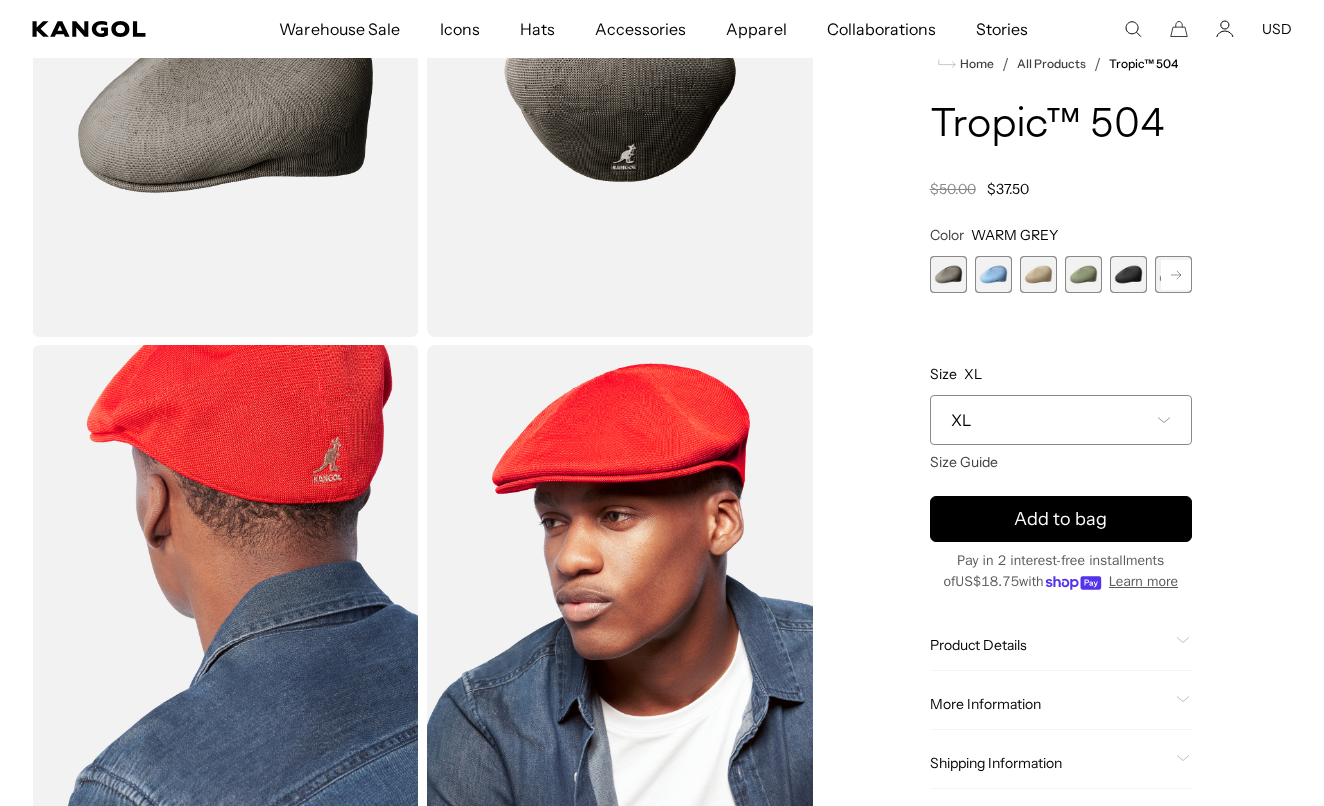 click 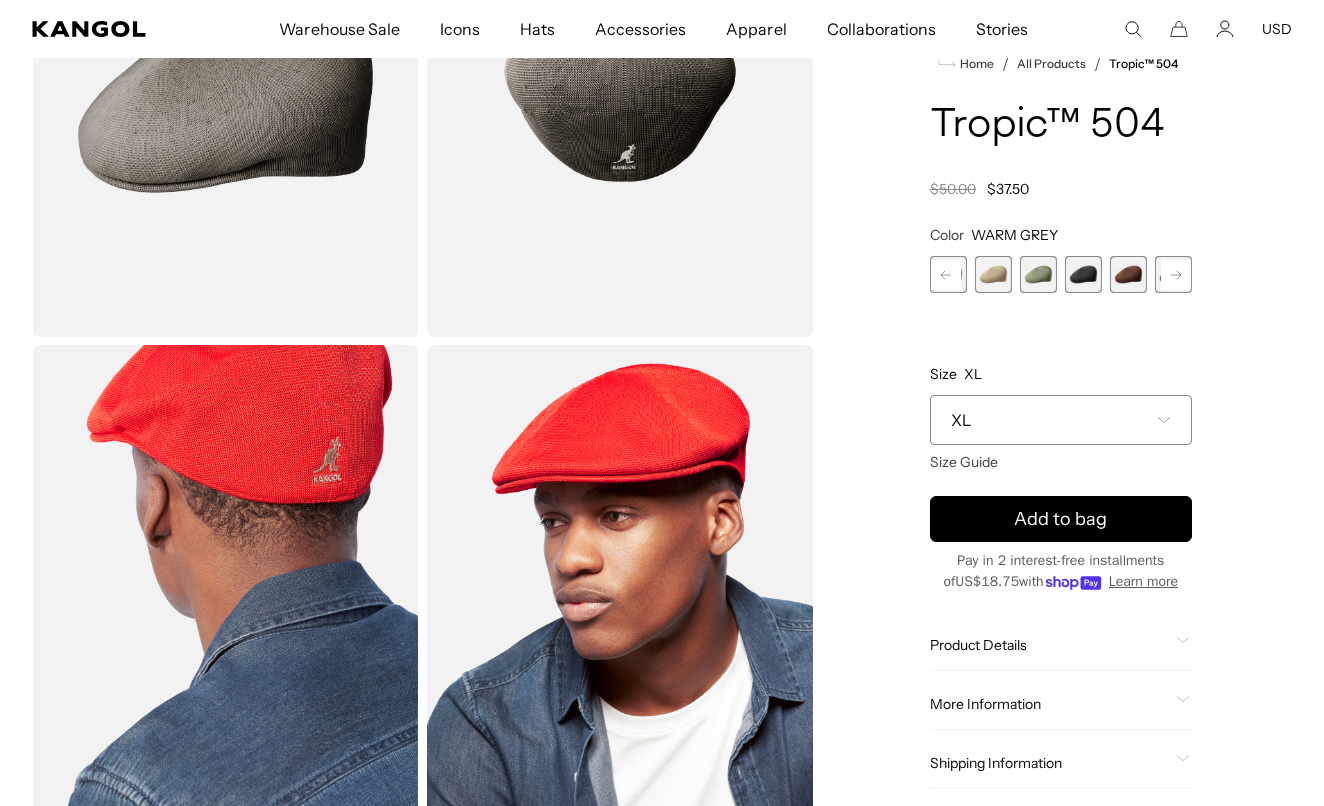 click at bounding box center [1083, 274] 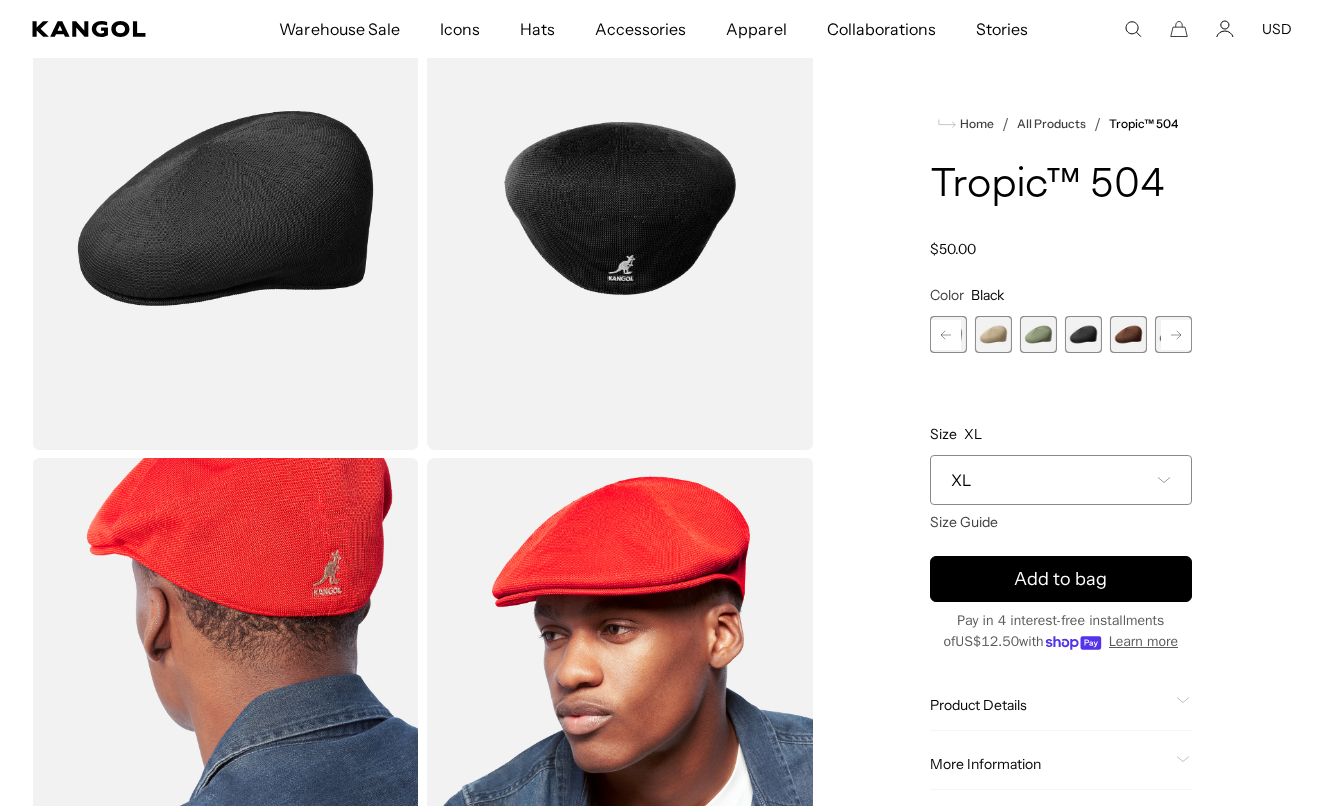scroll, scrollTop: 118, scrollLeft: 0, axis: vertical 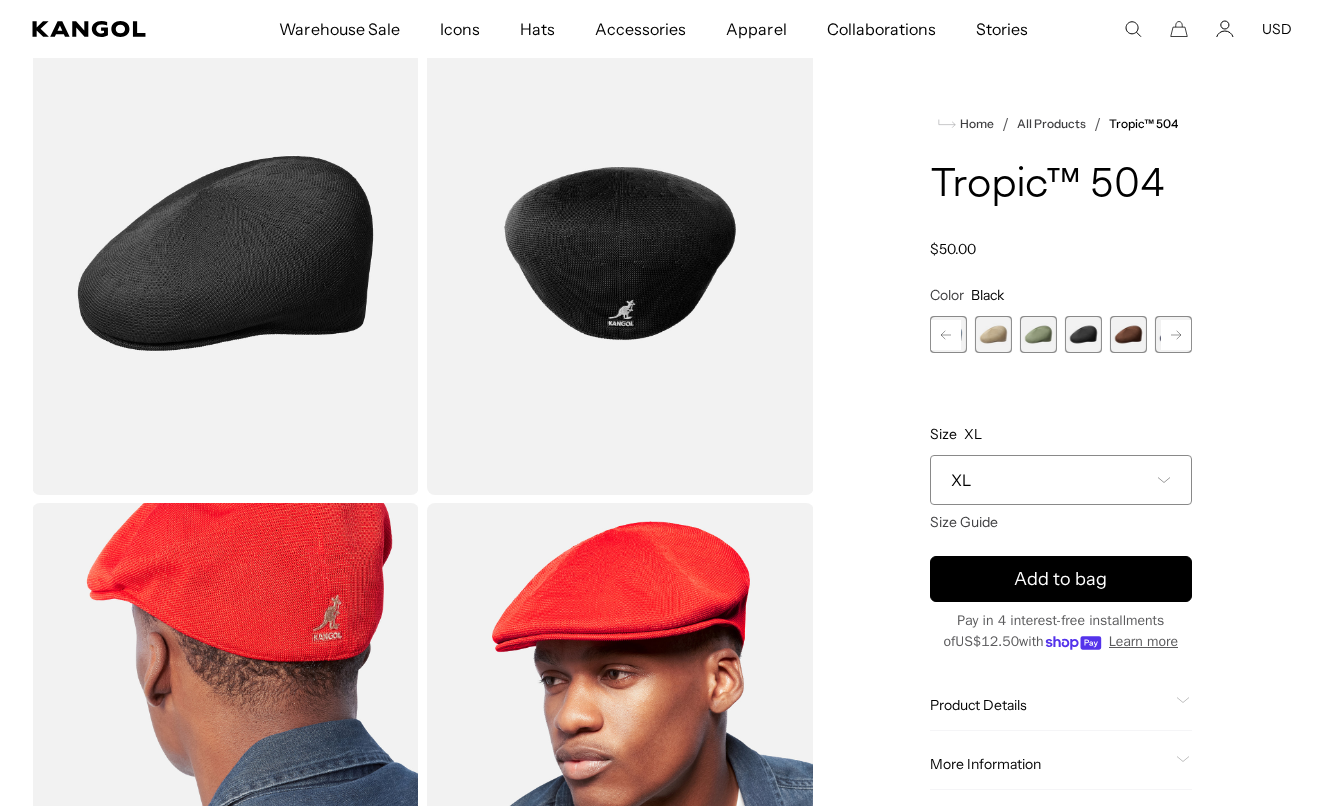 click at bounding box center [1038, 334] 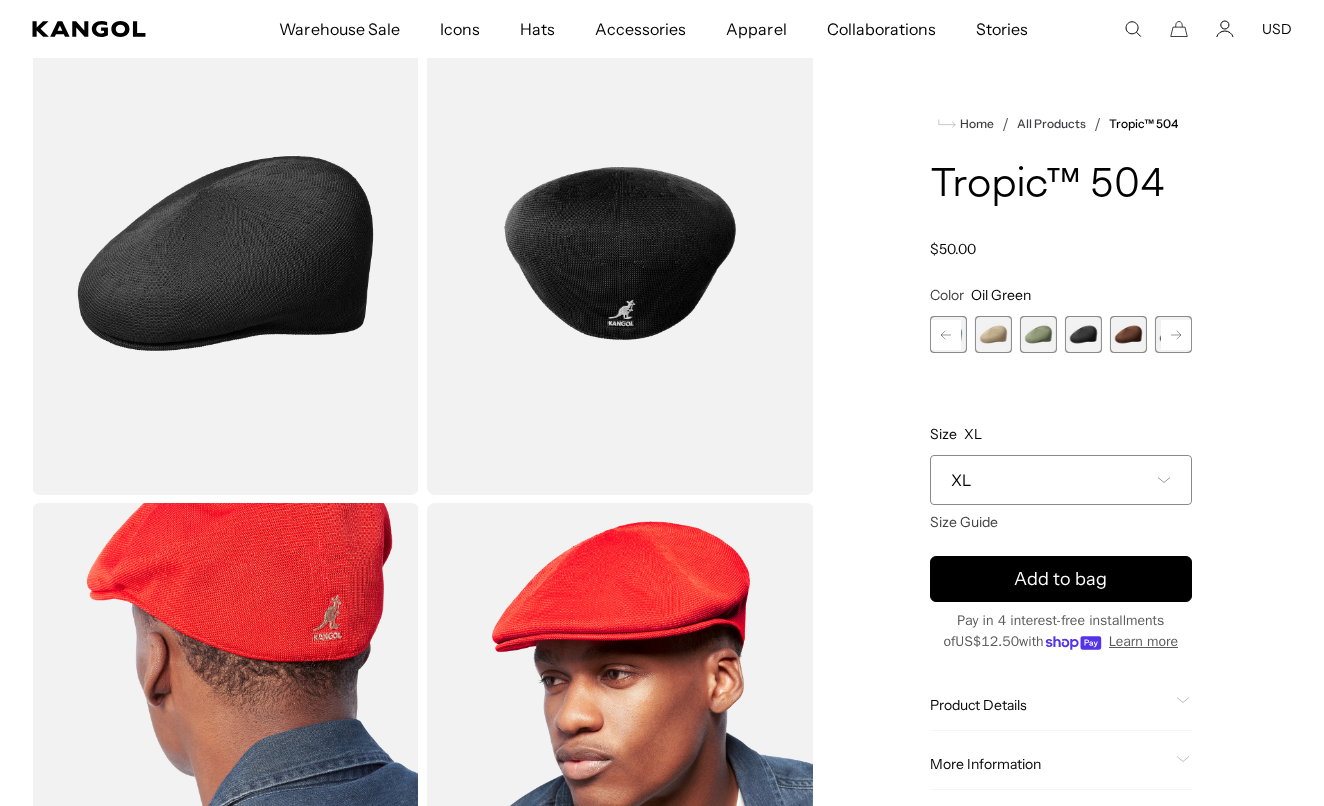 click at bounding box center (993, 334) 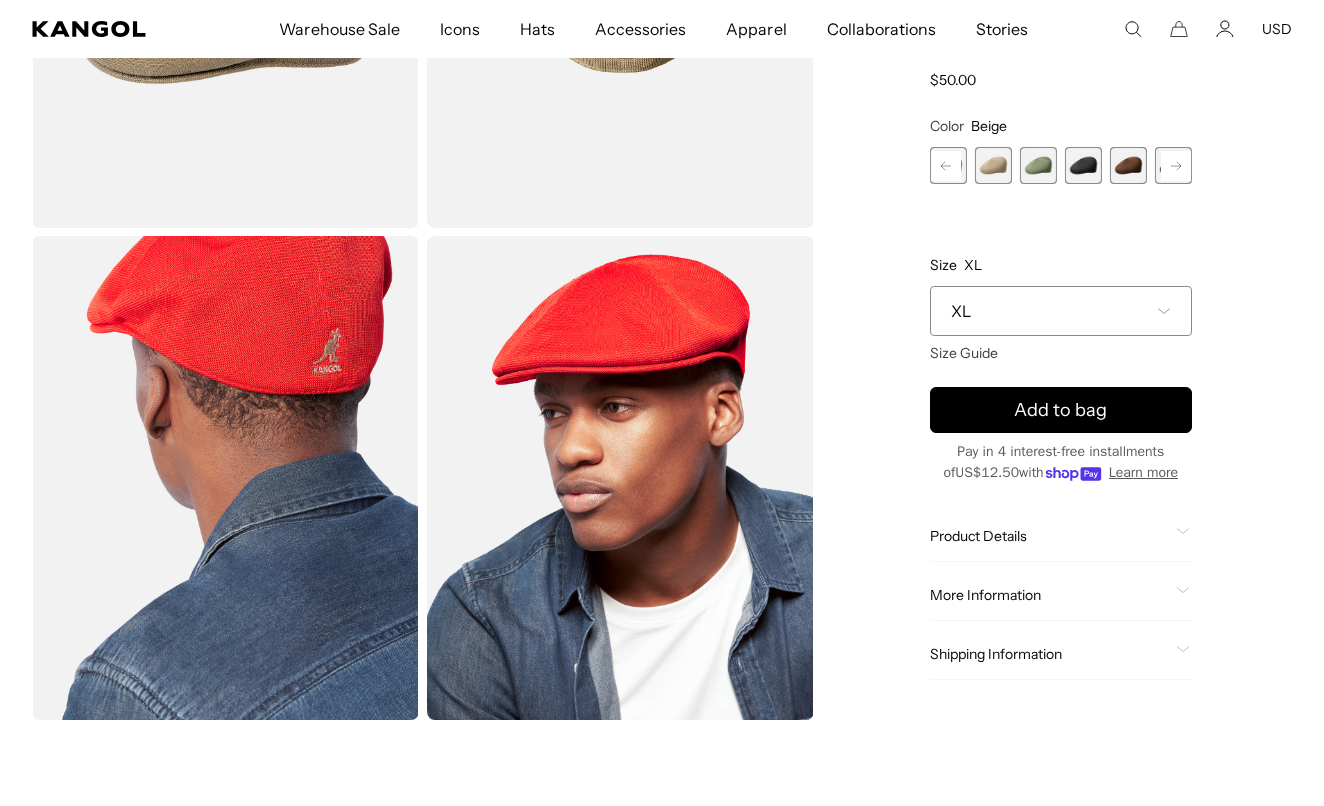 scroll, scrollTop: 394, scrollLeft: 0, axis: vertical 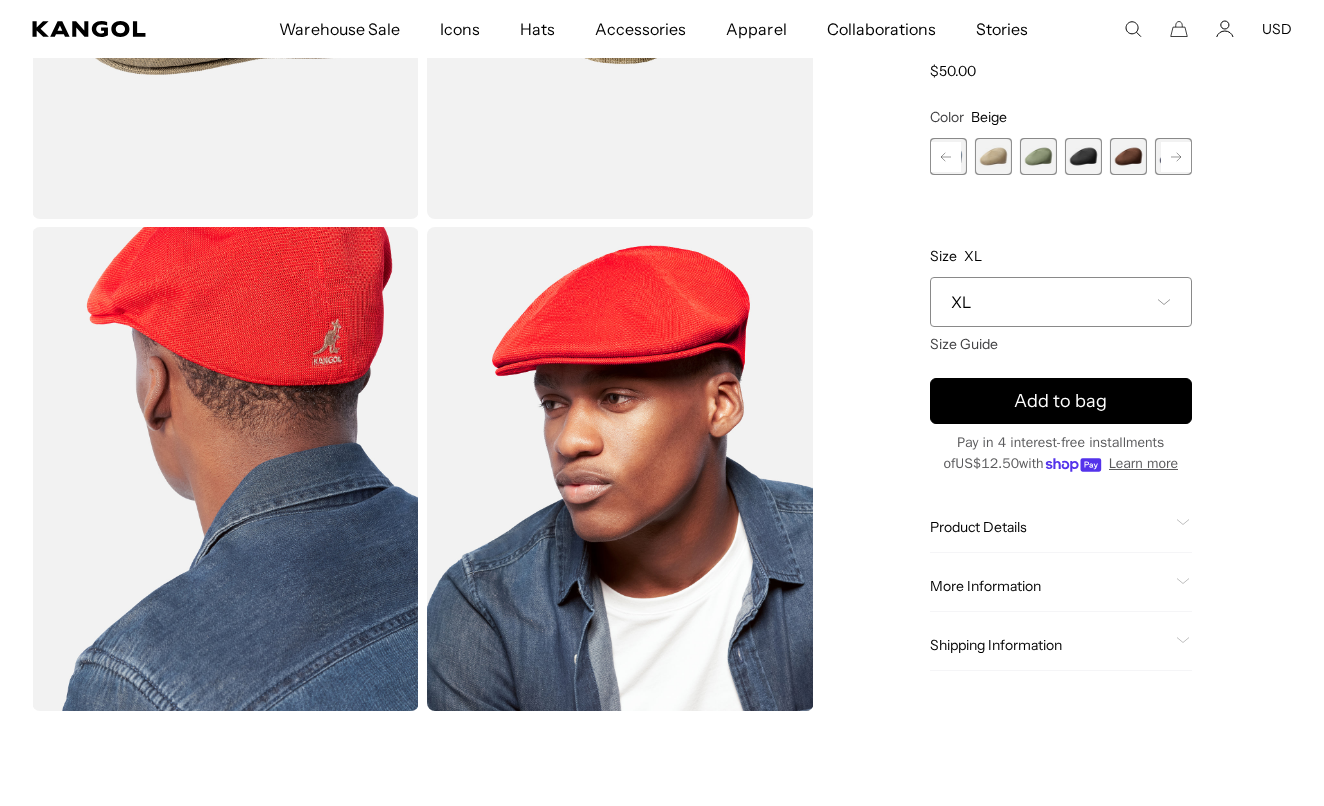 click on "Product Details
An iconic Kangol classic, the  Tropic ™  504  is an ivy cap that features a blocked crown with a 2” brim and our Tropic ™  yarn for a lightweight and comfortable fit. The seamless, knitted, and blocked construction has been a beloved staple in our collection  since the 1970s . The 504 cap gets its name from the number assigned to the original block shape that it’s made on." 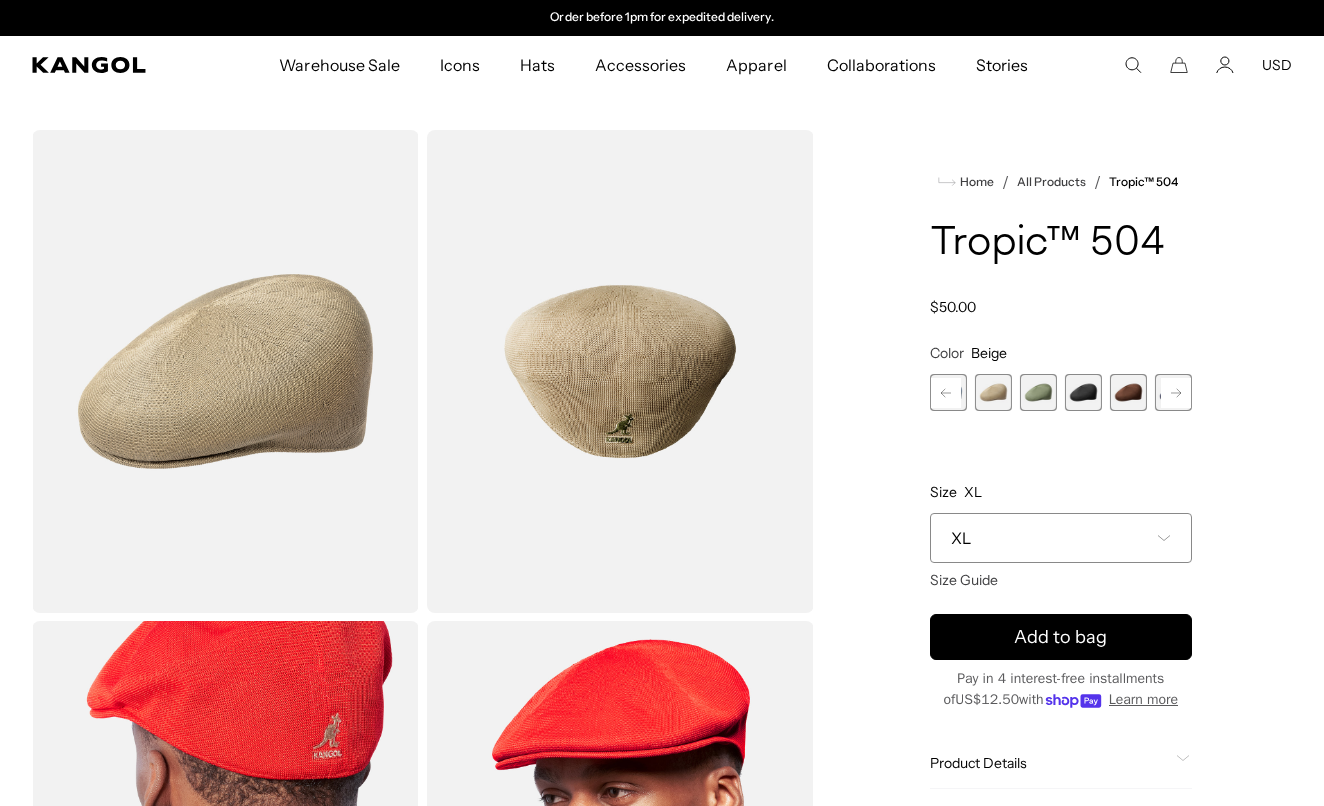 scroll, scrollTop: 0, scrollLeft: 0, axis: both 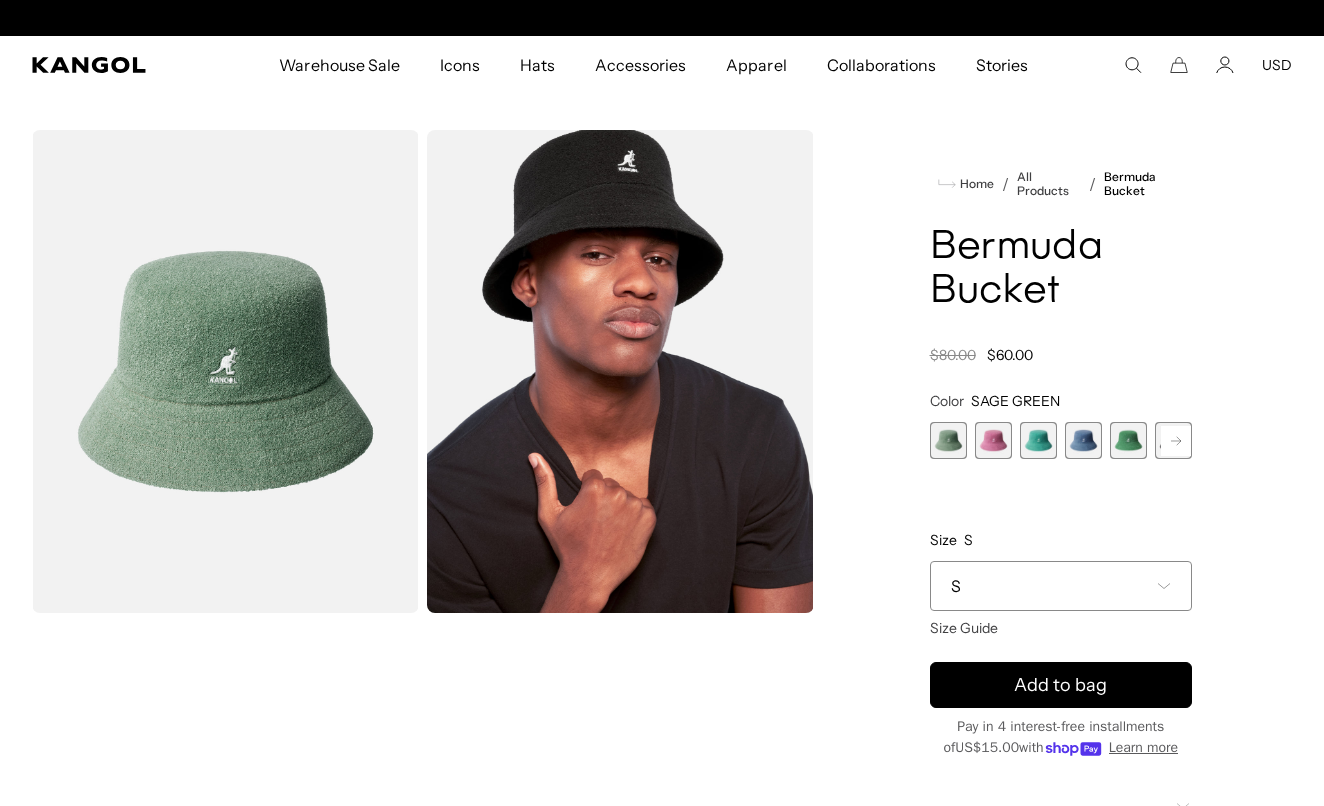 click at bounding box center [948, 440] 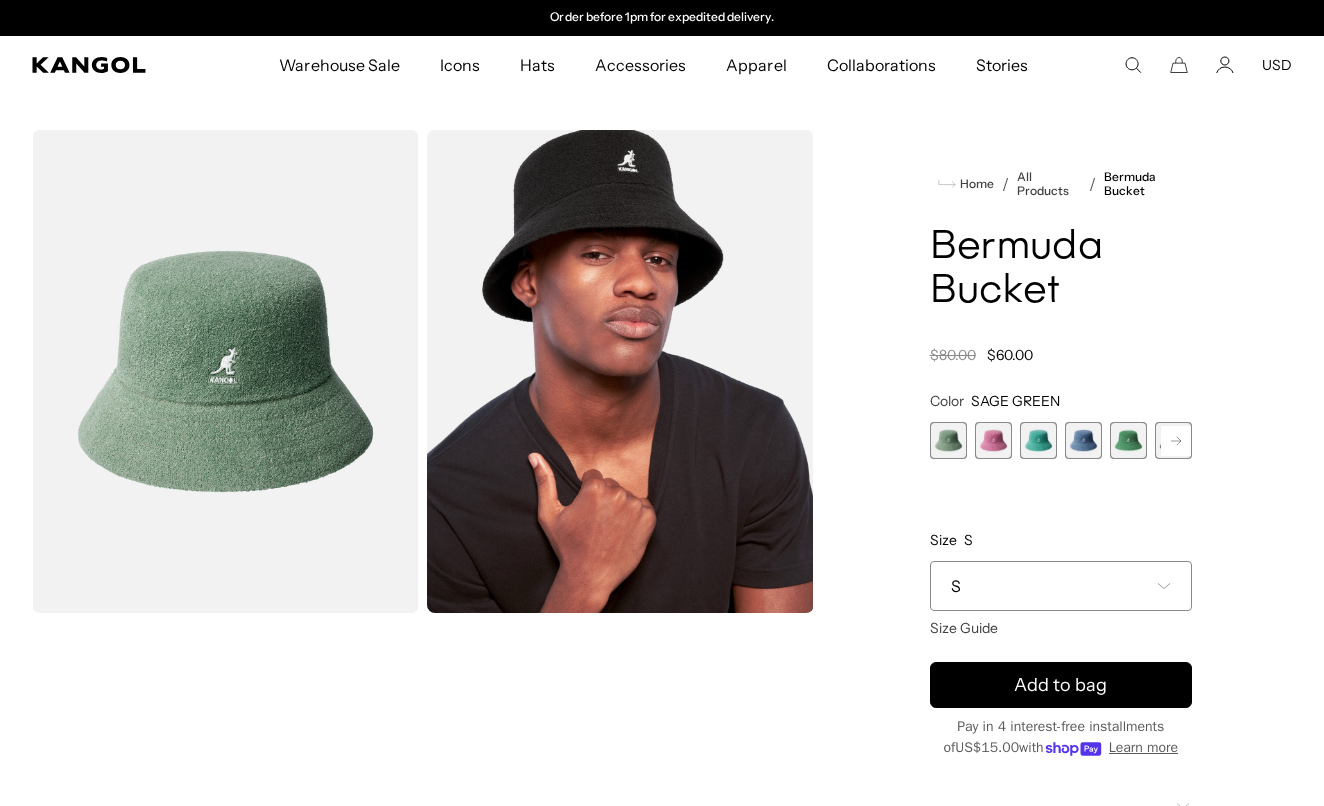 click at bounding box center [993, 440] 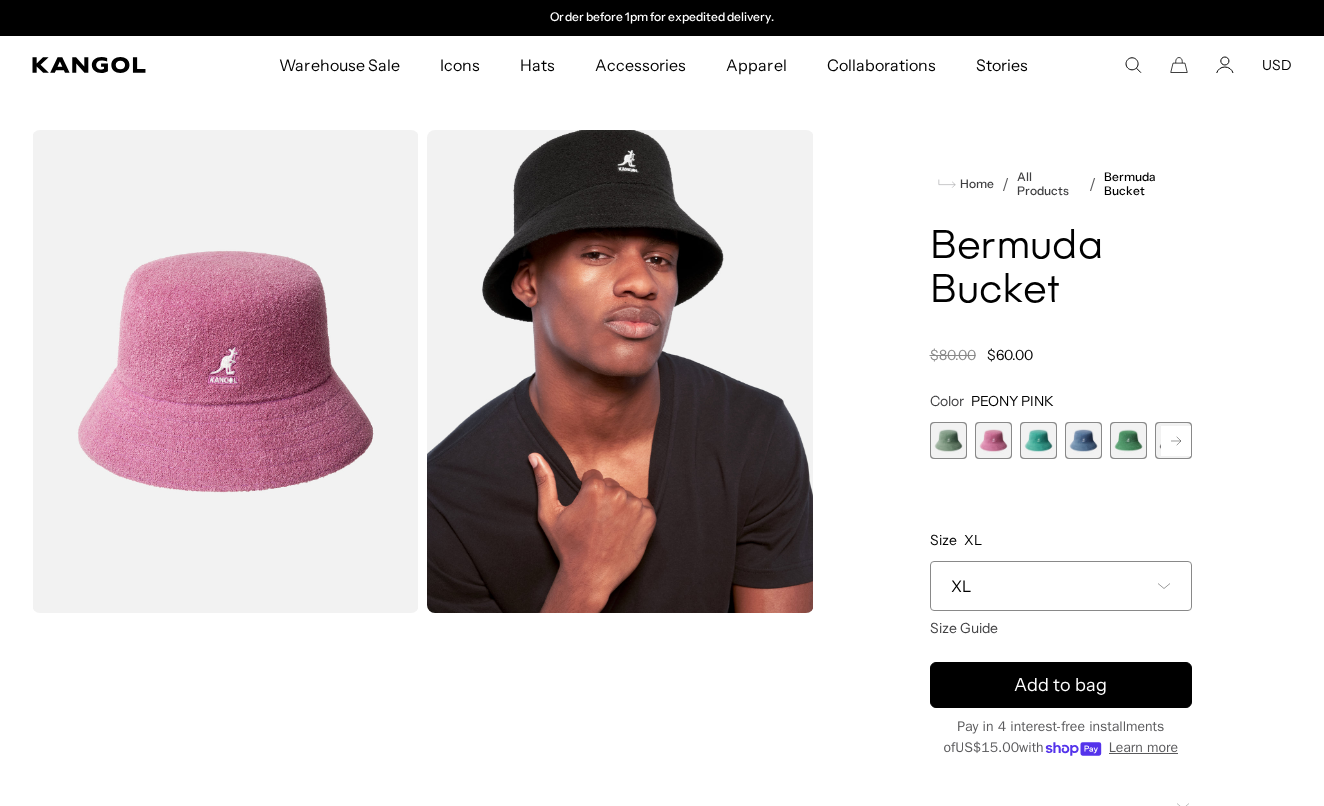 click at bounding box center (993, 440) 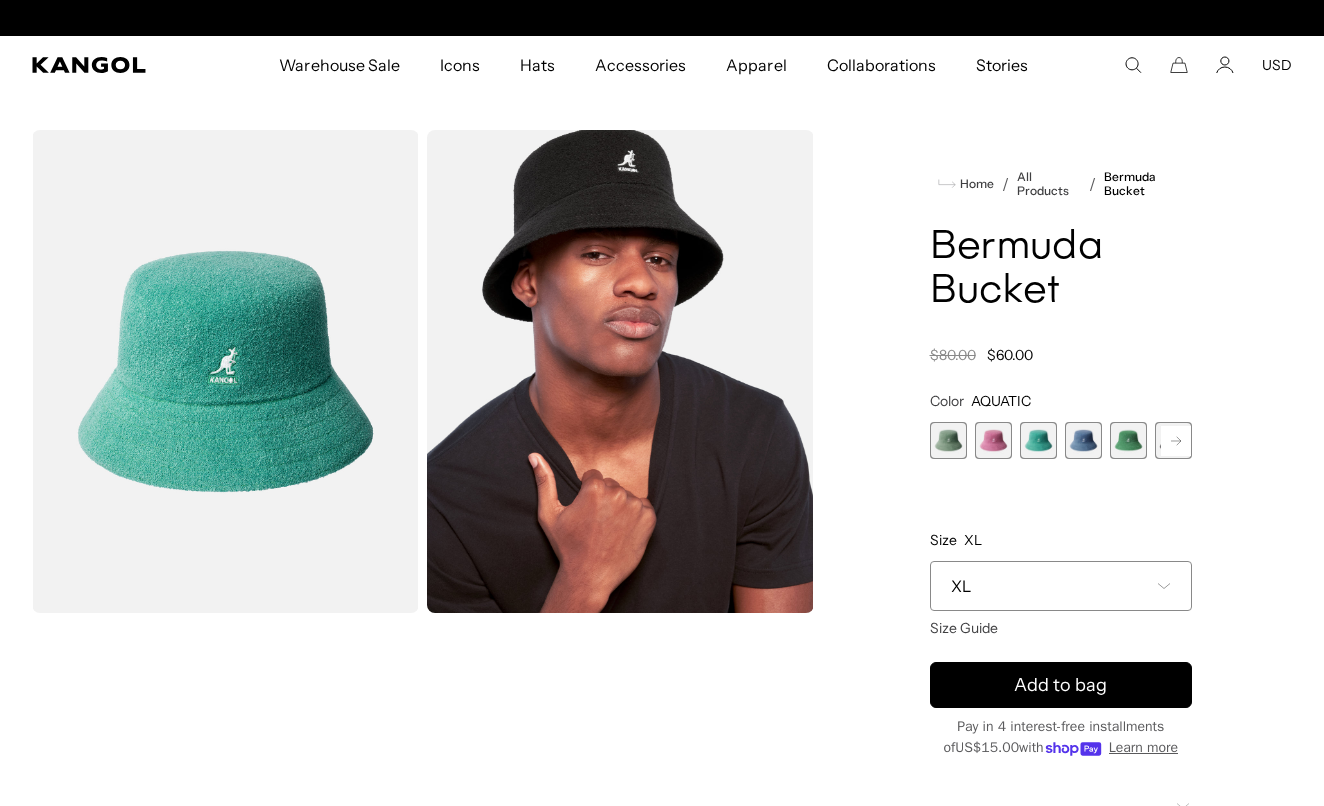 click 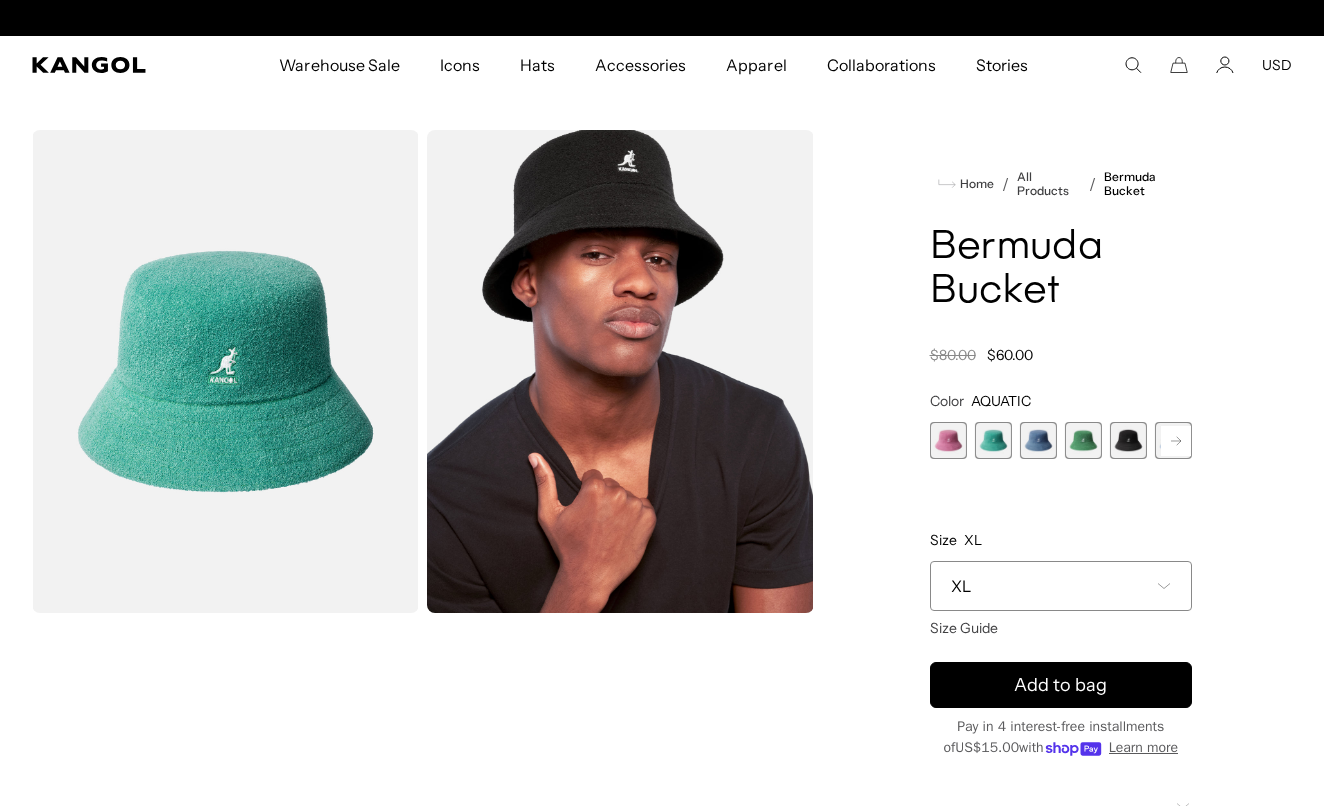 scroll, scrollTop: 0, scrollLeft: 0, axis: both 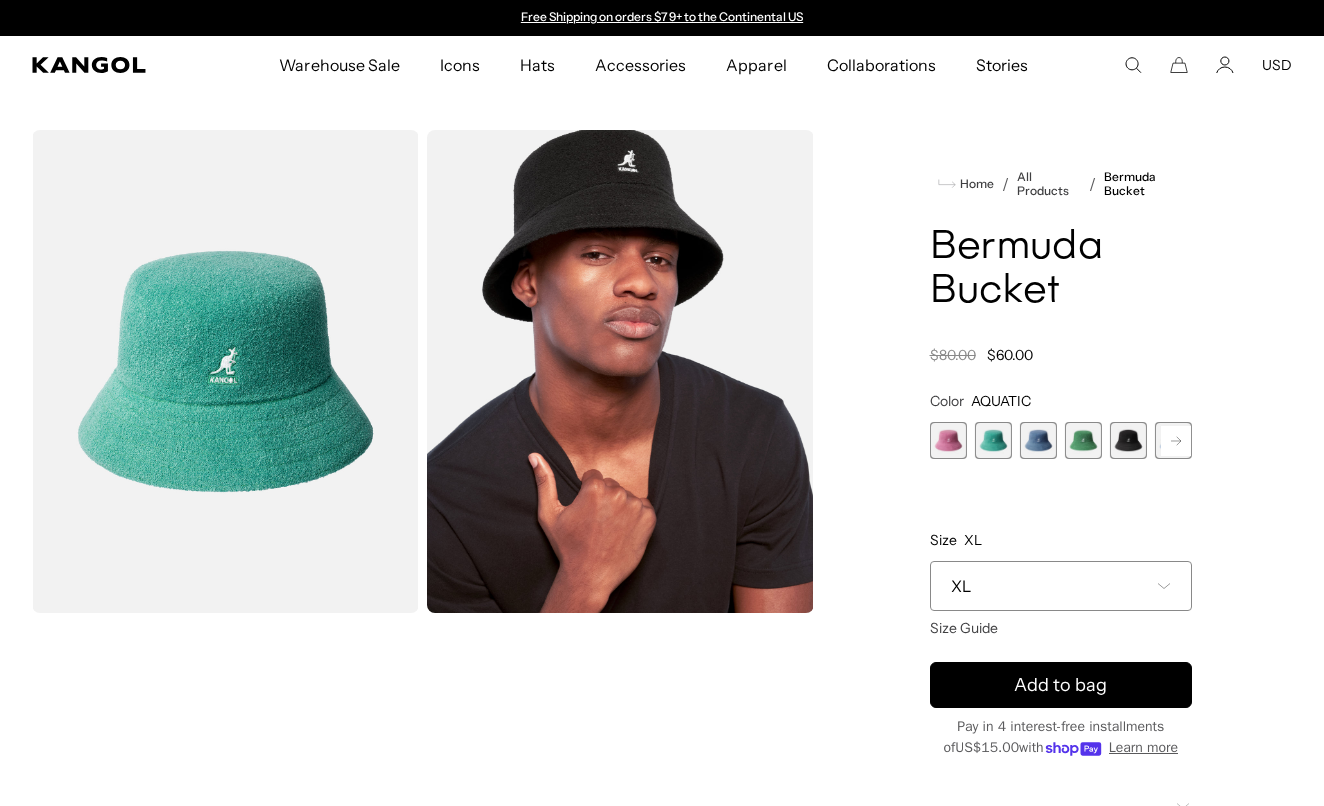 click 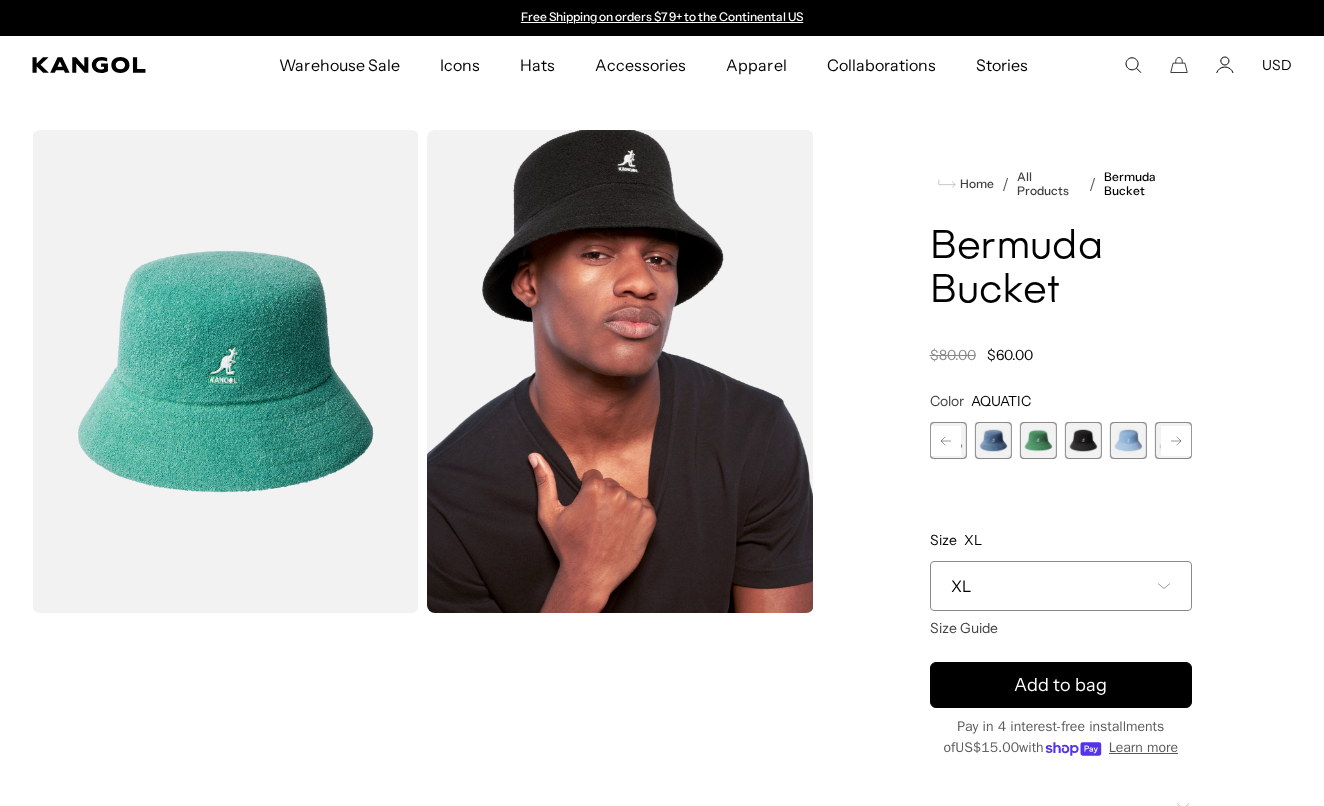 click at bounding box center (1083, 440) 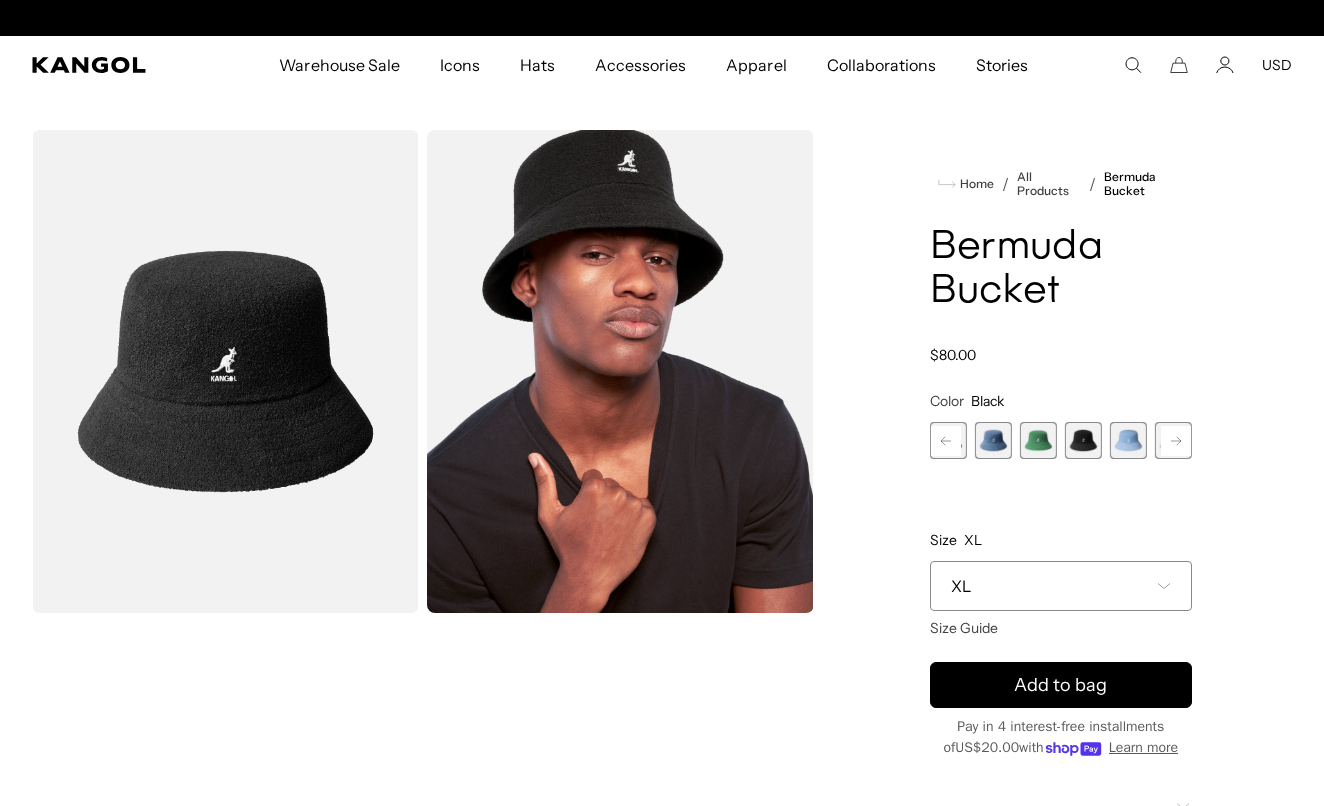 scroll, scrollTop: 0, scrollLeft: 412, axis: horizontal 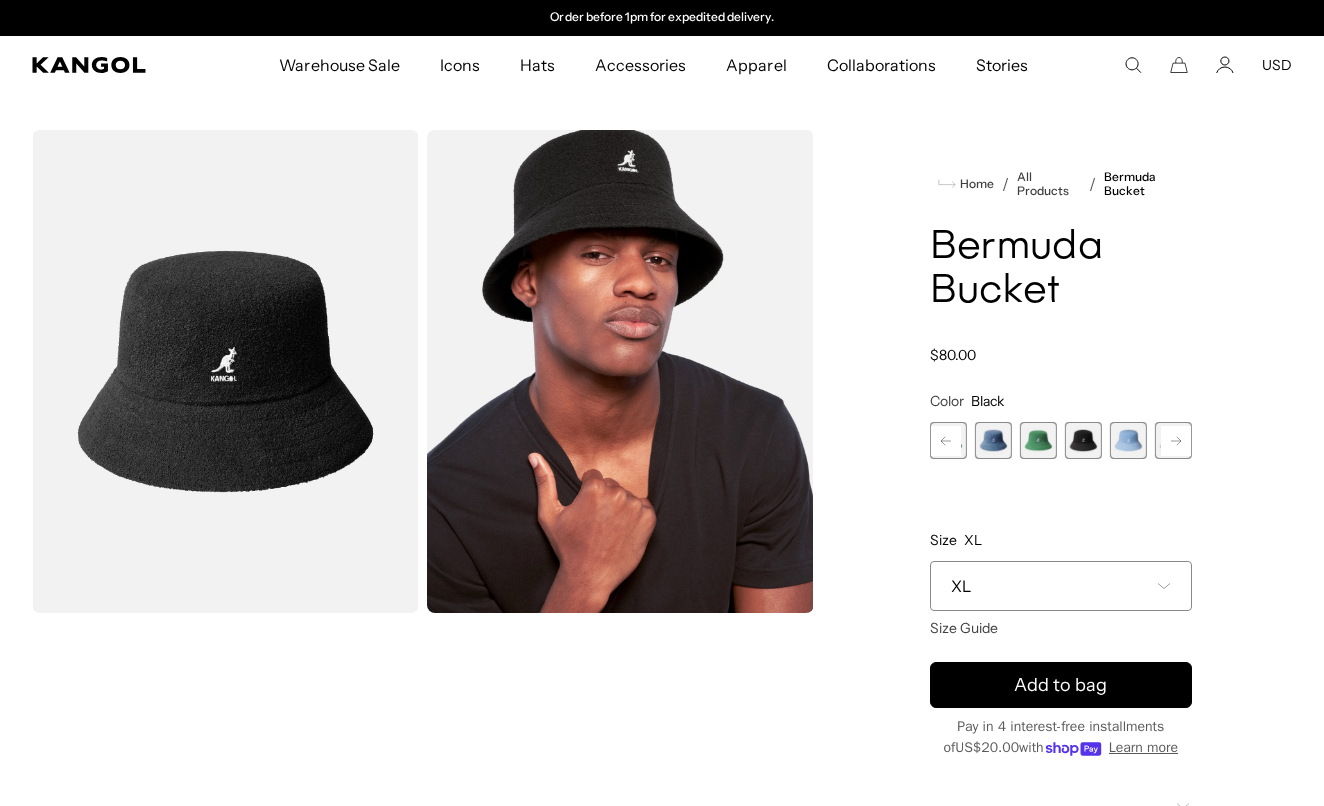 click 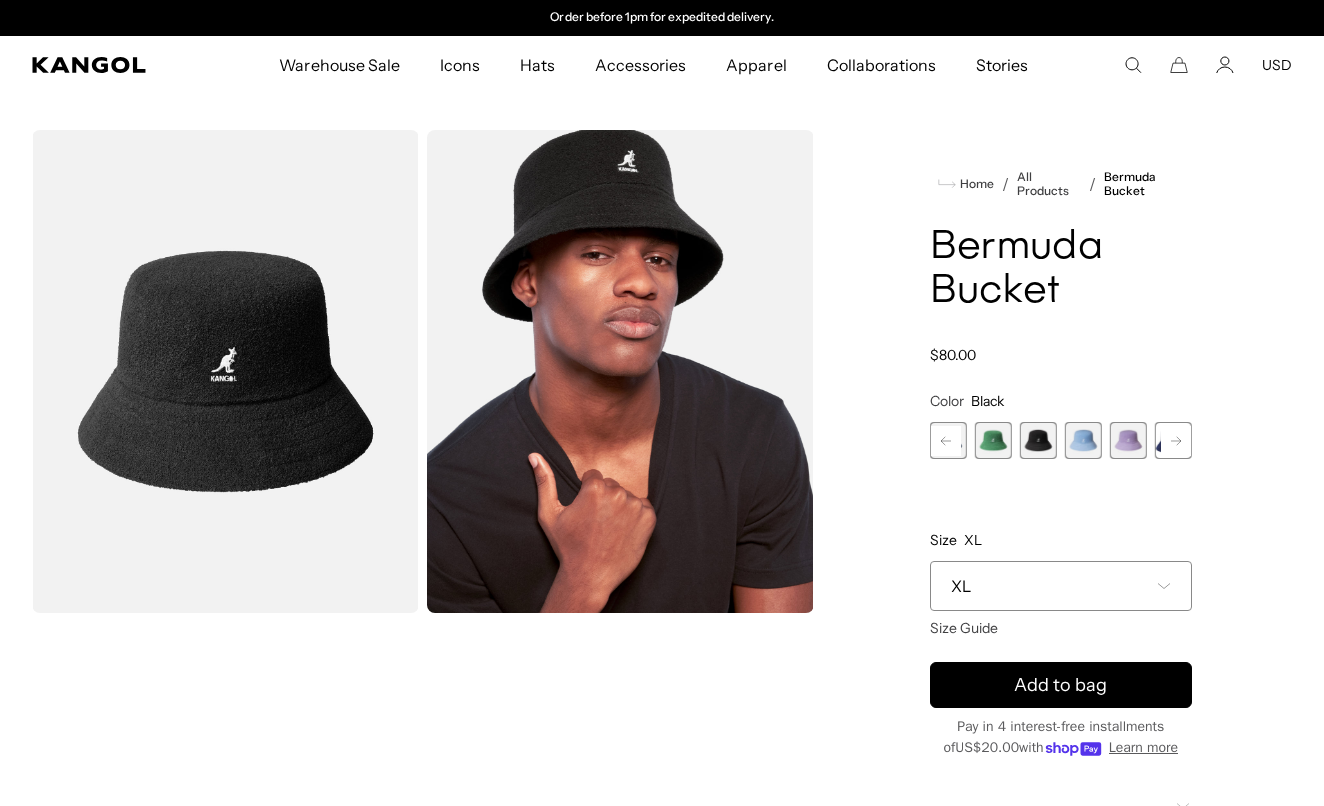 click at bounding box center [1128, 440] 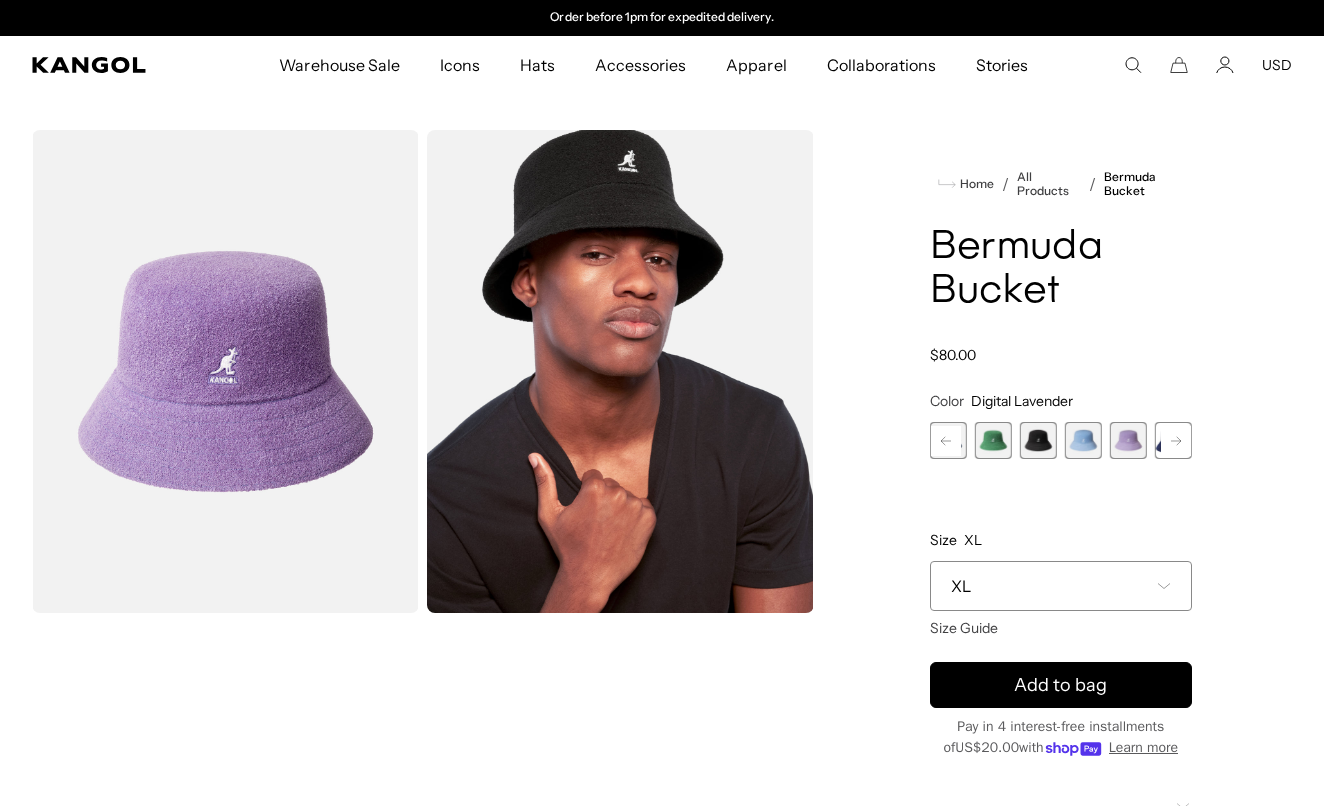 click 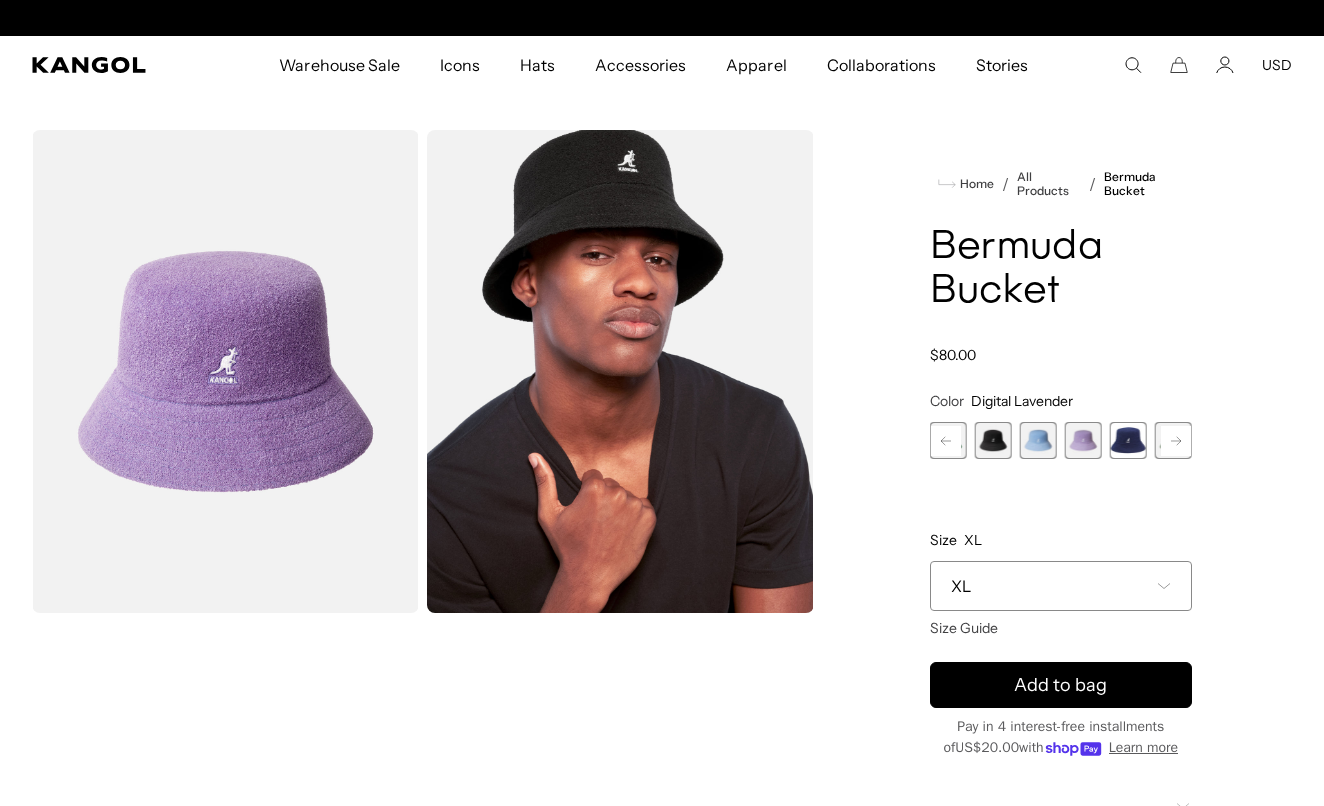 scroll, scrollTop: 0, scrollLeft: 0, axis: both 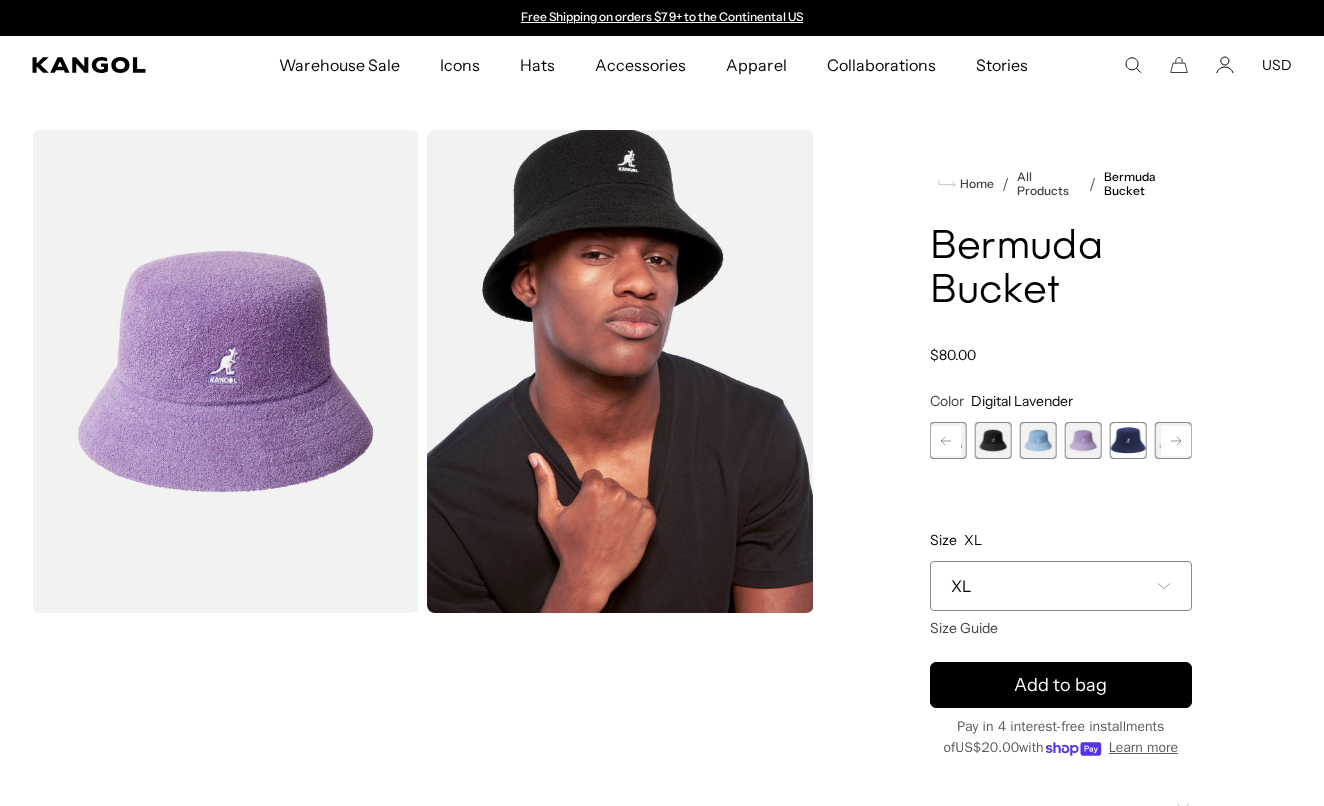 click 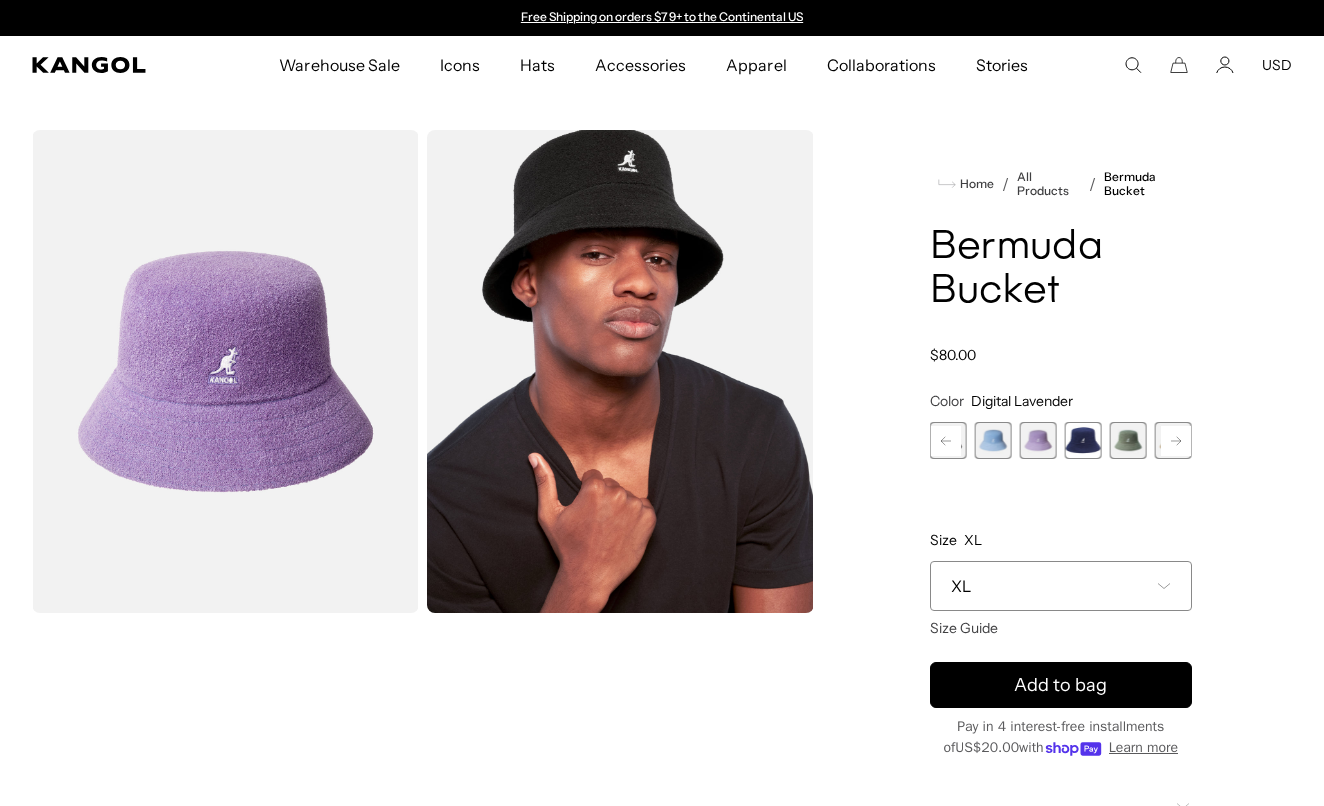 click 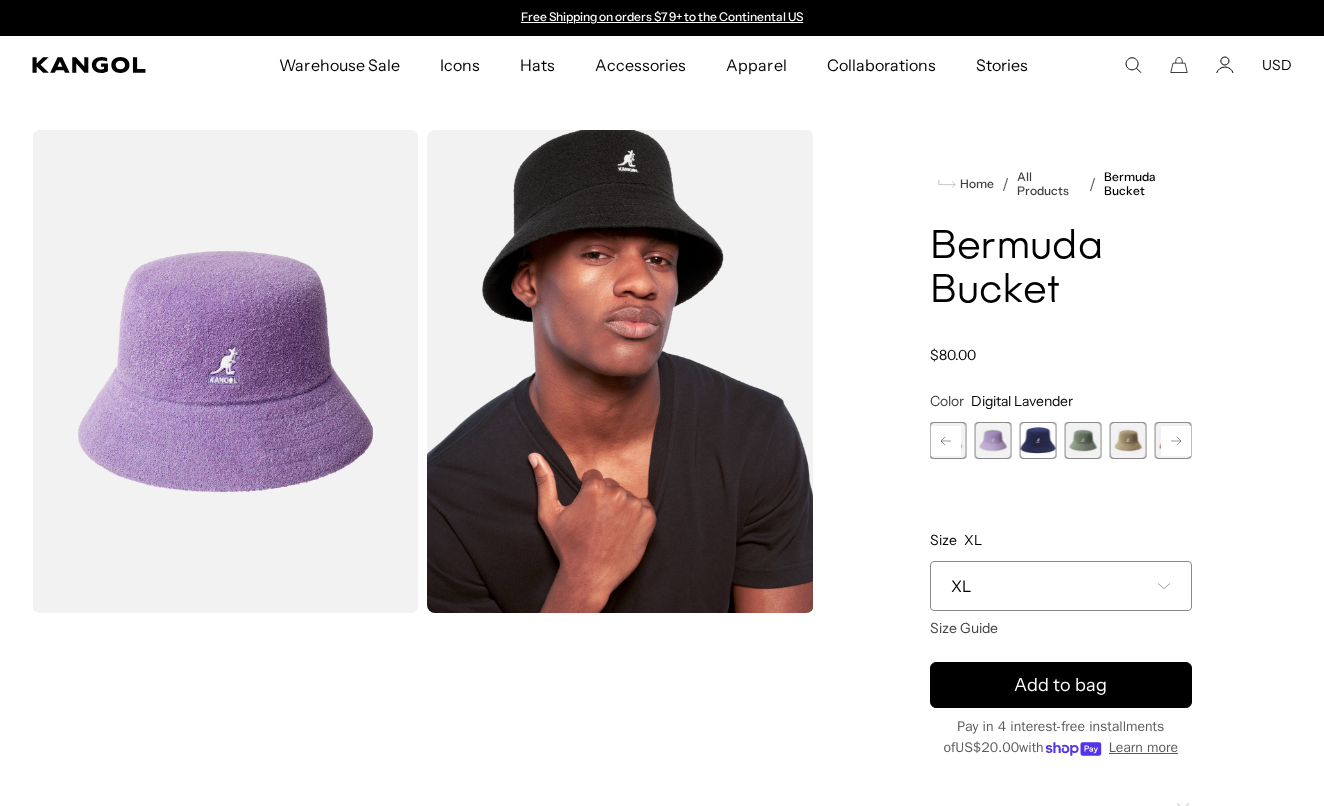 click 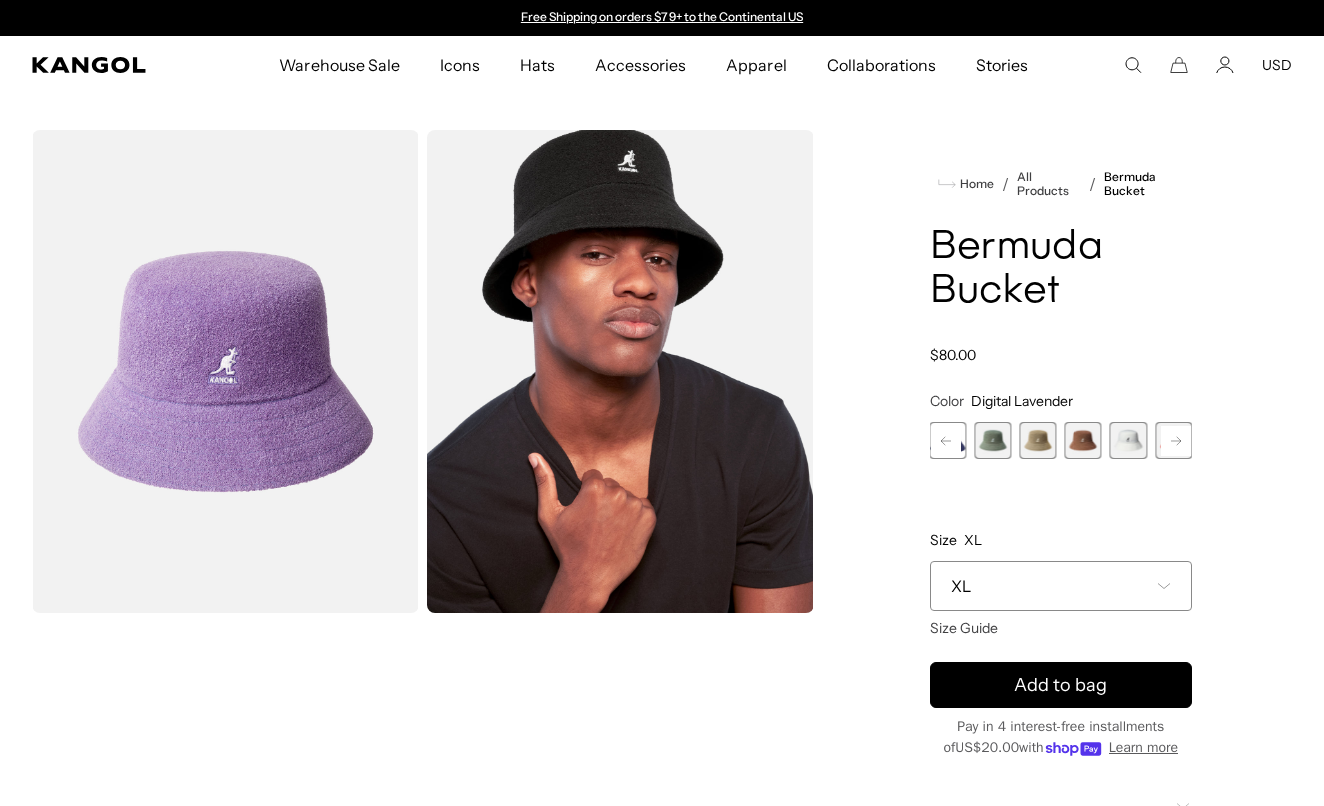 click 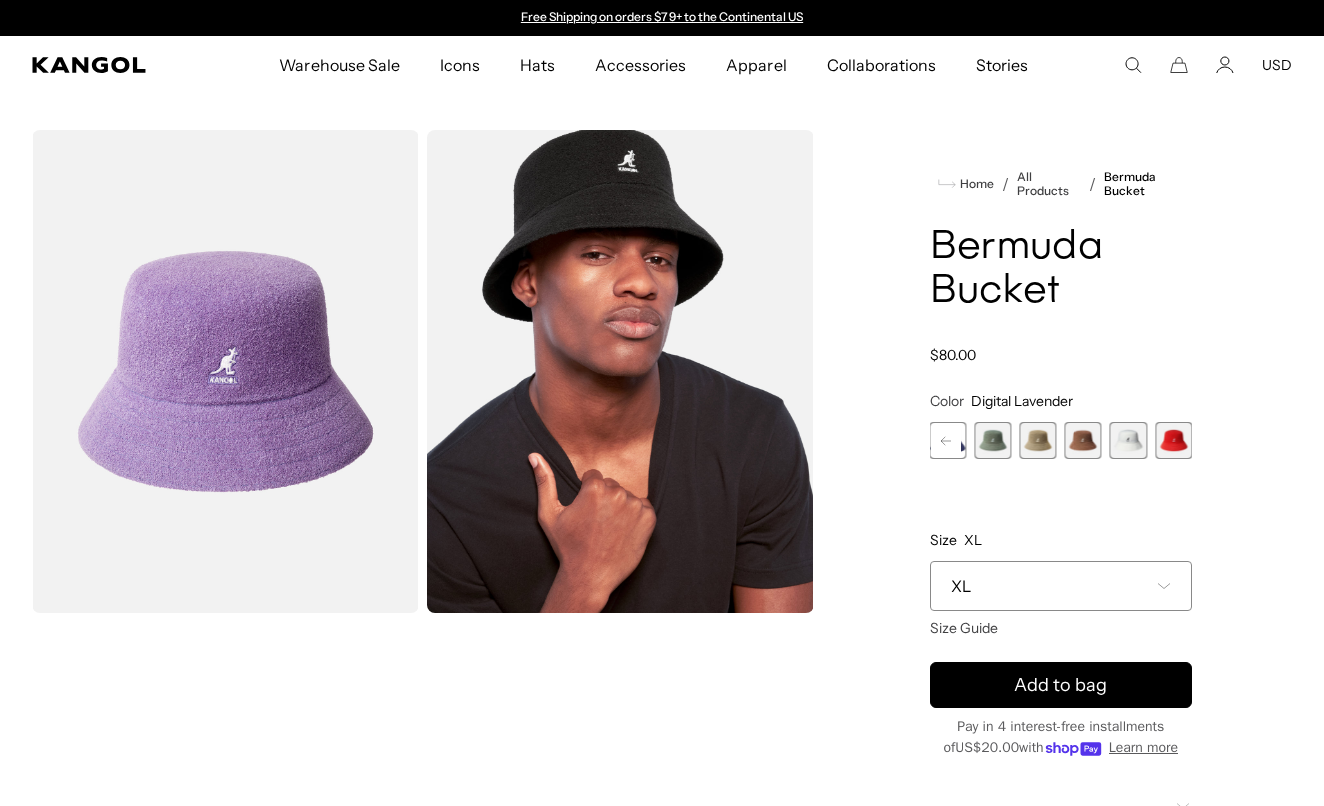 click at bounding box center [1173, 440] 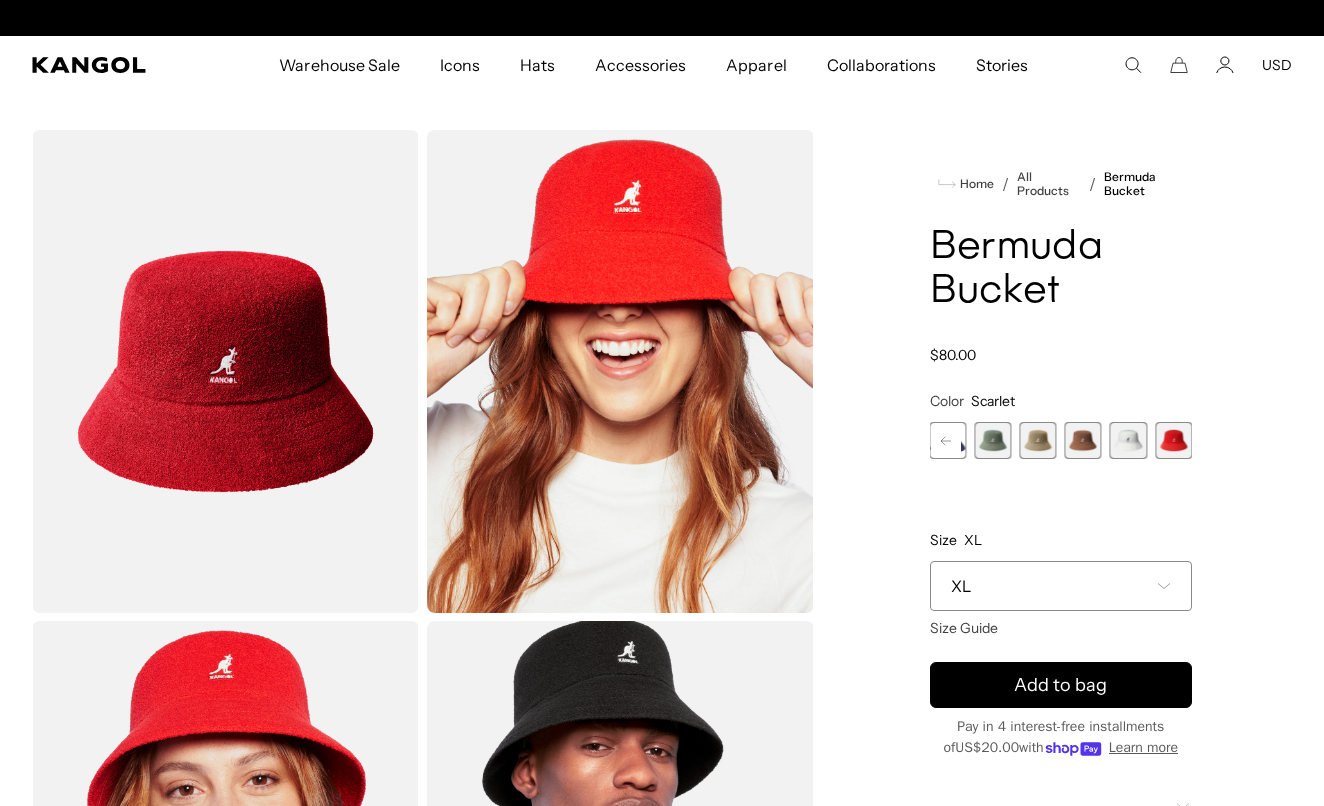 scroll, scrollTop: 0, scrollLeft: 412, axis: horizontal 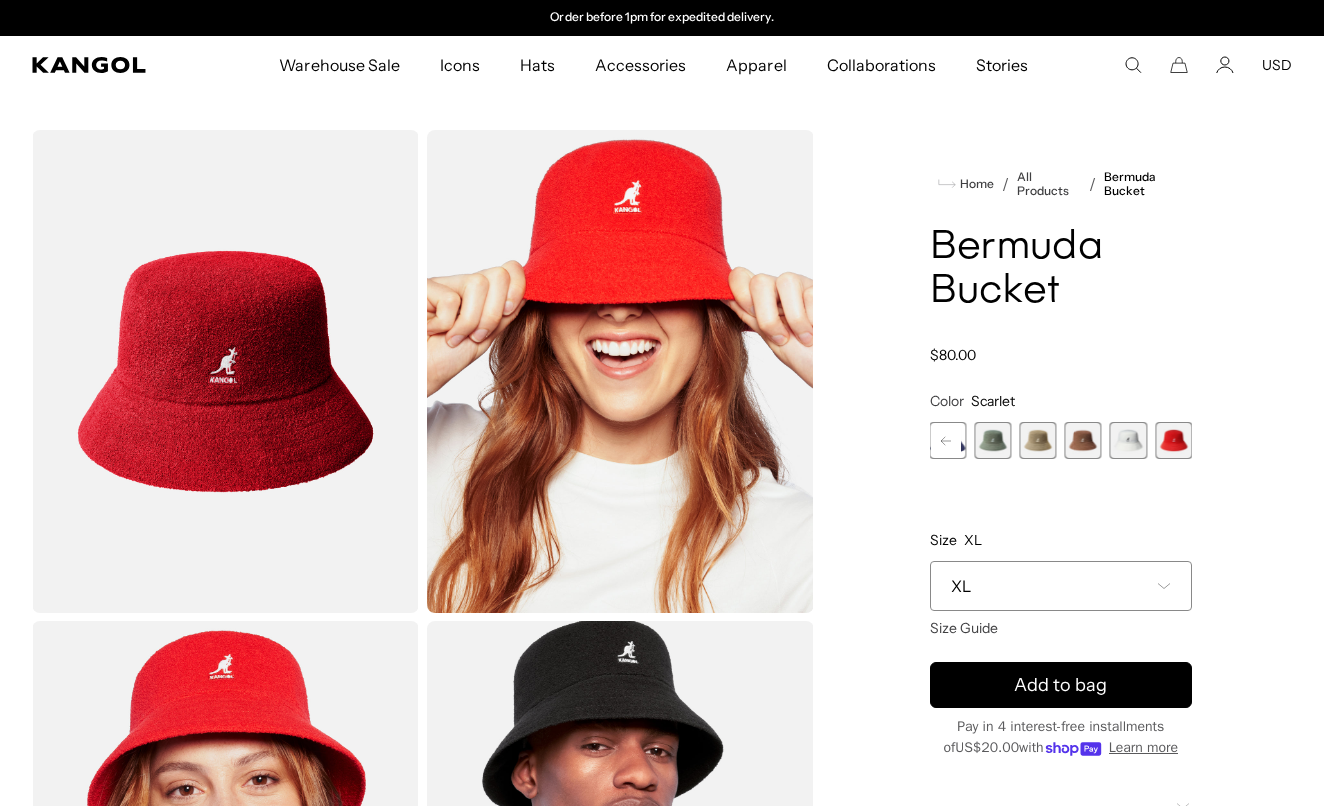 click at bounding box center [1128, 440] 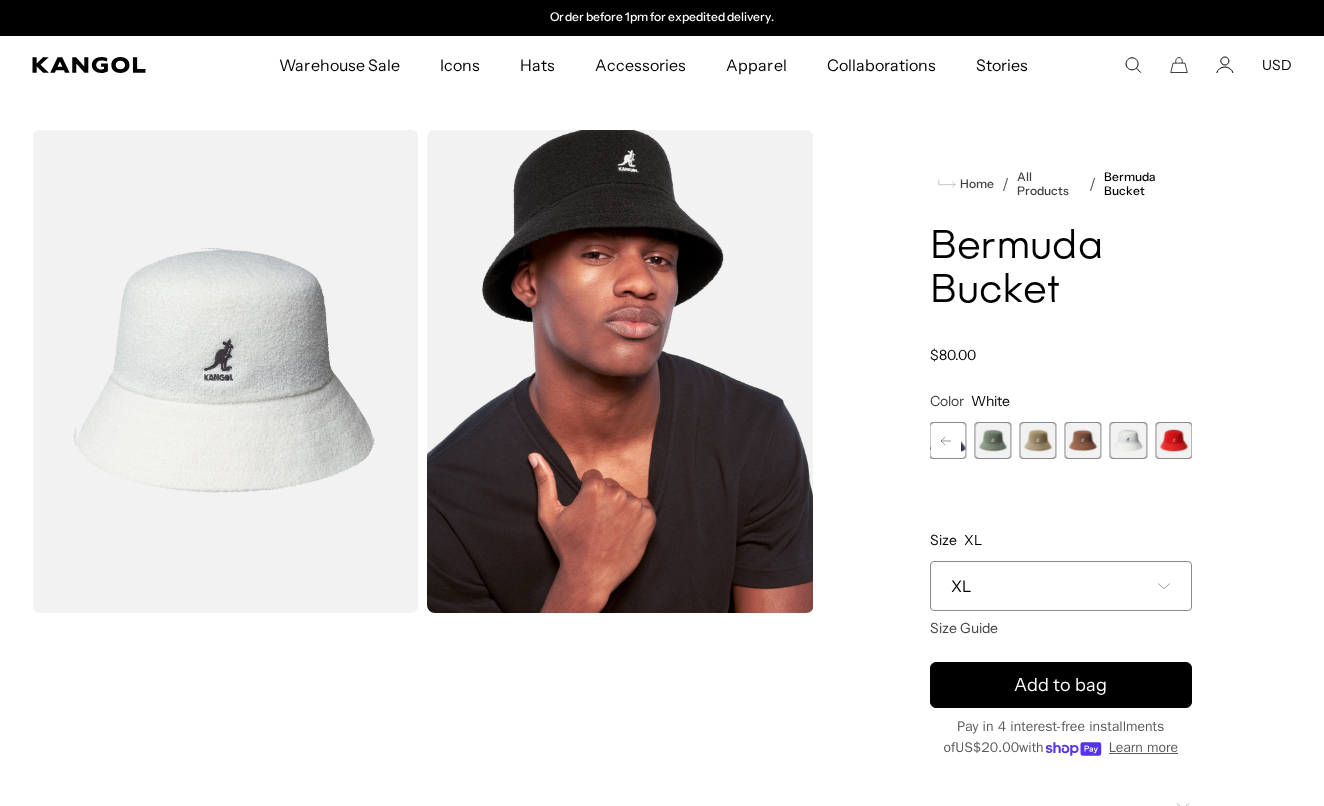click at bounding box center (1083, 440) 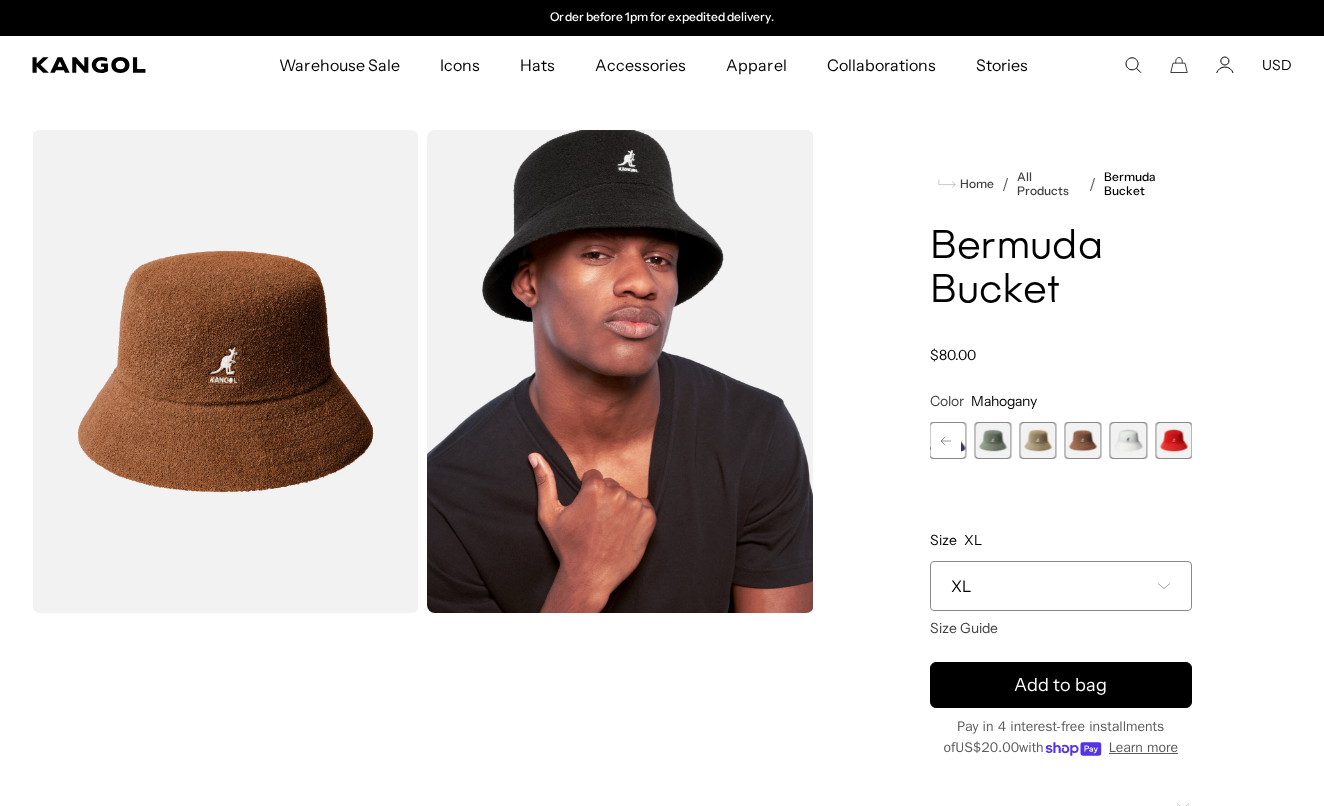 click on "SAGE GREEN
Variant sold out or unavailable
PEONY PINK
Variant sold out or unavailable
AQUATIC
Variant sold out or unavailable
DENIM BLUE
Variant sold out or unavailable
Turf Green
Variant sold out or unavailable
Black
Variant sold out or unavailable
Glacier
Variant sold out or unavailable" at bounding box center (1061, 440) 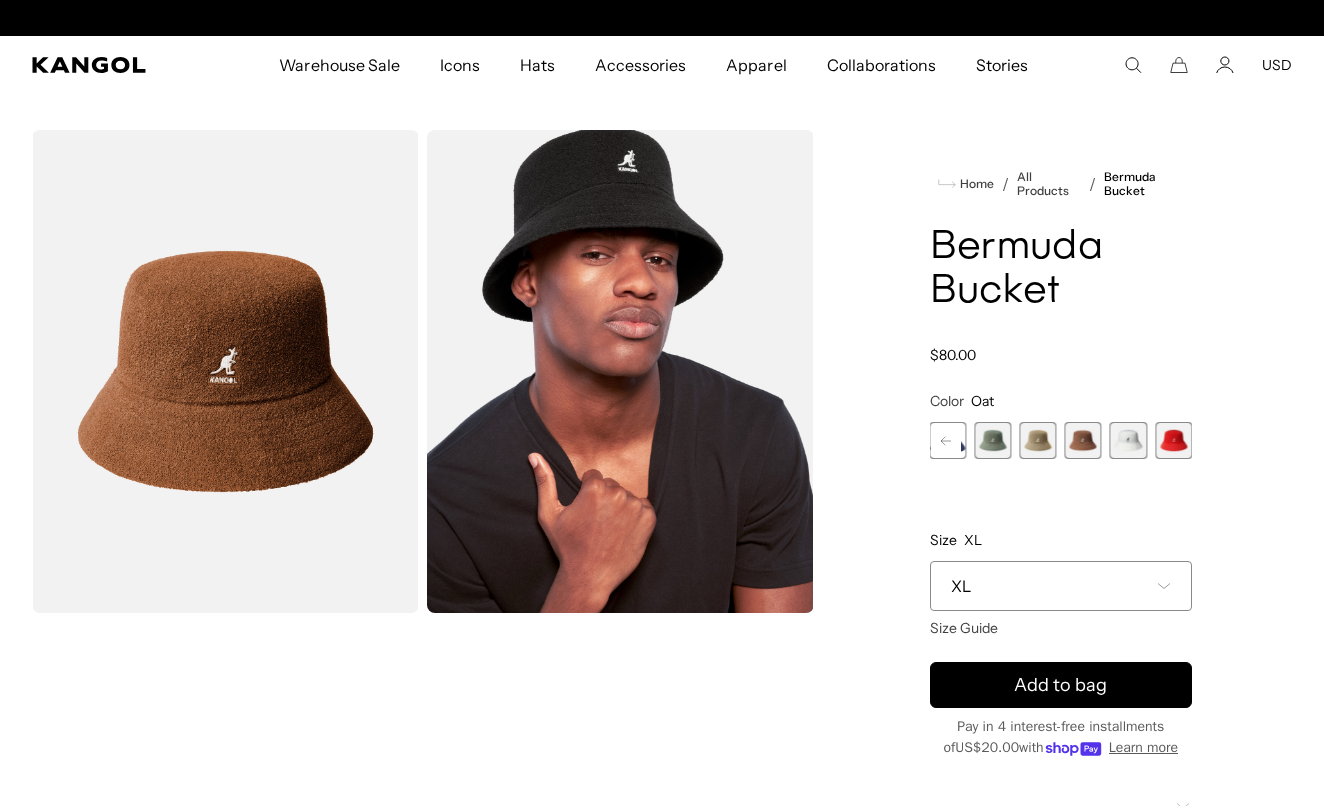 scroll, scrollTop: 0, scrollLeft: 0, axis: both 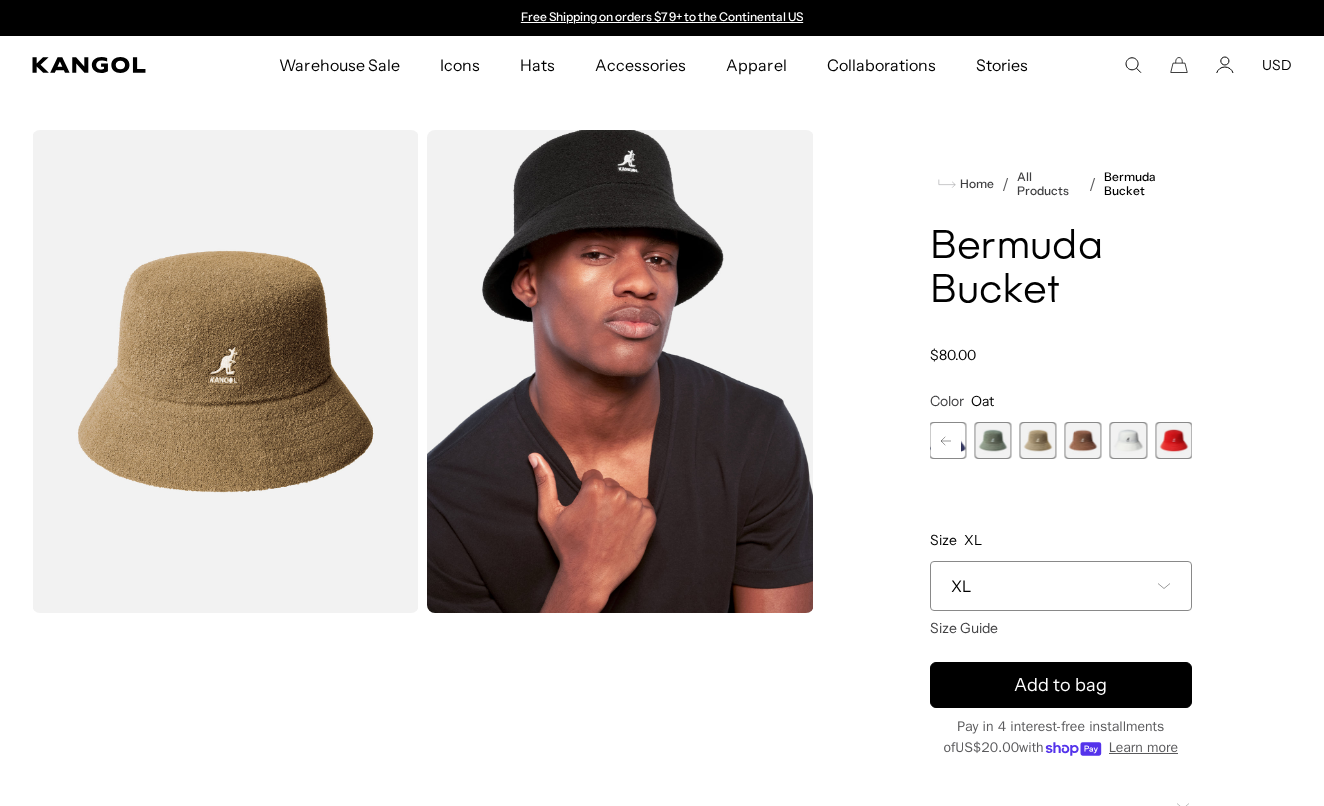 click on "SAGE GREEN
Variant sold out or unavailable
PEONY PINK
Variant sold out or unavailable
AQUATIC
Variant sold out or unavailable
DENIM BLUE
Variant sold out or unavailable
Turf Green
Variant sold out or unavailable
Black
Variant sold out or unavailable
Glacier
Variant sold out or unavailable" at bounding box center [1061, 440] 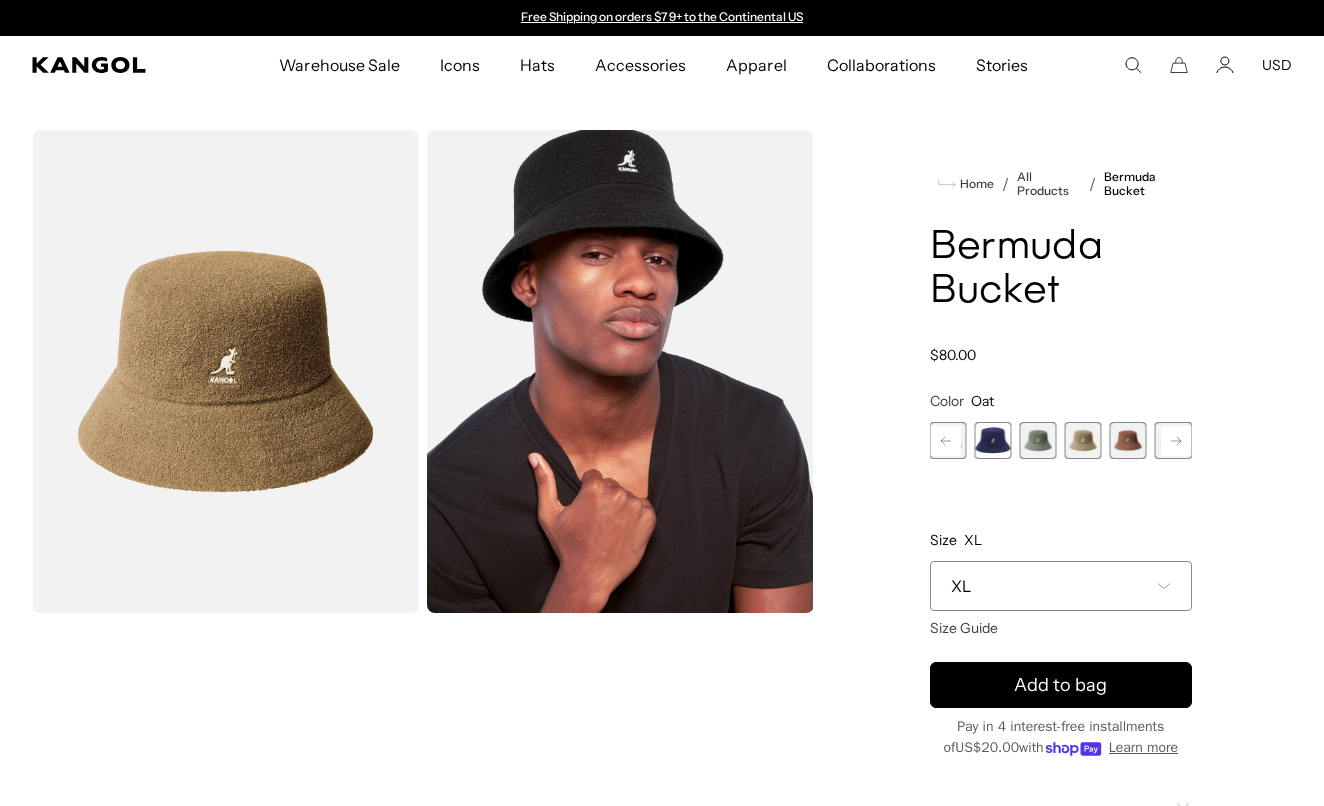 click at bounding box center [993, 440] 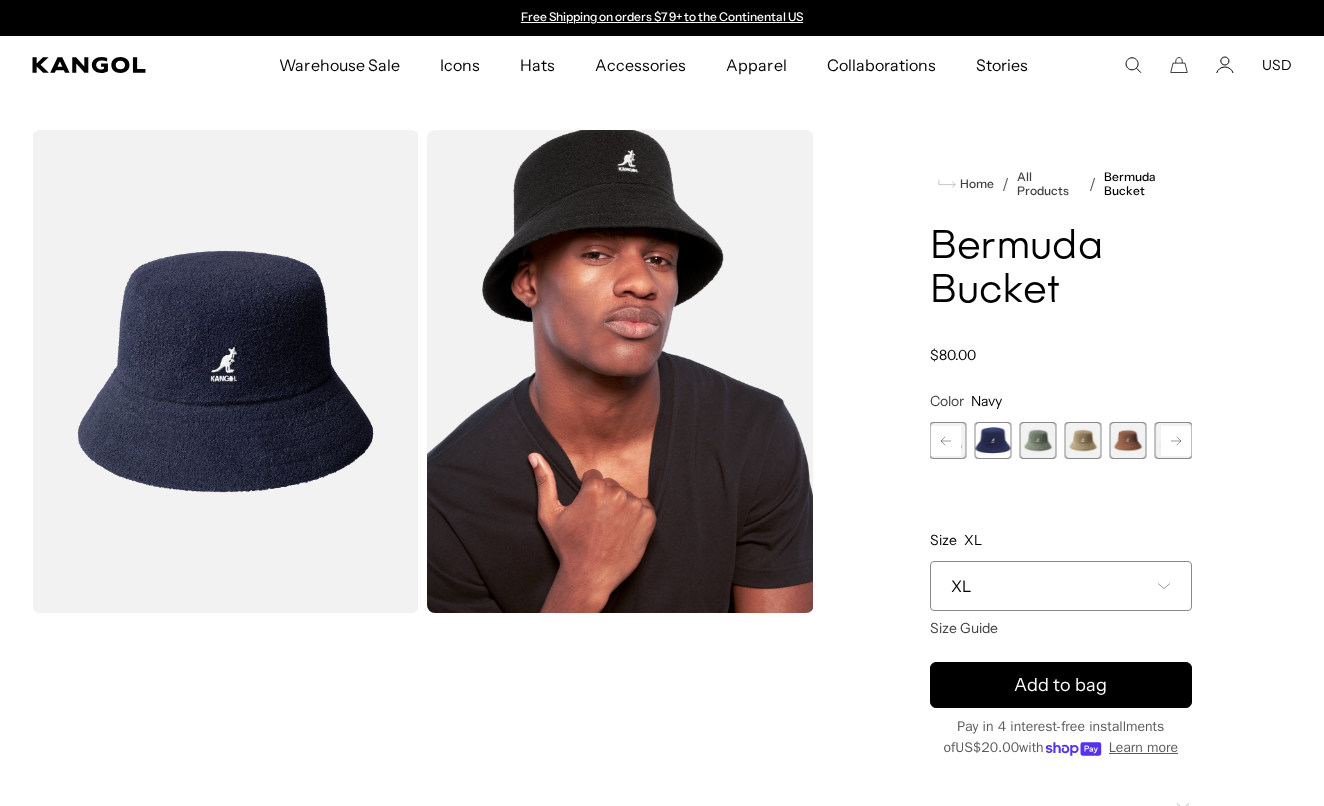 click 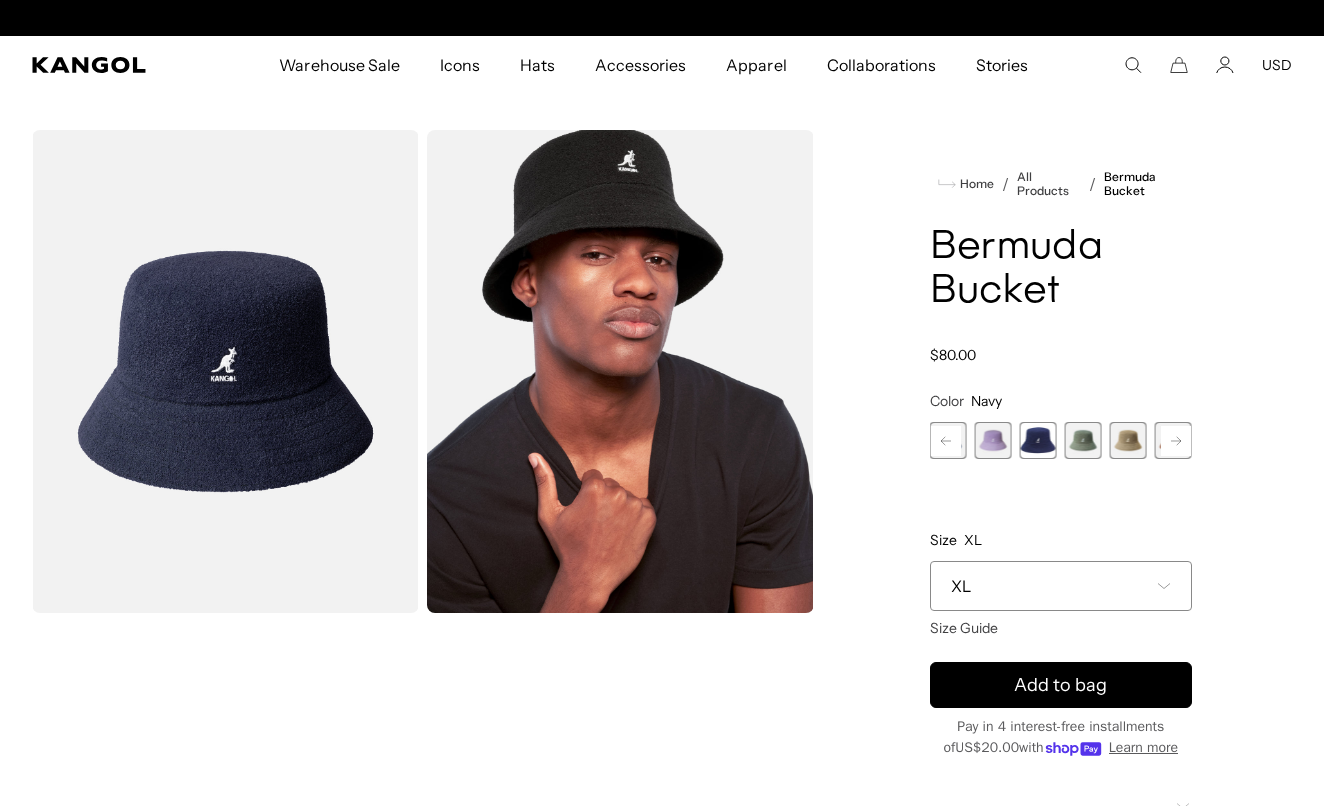scroll, scrollTop: 0, scrollLeft: 412, axis: horizontal 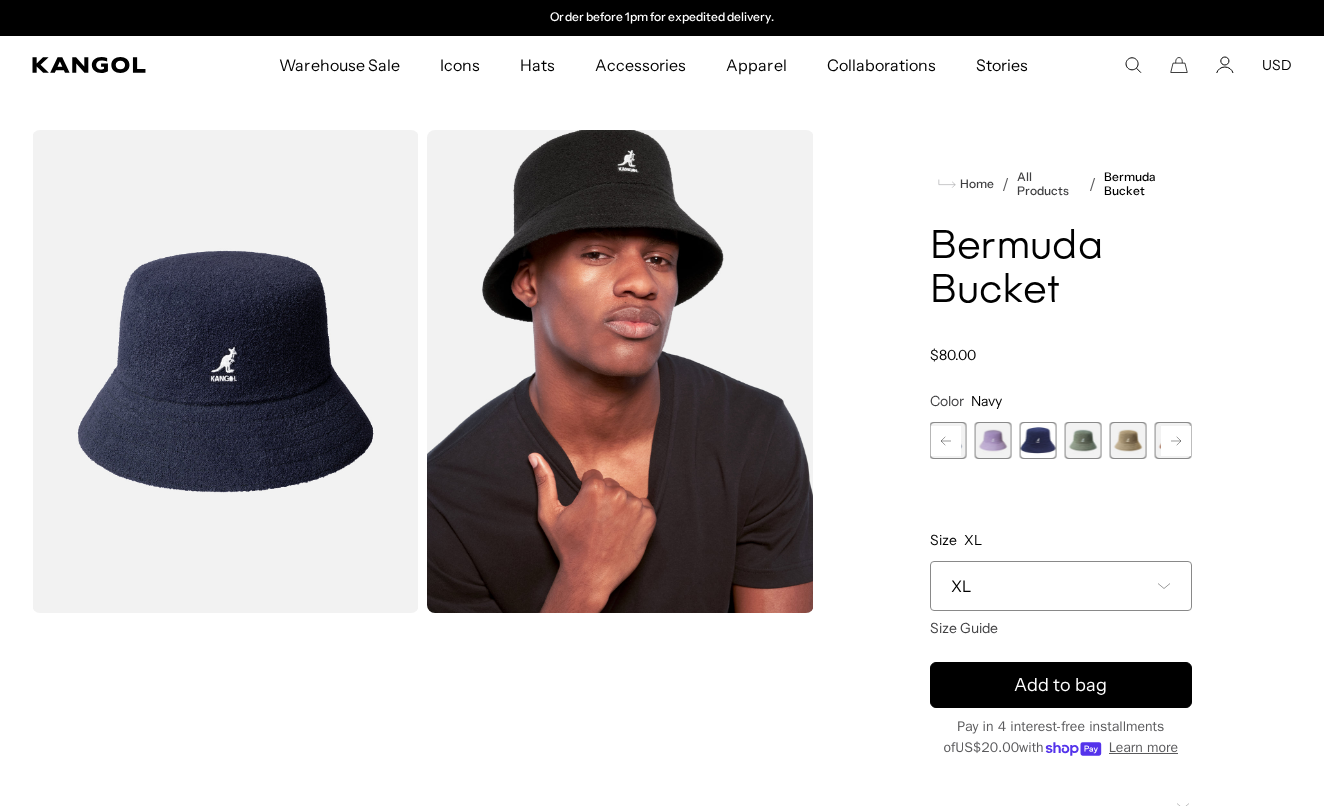 click at bounding box center (993, 440) 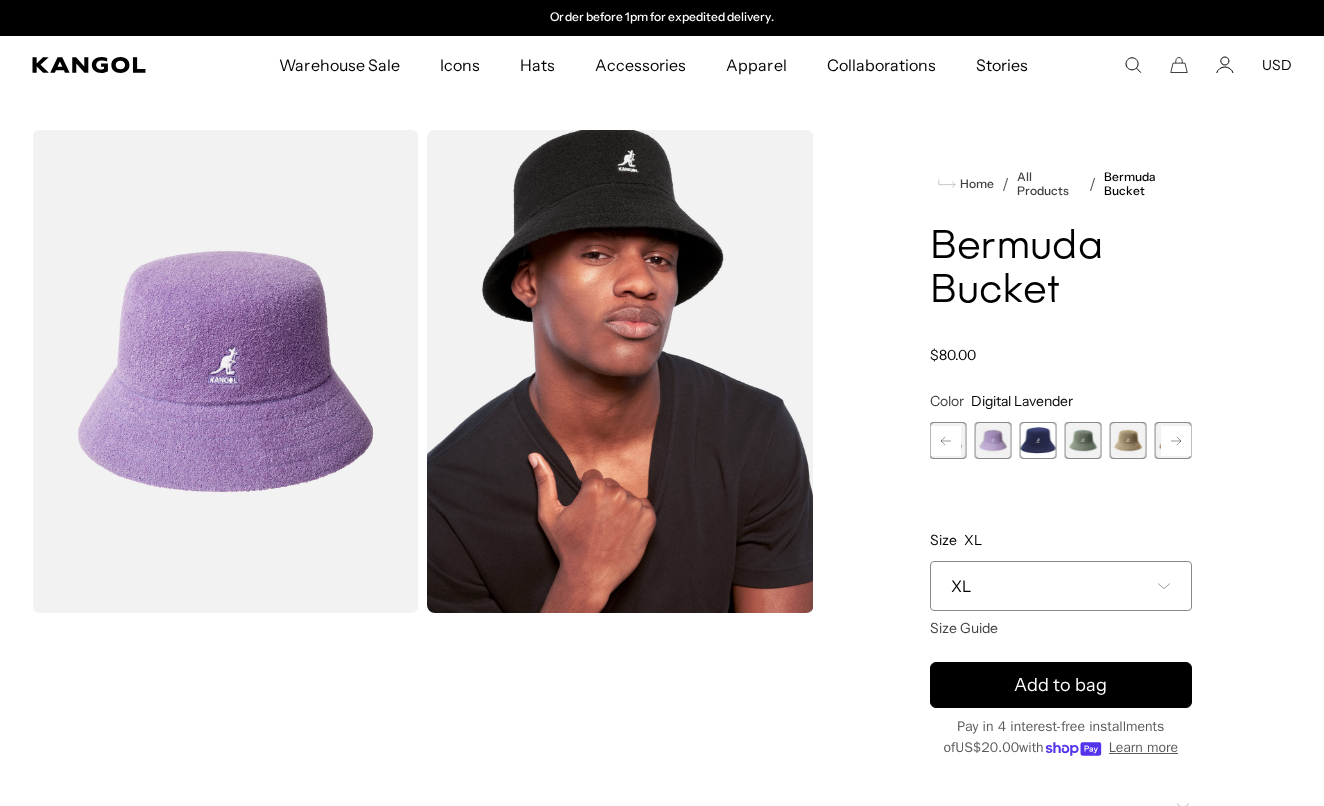 click 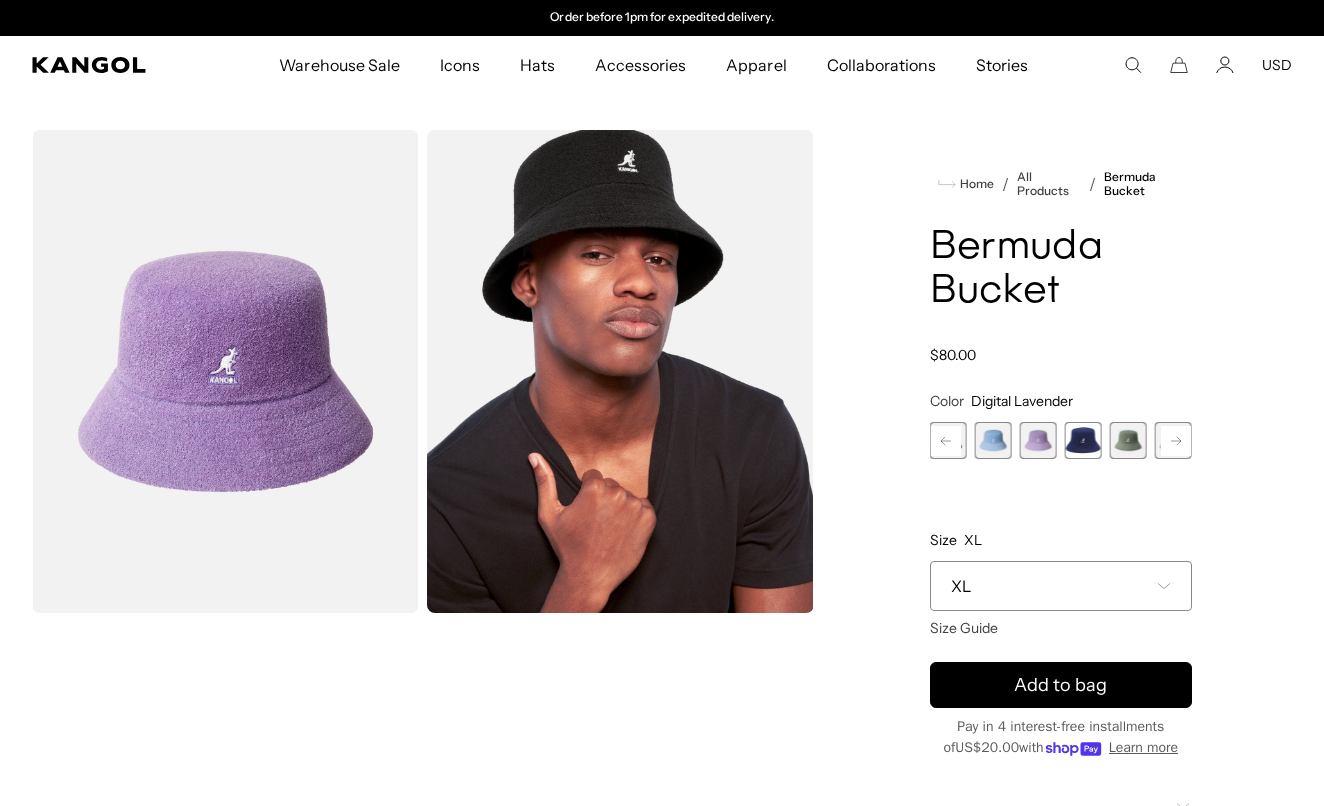 click at bounding box center (993, 440) 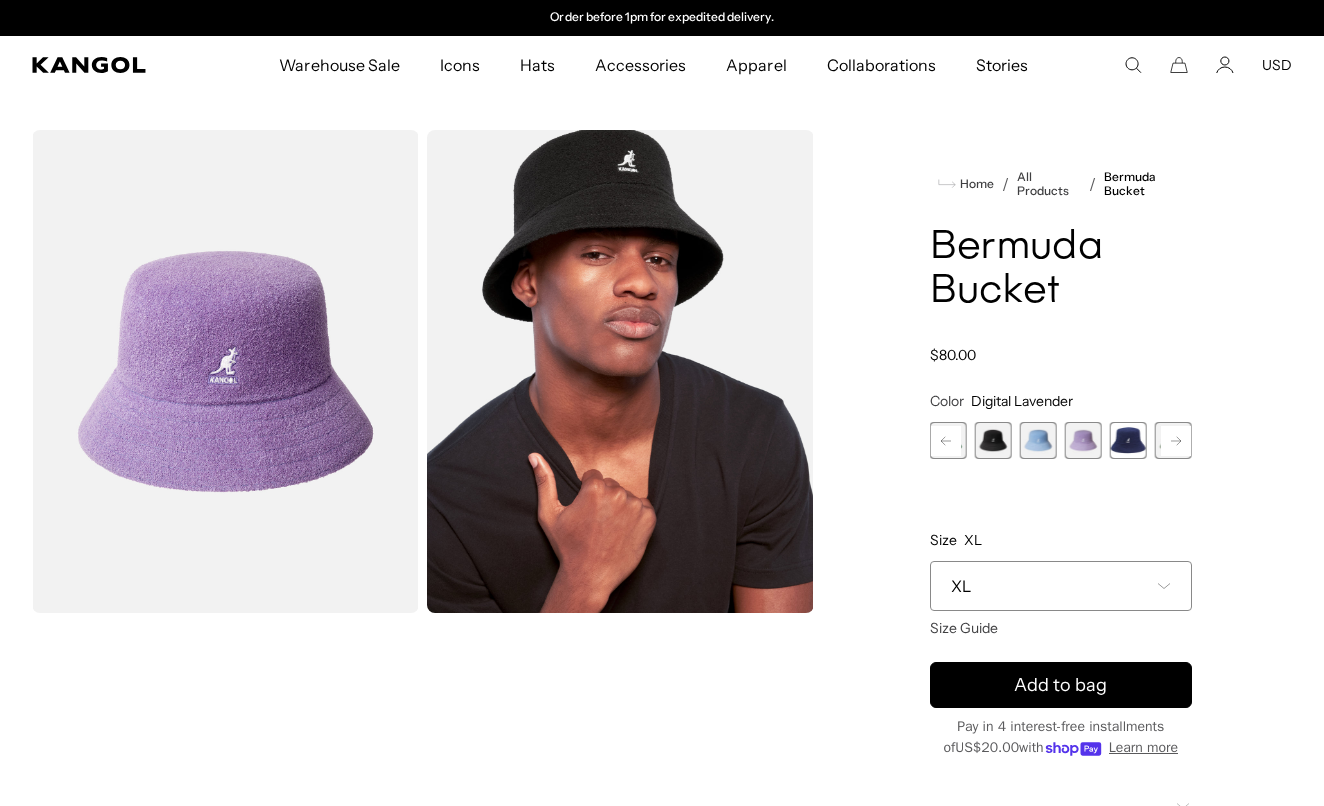 click at bounding box center [993, 440] 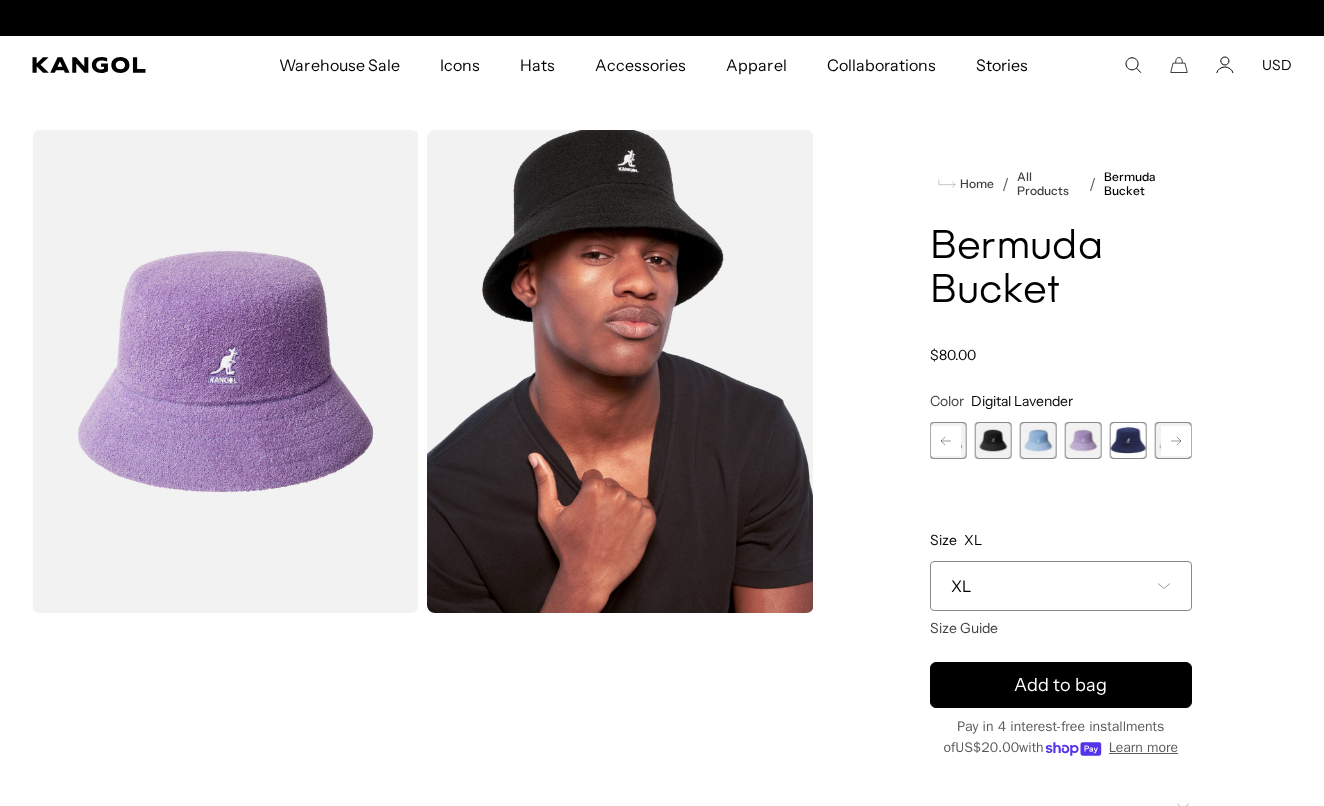 scroll, scrollTop: 0, scrollLeft: 0, axis: both 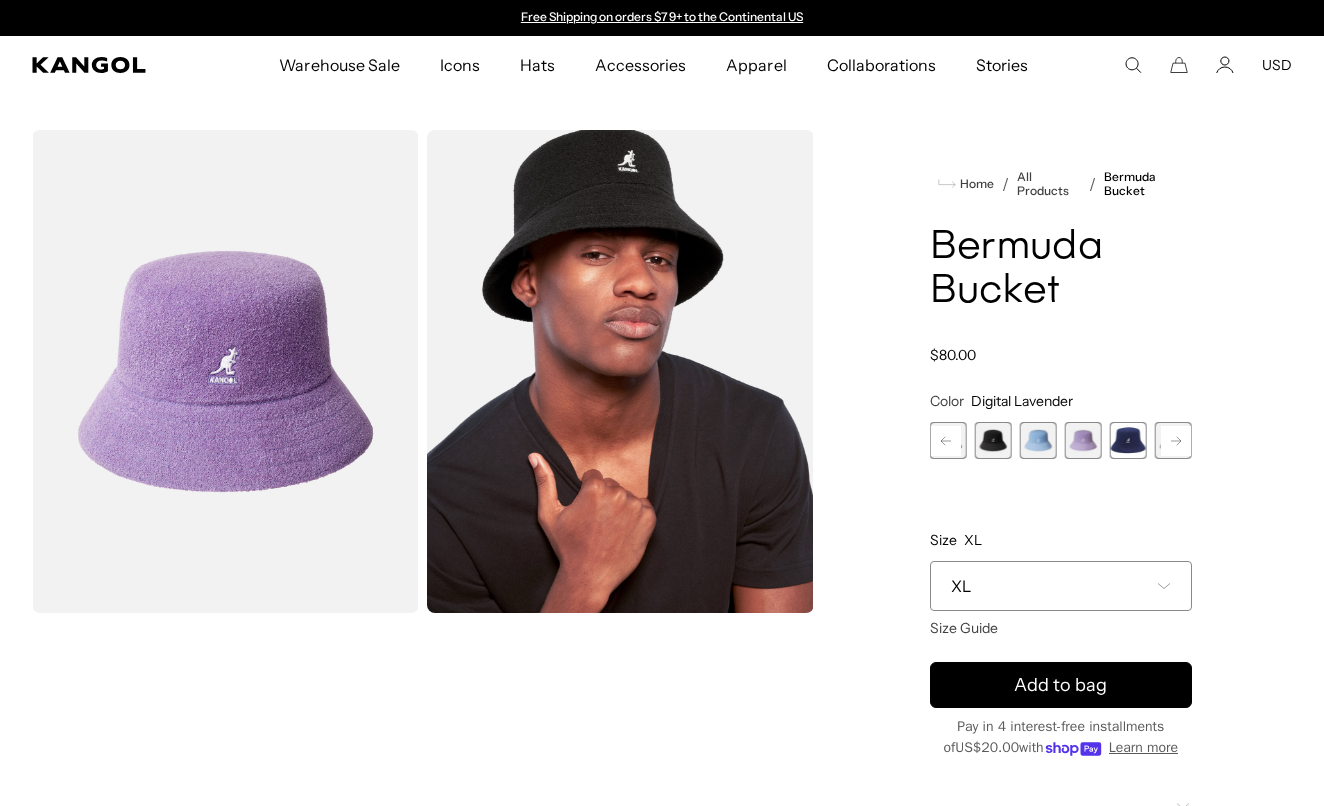 click at bounding box center [993, 440] 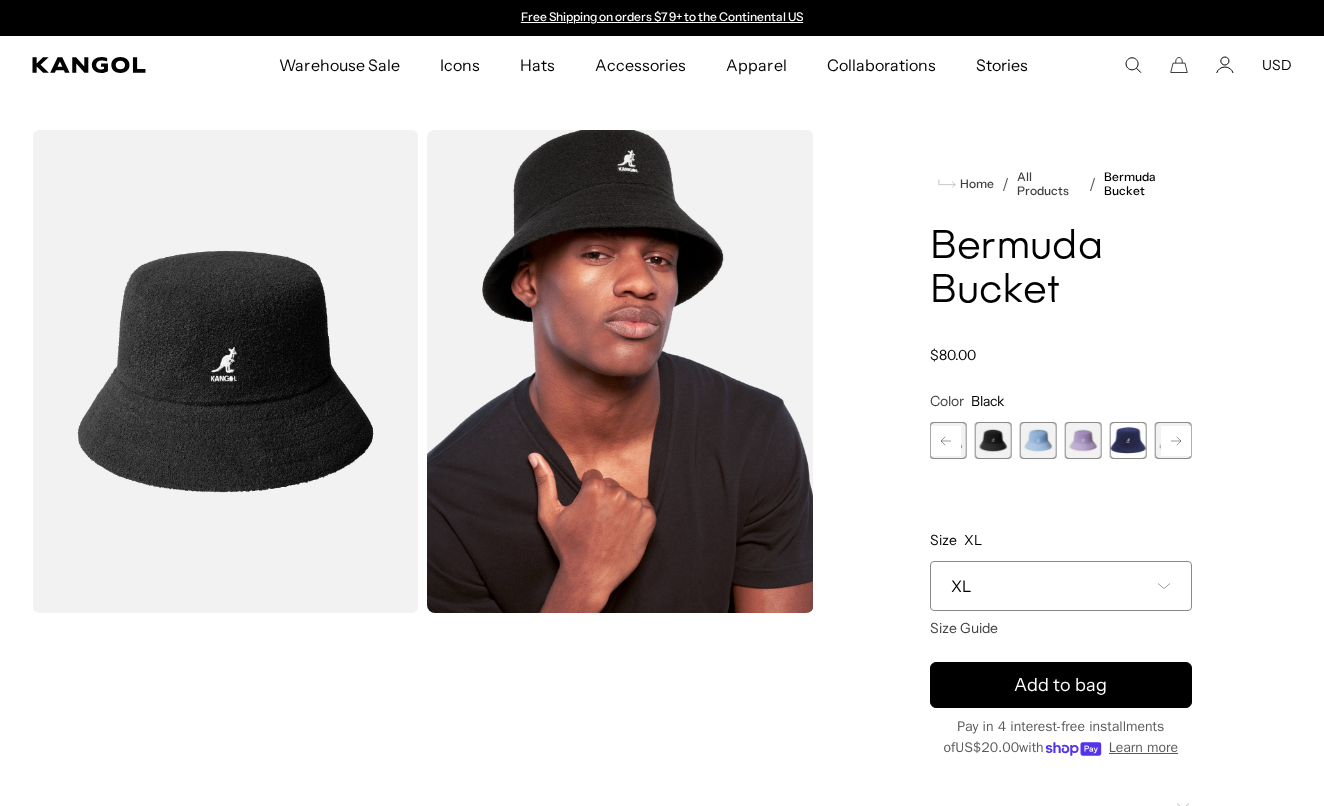 click 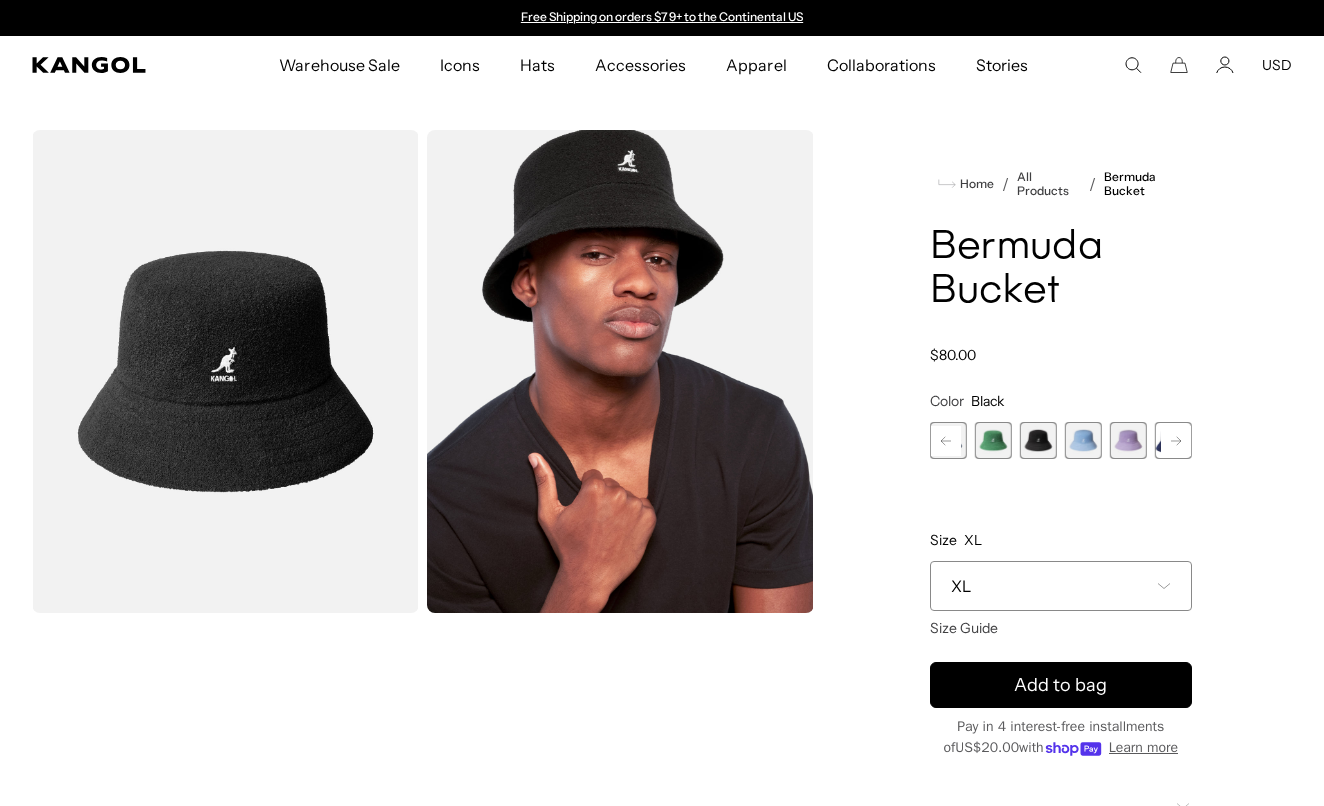 click at bounding box center [993, 440] 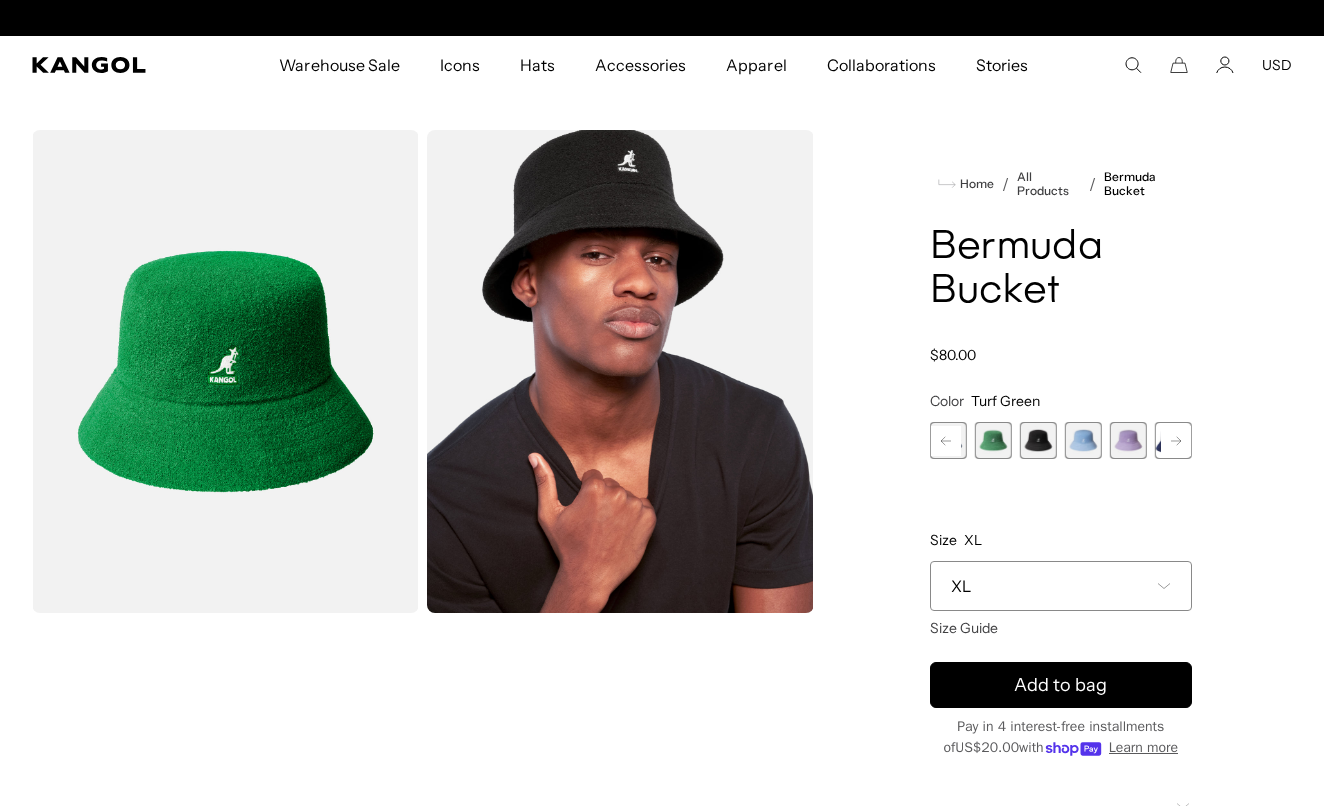 scroll, scrollTop: 0, scrollLeft: 412, axis: horizontal 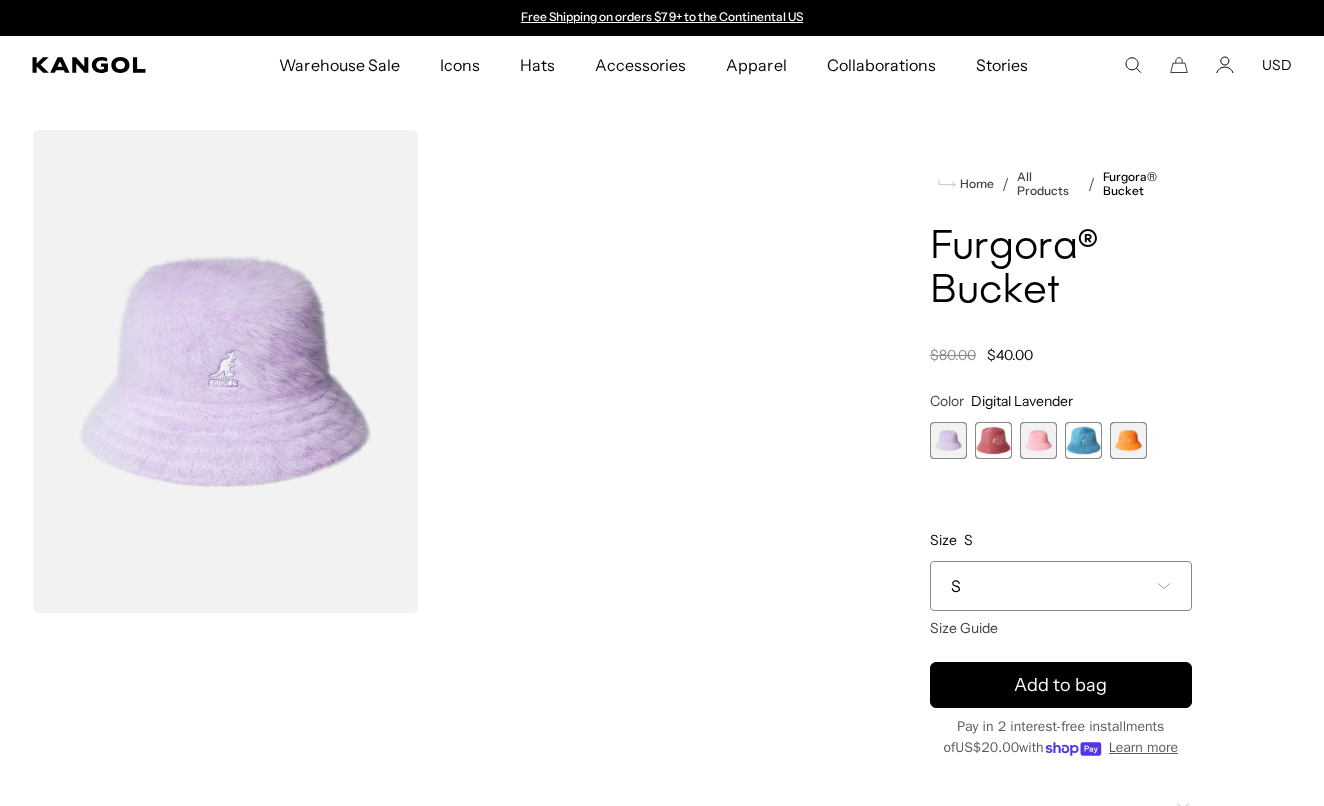 click at bounding box center (1083, 440) 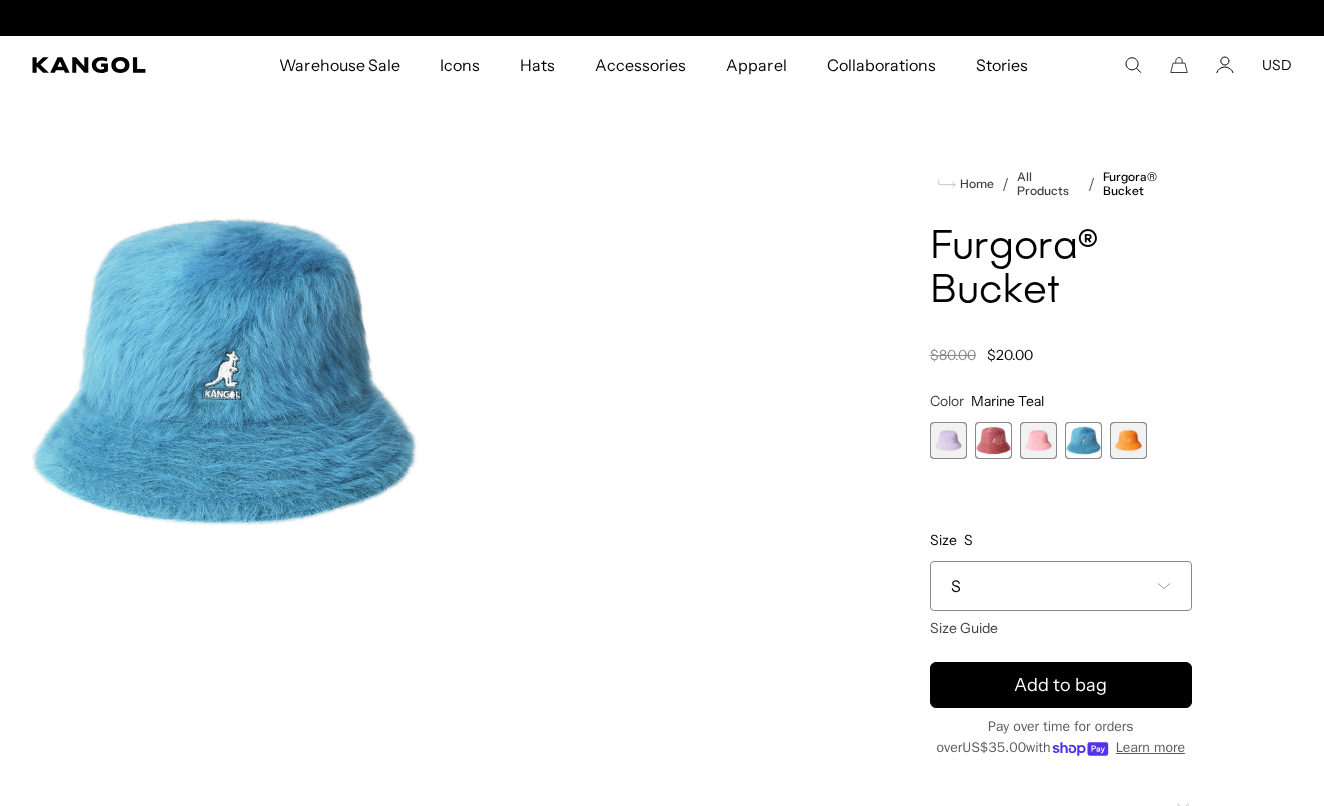 click on "S" at bounding box center (1061, 586) 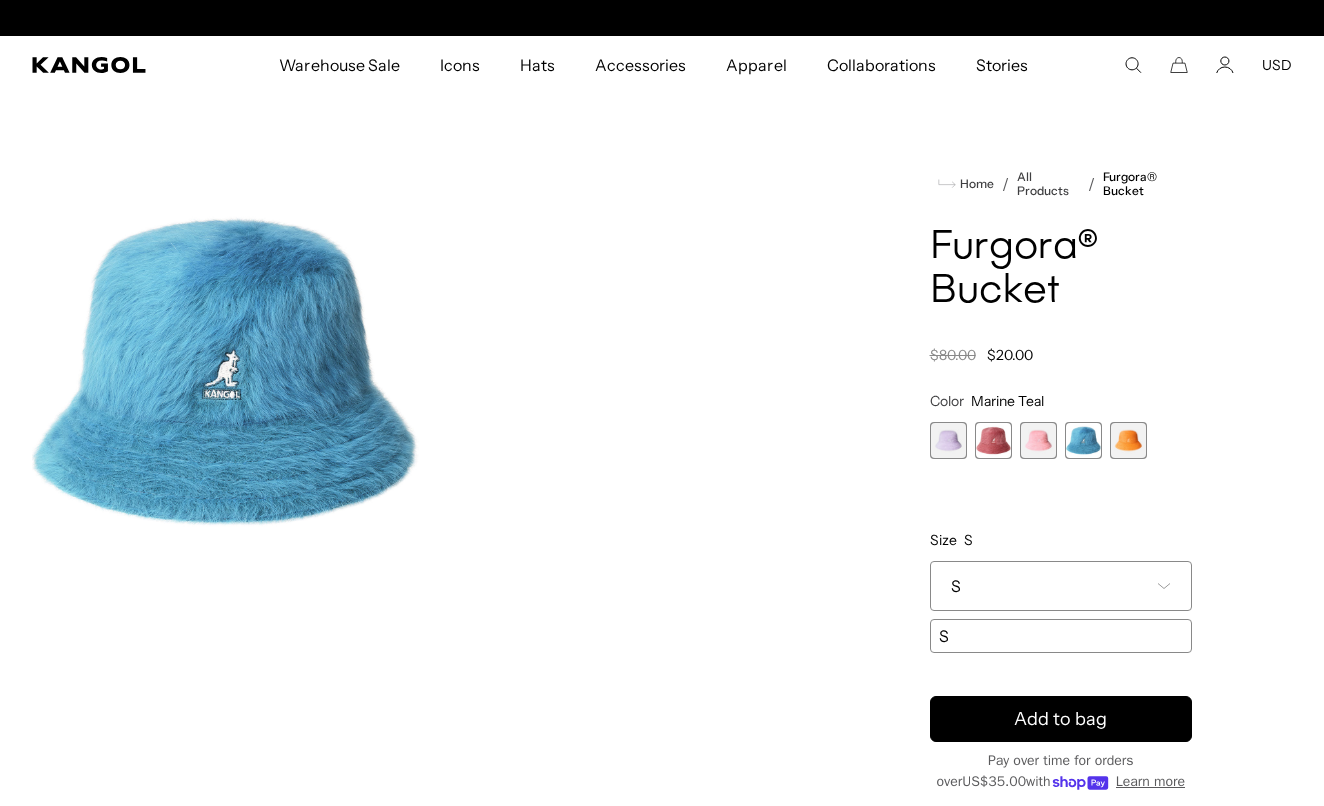 scroll, scrollTop: 0, scrollLeft: 412, axis: horizontal 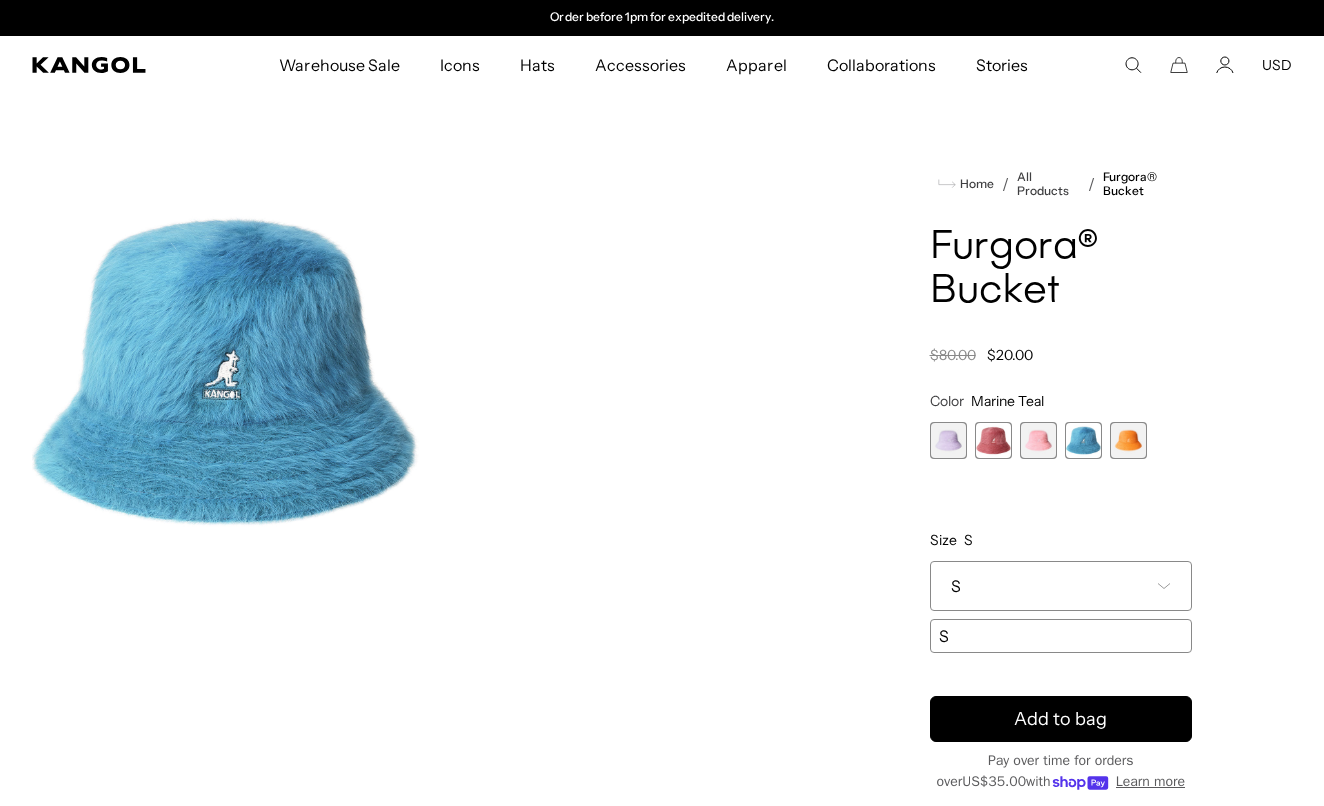 click on "Color
Marine Teal
Previous
Next
Digital Lavender
Variant sold out or unavailable
Cranberry
Variant sold out or unavailable
Pepto
Variant sold out or unavailable
Marine Teal
Variant sold out or unavailable
Electric Kumquat
Variant sold out or unavailable
Size" at bounding box center (1061, 522) 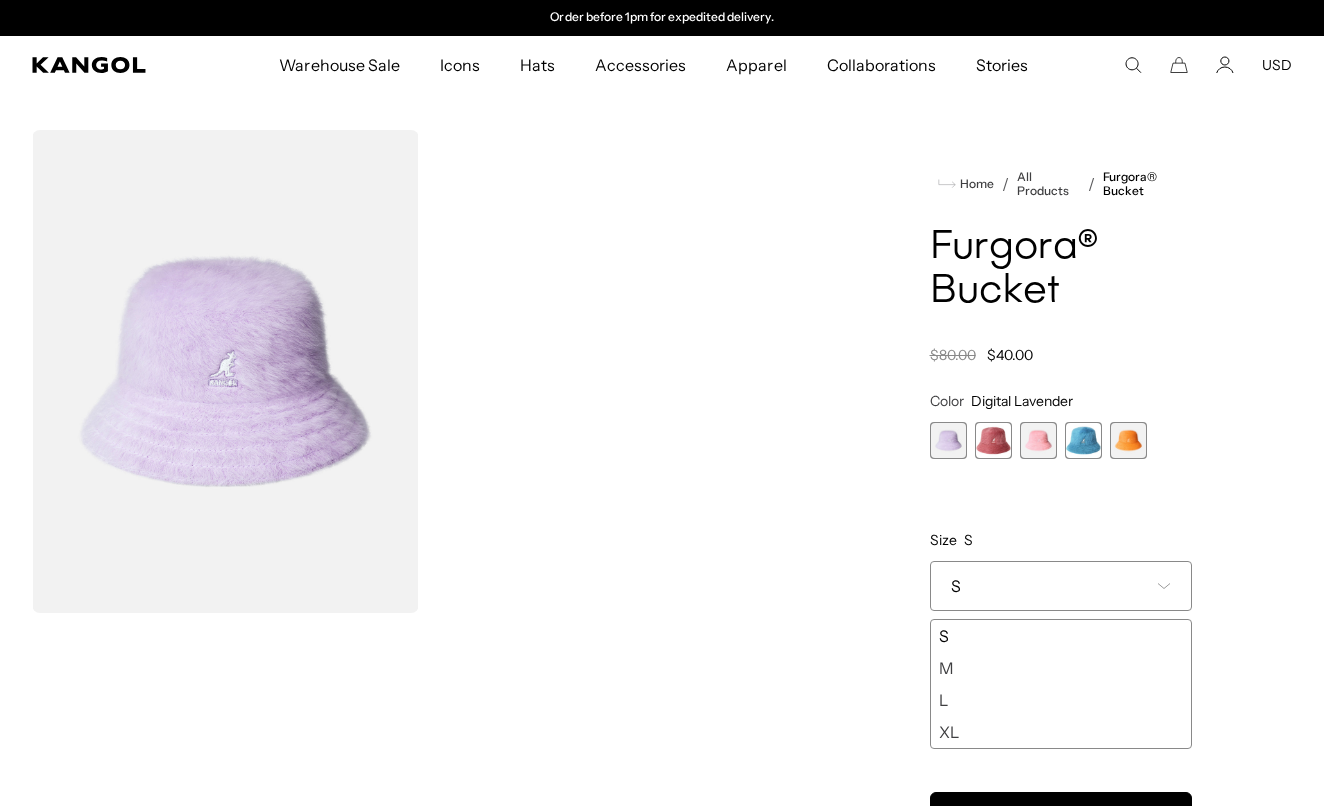 click on "XL" at bounding box center (1061, 732) 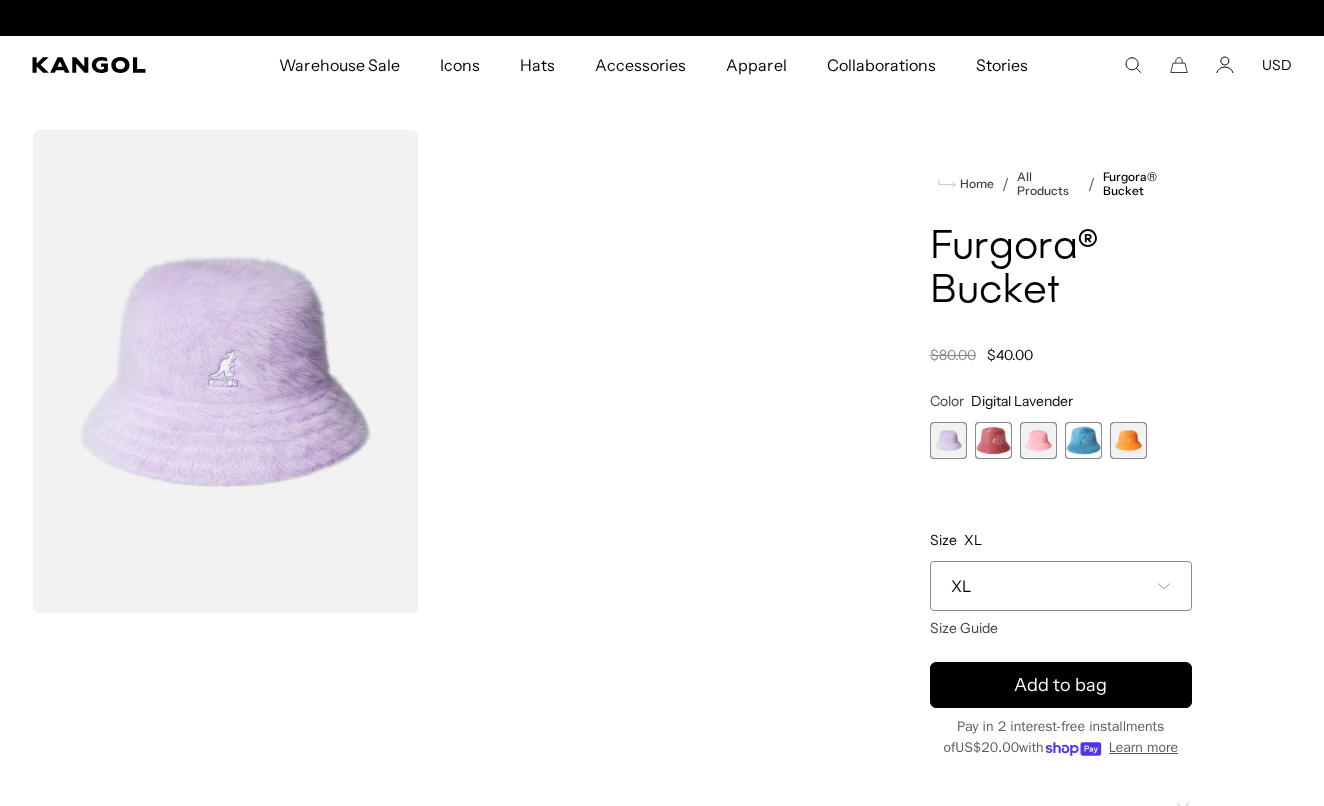 scroll, scrollTop: 0, scrollLeft: 0, axis: both 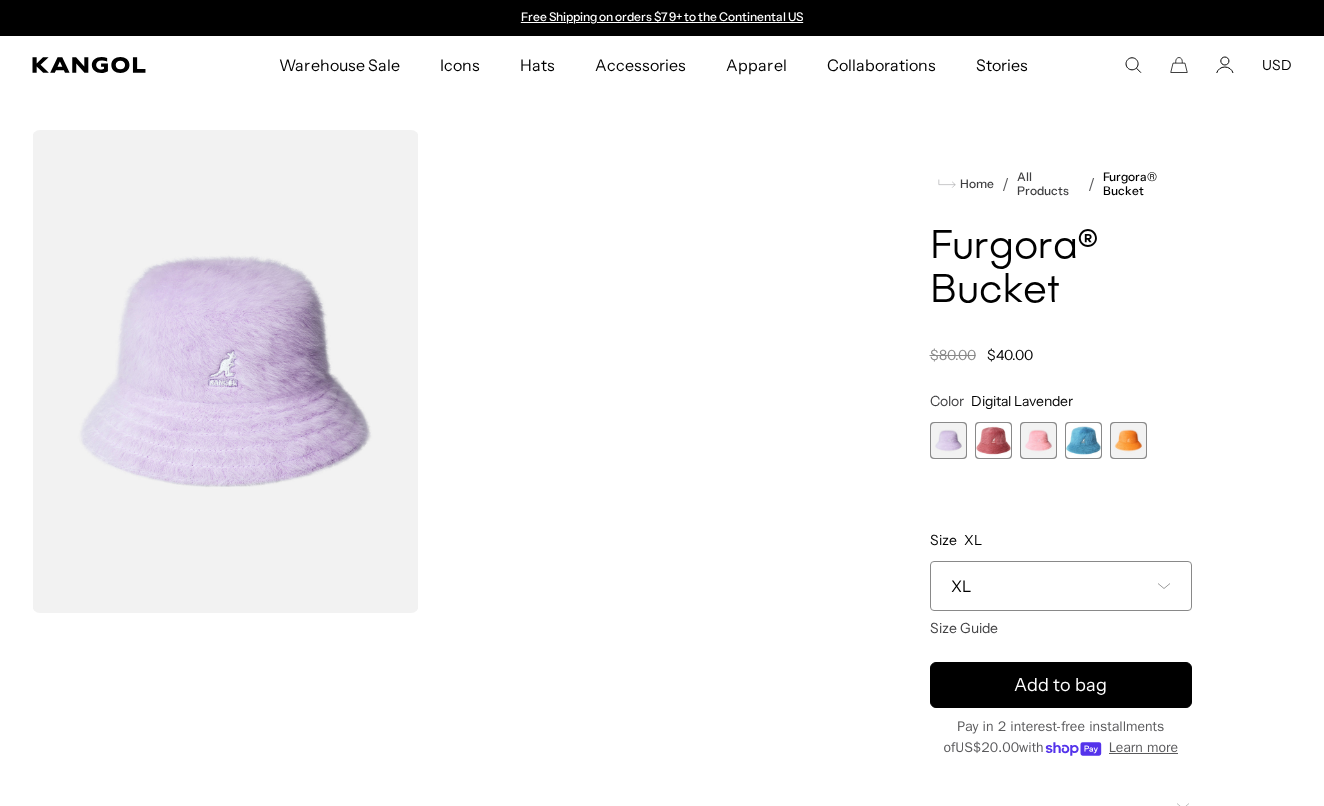 click at bounding box center (993, 440) 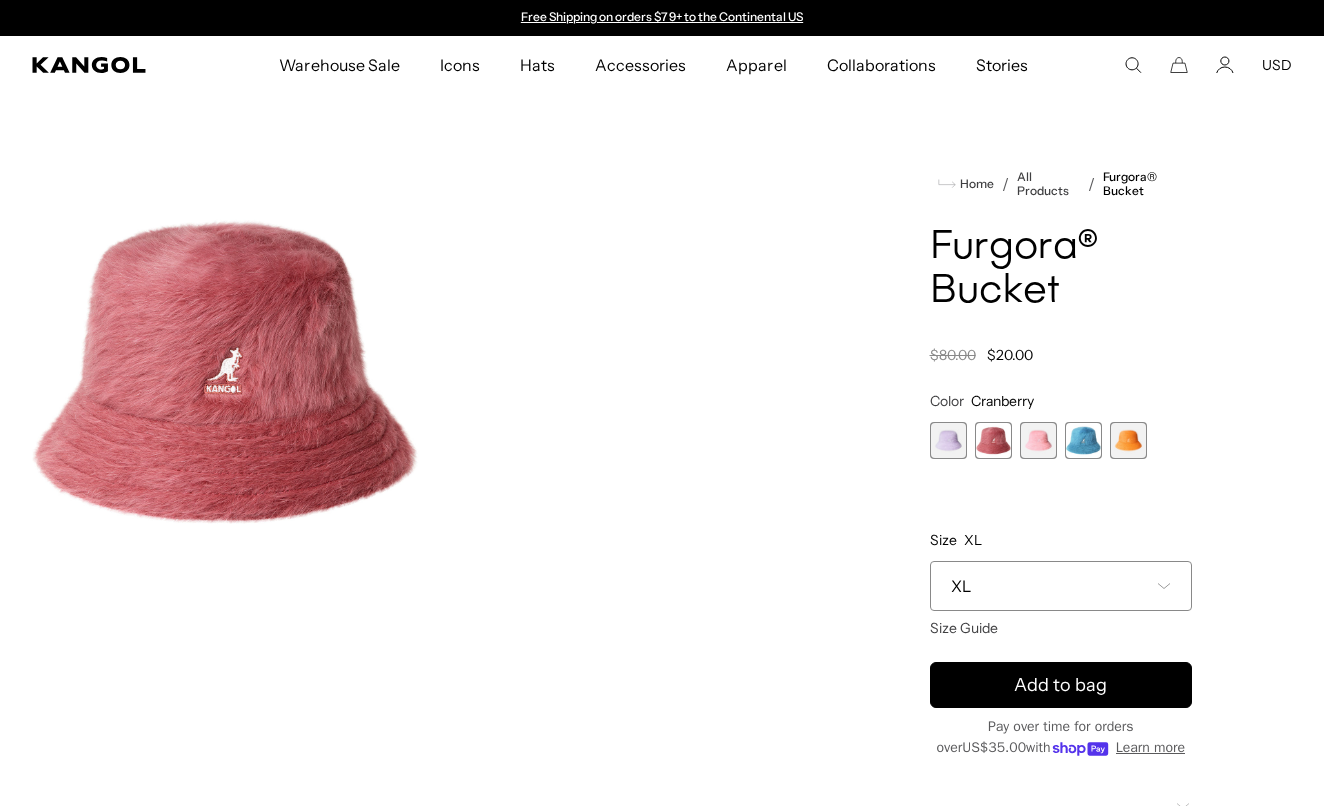 click on "XL" at bounding box center [1061, 586] 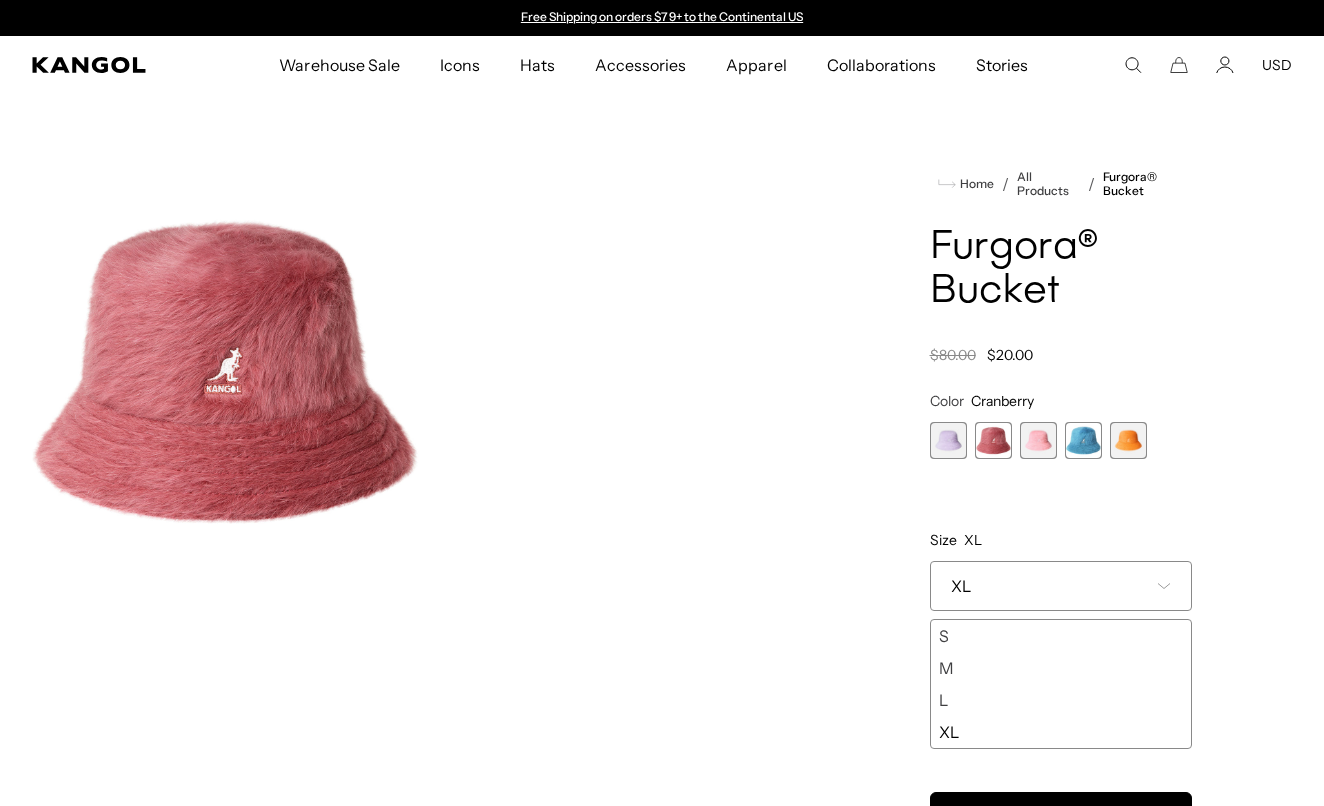 click on "Size
XL
Select a size
XL
Size Guide
S M L XL
S M L XL" at bounding box center (1061, 640) 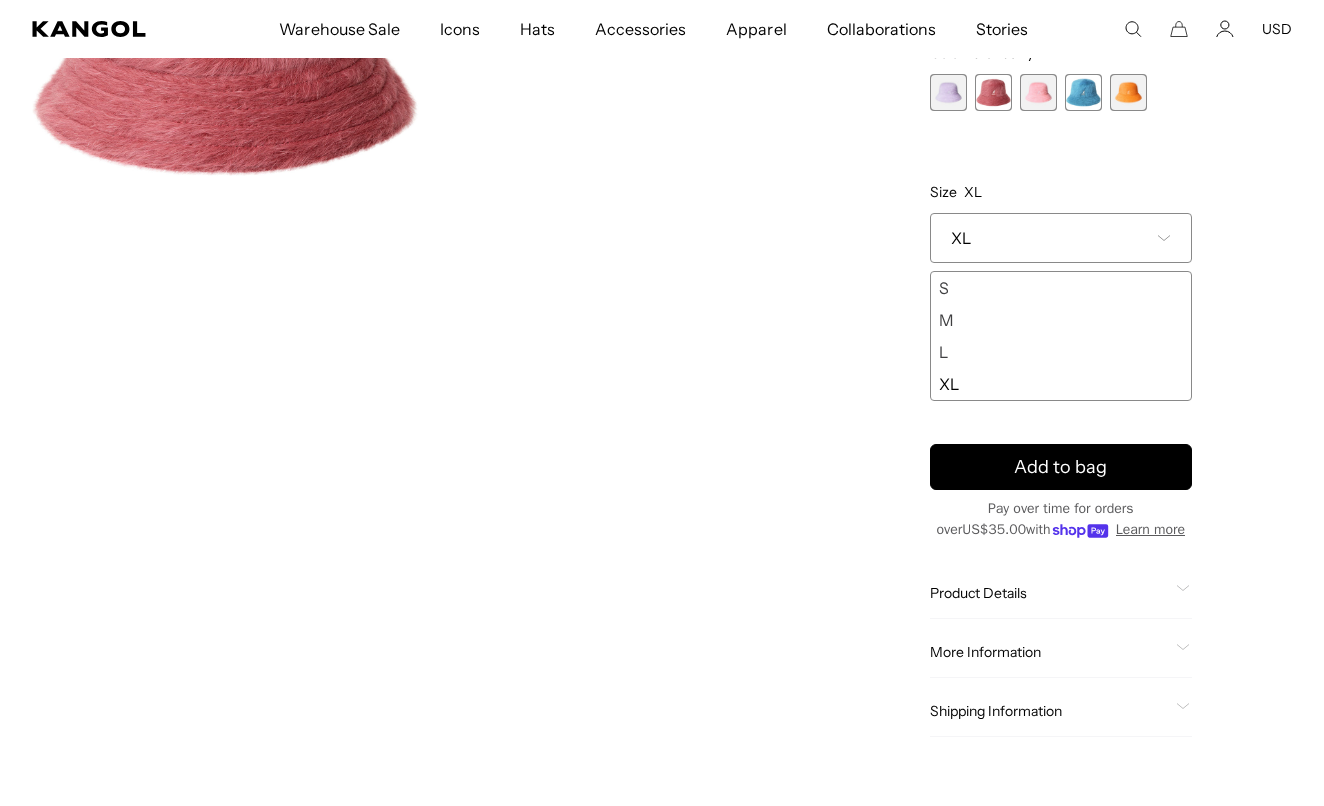 scroll, scrollTop: 425, scrollLeft: 0, axis: vertical 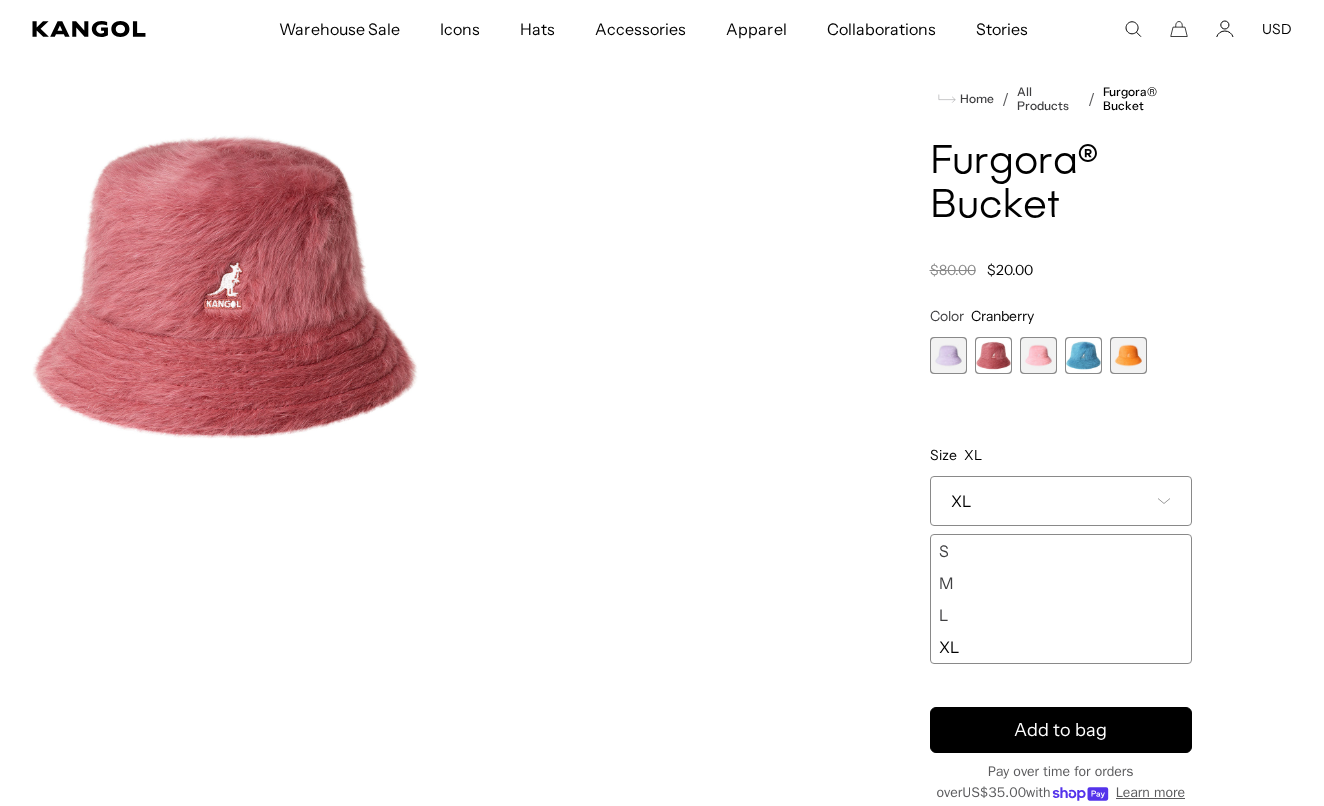 click at bounding box center [1038, 355] 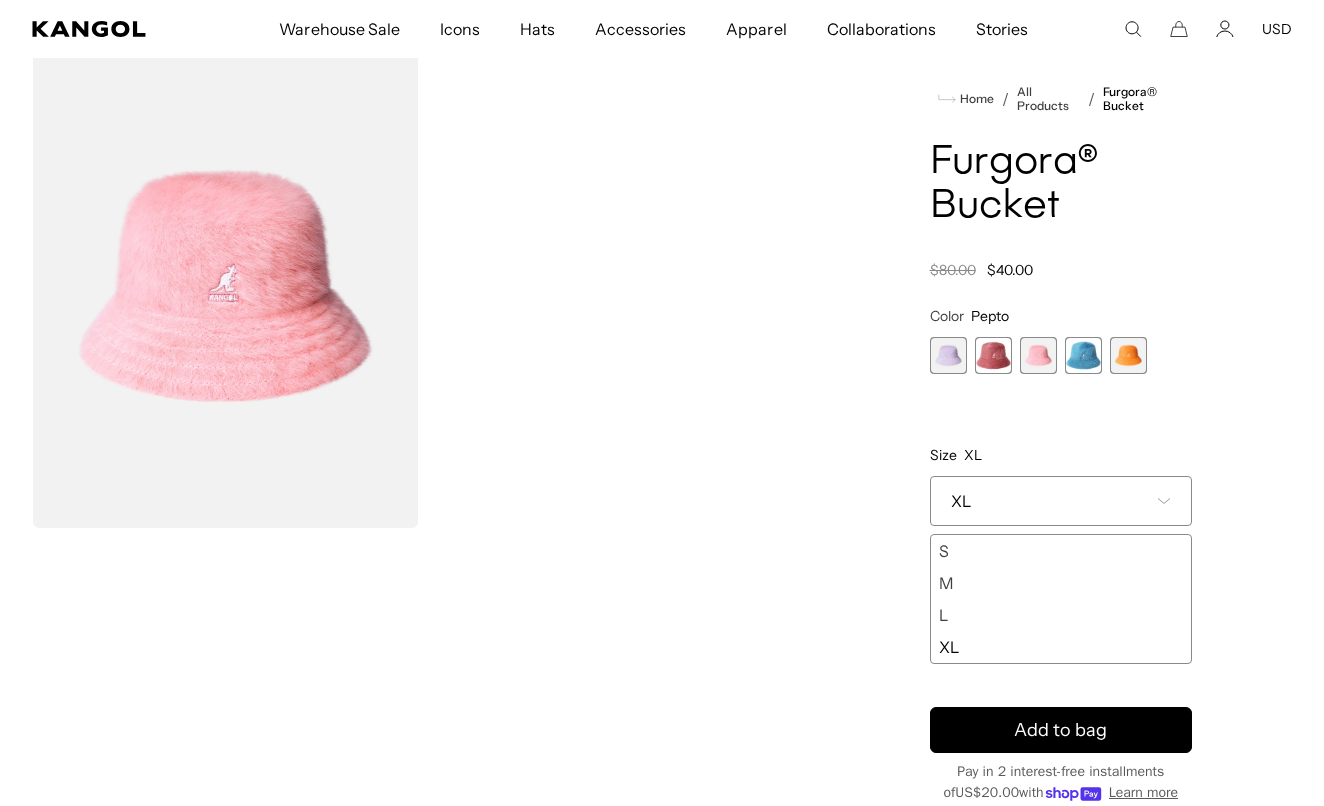 click on "Color
Pepto
Previous
Next
Digital Lavender
Variant sold out or unavailable
Cranberry
Variant sold out or unavailable
Pepto
Variant sold out or unavailable
Marine Teal
Variant sold out or unavailable
Electric Kumquat
Variant sold out or unavailable
Size" at bounding box center (1061, 485) 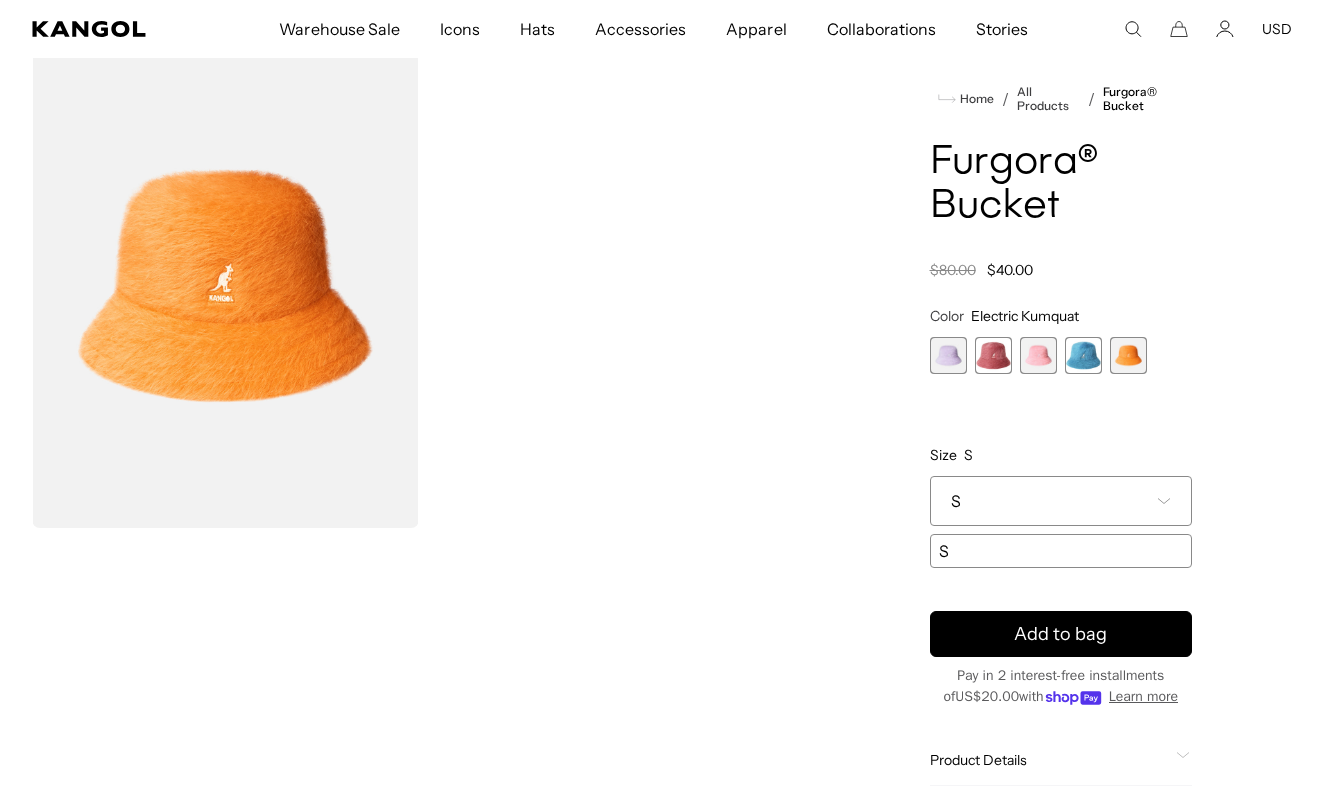 scroll, scrollTop: 0, scrollLeft: 412, axis: horizontal 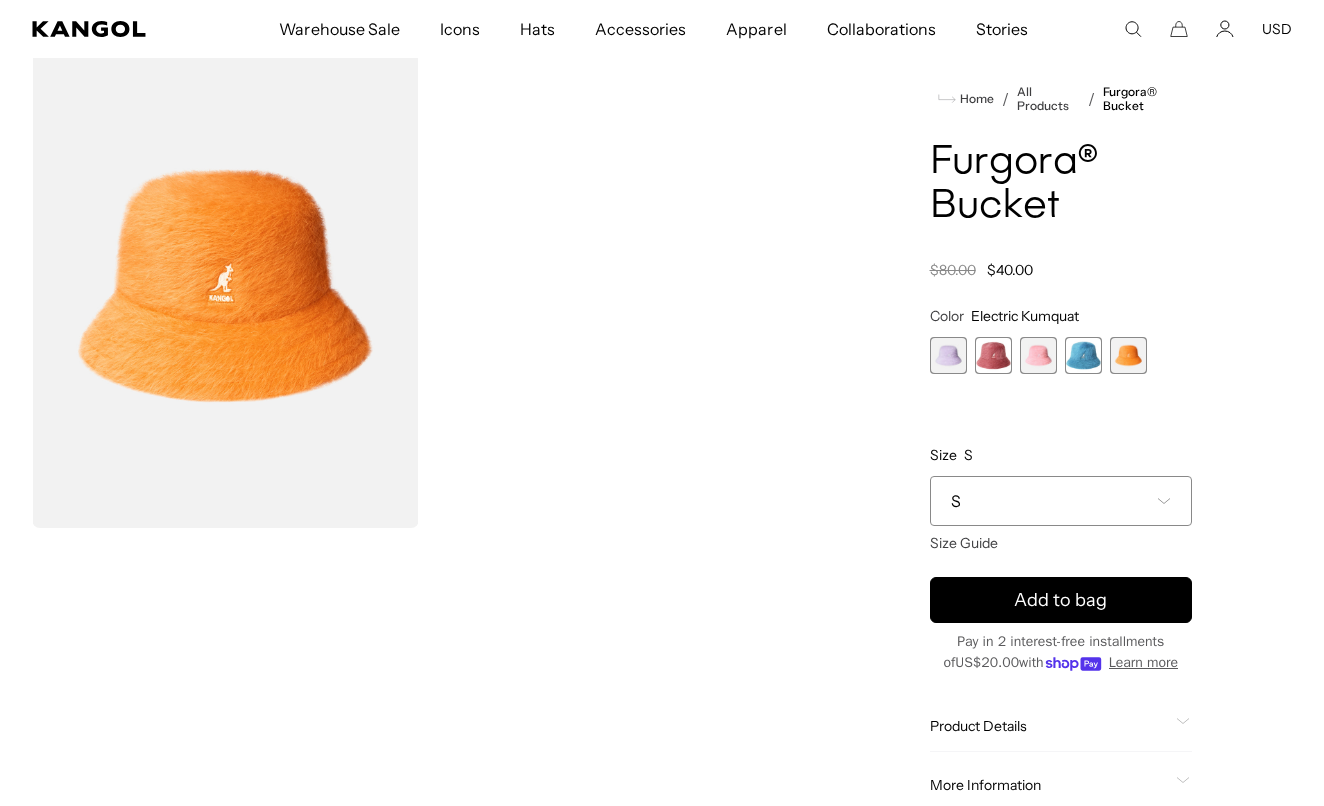 click at bounding box center (1083, 355) 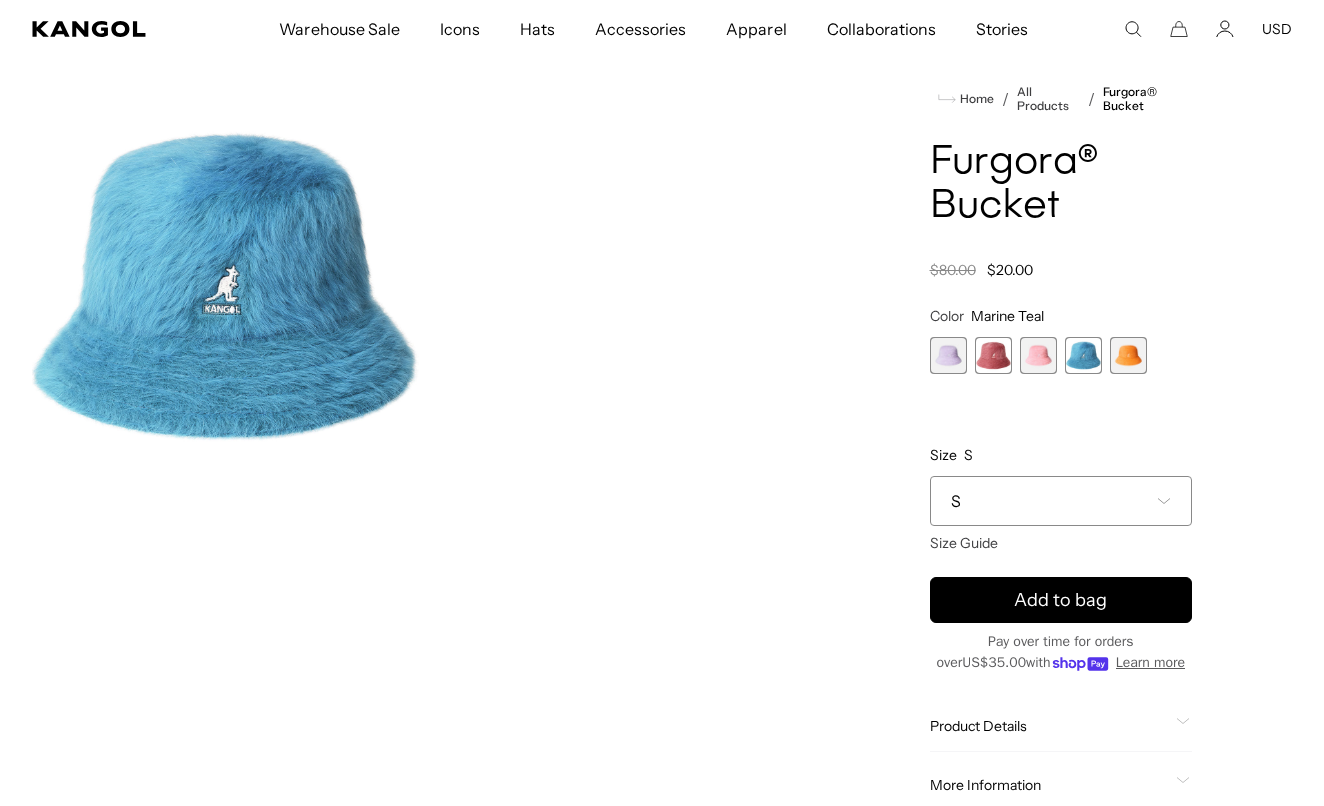 click on "S" at bounding box center (1061, 501) 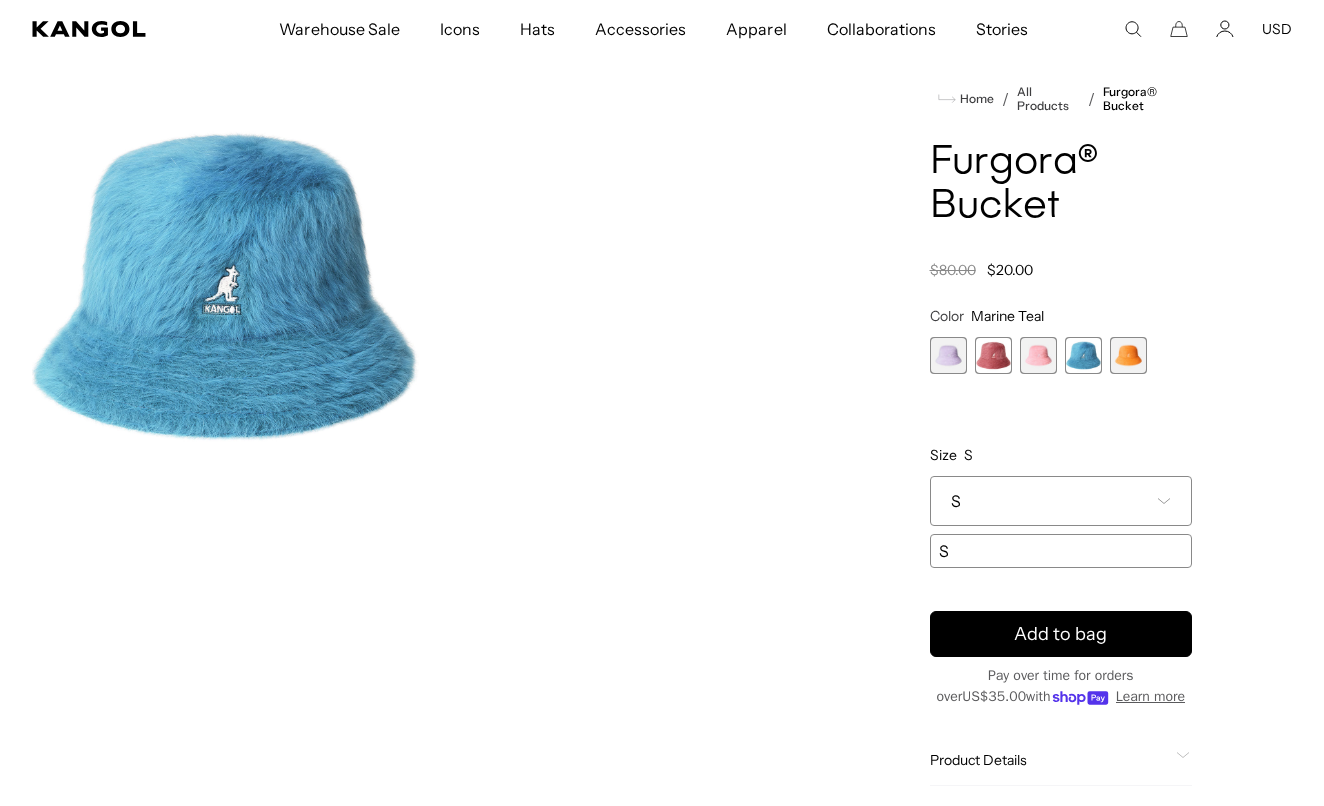 click on "Color
Marine Teal
Previous
Next
Digital Lavender
Variant sold out or unavailable
Cranberry
Variant sold out or unavailable
Pepto
Variant sold out or unavailable
Marine Teal
Variant sold out or unavailable
Electric Kumquat
Variant sold out or unavailable
Size" at bounding box center (1061, 437) 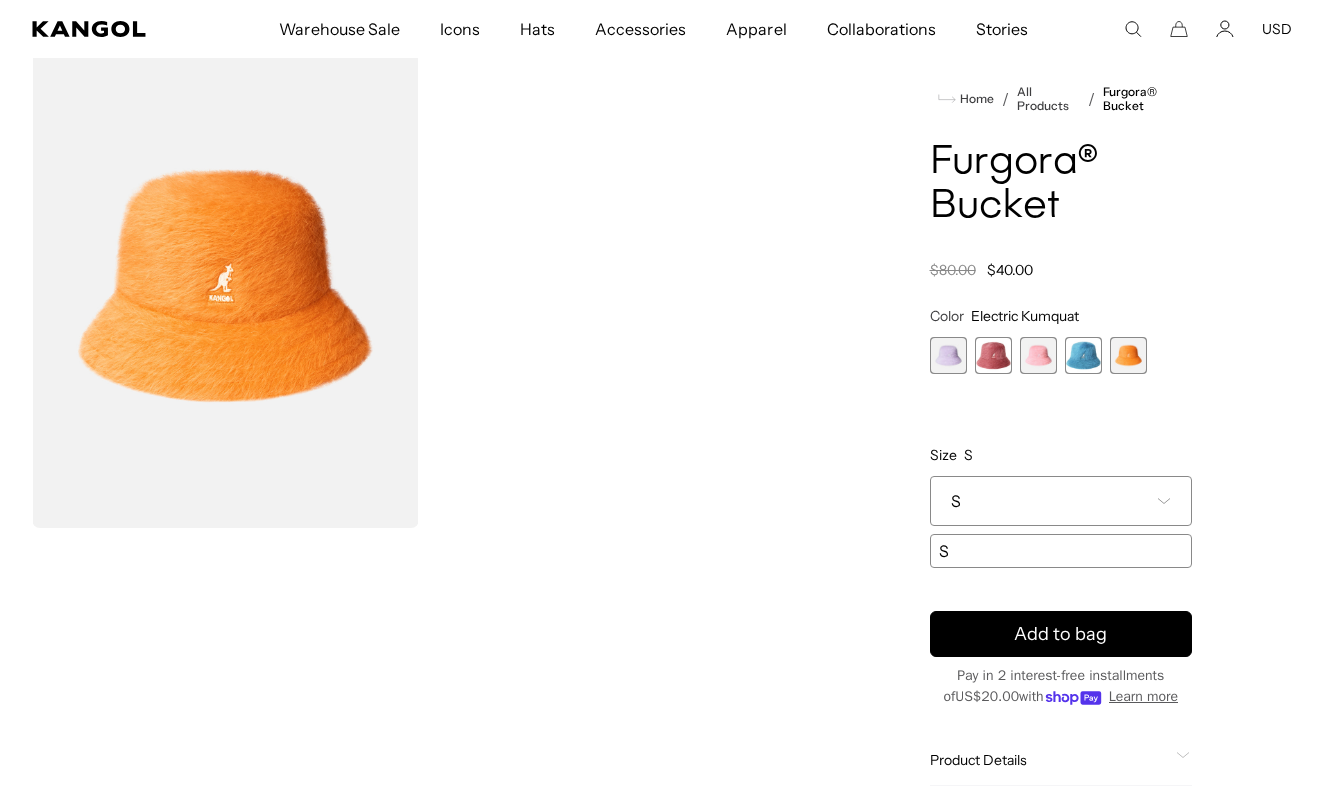 click on "S" at bounding box center [1061, 501] 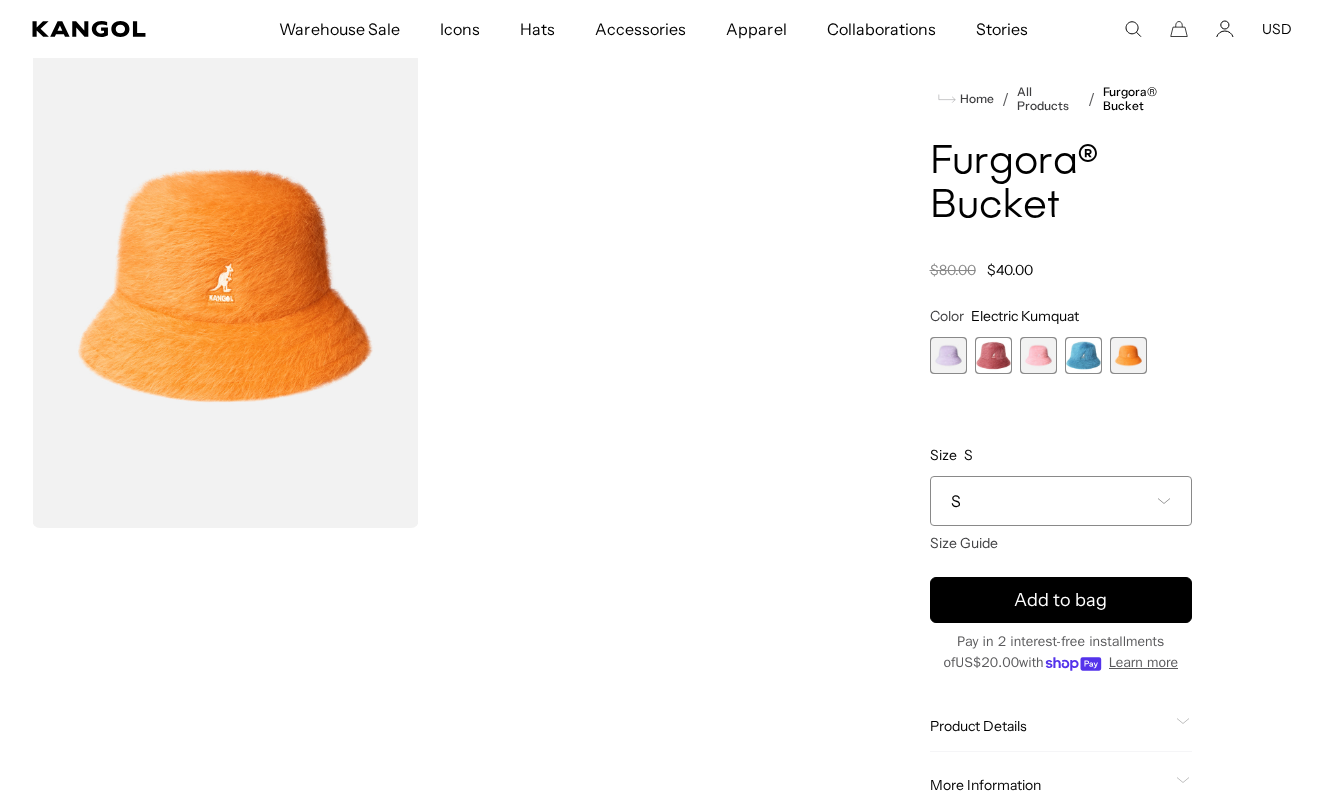 click at bounding box center (1038, 355) 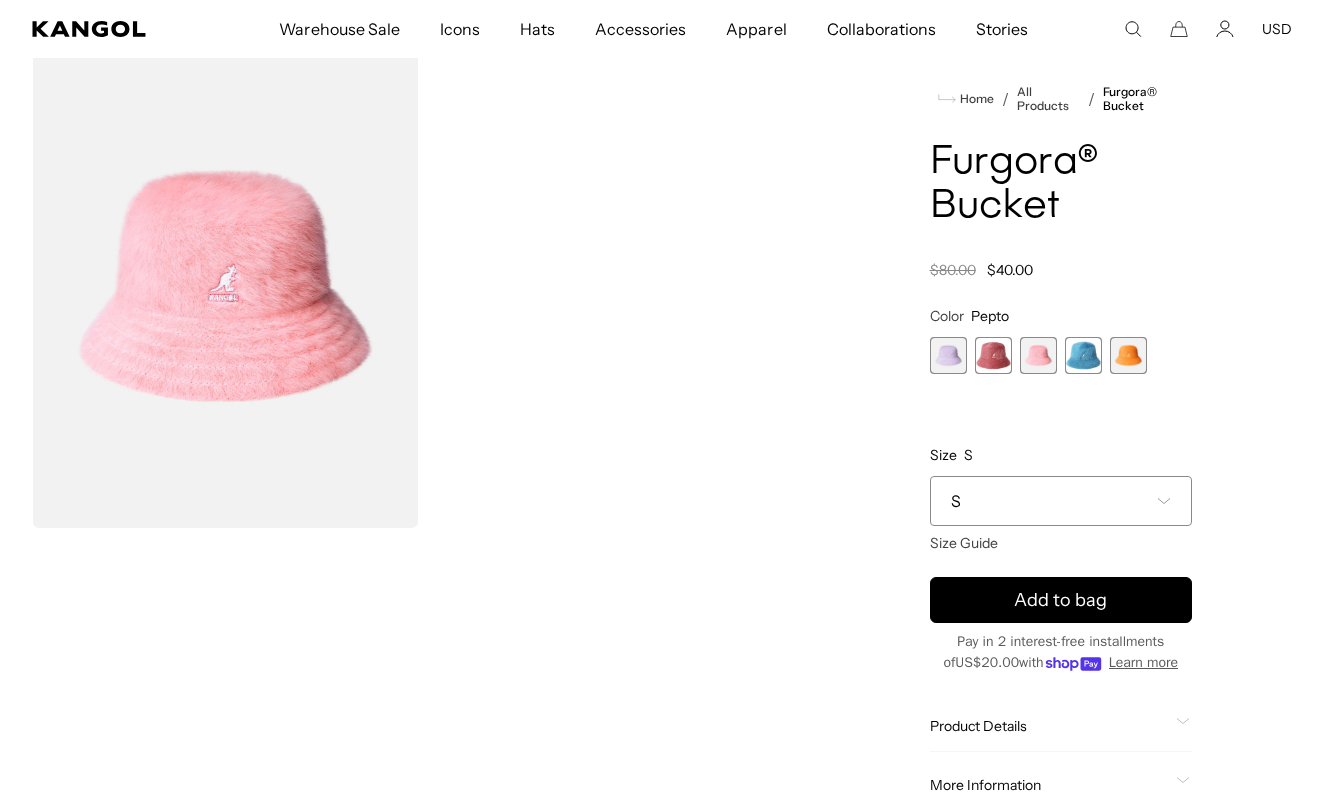 click on "S" at bounding box center (1061, 501) 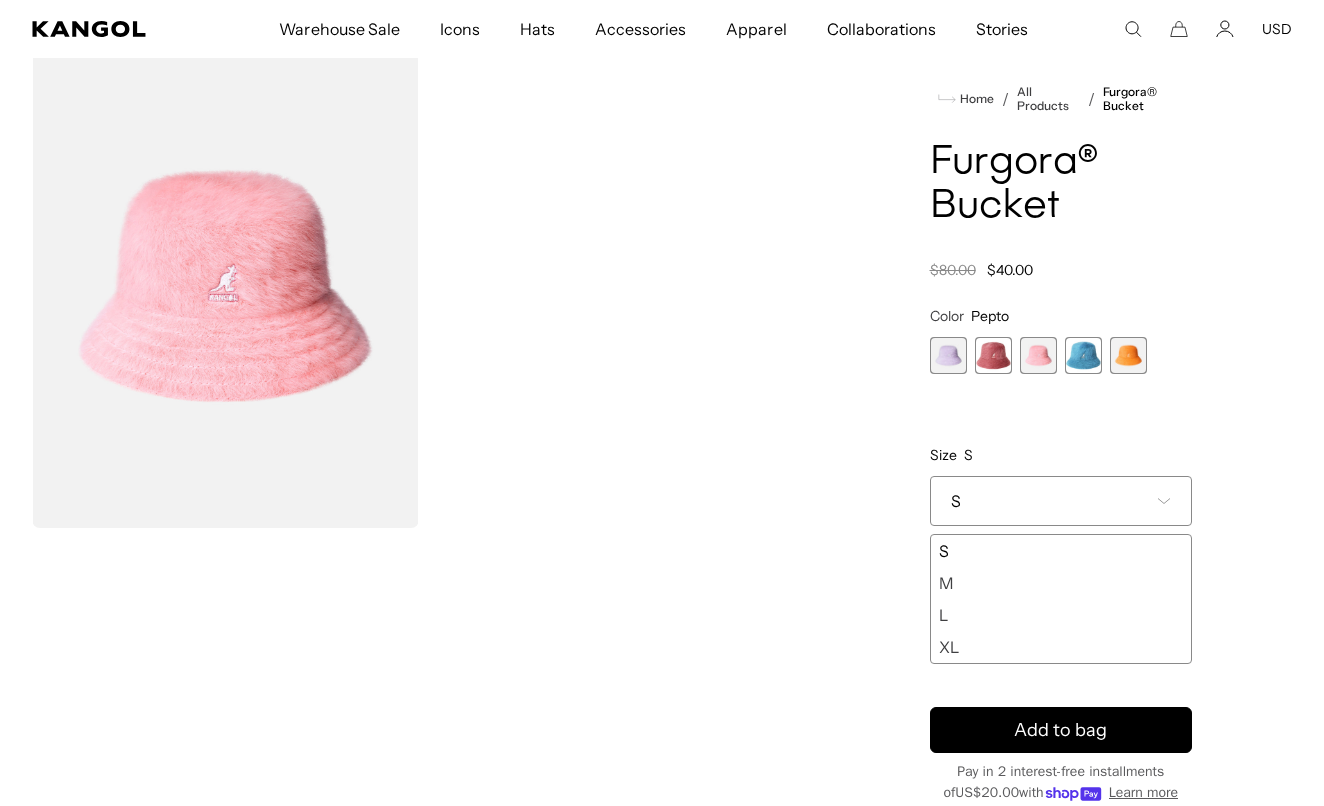 scroll, scrollTop: 0, scrollLeft: 412, axis: horizontal 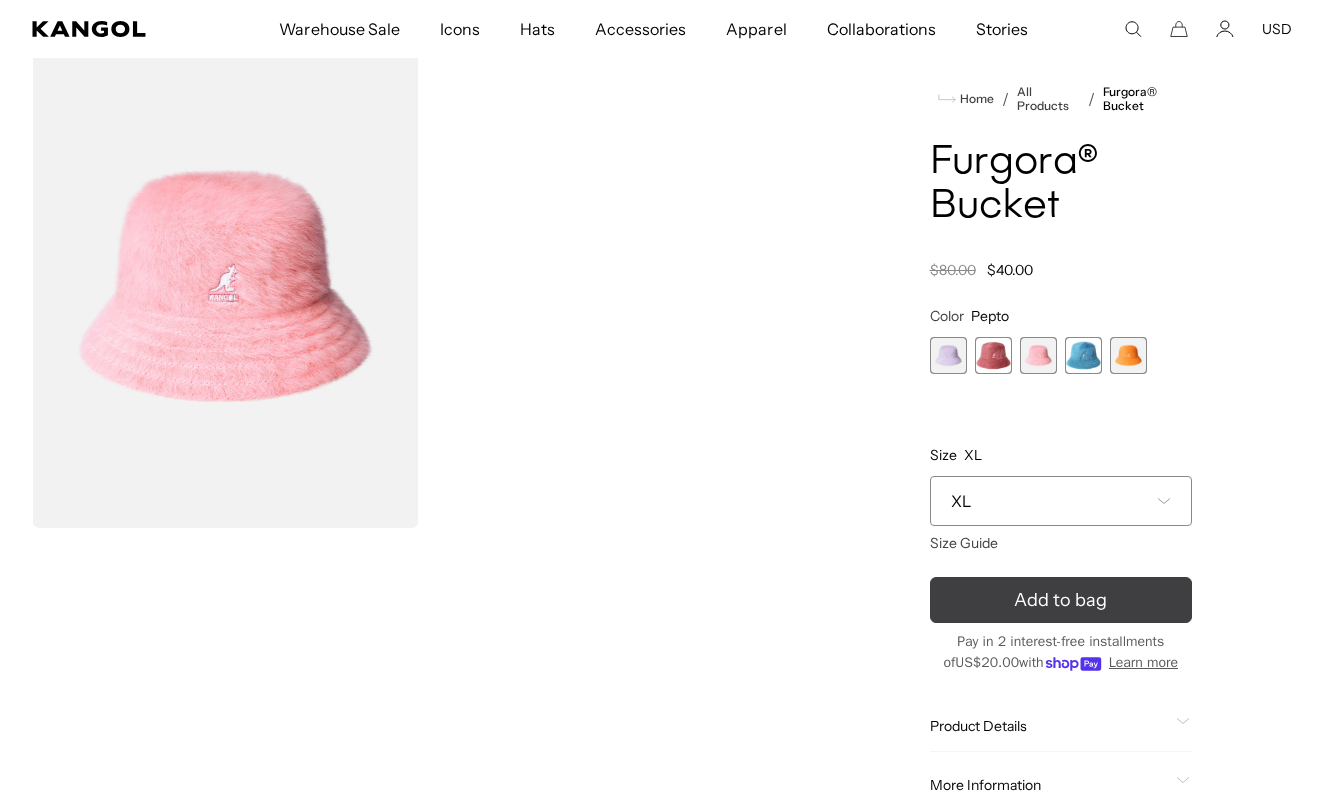 click on "Add to bag" at bounding box center (1060, 600) 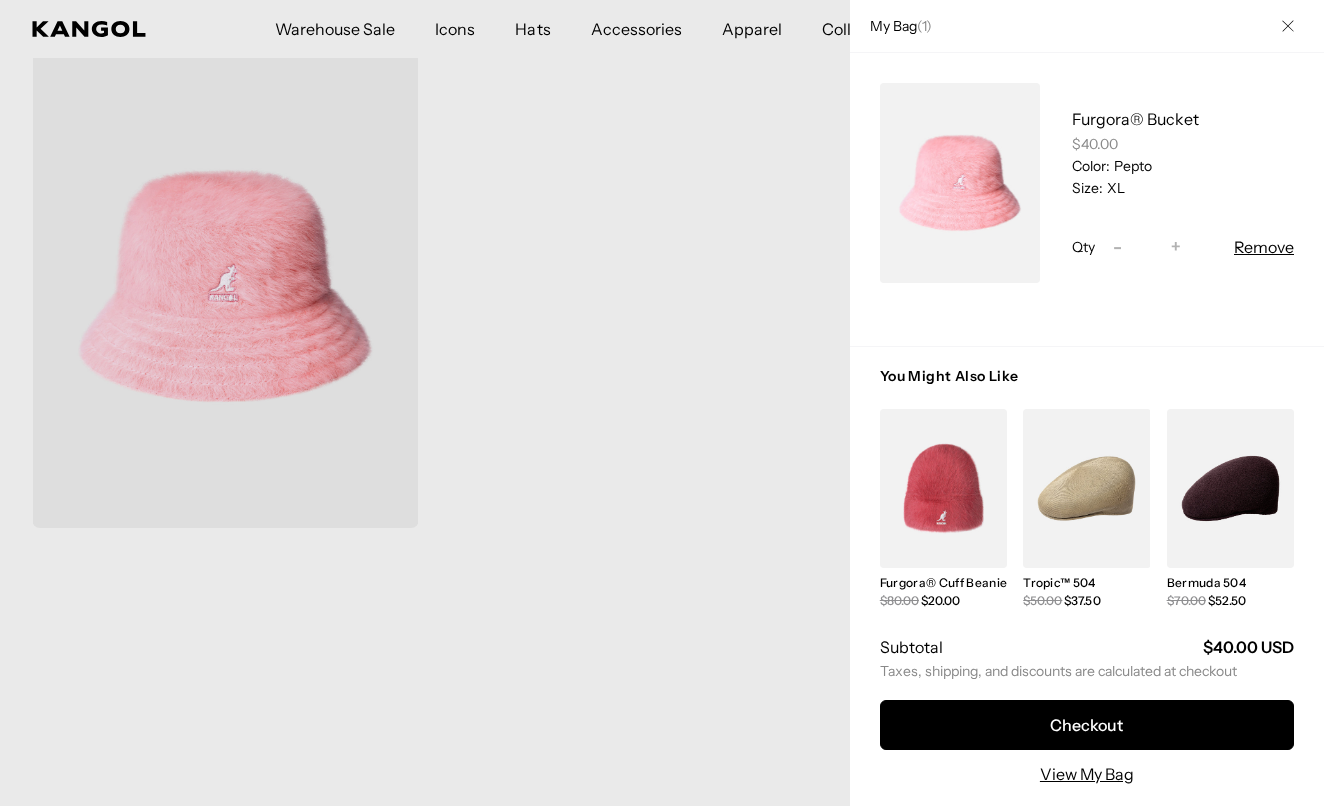 scroll, scrollTop: 0, scrollLeft: 0, axis: both 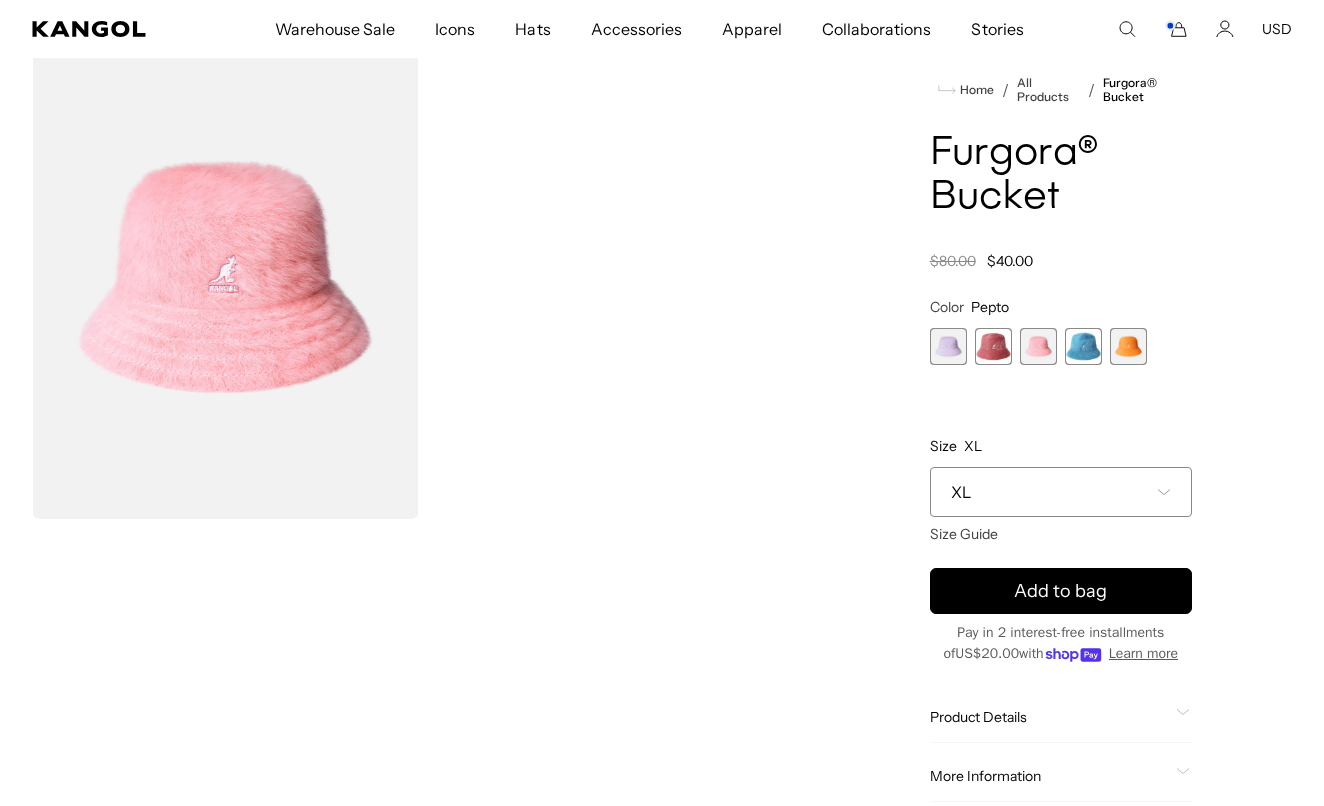 click at bounding box center [993, 346] 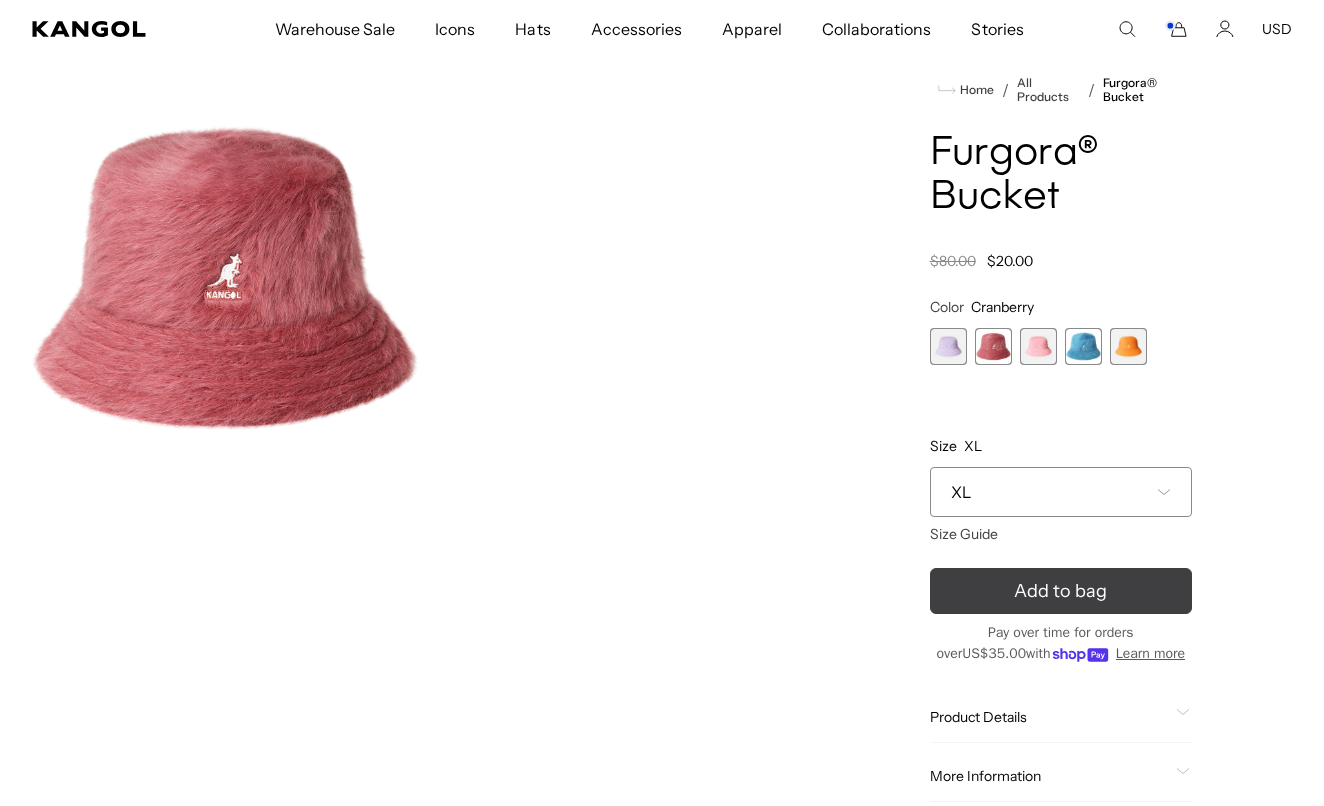 scroll, scrollTop: 0, scrollLeft: 412, axis: horizontal 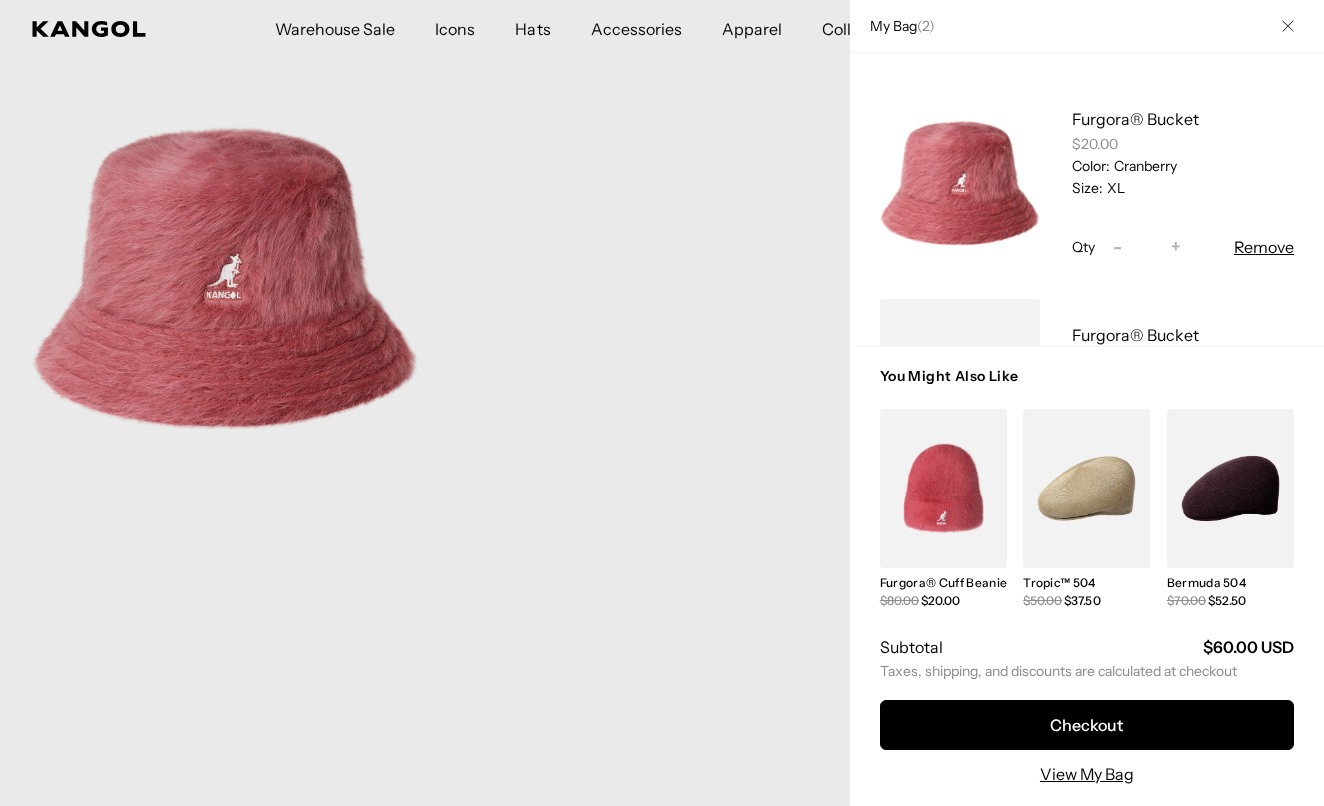 click 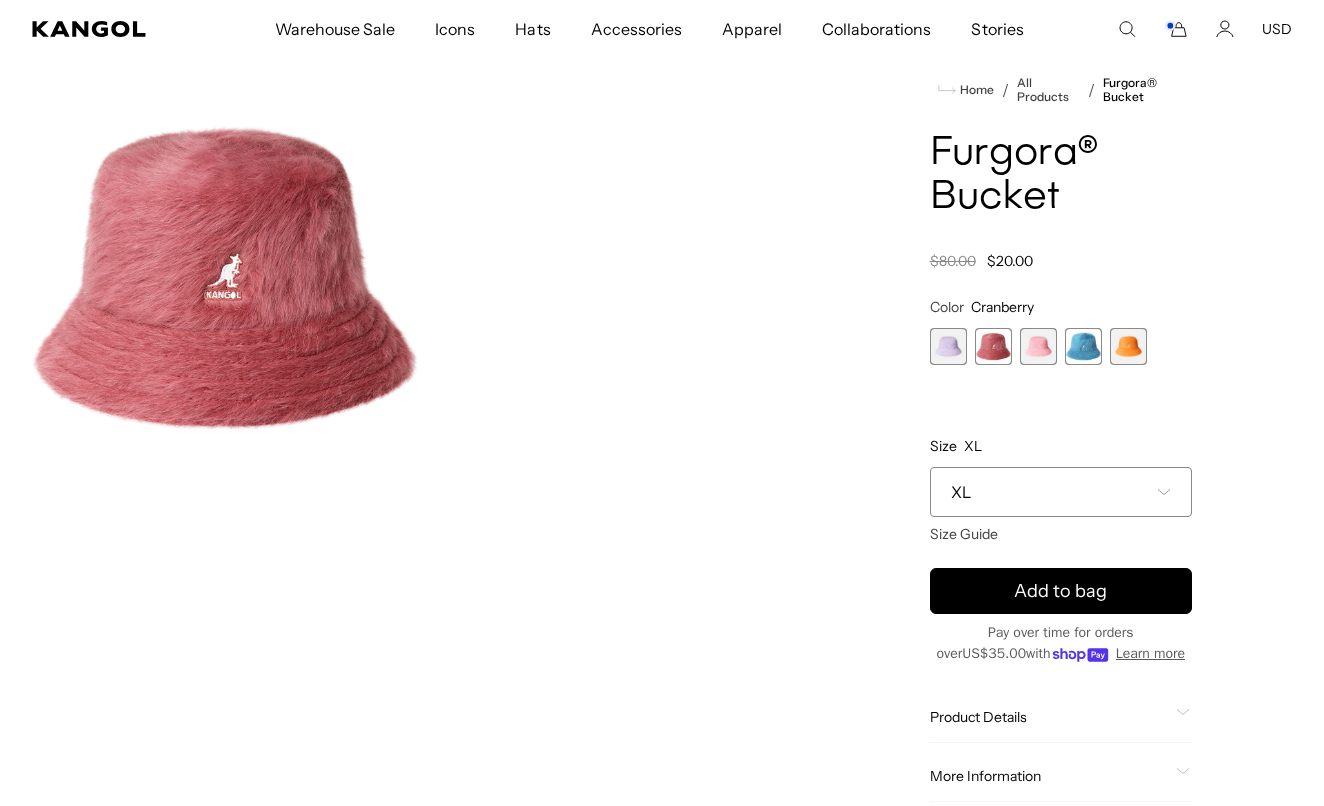 click at bounding box center [948, 346] 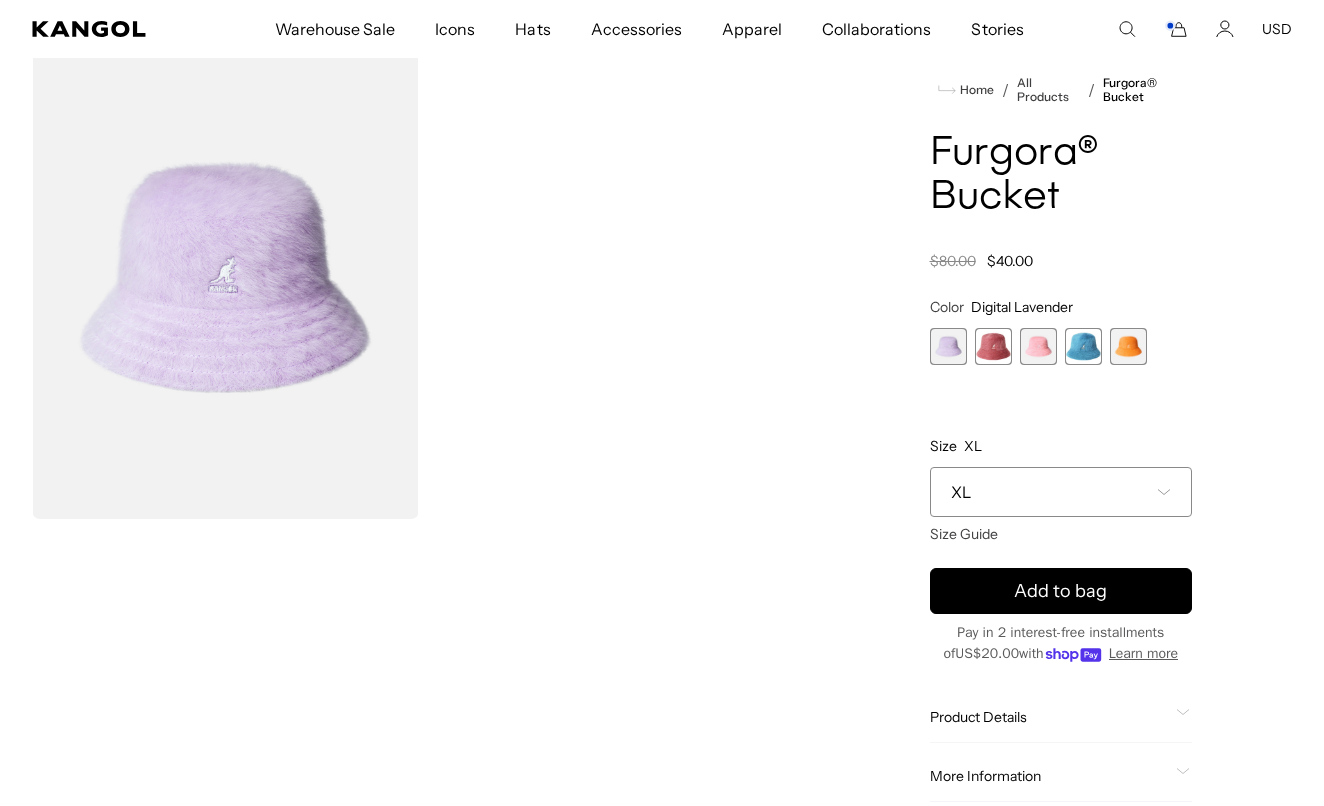 scroll, scrollTop: 0, scrollLeft: 0, axis: both 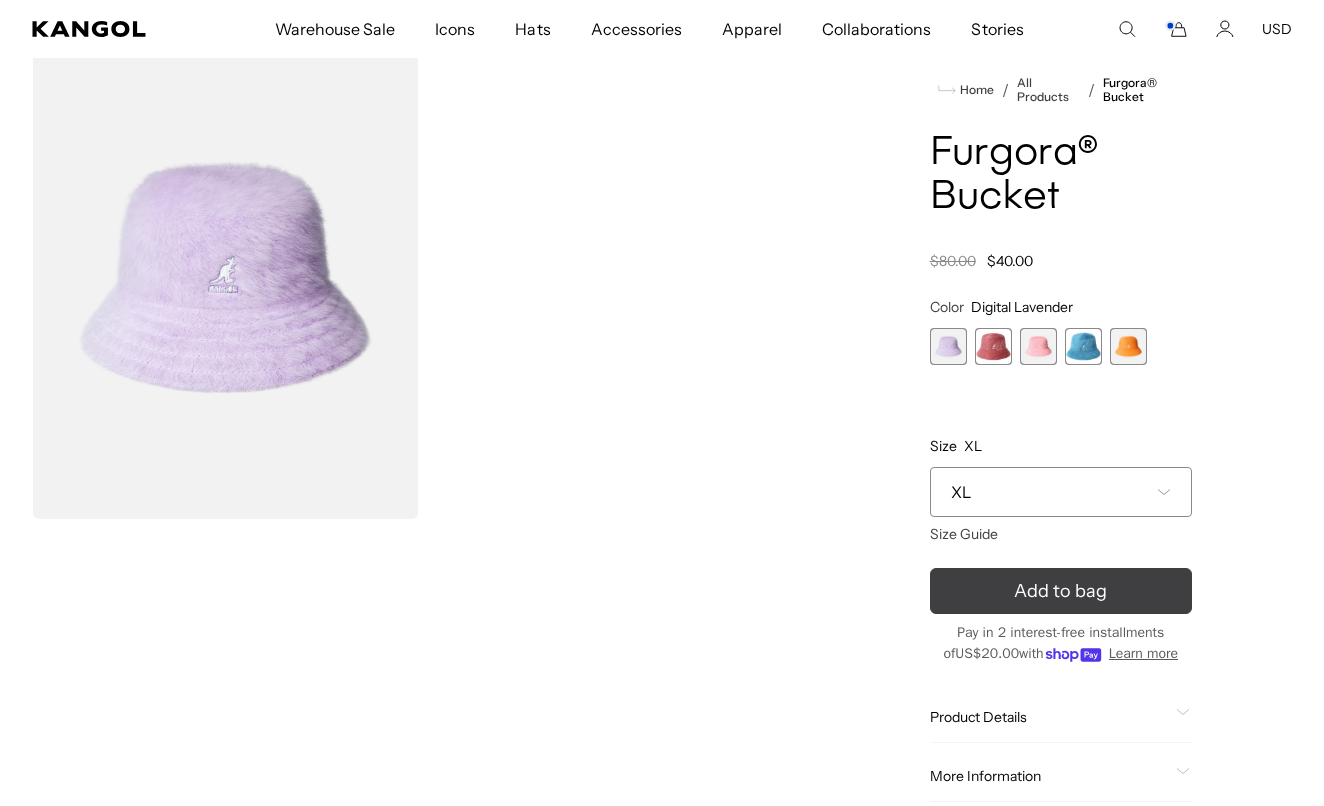 click on "Add to bag" at bounding box center [1060, 591] 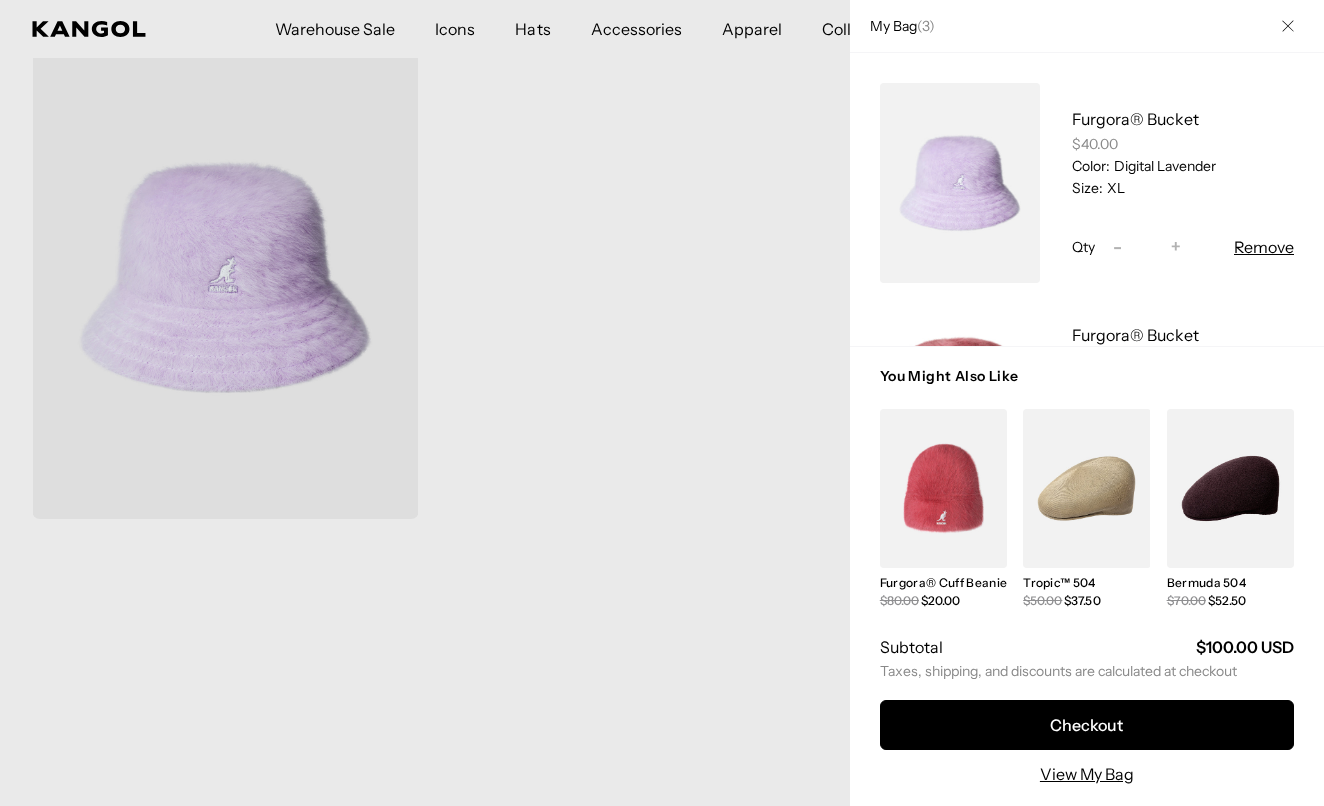 click 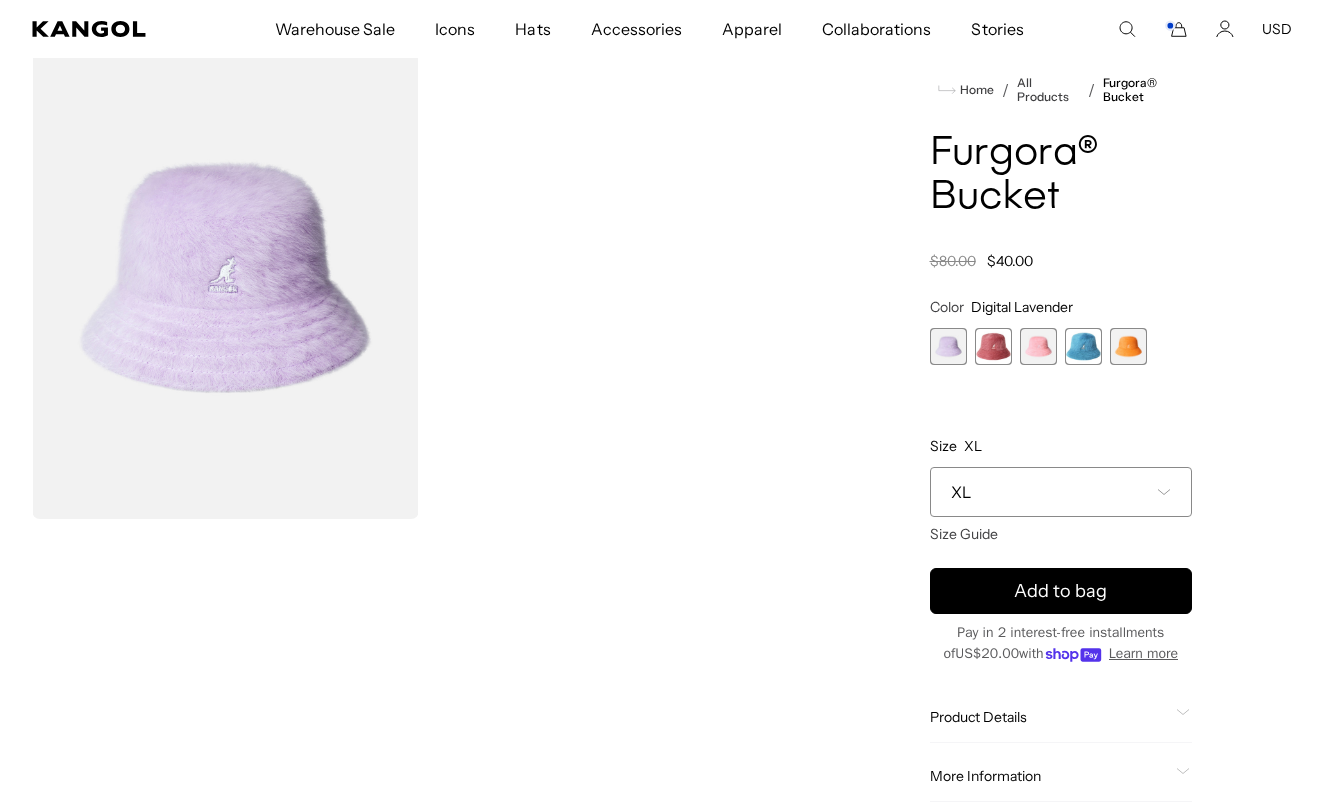 scroll, scrollTop: 0, scrollLeft: 412, axis: horizontal 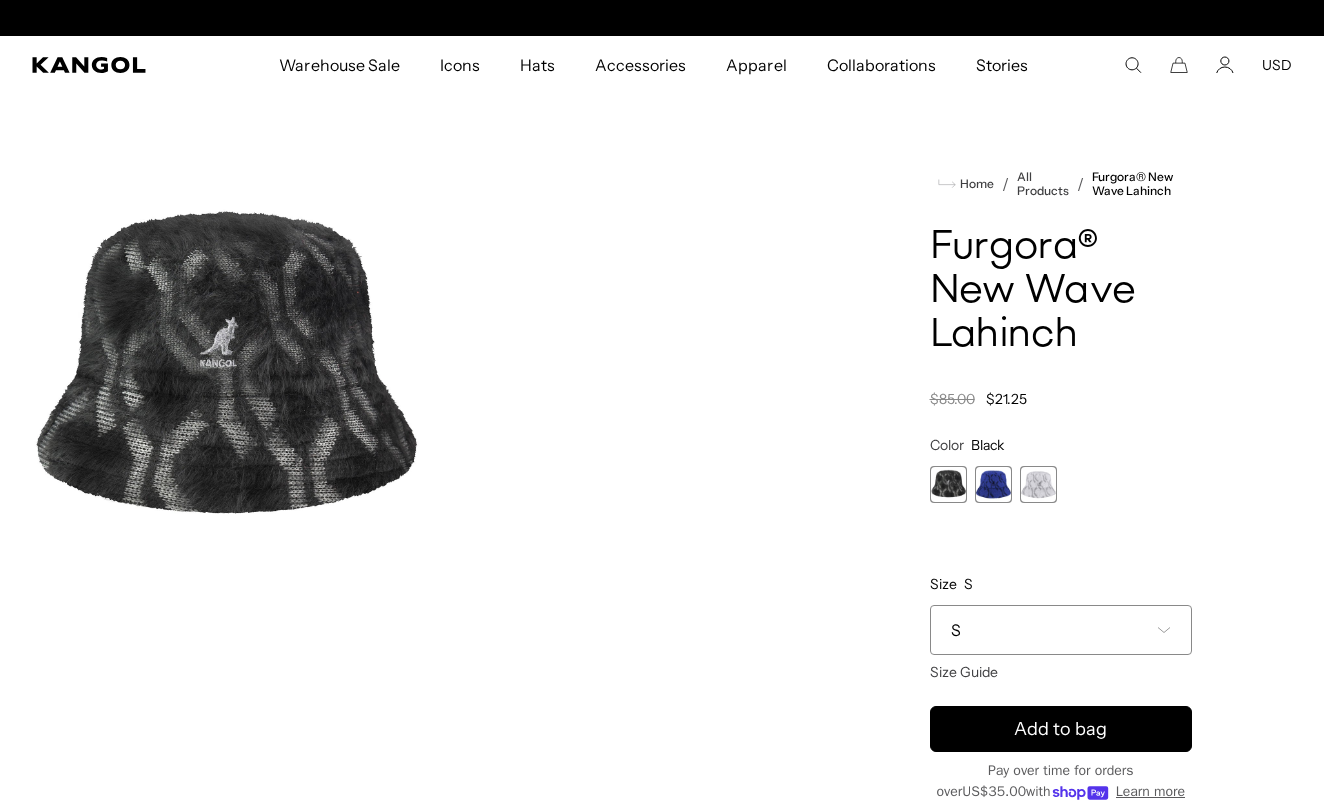 click on "Select a size
S
Size Guide
S
M
L
XL
S M L XL" at bounding box center (1061, 634) 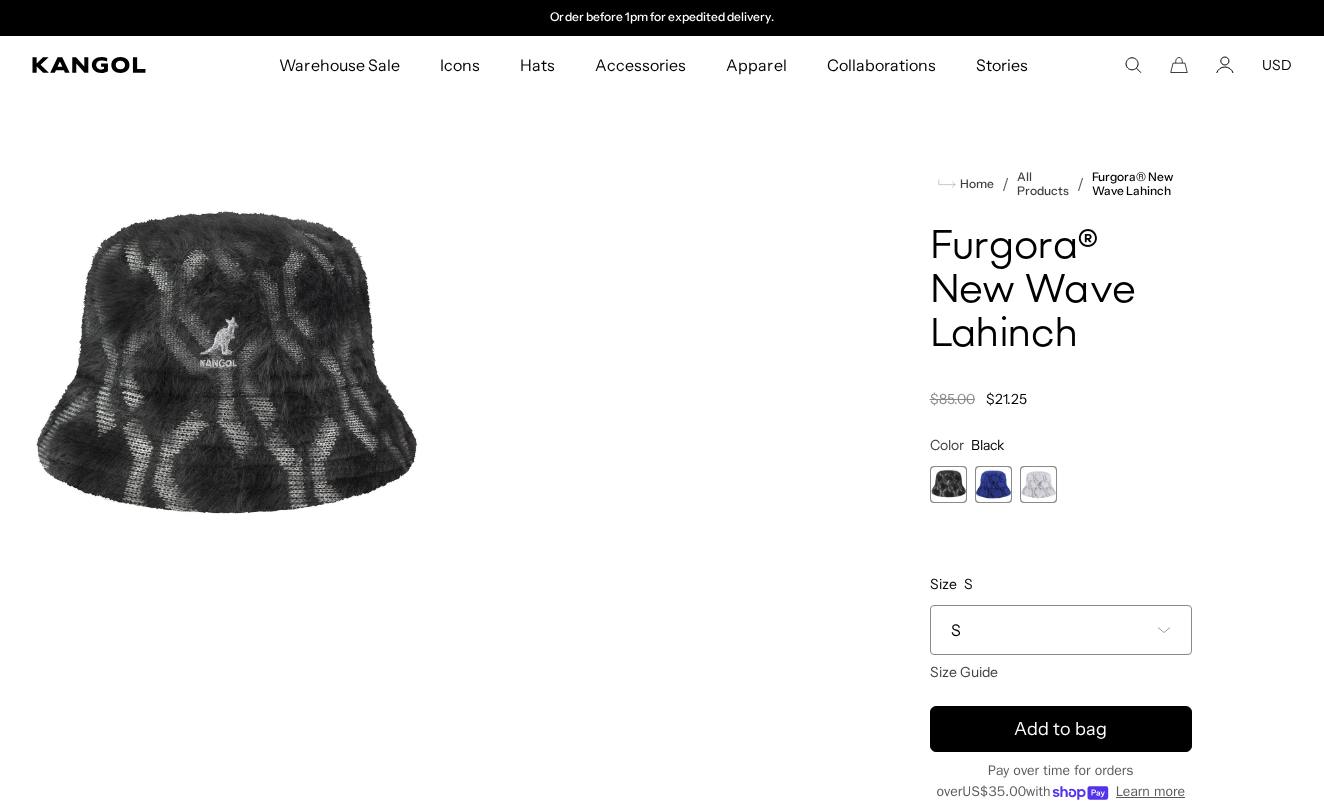 click on "S" at bounding box center (1061, 630) 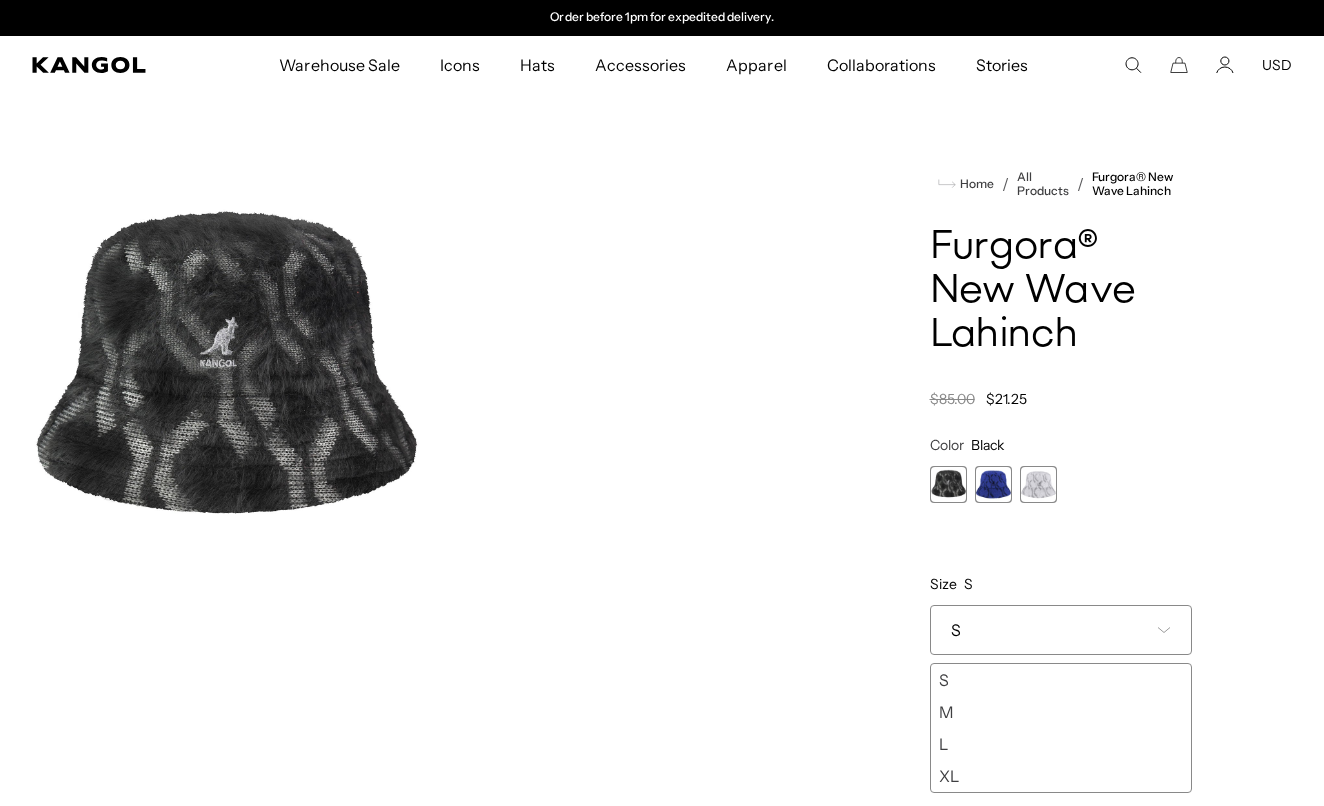 click on "**********" at bounding box center [1061, 614] 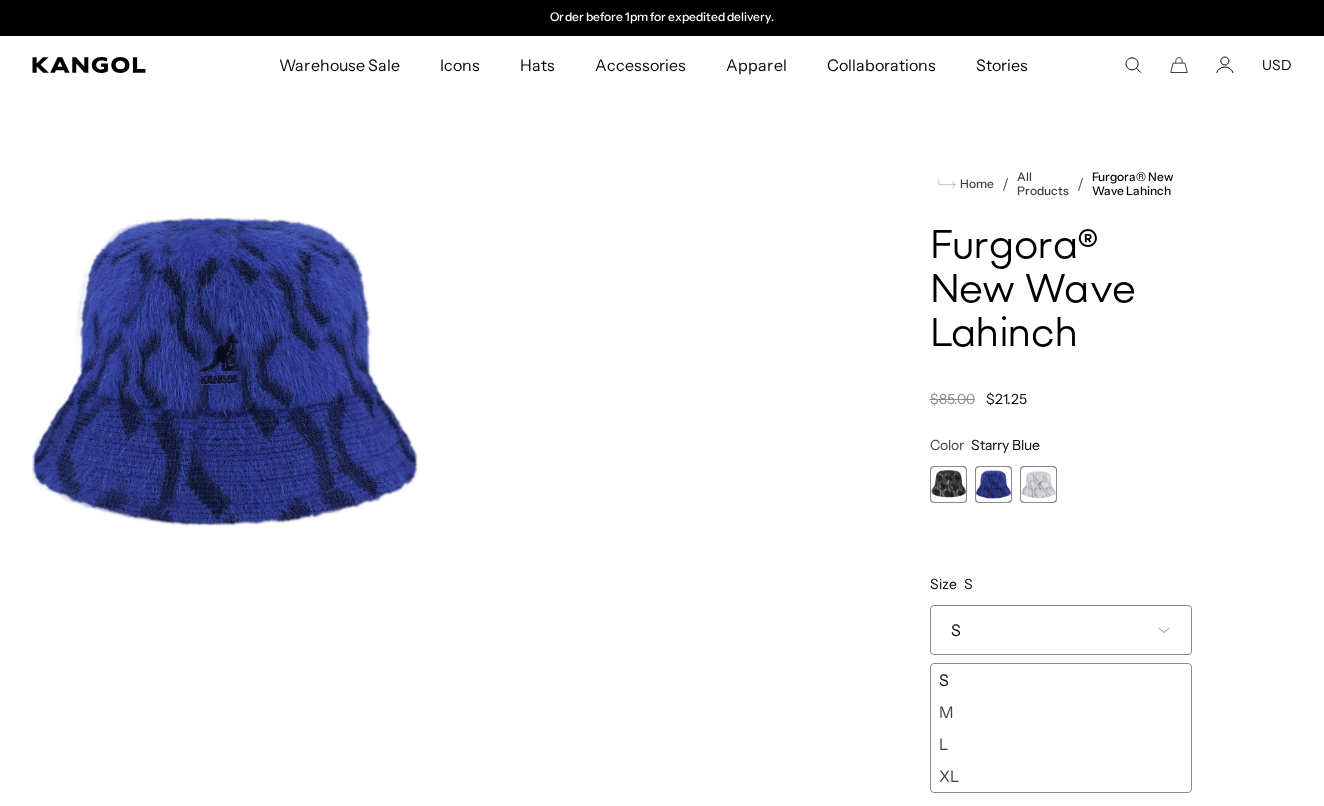click at bounding box center [1038, 484] 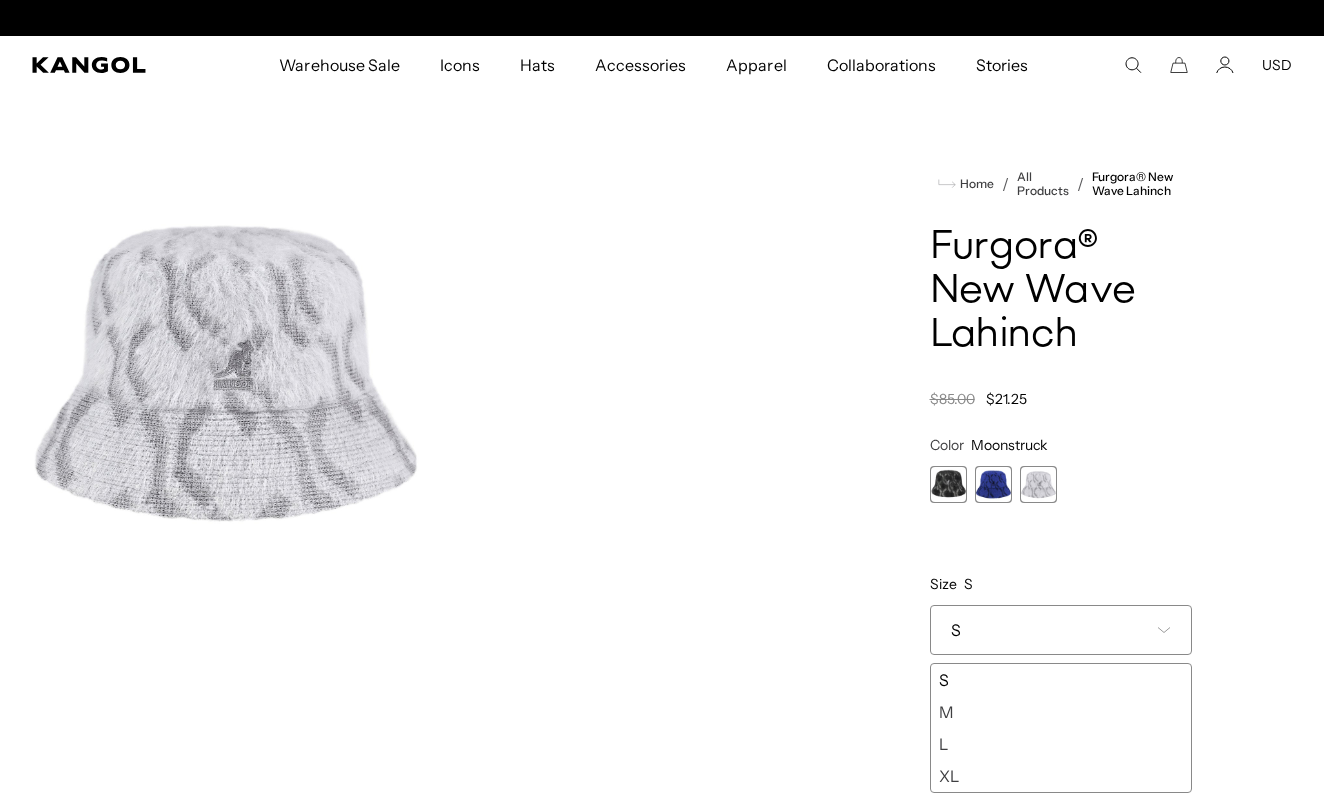 scroll, scrollTop: 0, scrollLeft: 0, axis: both 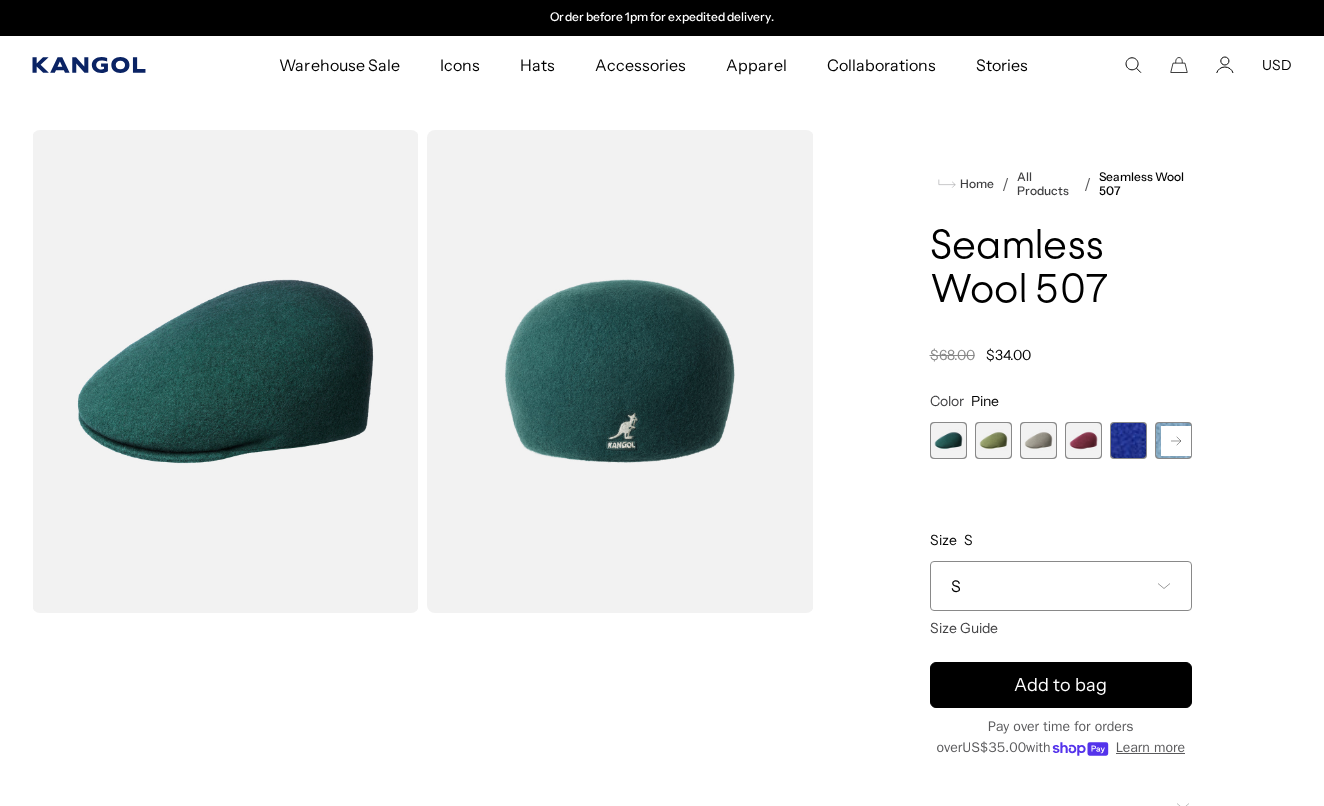 click 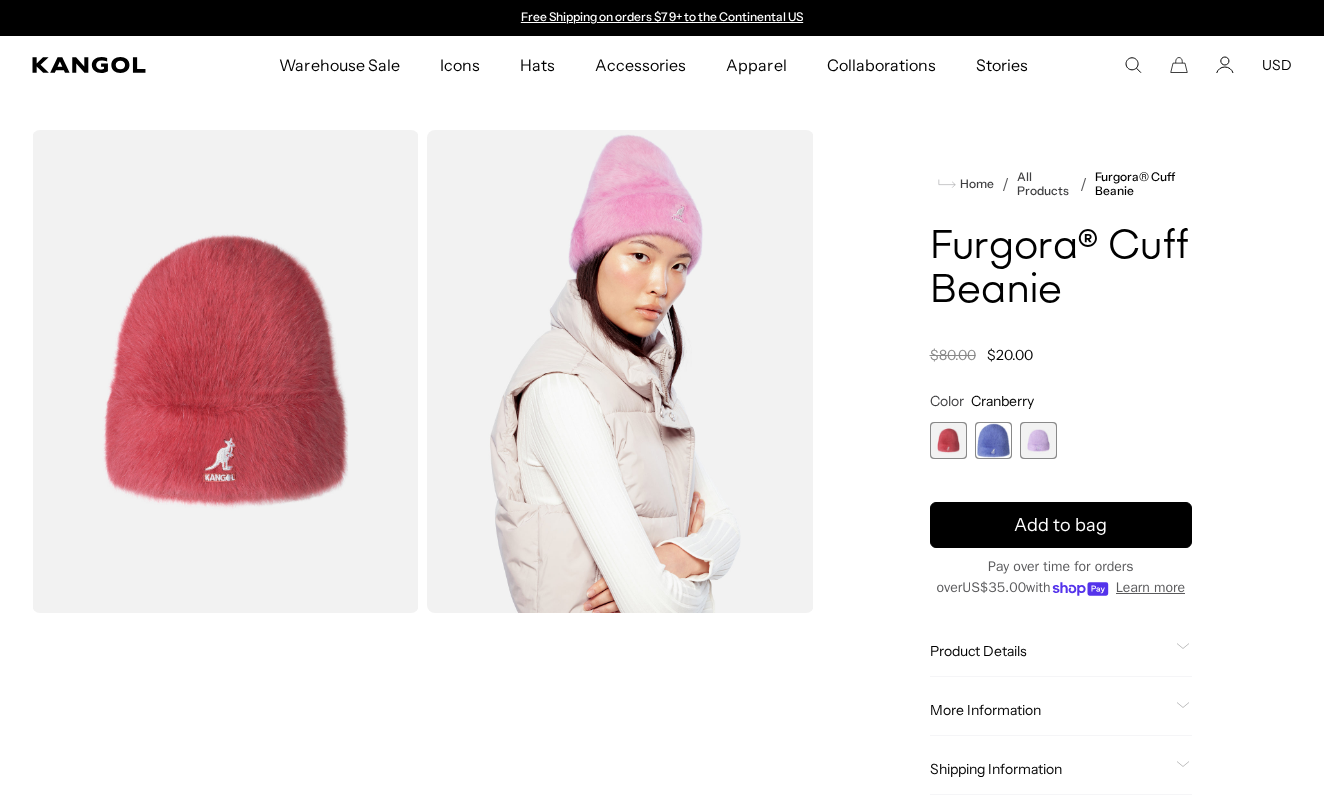 scroll, scrollTop: 0, scrollLeft: 0, axis: both 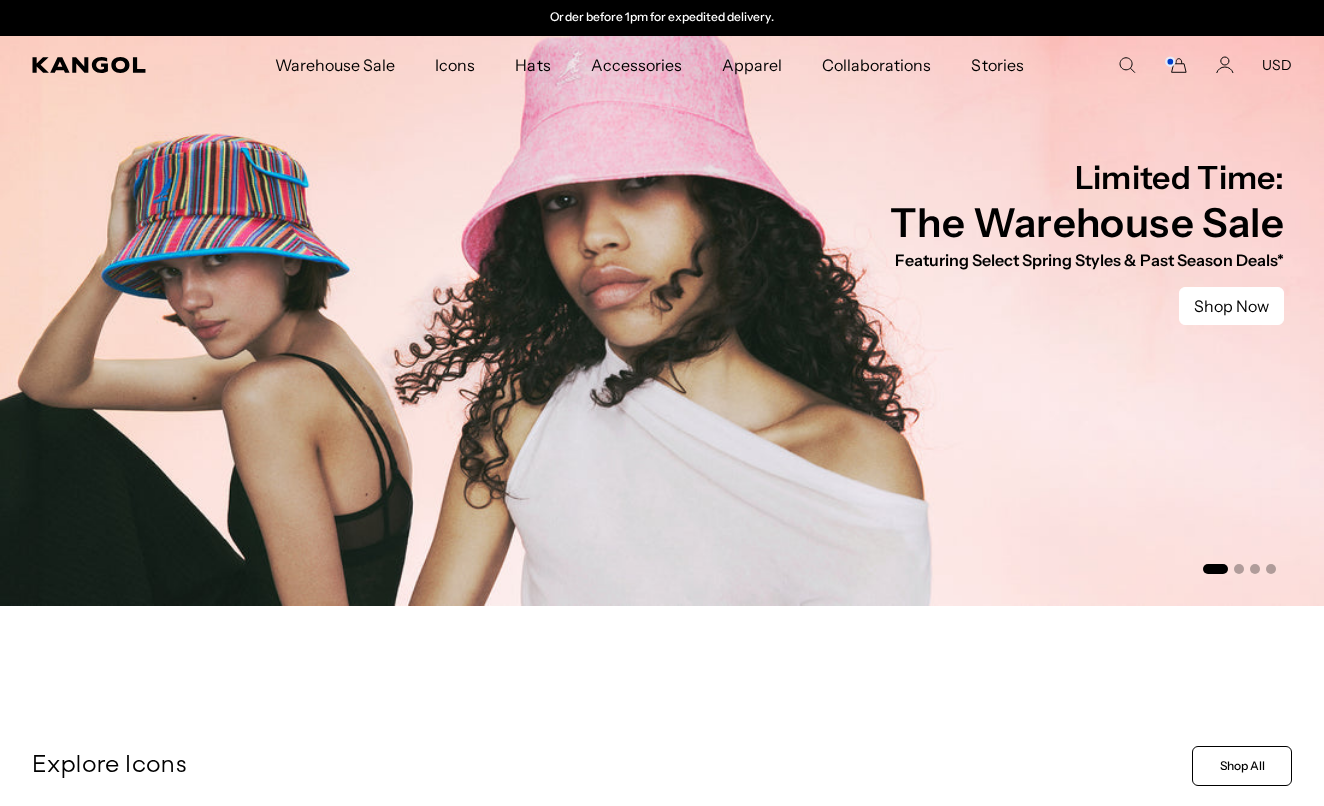 click on "Search here
USD
USD
EUR" at bounding box center [1205, 65] 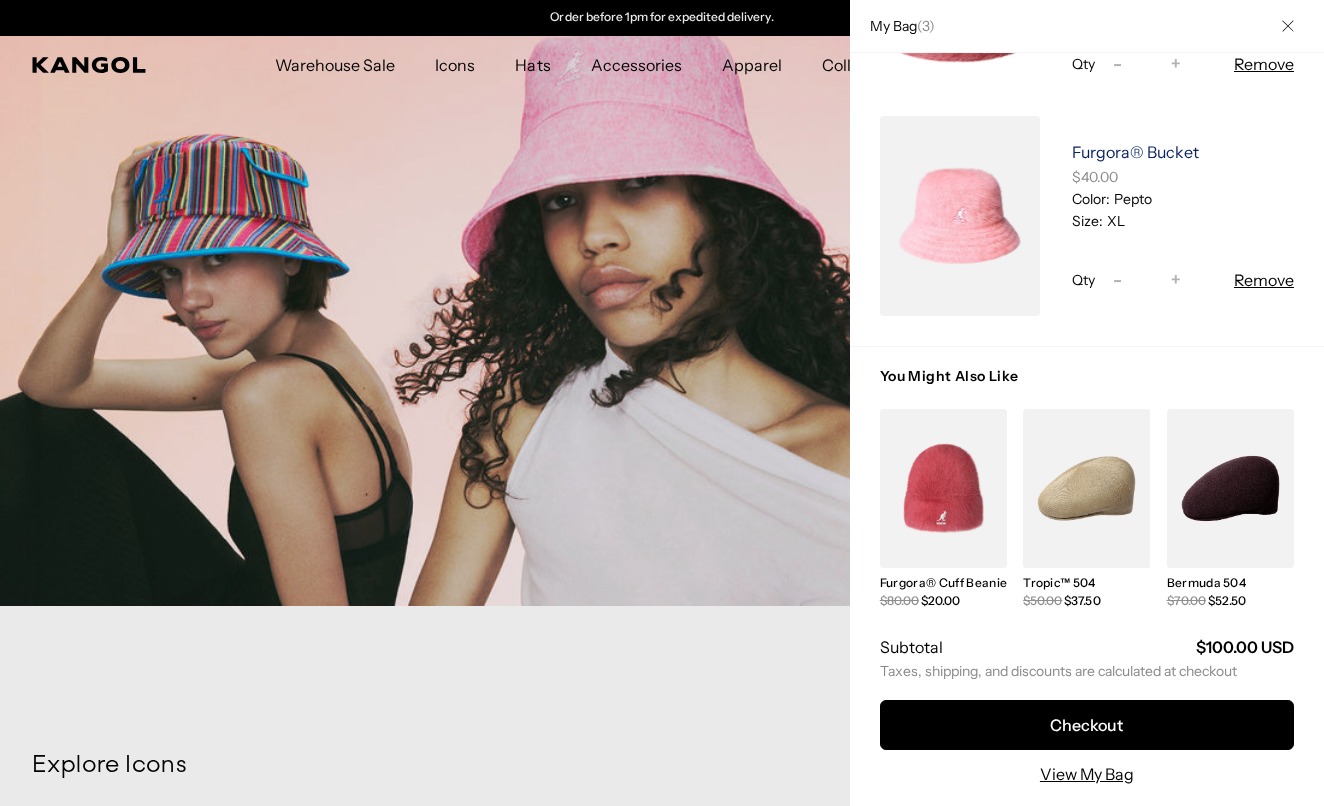 scroll, scrollTop: 400, scrollLeft: 0, axis: vertical 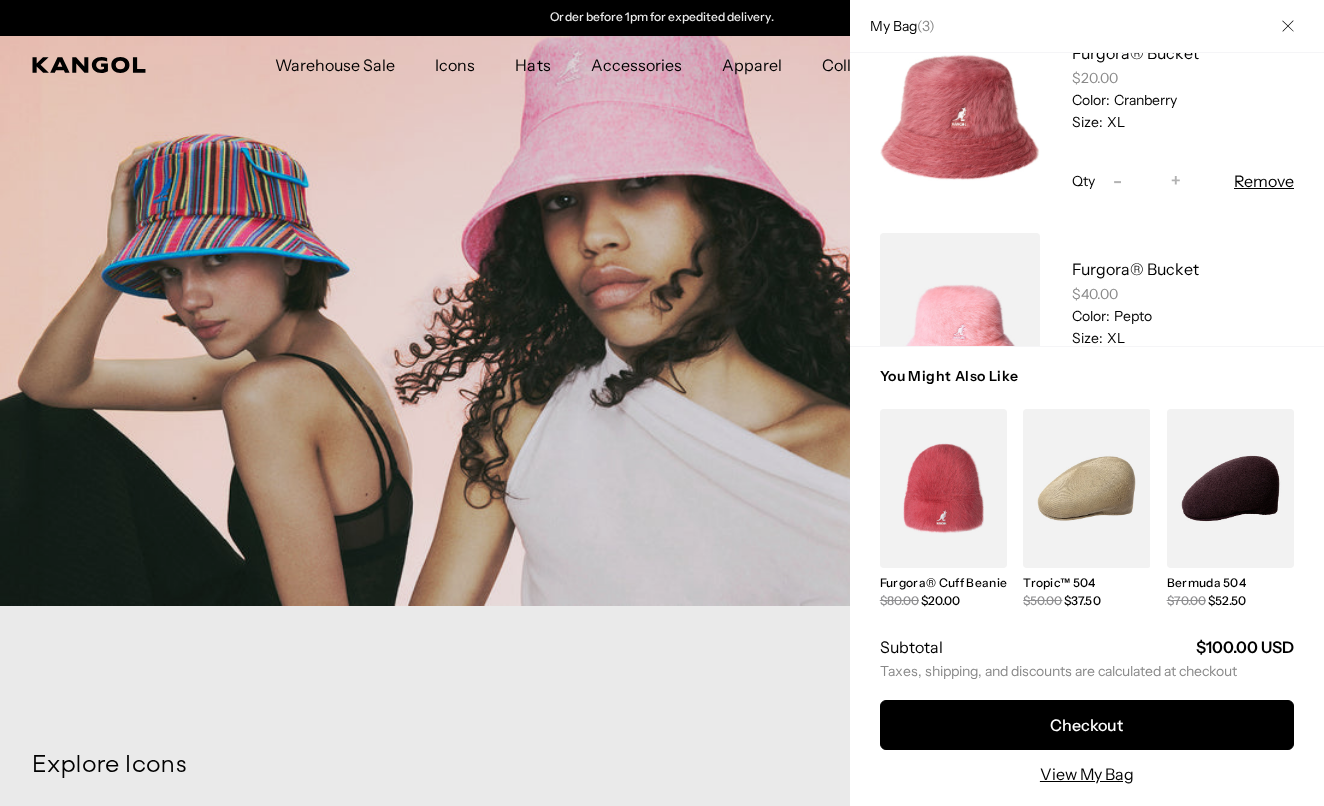 click at bounding box center [960, 117] 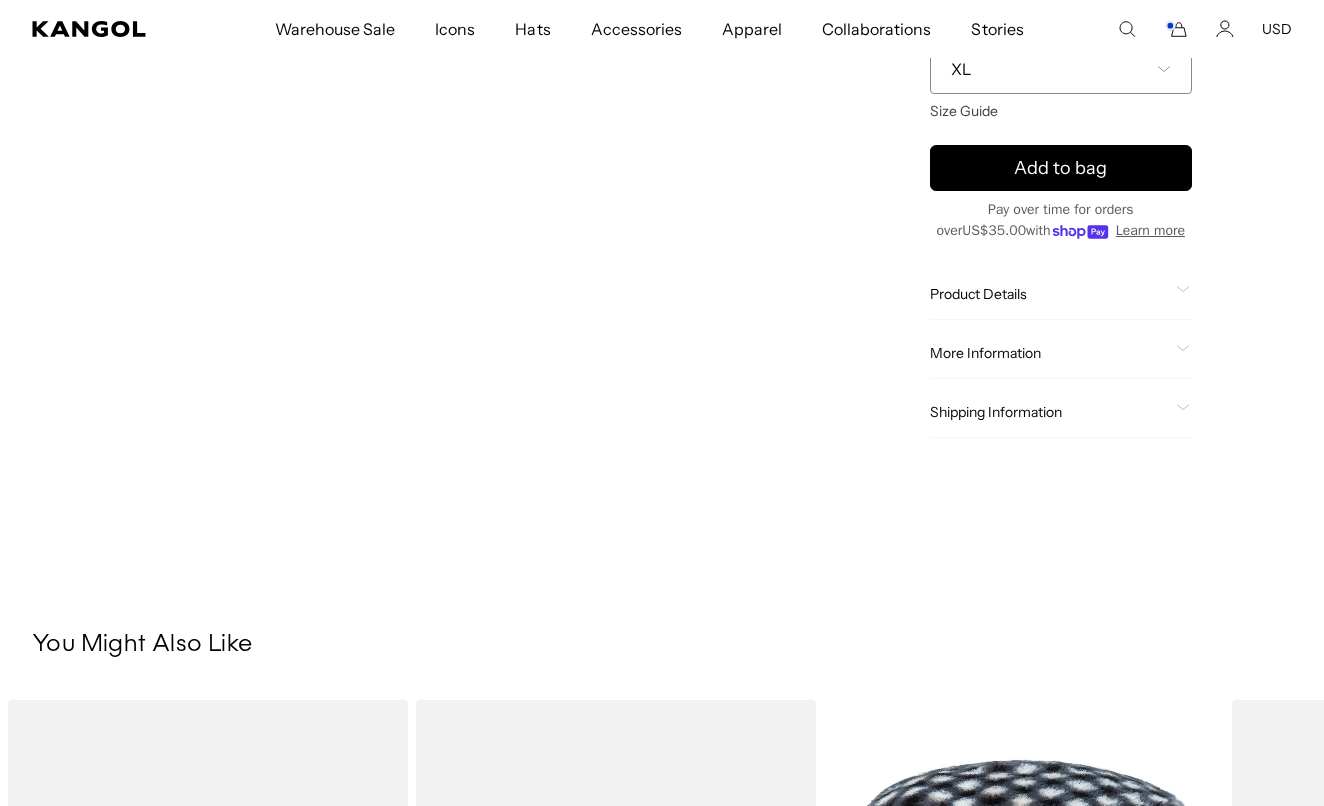 scroll, scrollTop: 518, scrollLeft: 0, axis: vertical 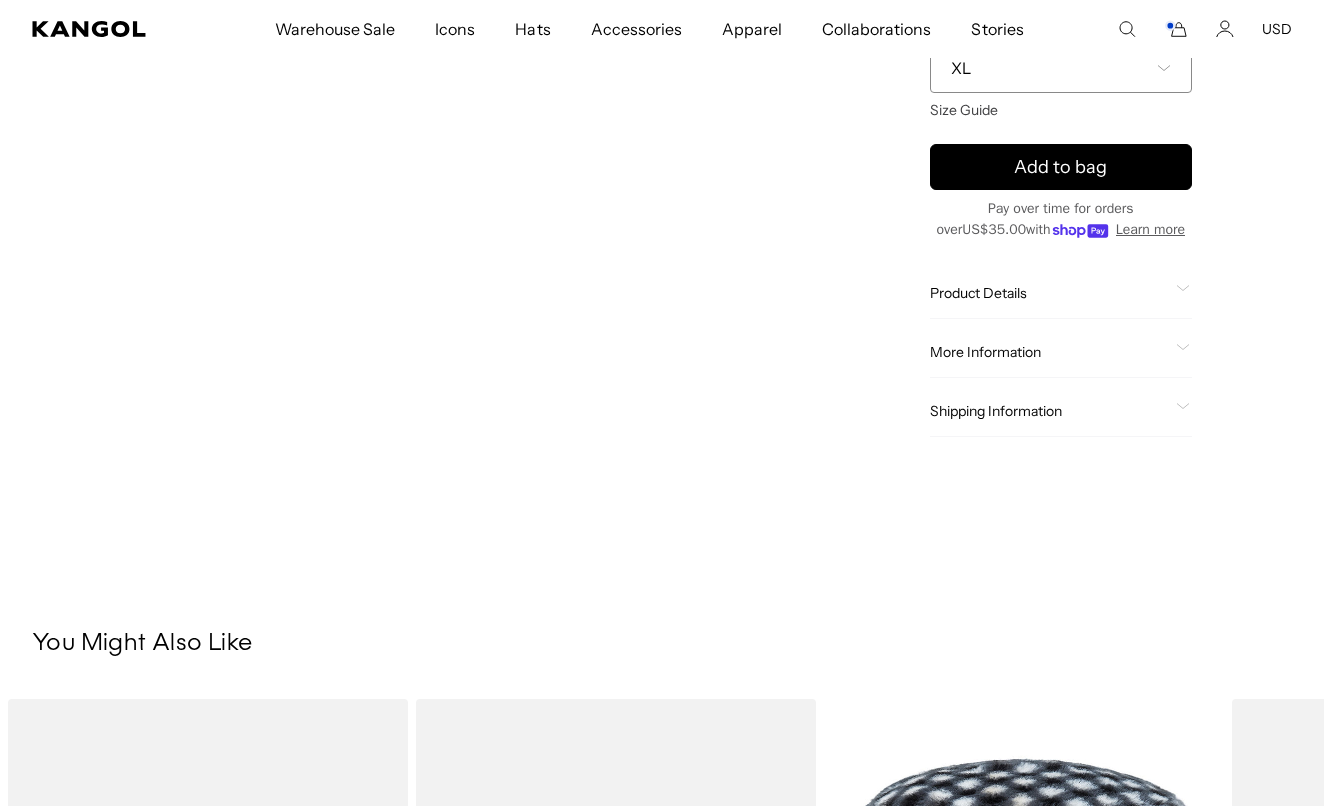 click on "More Information" 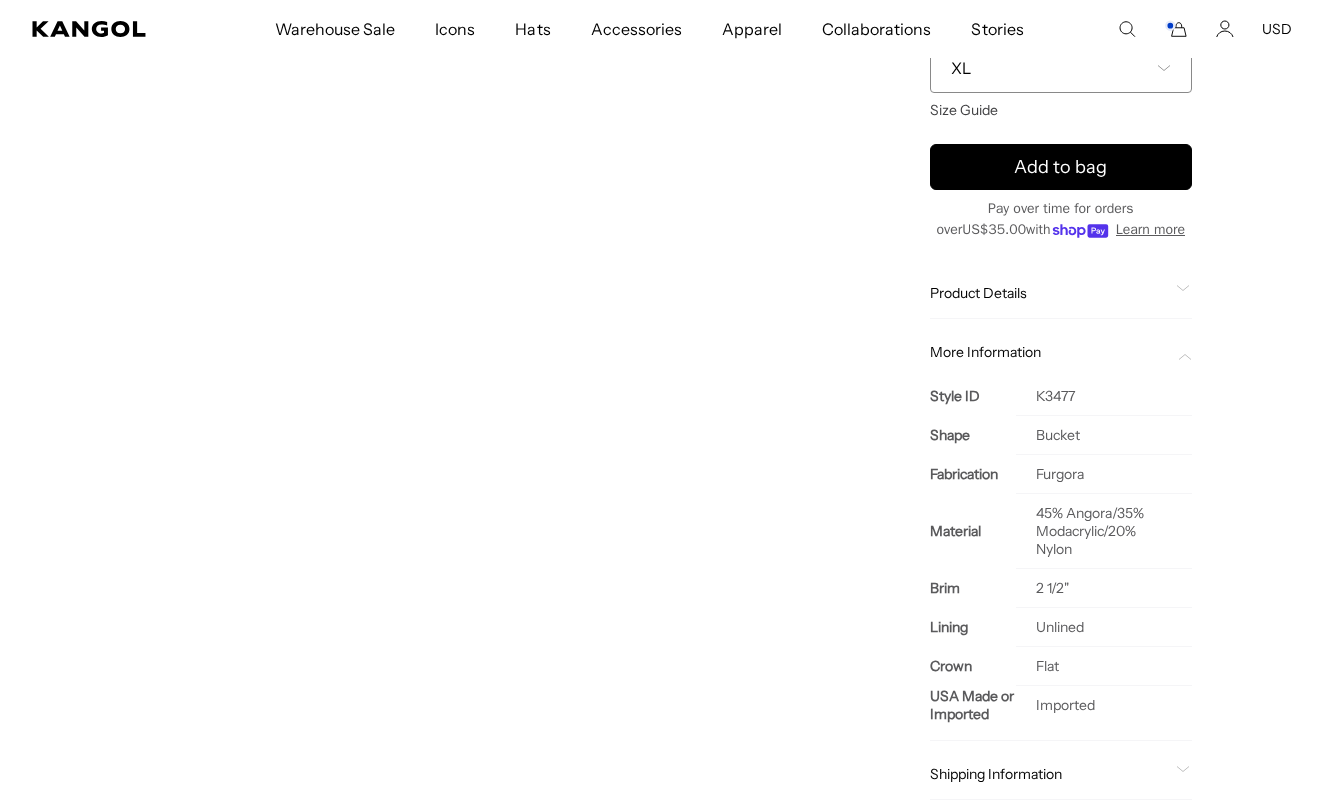 scroll, scrollTop: 0, scrollLeft: 412, axis: horizontal 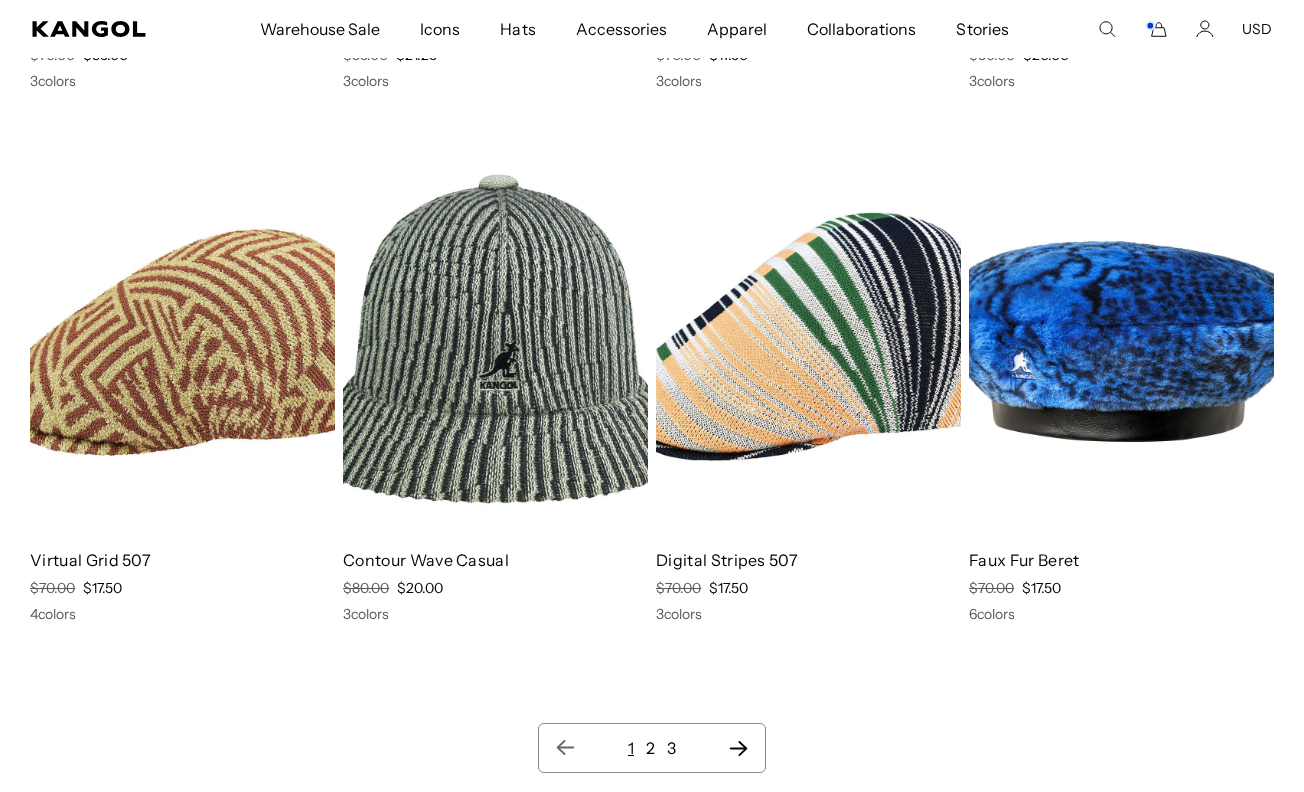 click 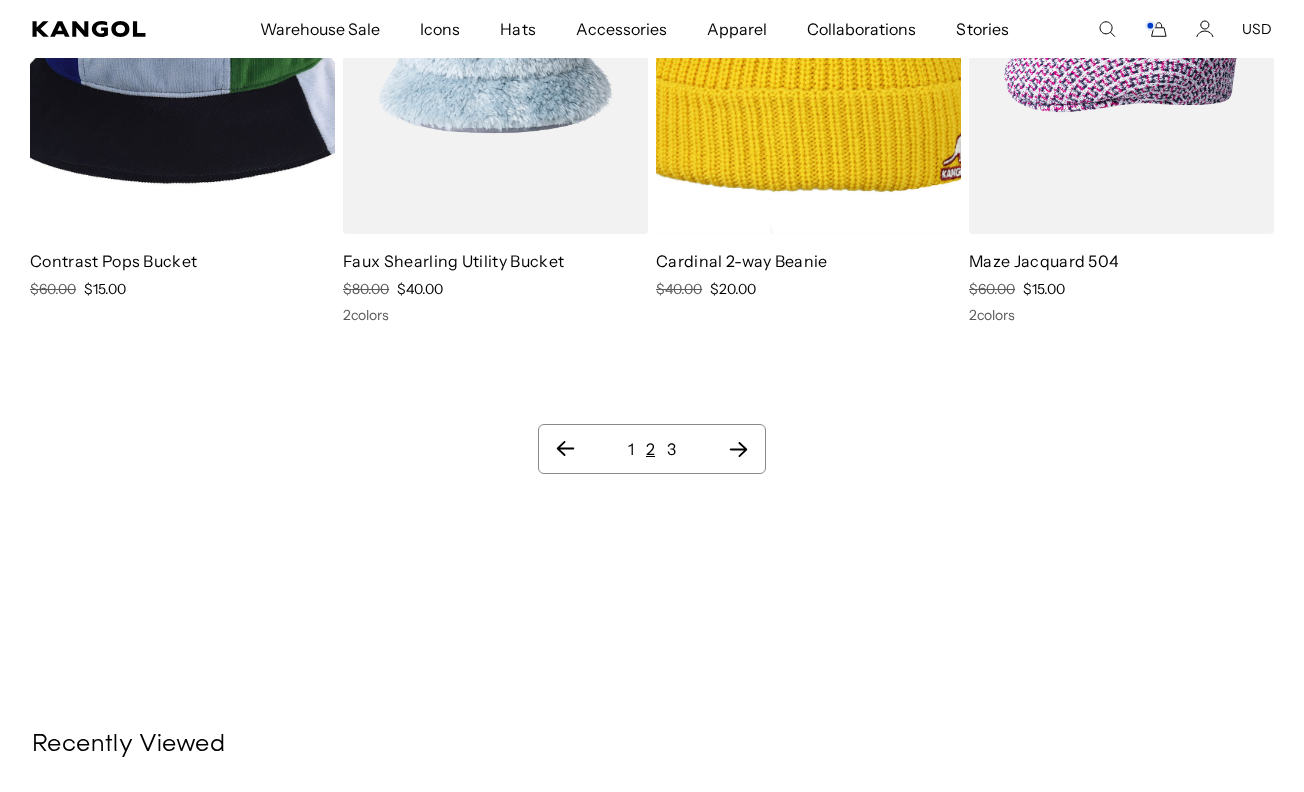 click 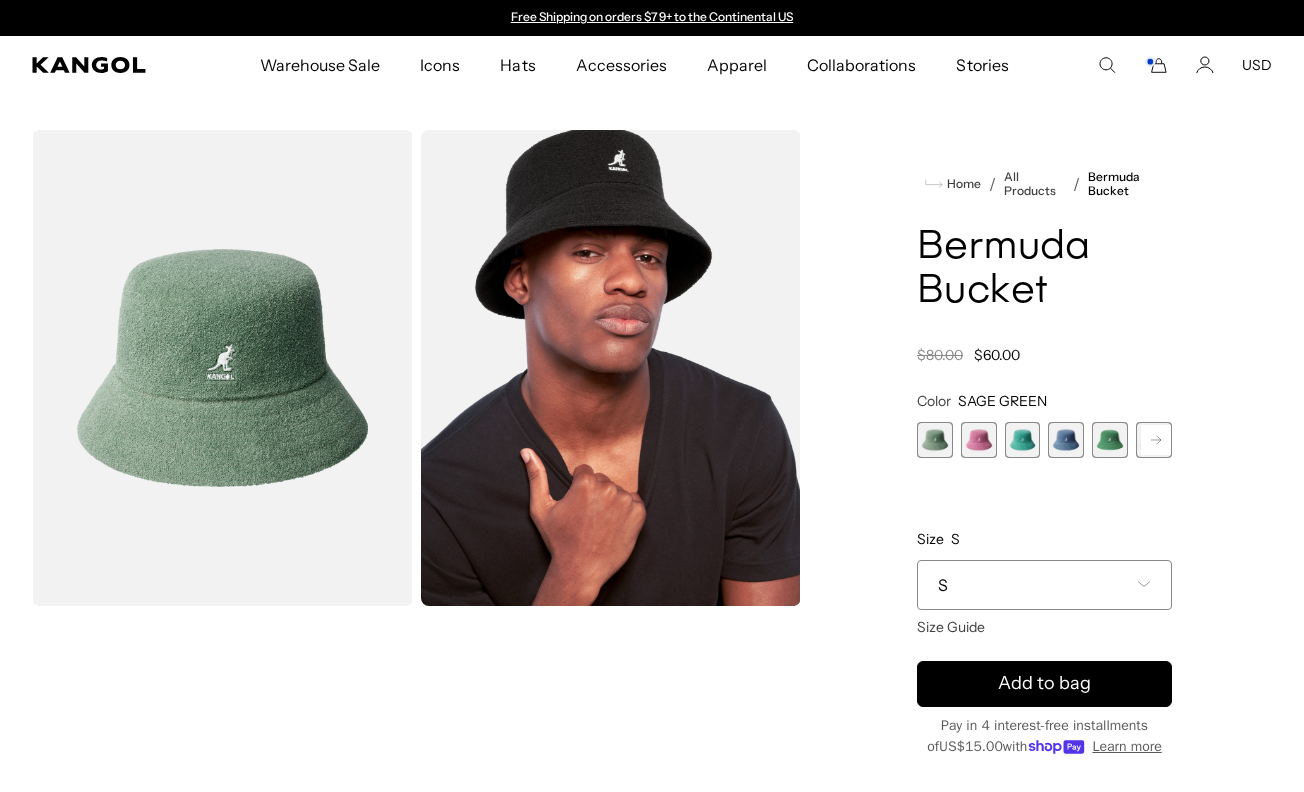 scroll, scrollTop: 0, scrollLeft: 0, axis: both 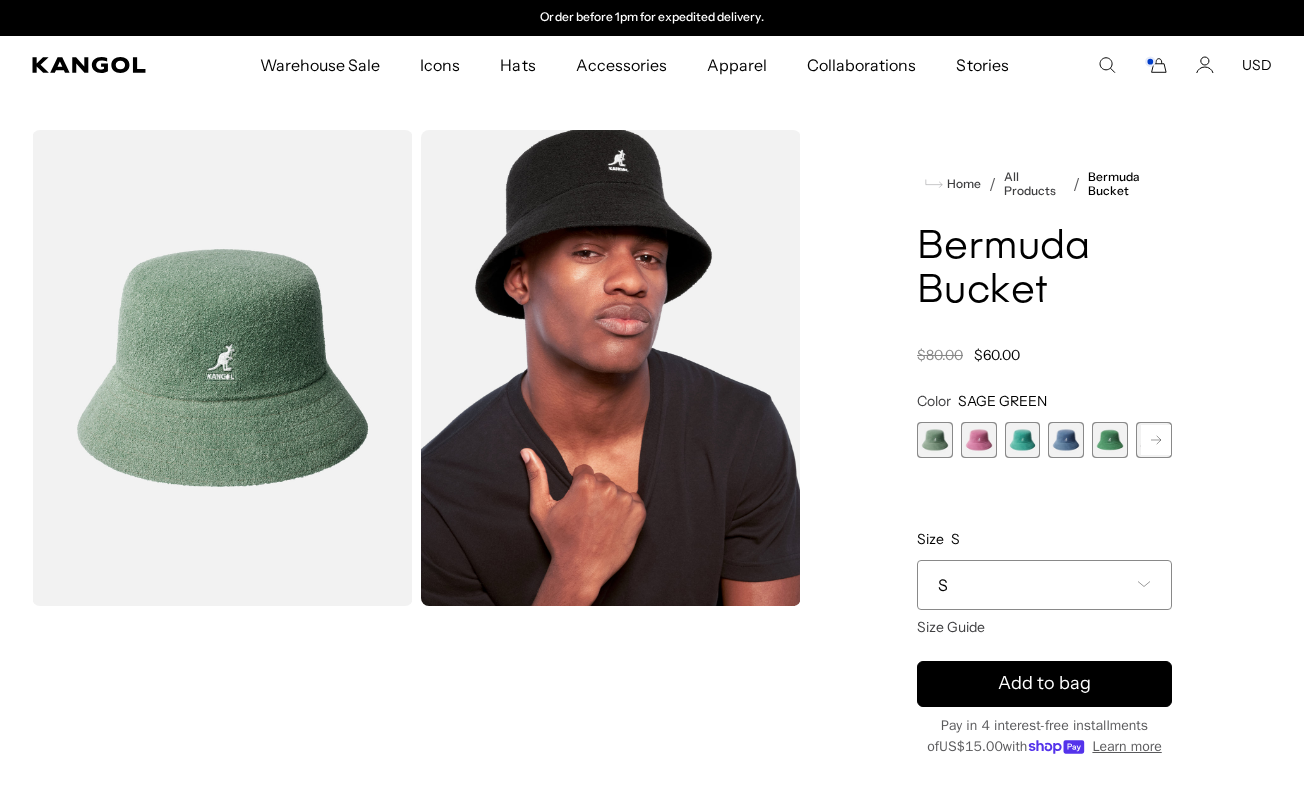 click at bounding box center (979, 440) 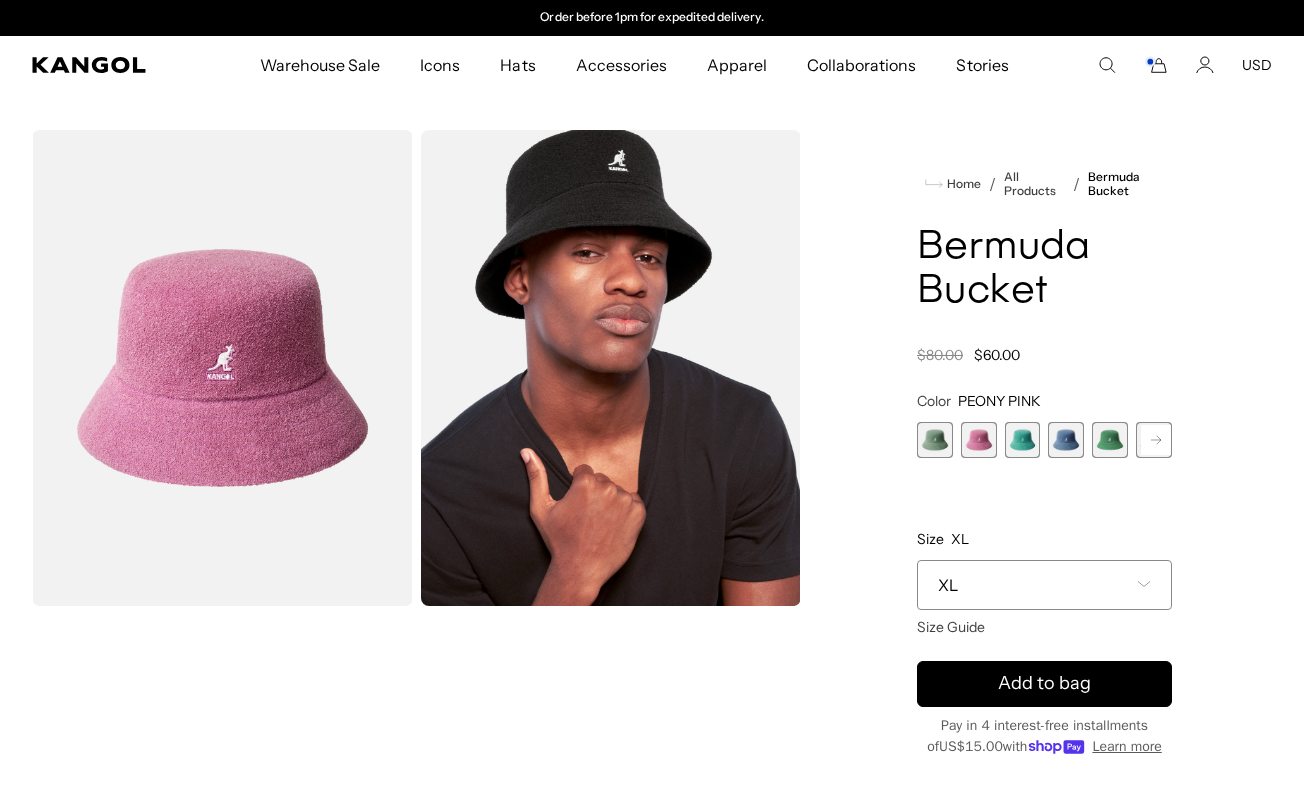 click at bounding box center [1023, 440] 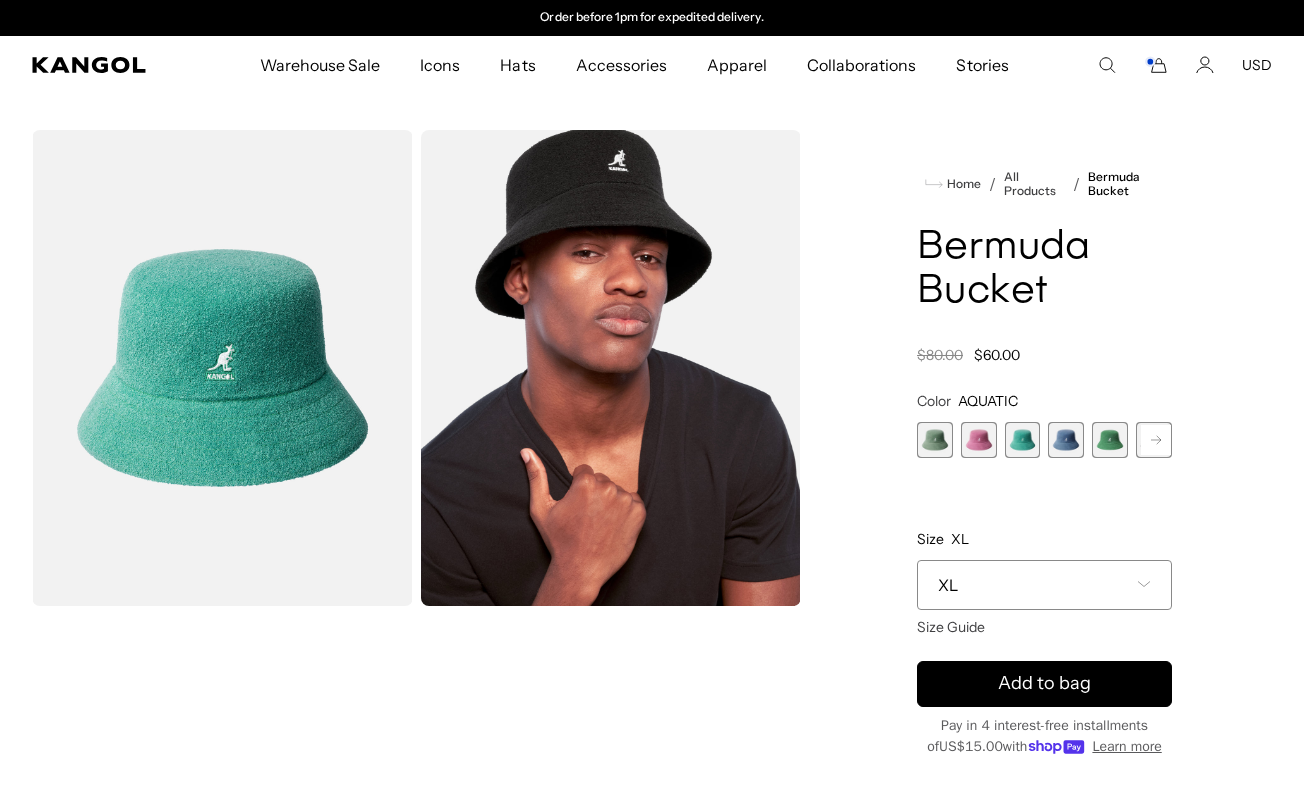 click at bounding box center (1066, 440) 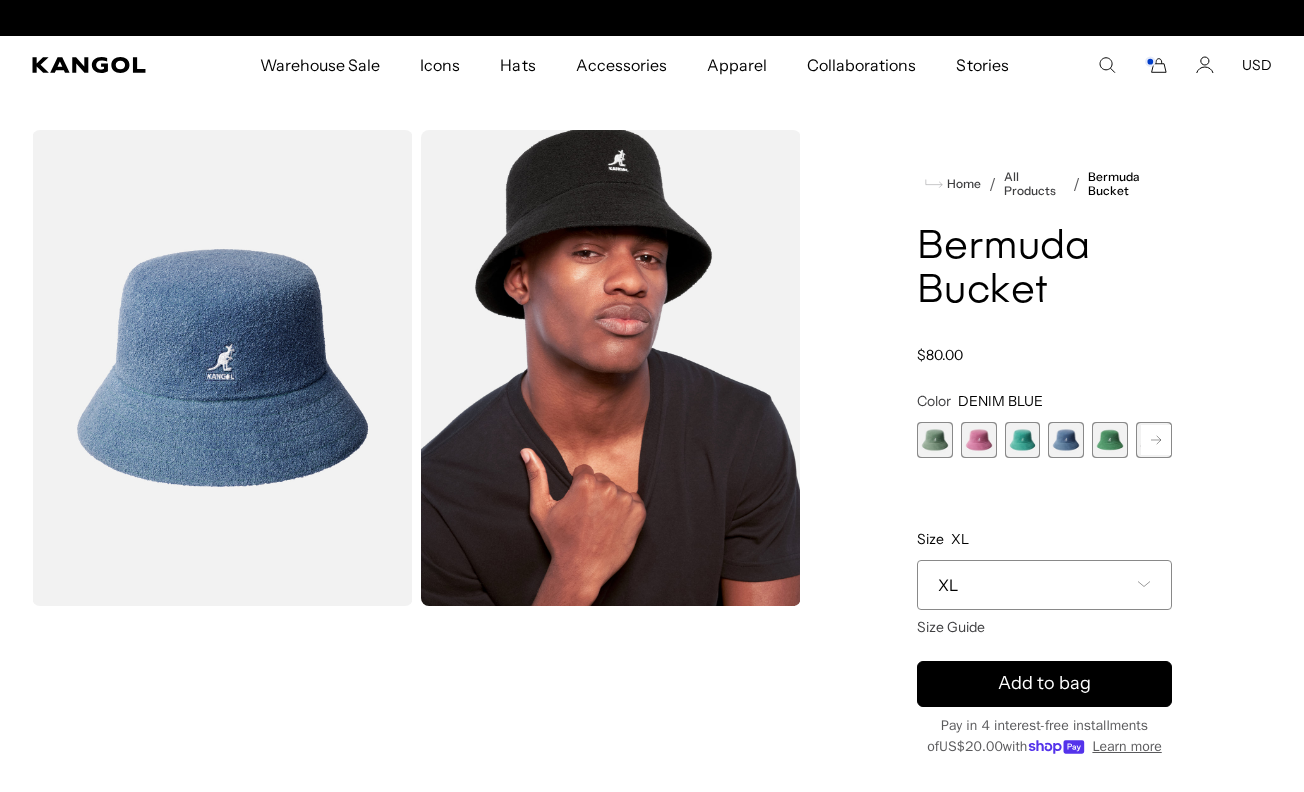 click at bounding box center [1110, 440] 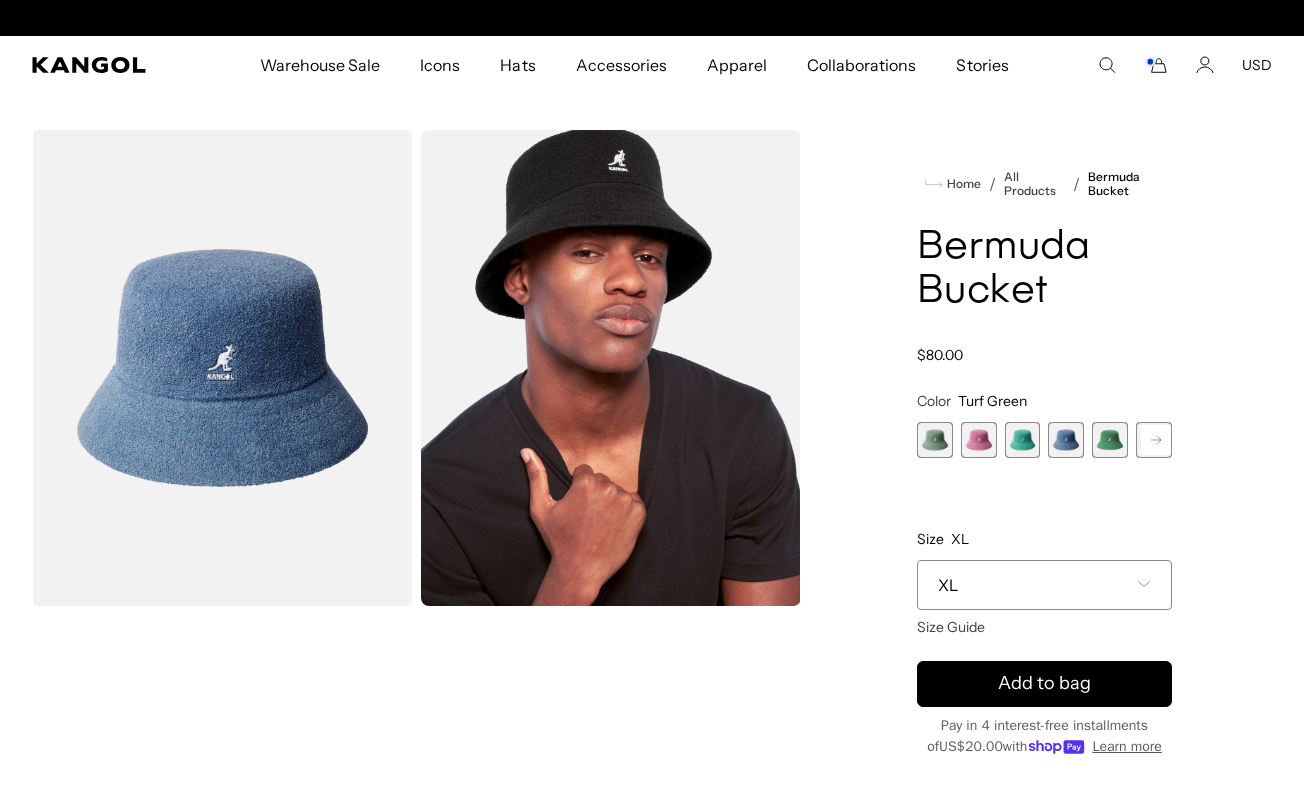 scroll, scrollTop: 0, scrollLeft: 0, axis: both 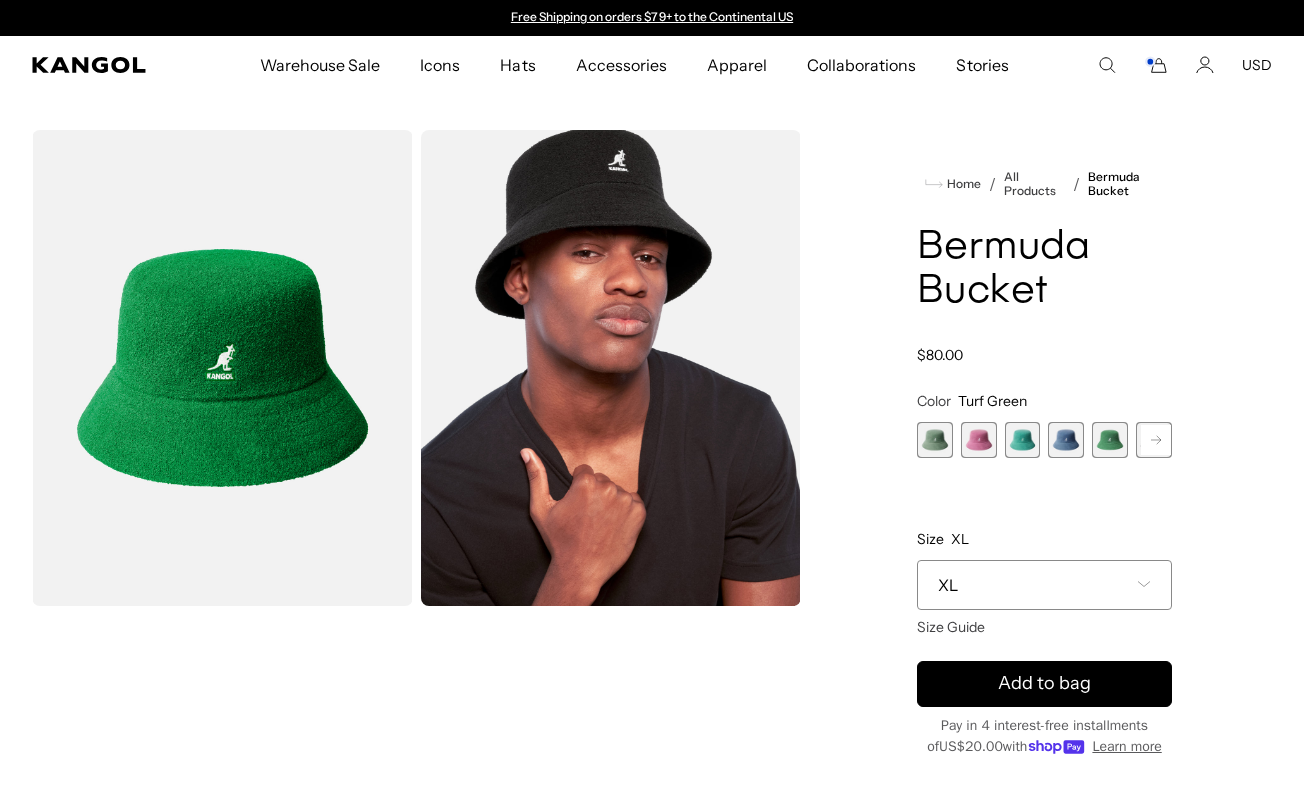 click 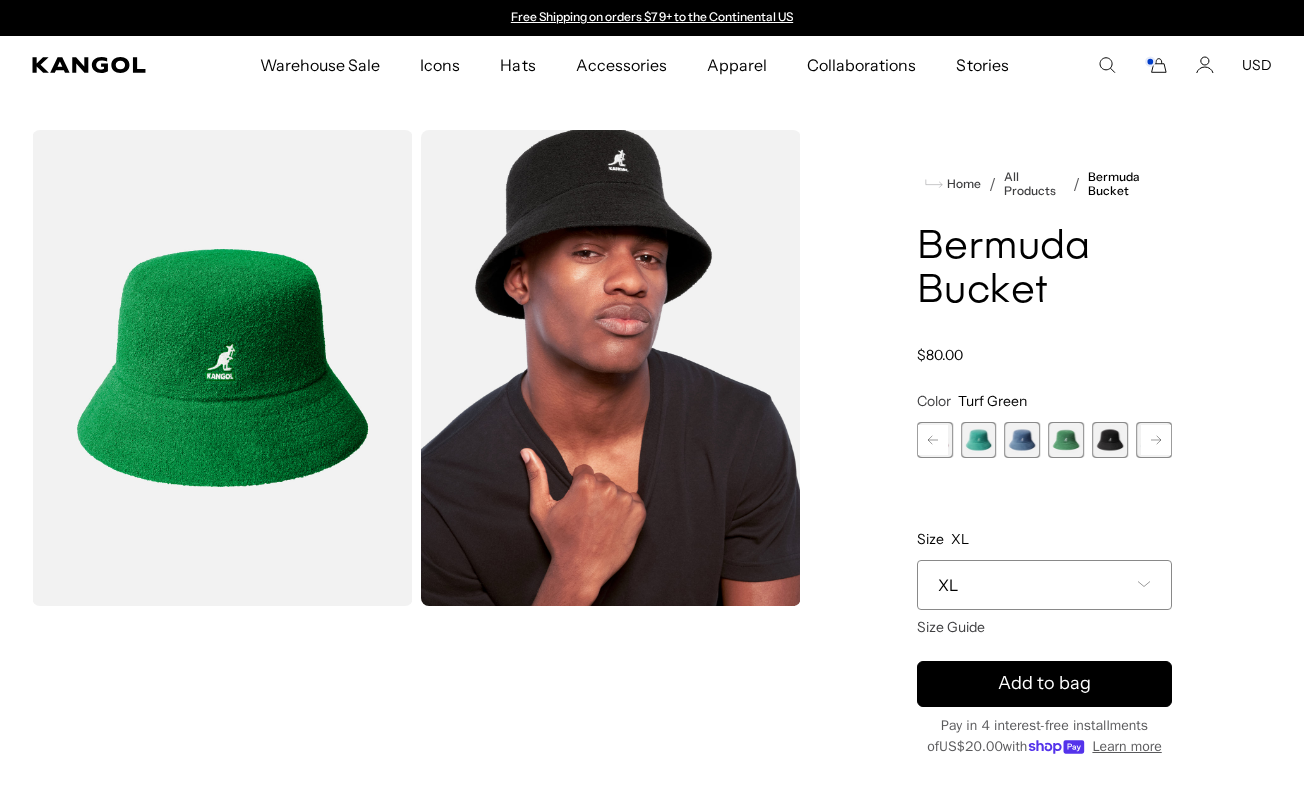 click at bounding box center (1110, 440) 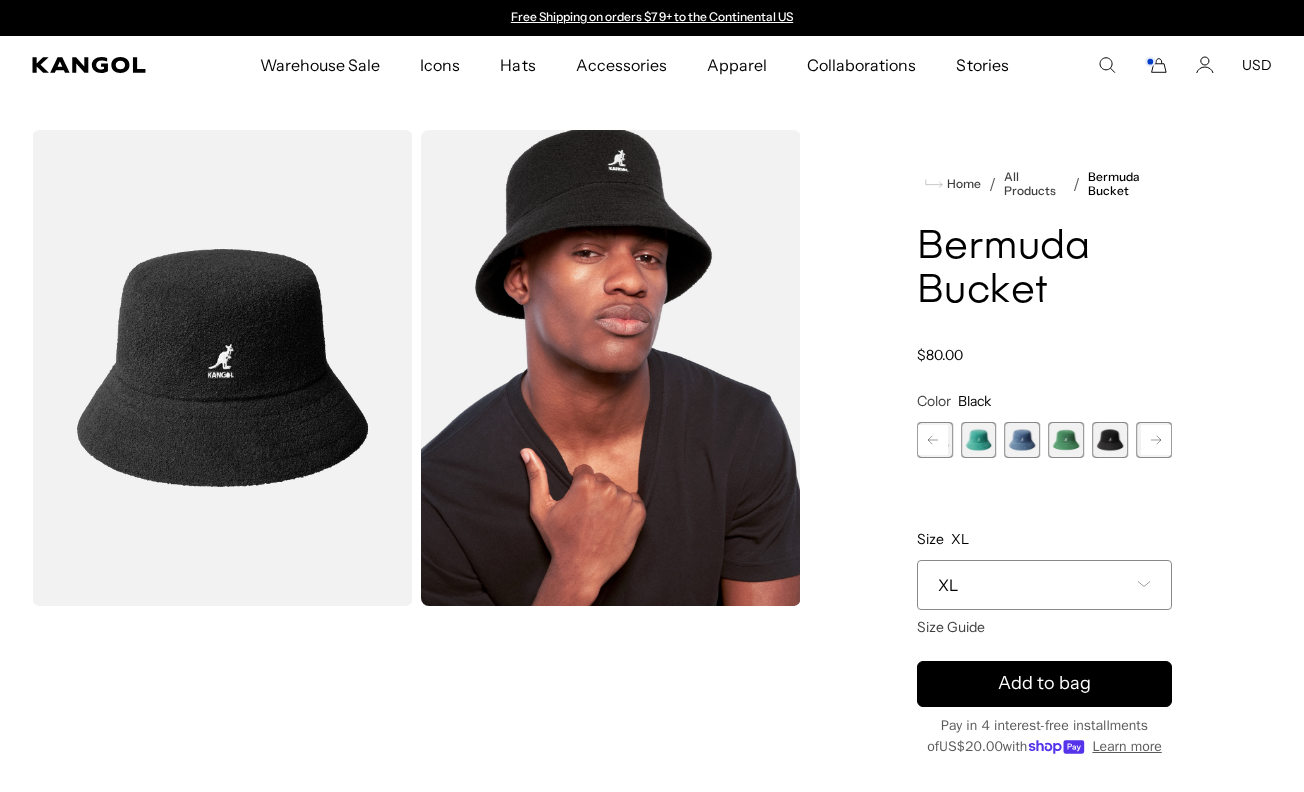 click 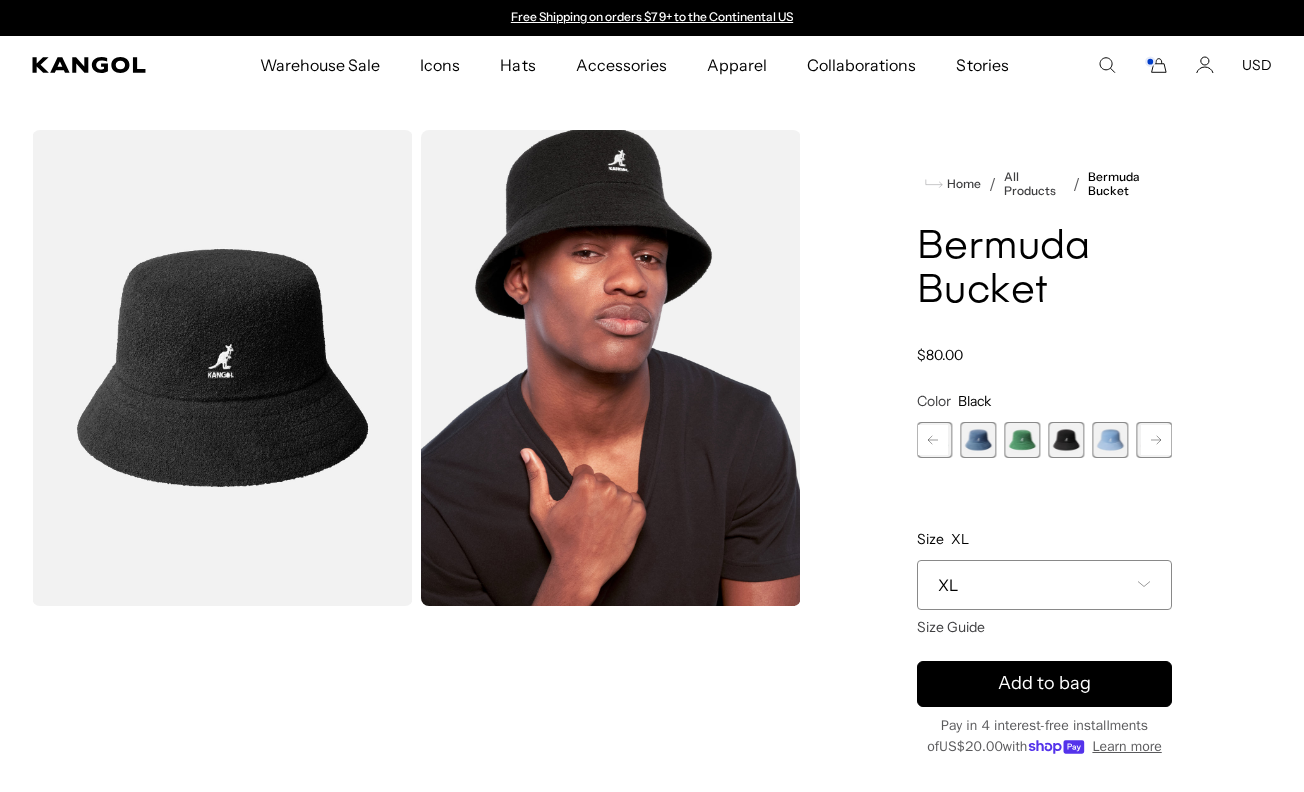 click at bounding box center [1110, 440] 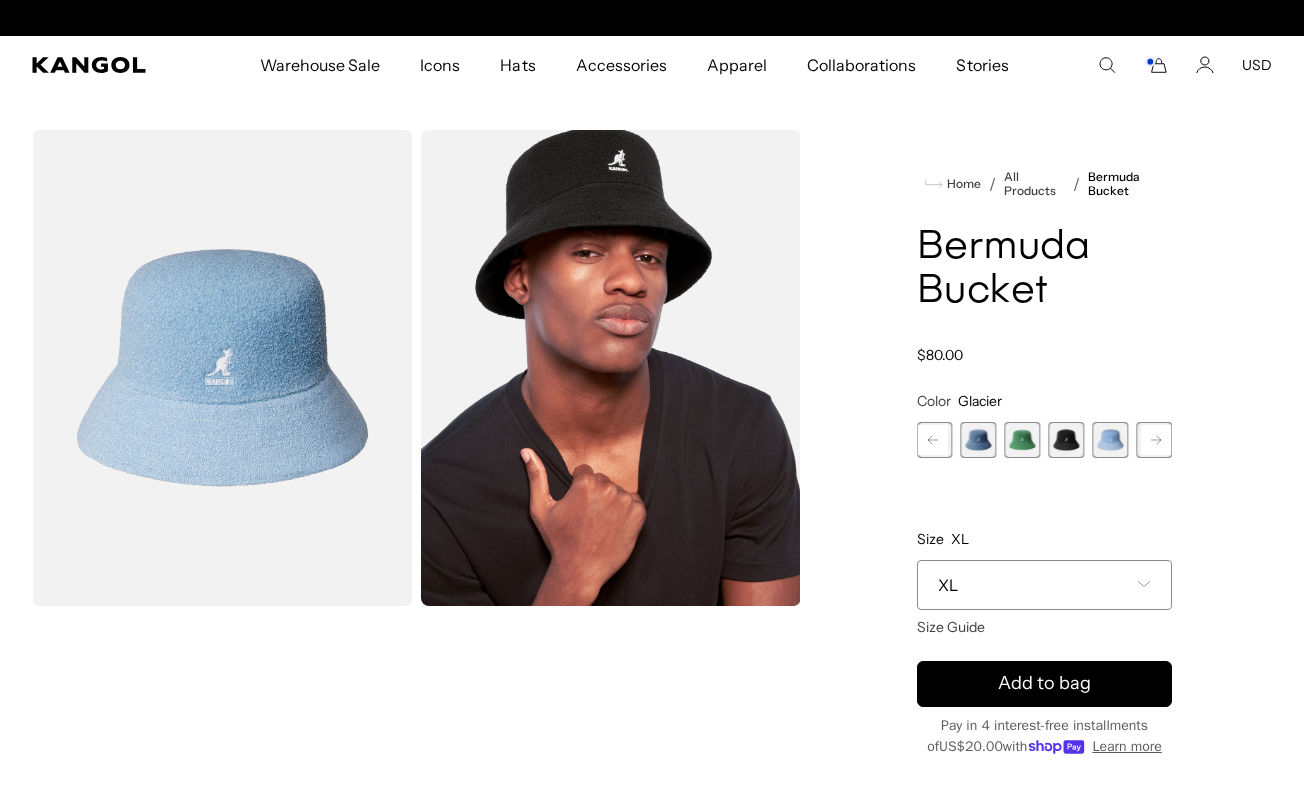 scroll, scrollTop: 0, scrollLeft: 412, axis: horizontal 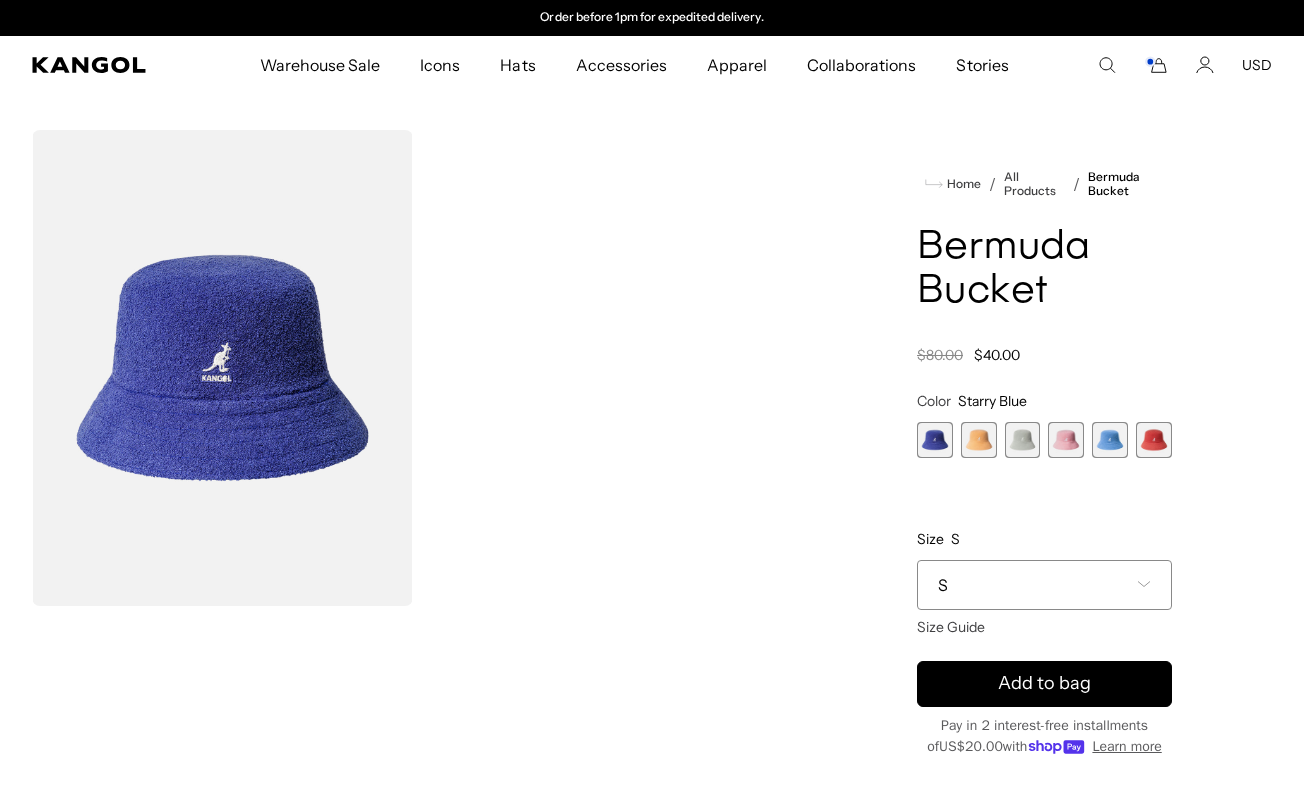 click at bounding box center (935, 440) 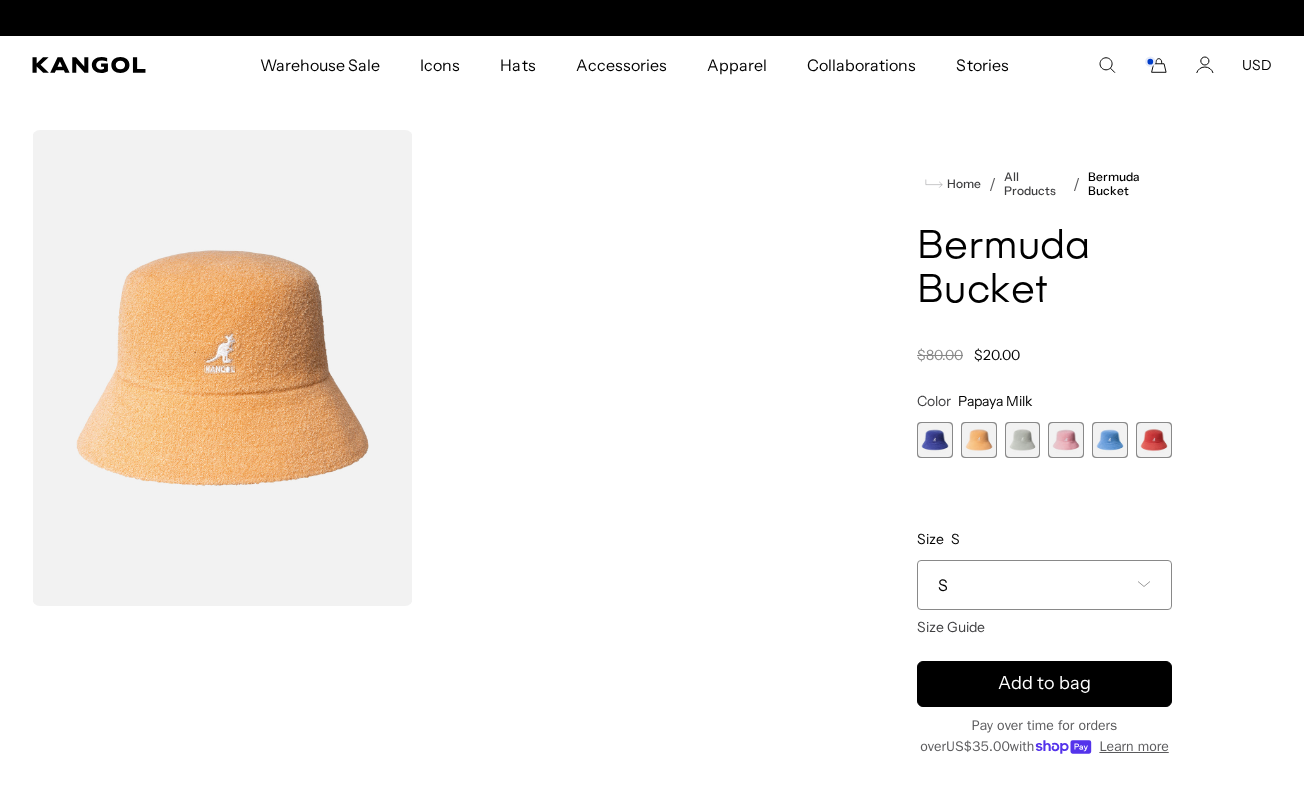 scroll, scrollTop: 0, scrollLeft: 0, axis: both 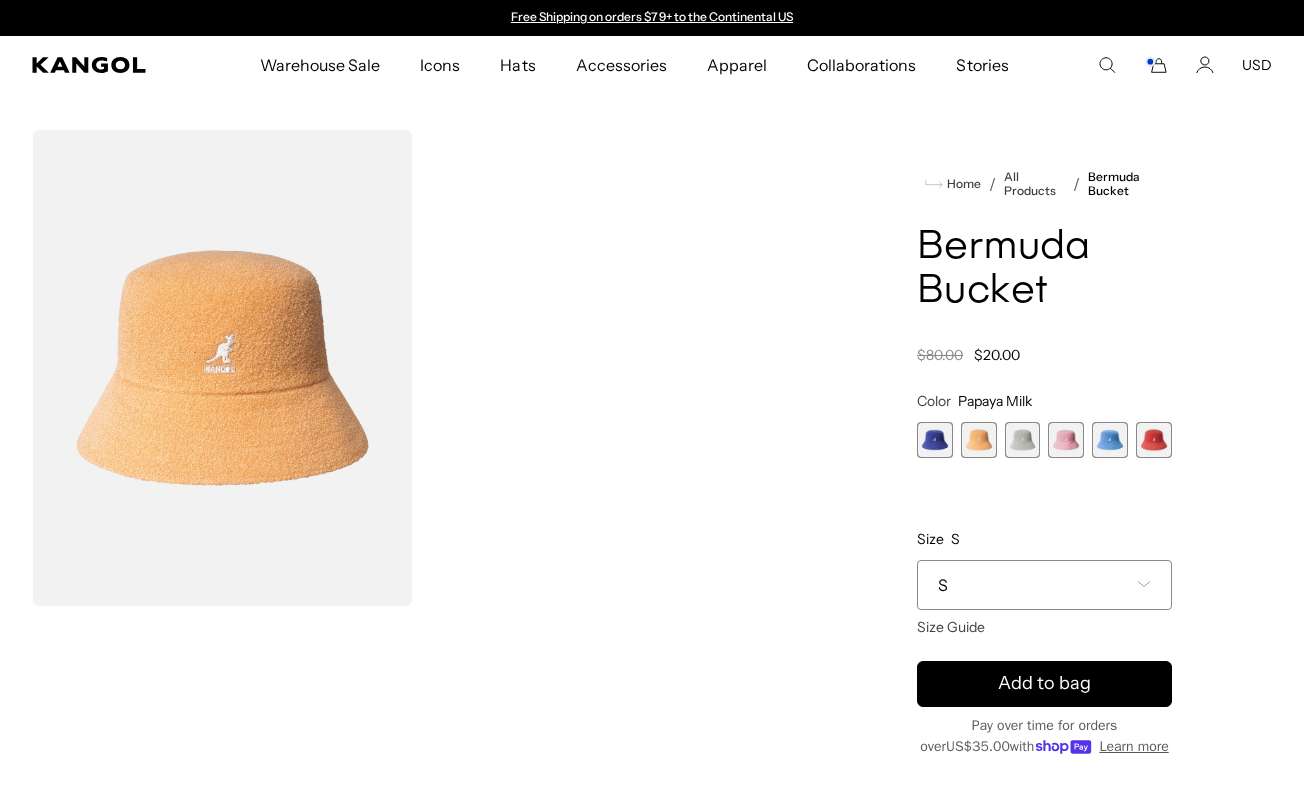 click at bounding box center [1023, 440] 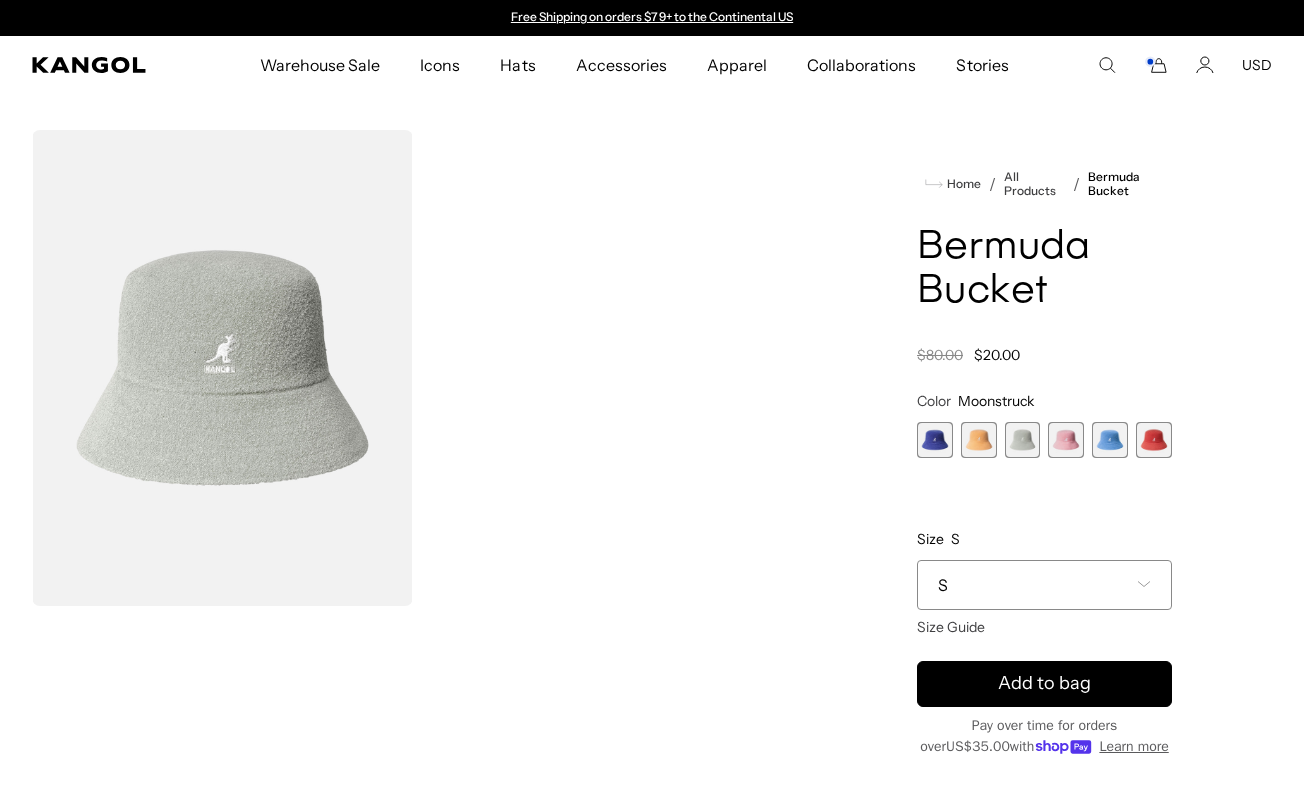 click at bounding box center (1066, 440) 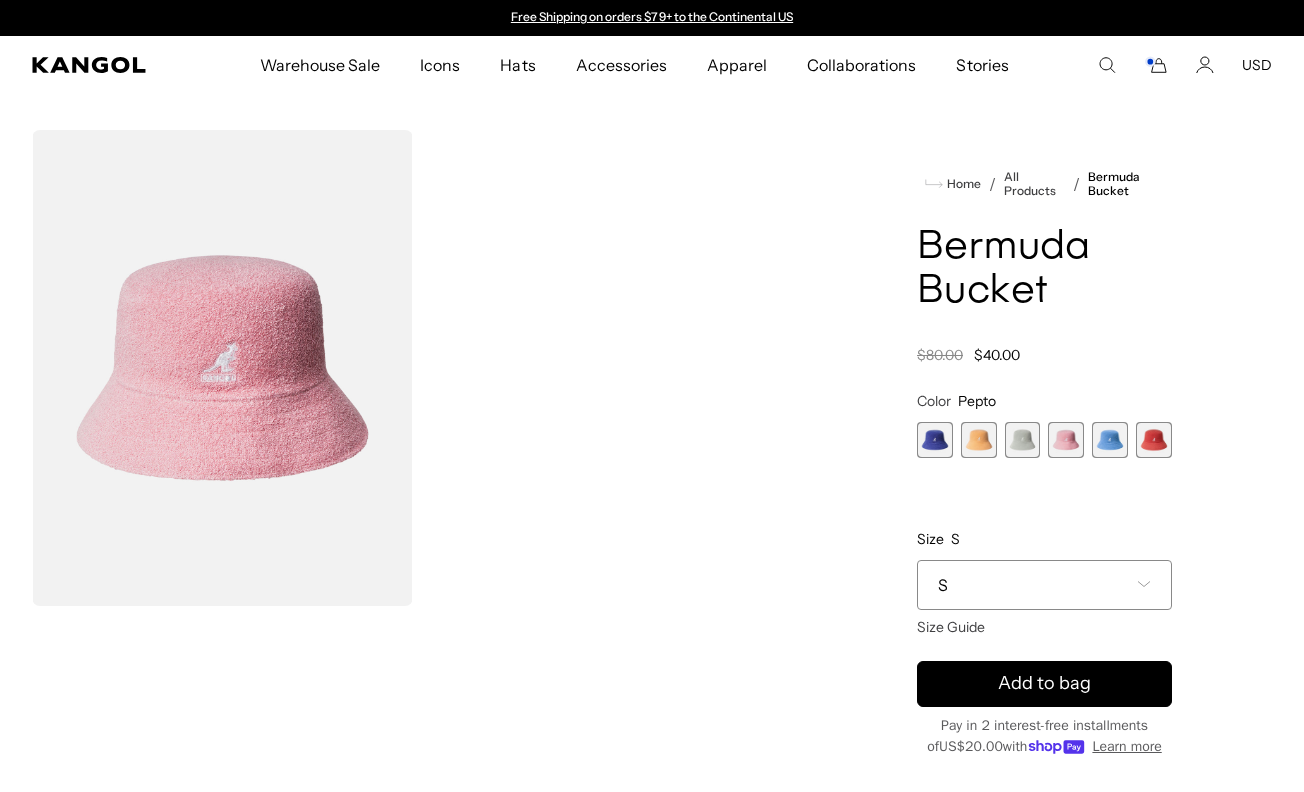 click at bounding box center (1023, 440) 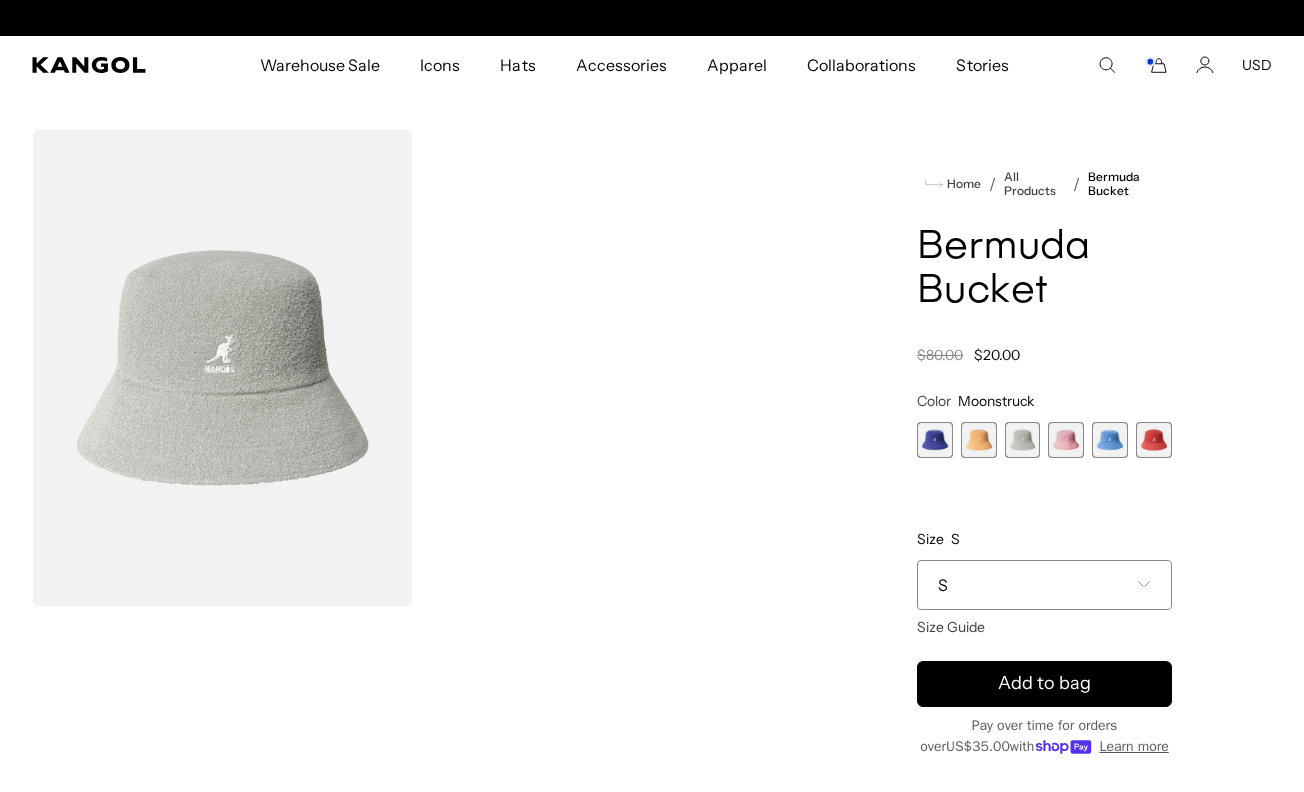 scroll, scrollTop: 0, scrollLeft: 412, axis: horizontal 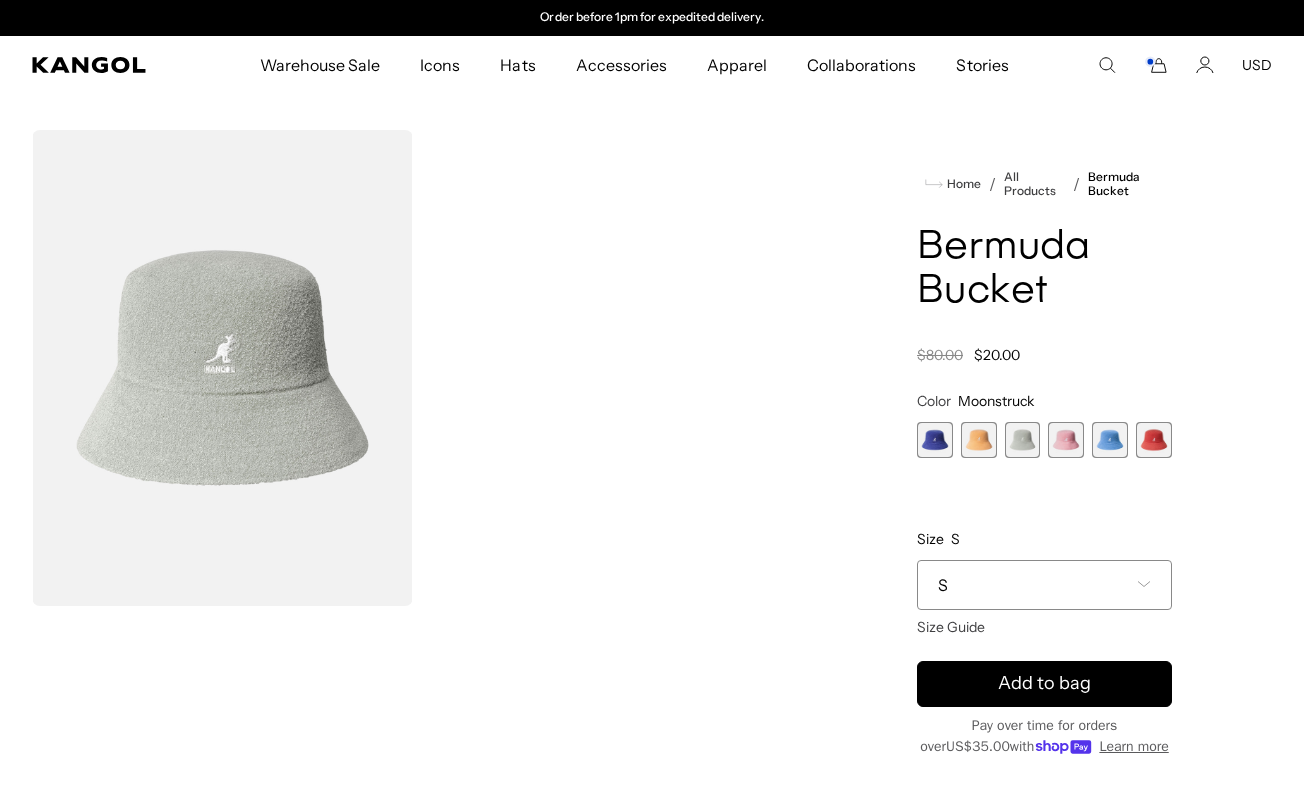 click on "Size
S
Select a size
S
Size Guide
S M - Sold out L - Sold out XL - Sold out
S M L XL" at bounding box center (1044, 574) 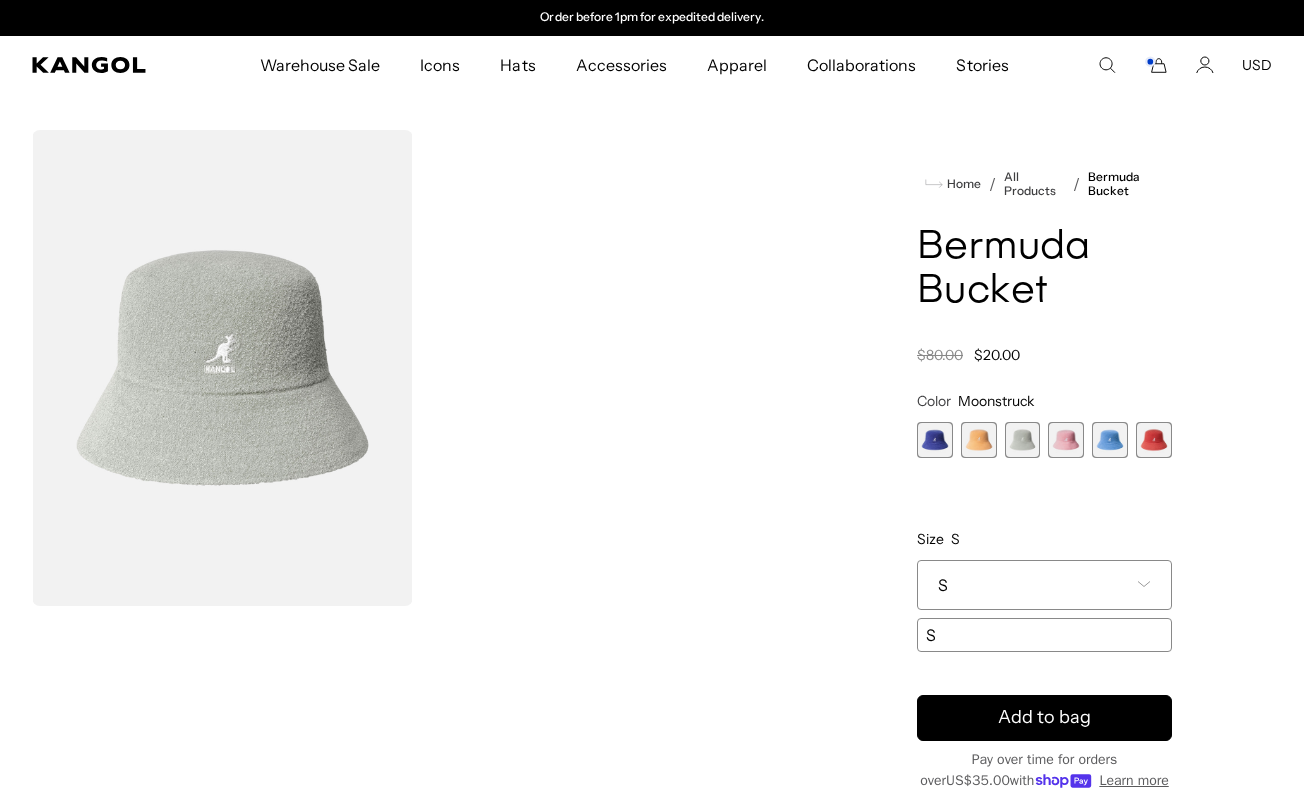 click on "Color
Moonstruck
Previous
Next
Starry Blue
Variant sold out or unavailable
Papaya Milk
Variant sold out or unavailable
Moonstruck
Variant sold out or unavailable
Pepto
Variant sold out or unavailable
Surf
Variant sold out or unavailable
Cayenne" at bounding box center (1044, 522) 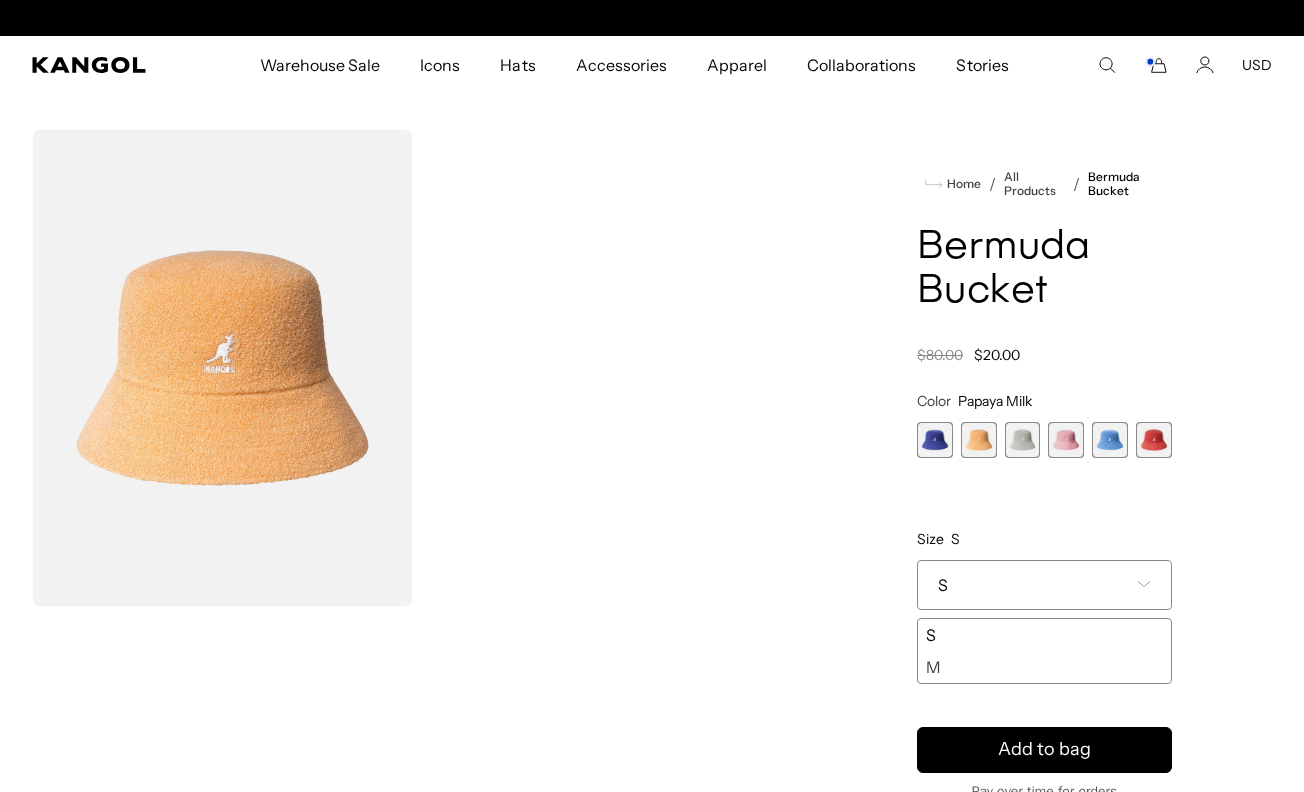 click at bounding box center [935, 440] 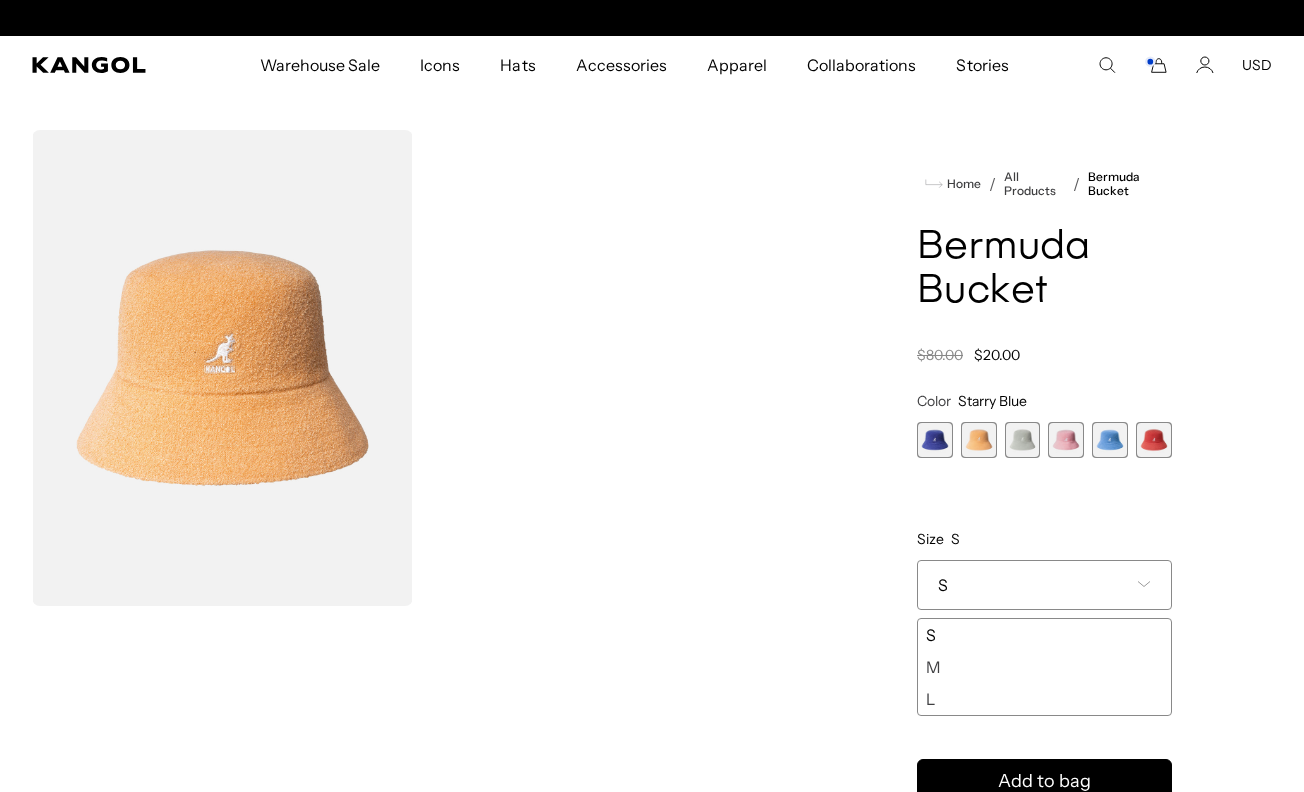 scroll, scrollTop: 0, scrollLeft: 0, axis: both 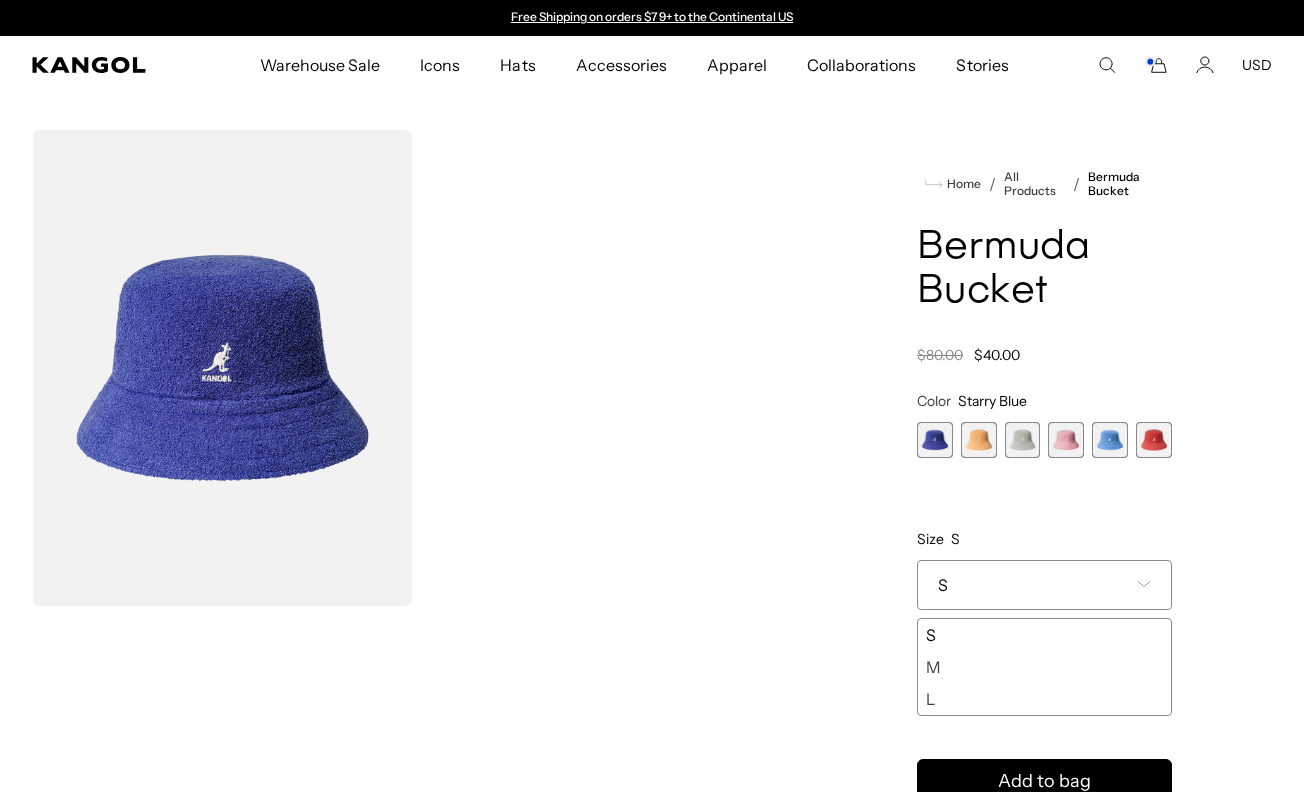 click at bounding box center [1066, 440] 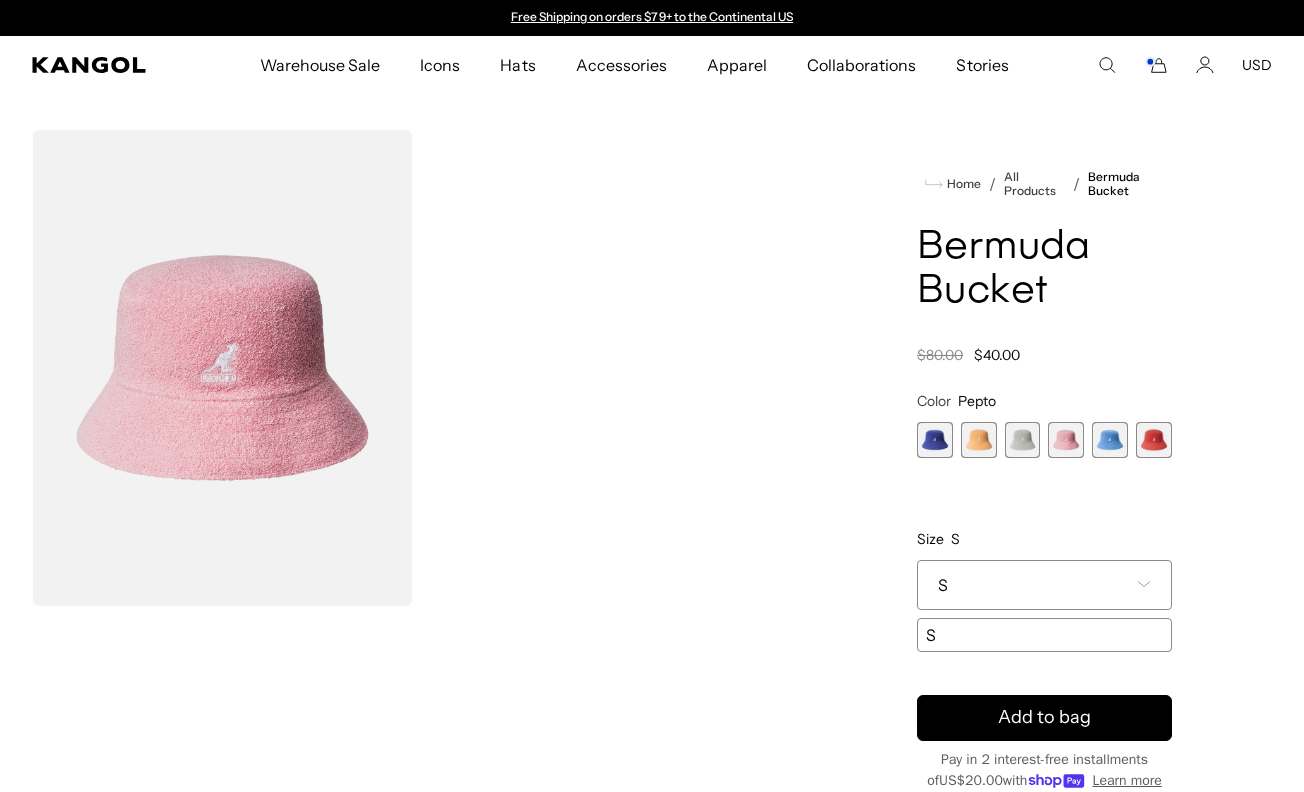 click at bounding box center (1110, 440) 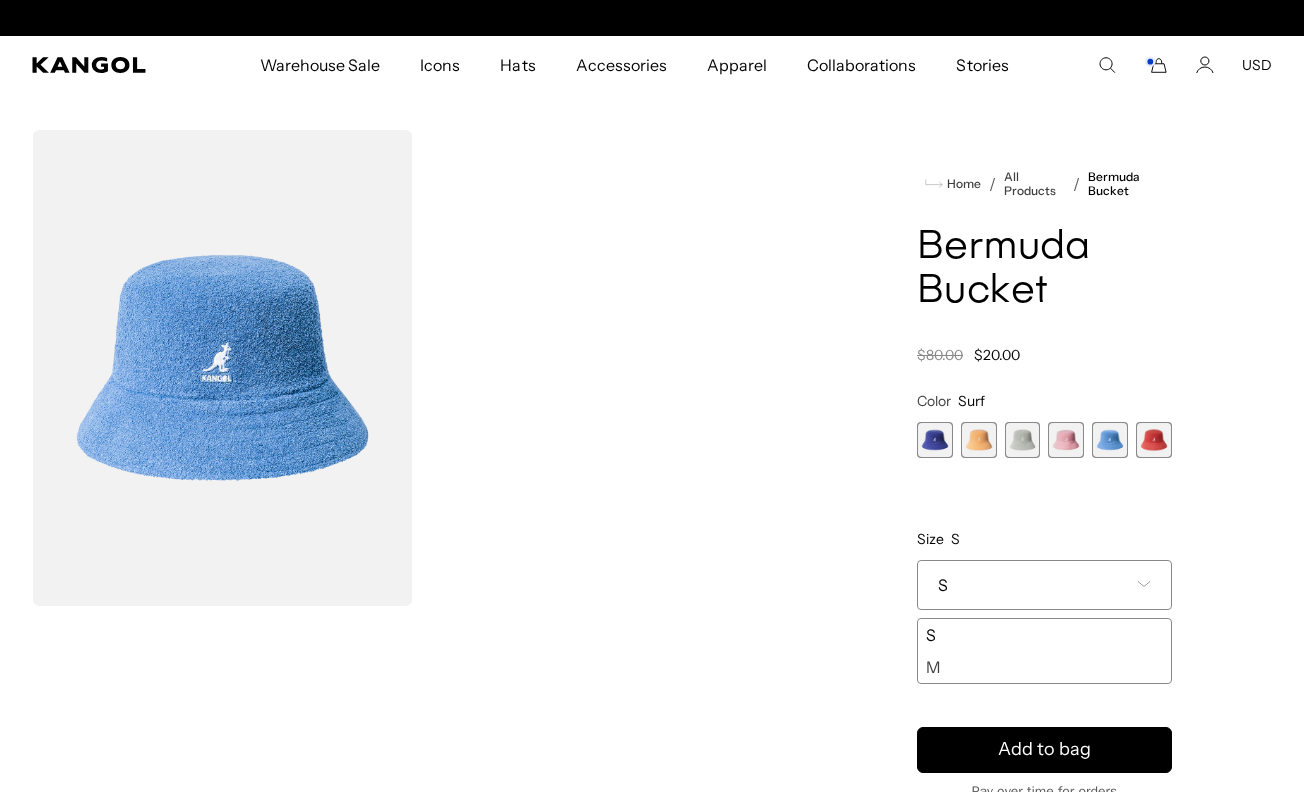click at bounding box center [1154, 440] 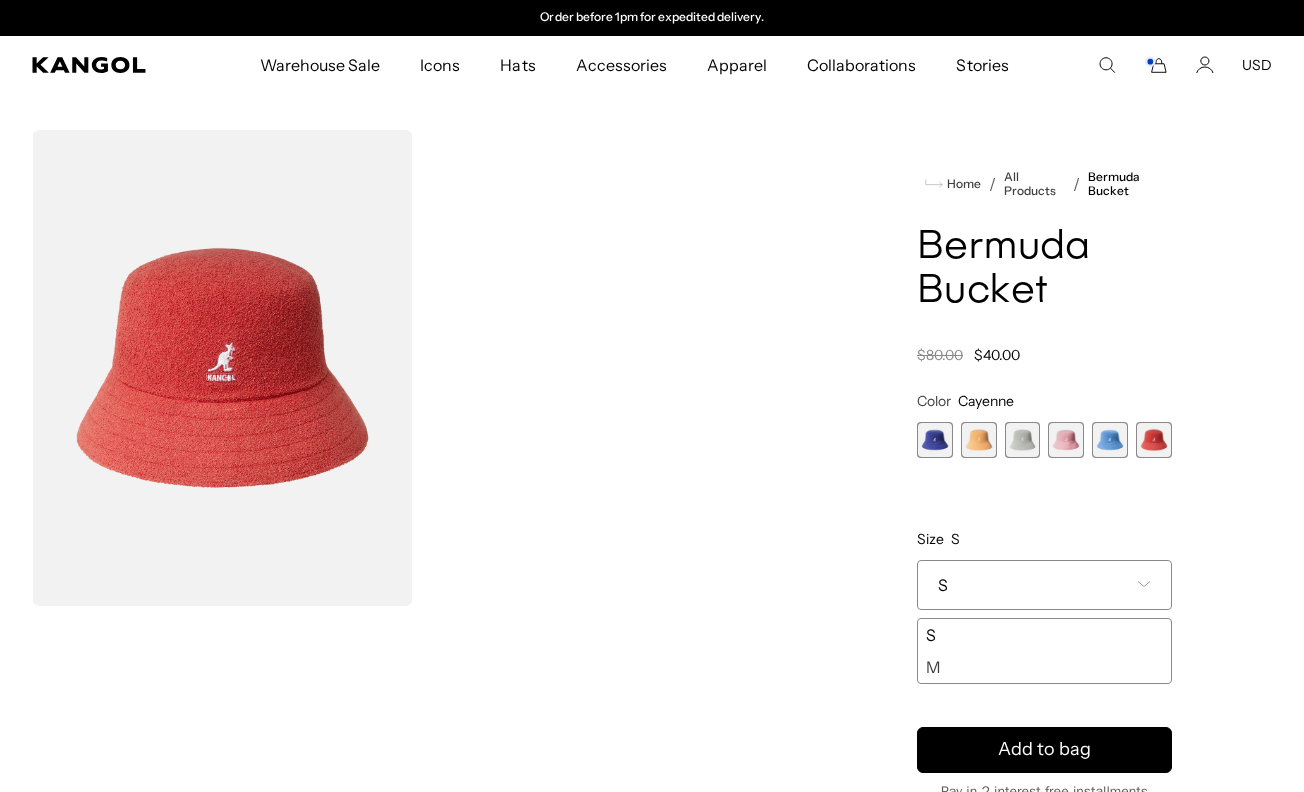 click at bounding box center (935, 440) 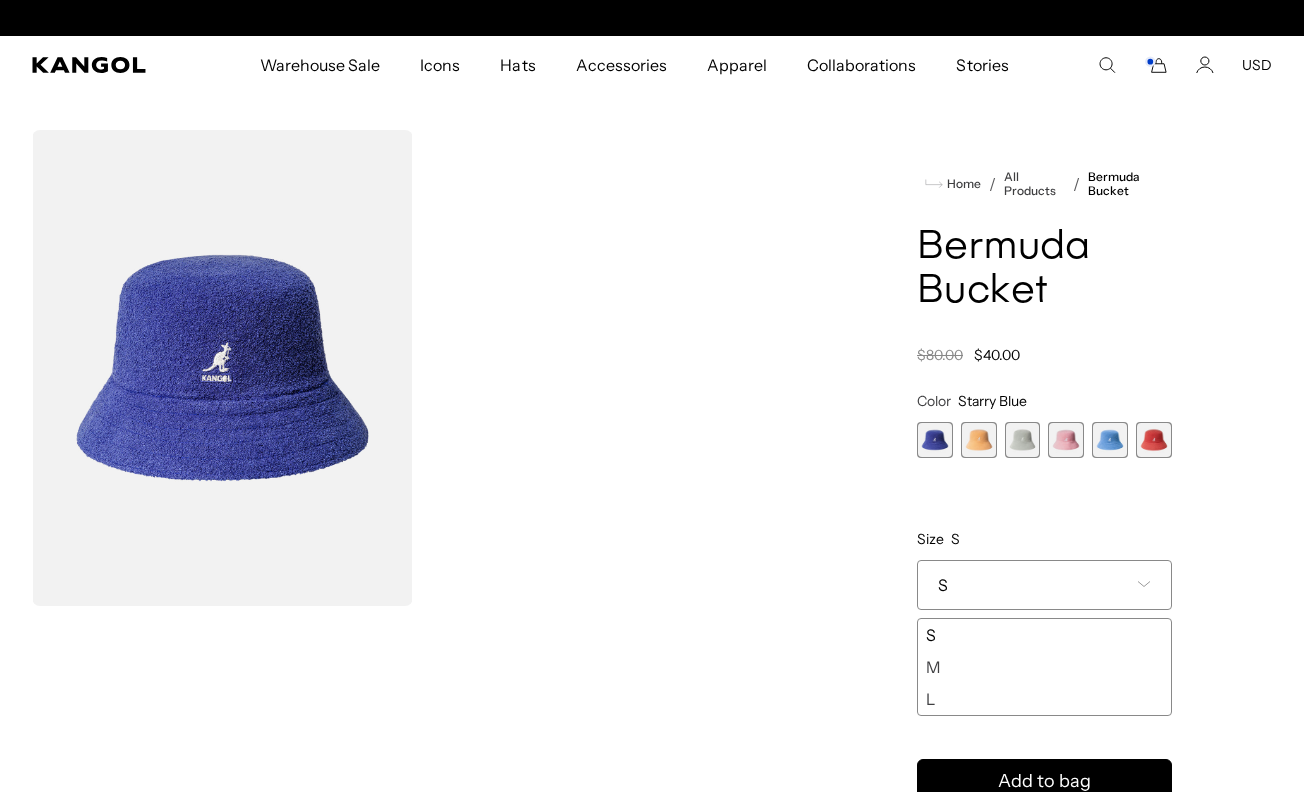 scroll, scrollTop: 0, scrollLeft: 0, axis: both 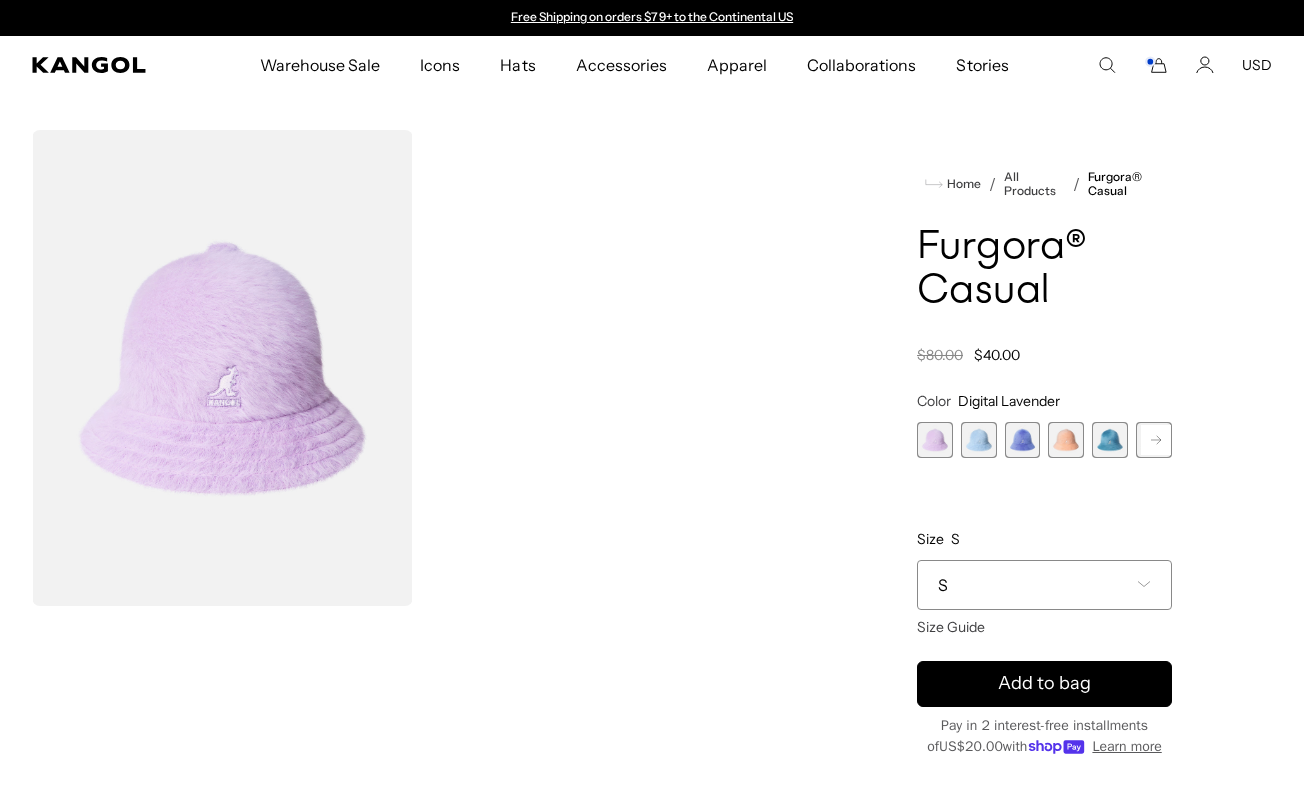 click on "S" at bounding box center [1044, 585] 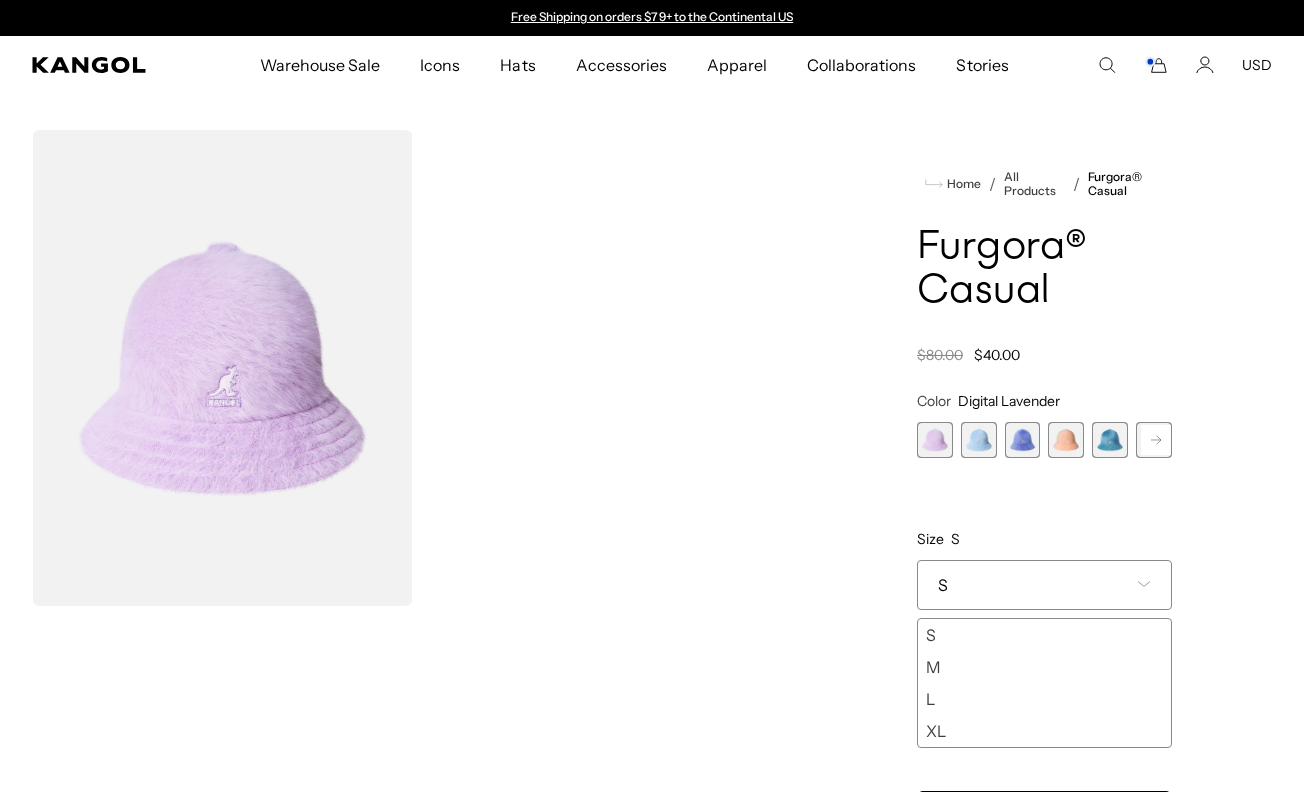 click on "Size
S
Select a size
S
Size Guide
S
M
L
XL
S M L XL" at bounding box center (1044, 639) 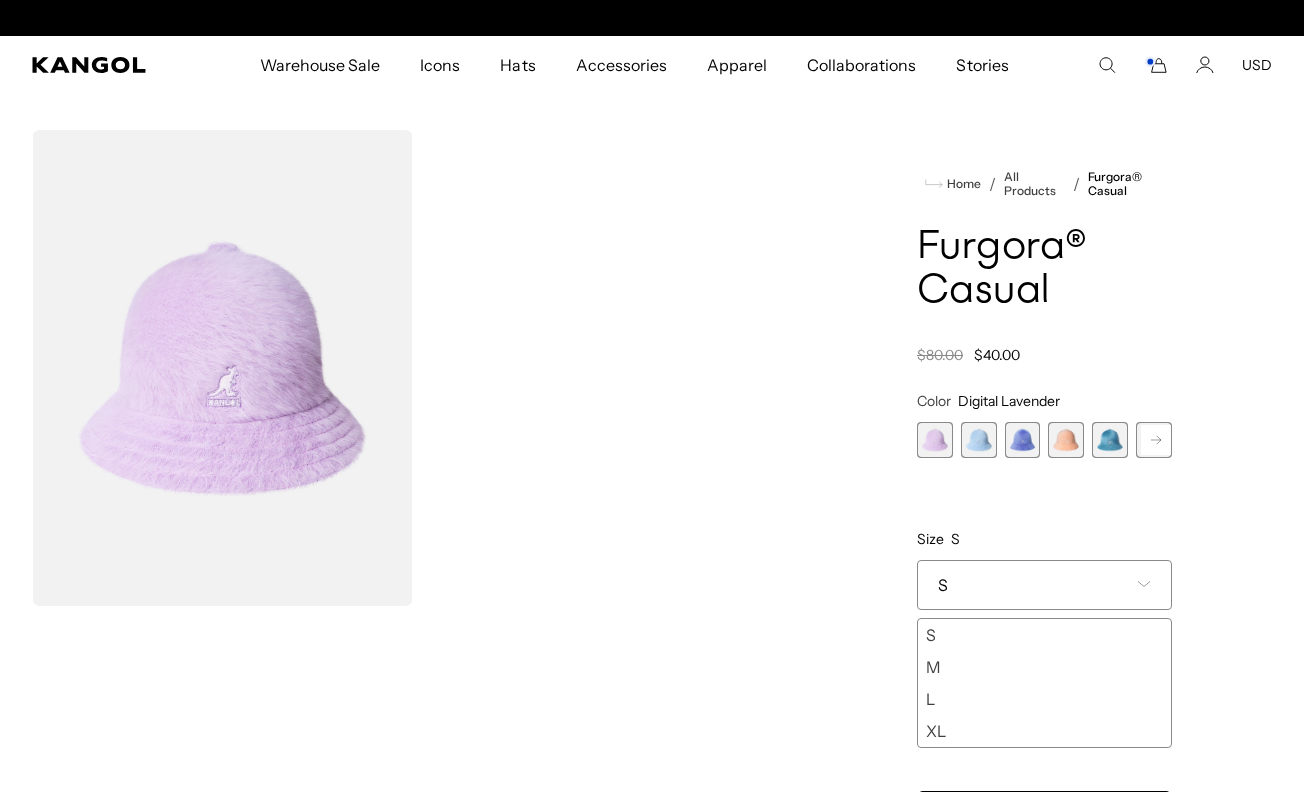 scroll, scrollTop: 0, scrollLeft: 412, axis: horizontal 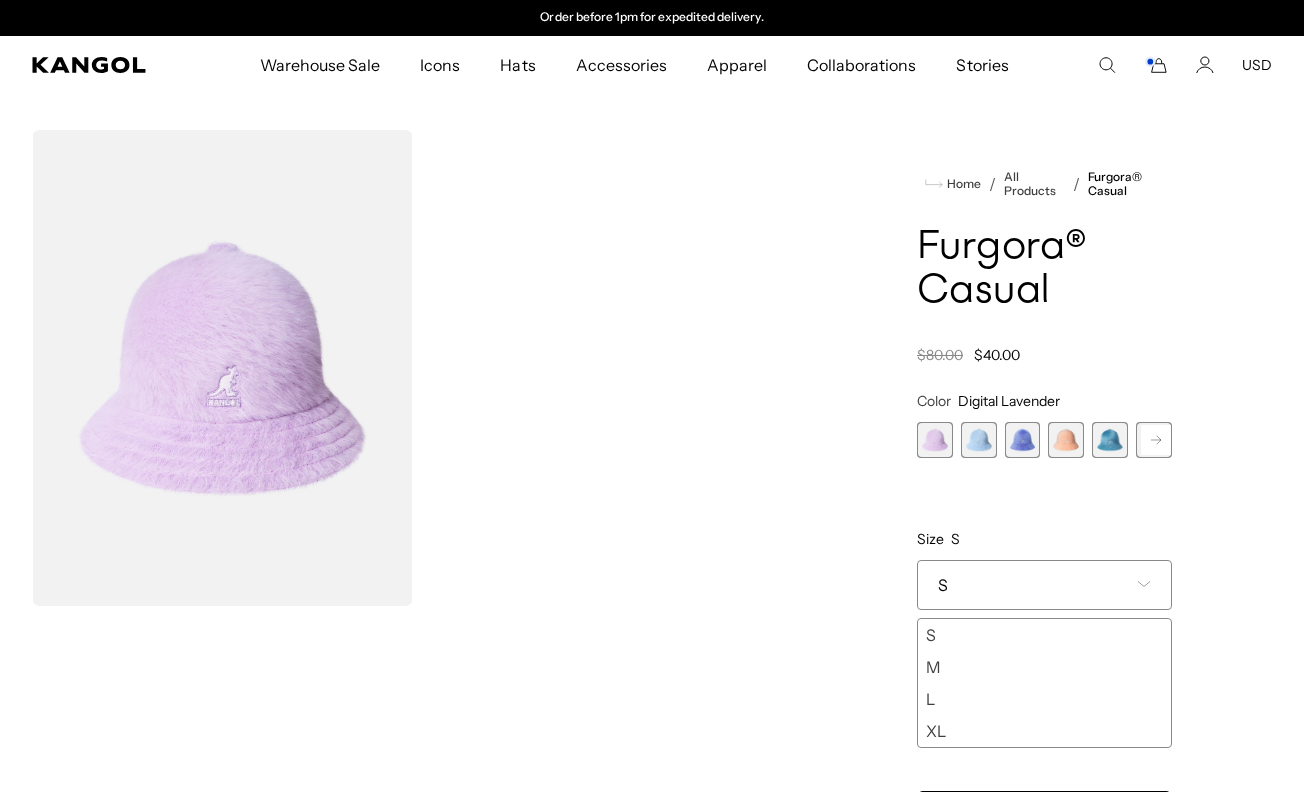 click at bounding box center (979, 440) 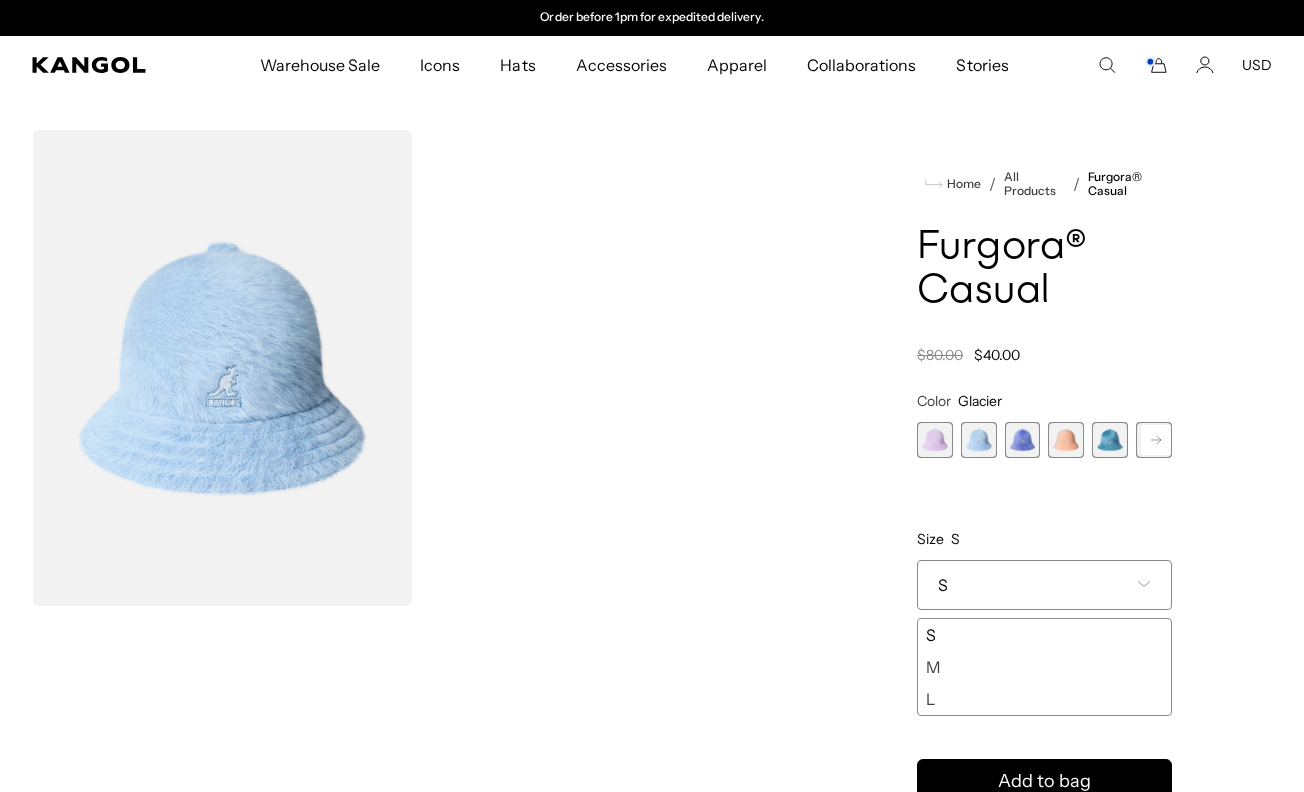 click at bounding box center (1023, 440) 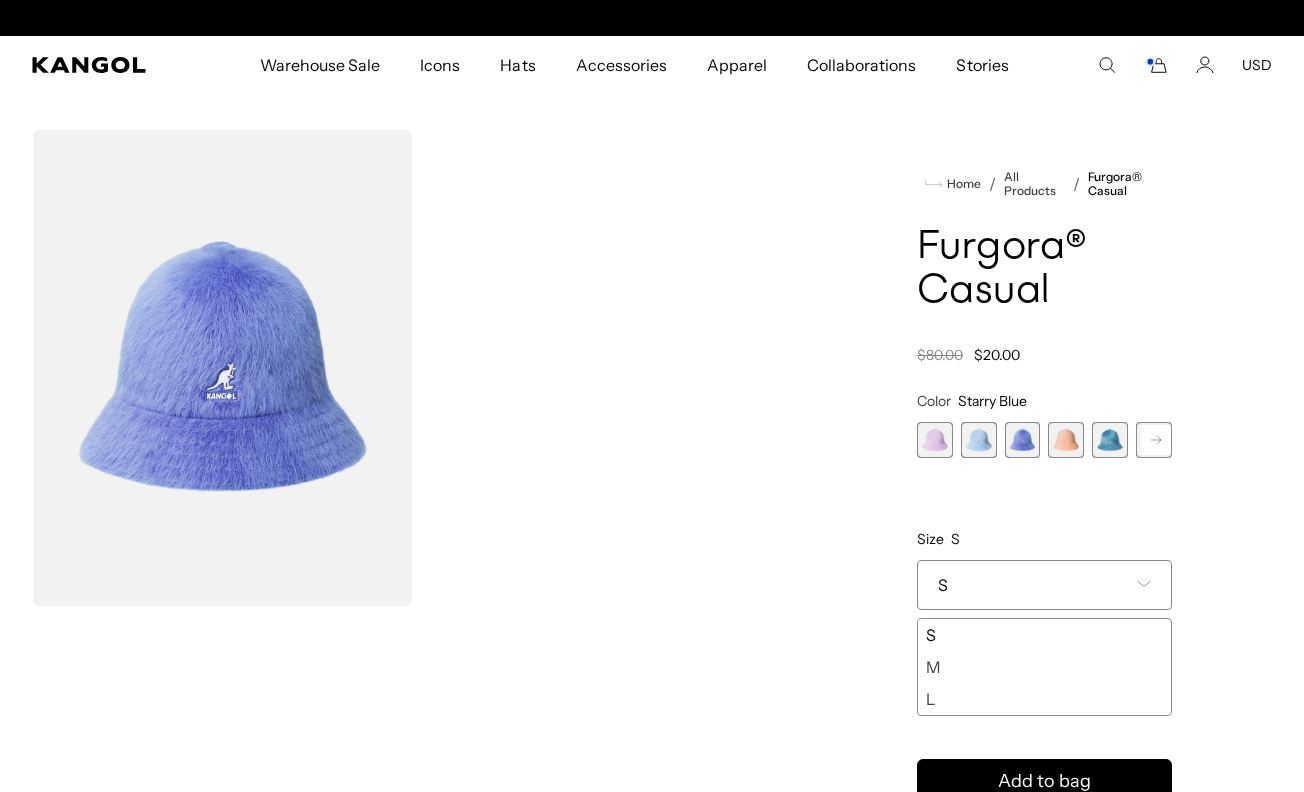 scroll, scrollTop: 0, scrollLeft: 0, axis: both 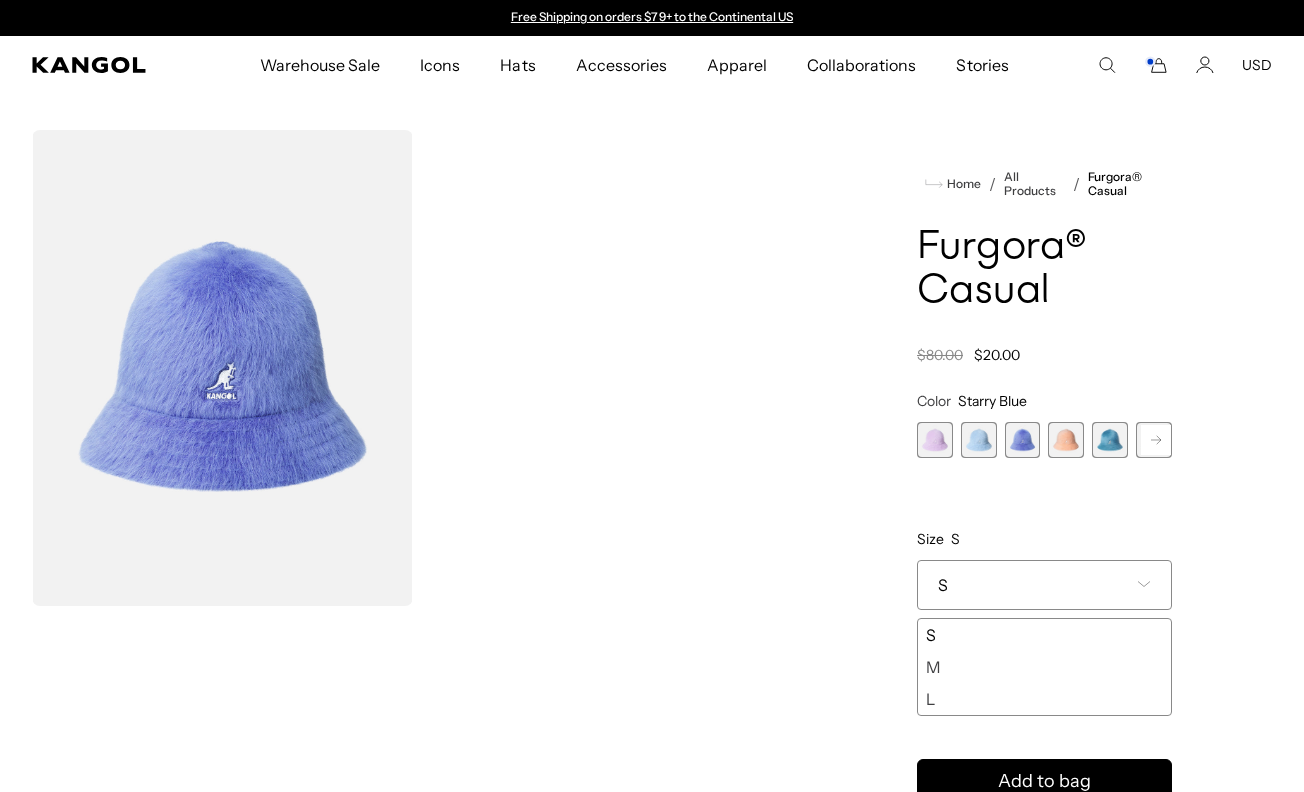 click at bounding box center [1066, 440] 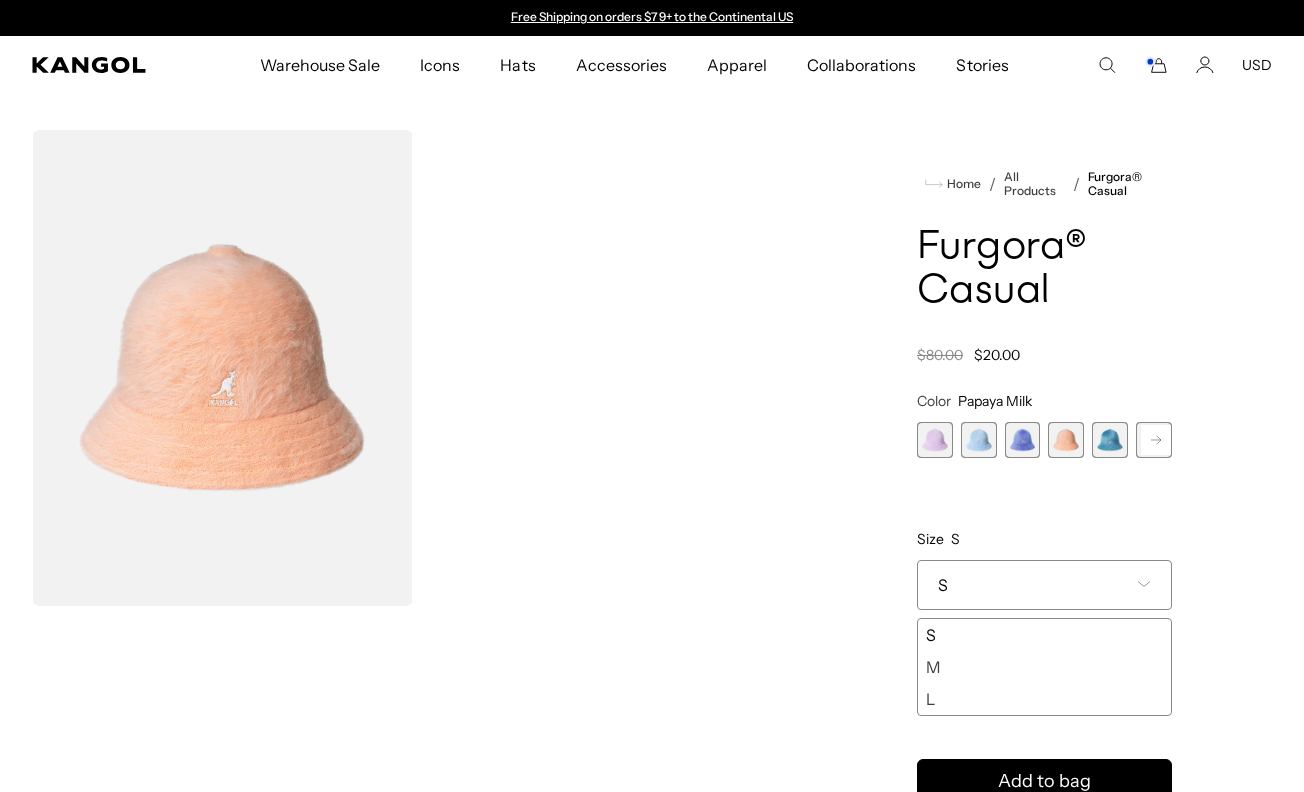 click at bounding box center (1110, 440) 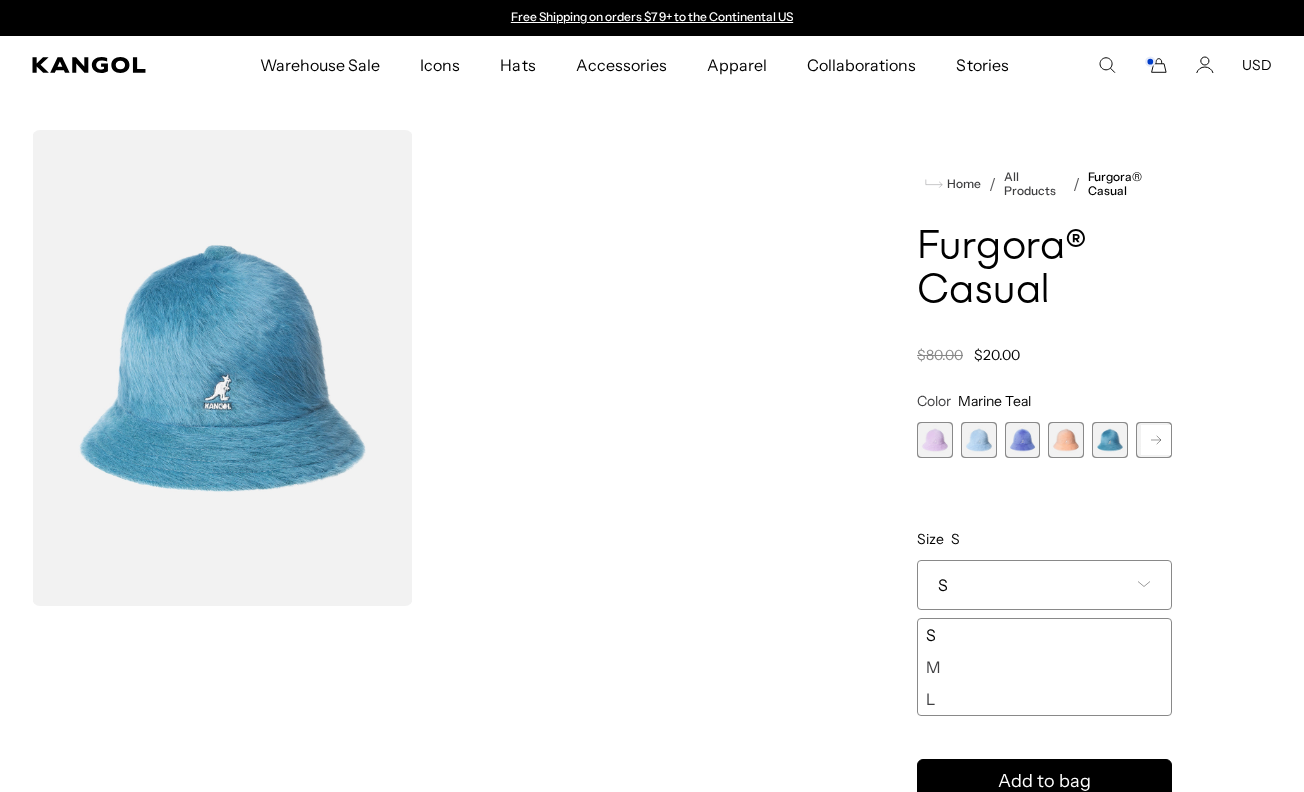 click at bounding box center [1154, 440] 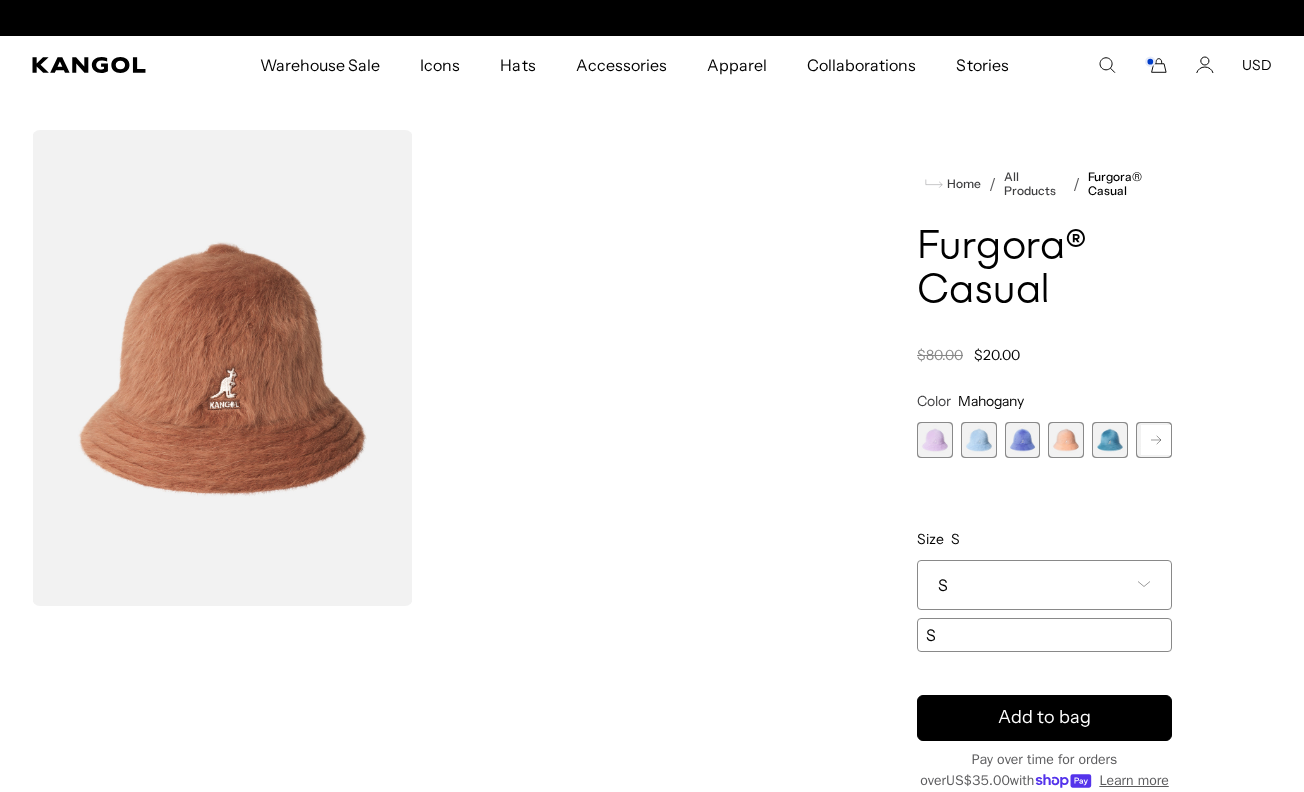 scroll, scrollTop: 0, scrollLeft: 412, axis: horizontal 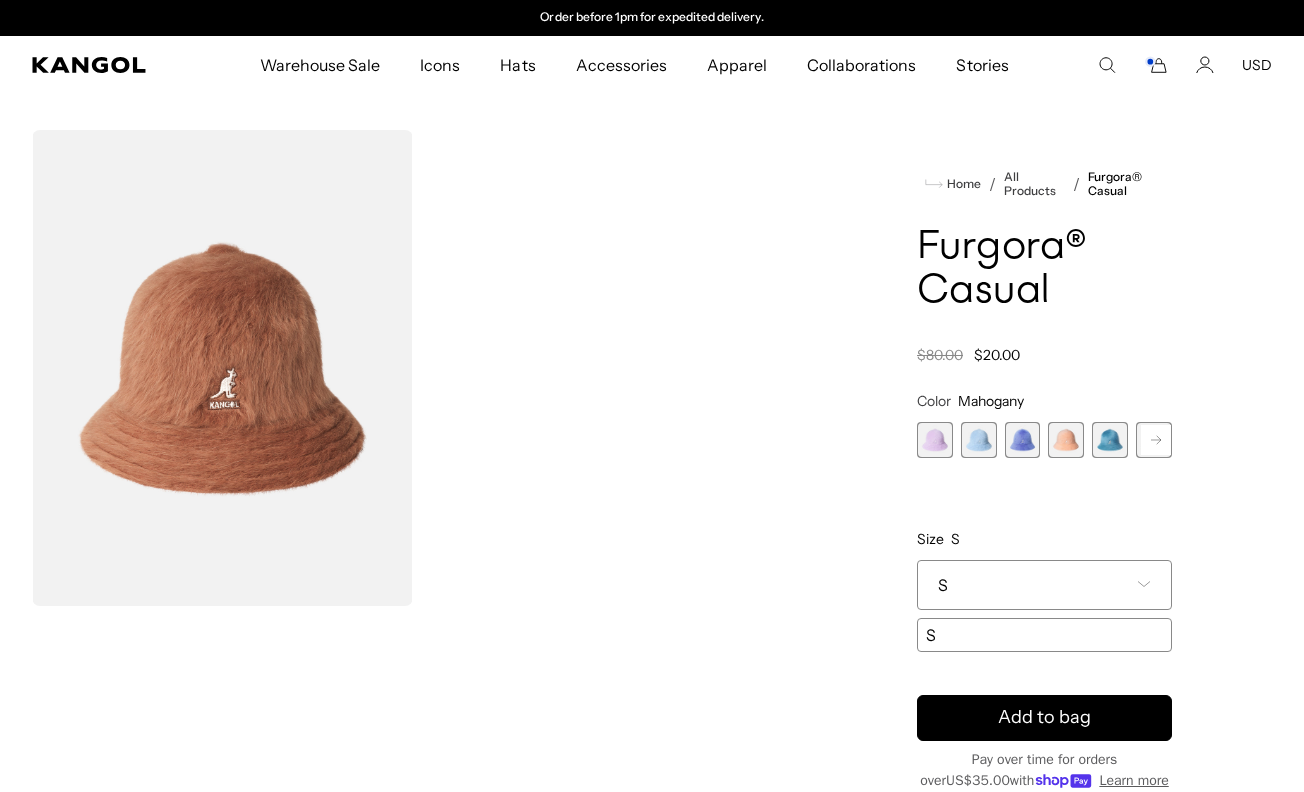 click at bounding box center [1110, 440] 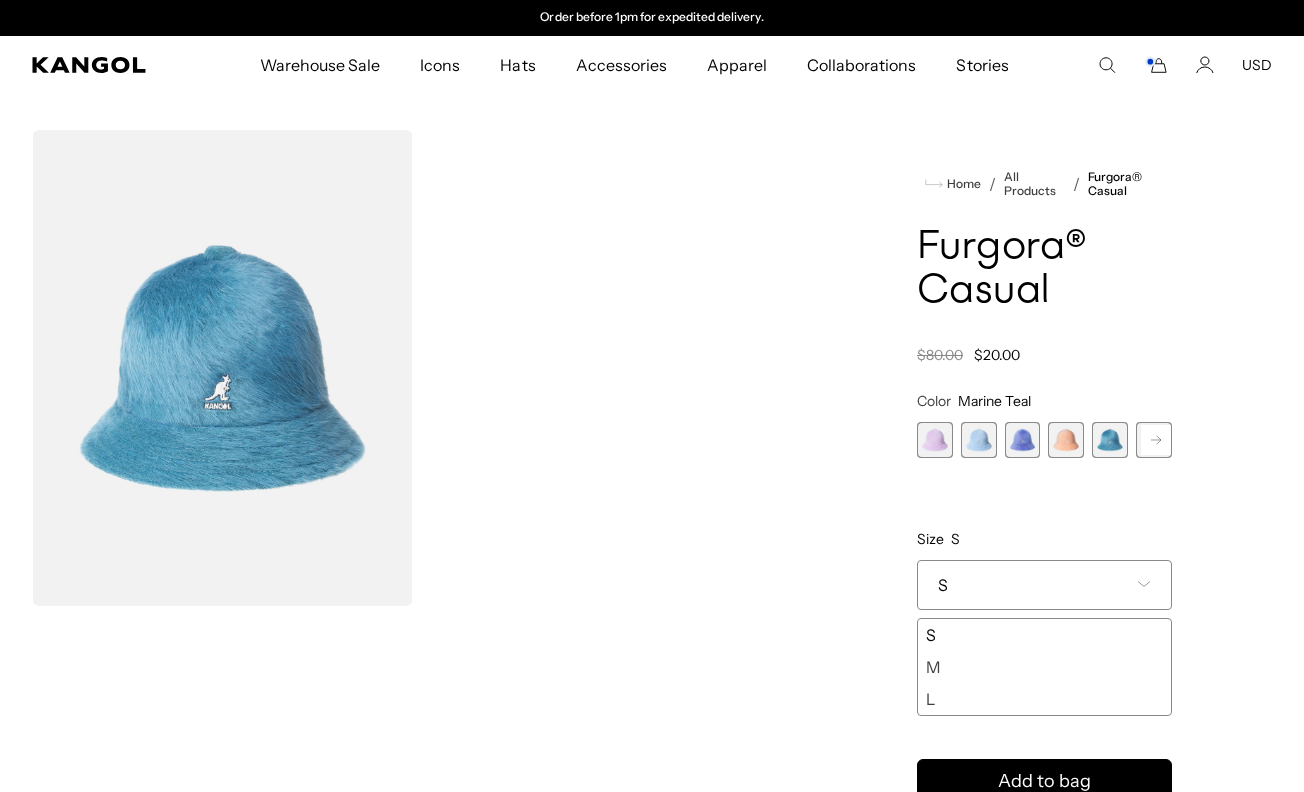 click 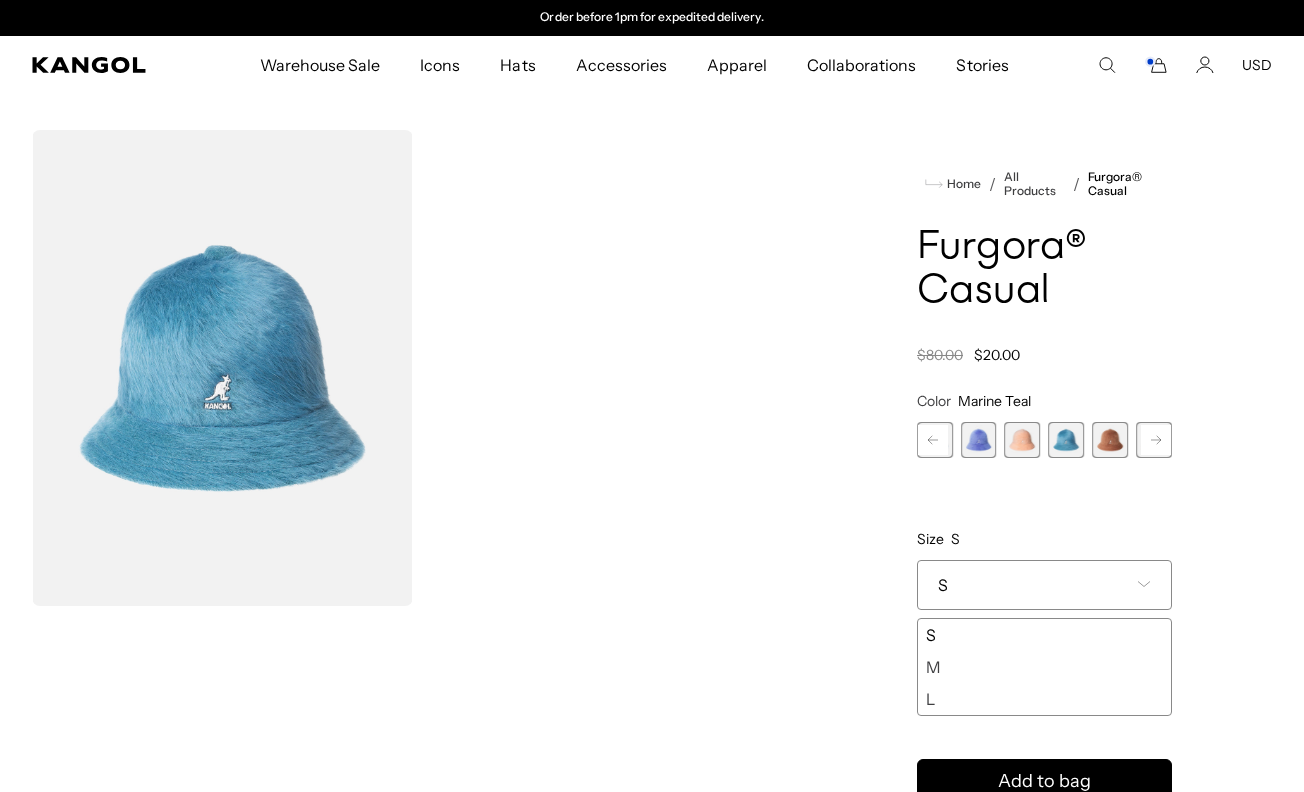 click at bounding box center (1110, 440) 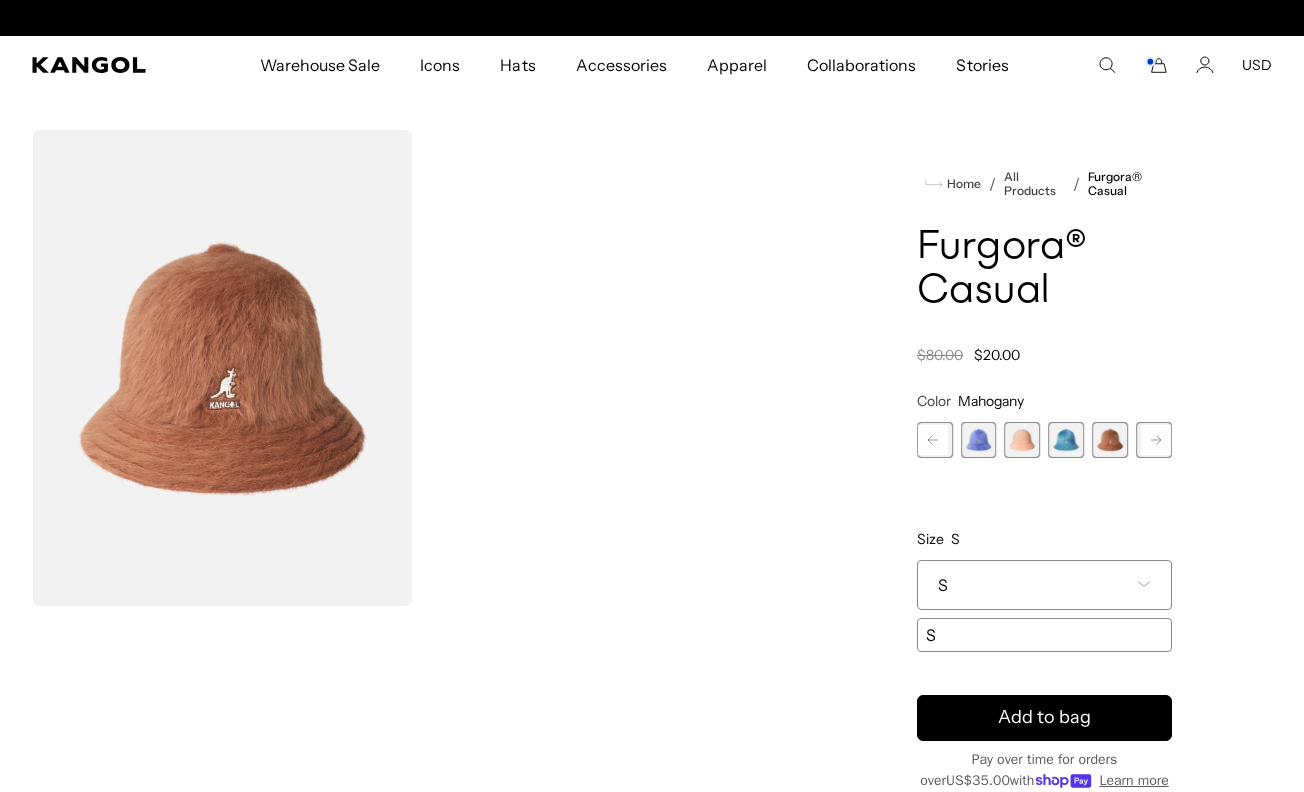 scroll, scrollTop: 0, scrollLeft: 0, axis: both 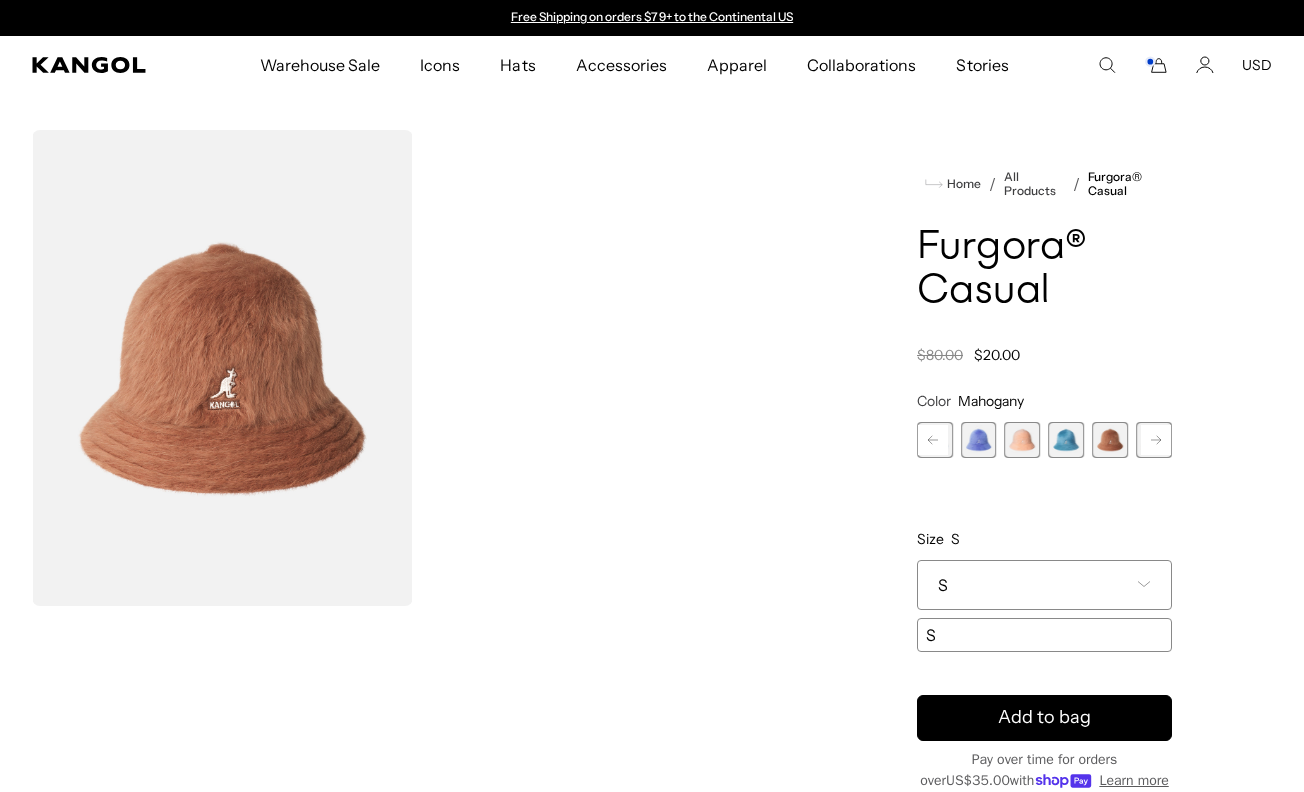 click 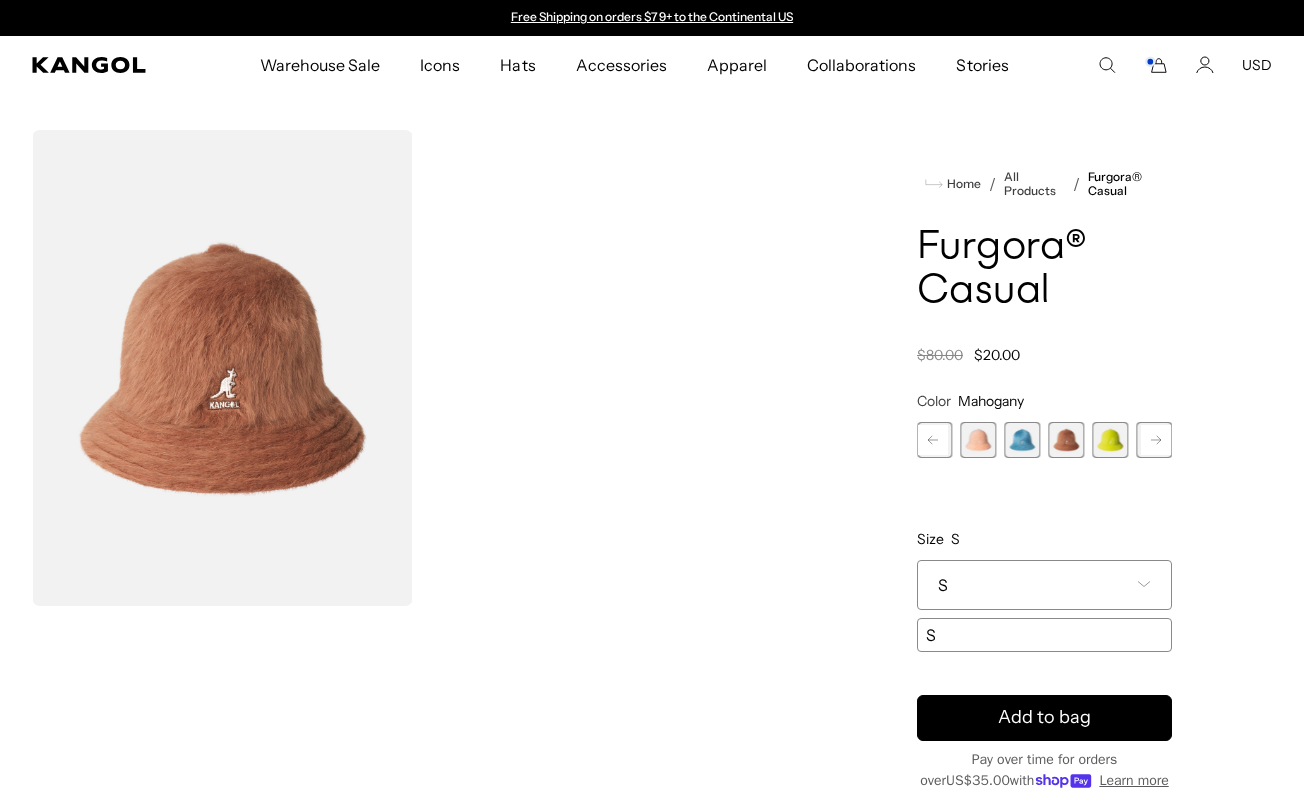 click at bounding box center [1110, 440] 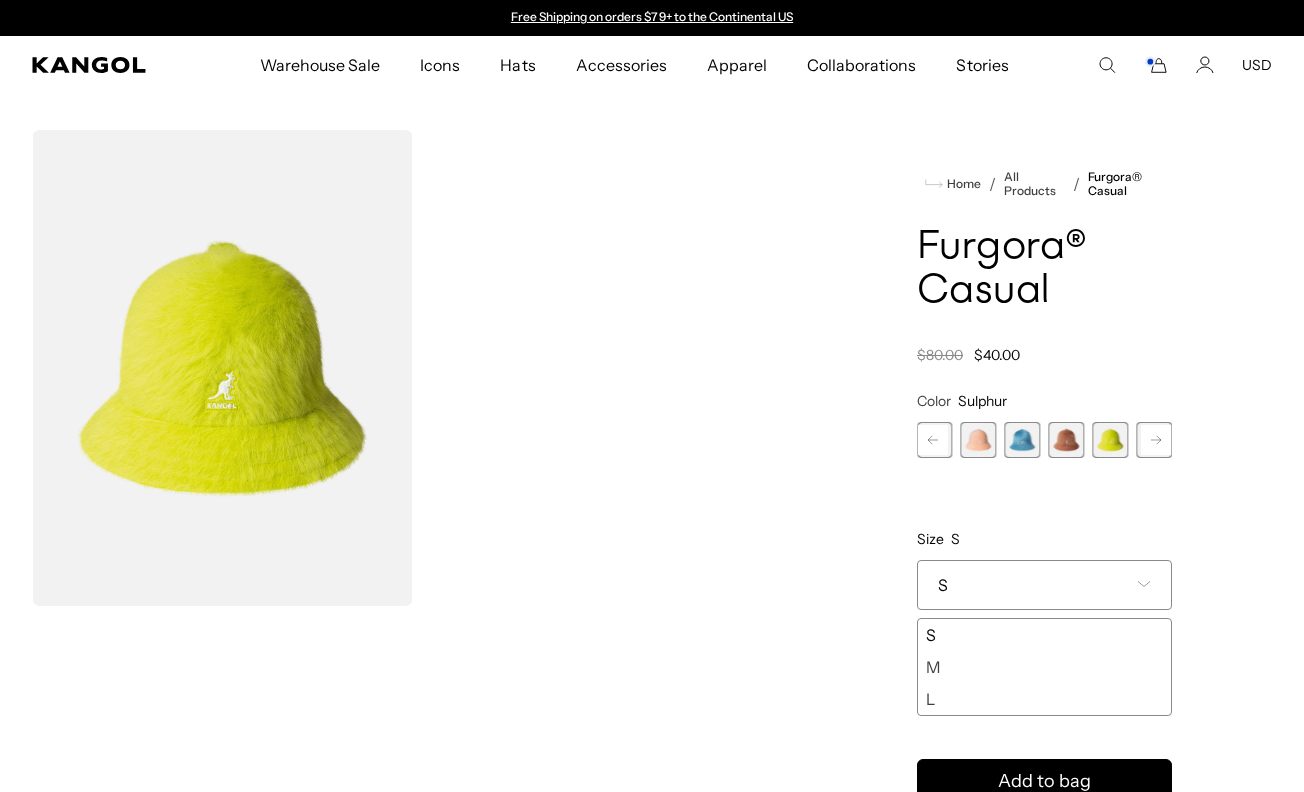 click 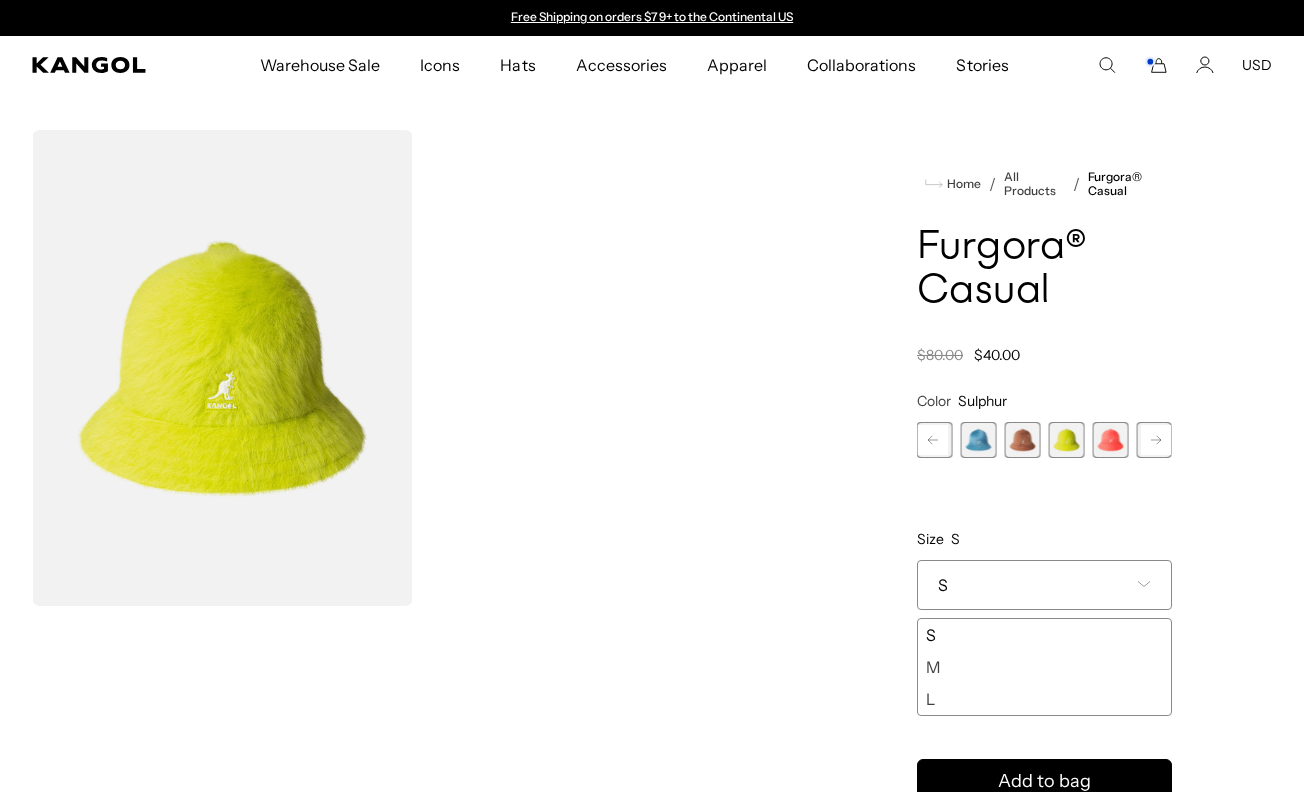 click at bounding box center (1110, 440) 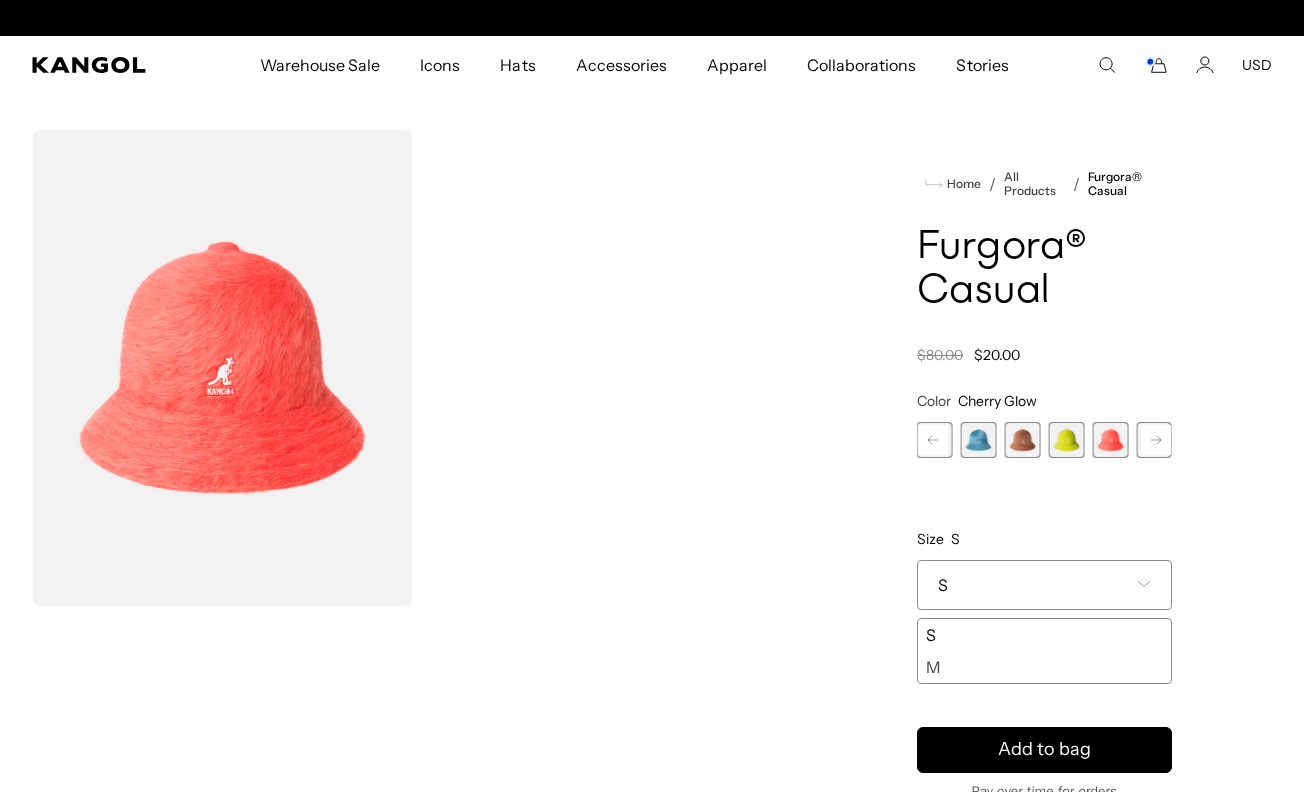 scroll, scrollTop: 0, scrollLeft: 412, axis: horizontal 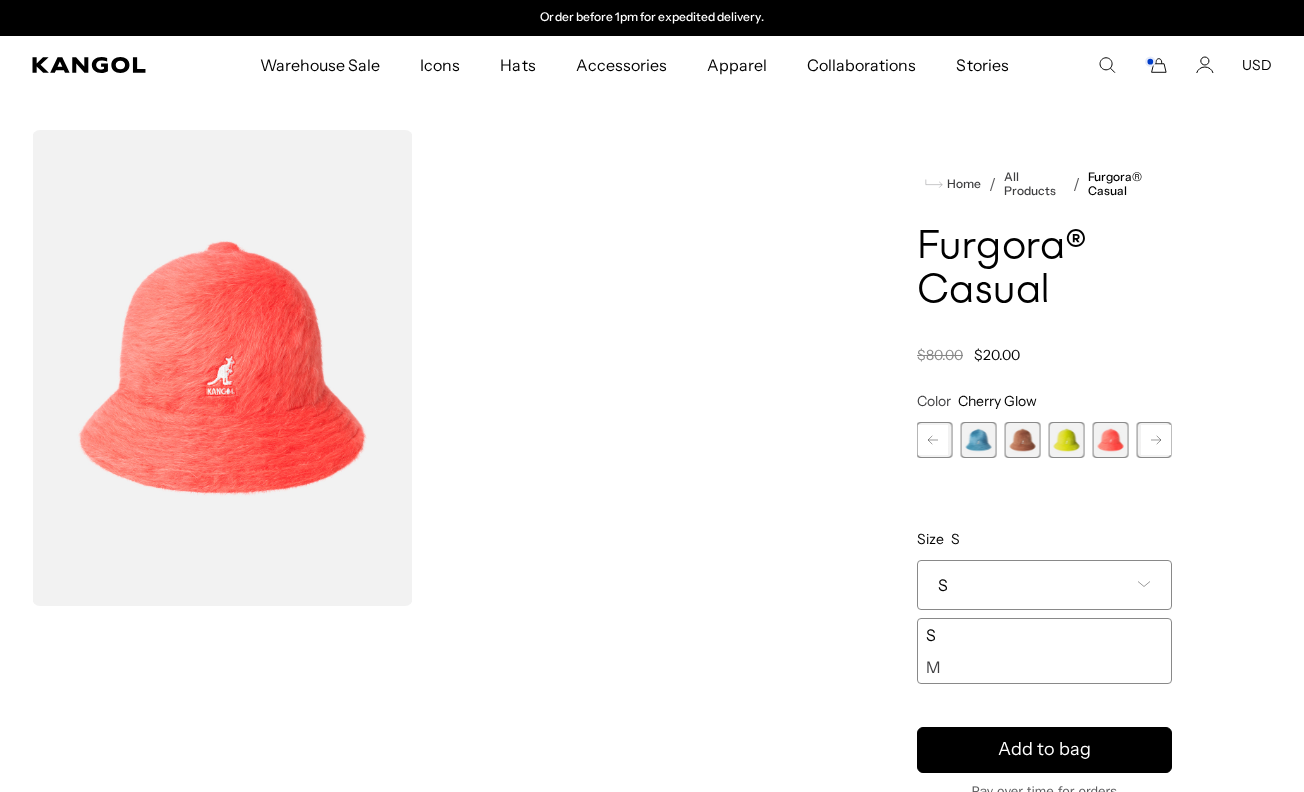 click 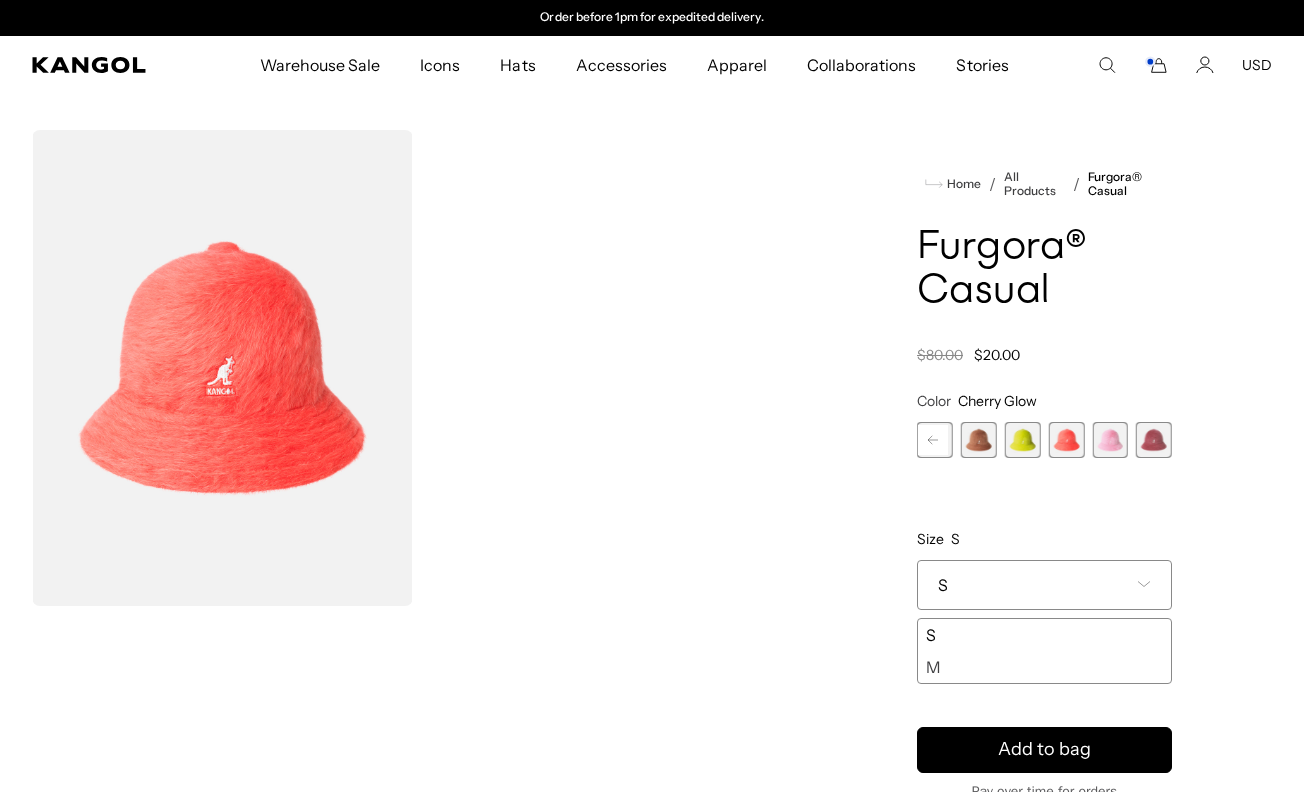 click at bounding box center (1110, 440) 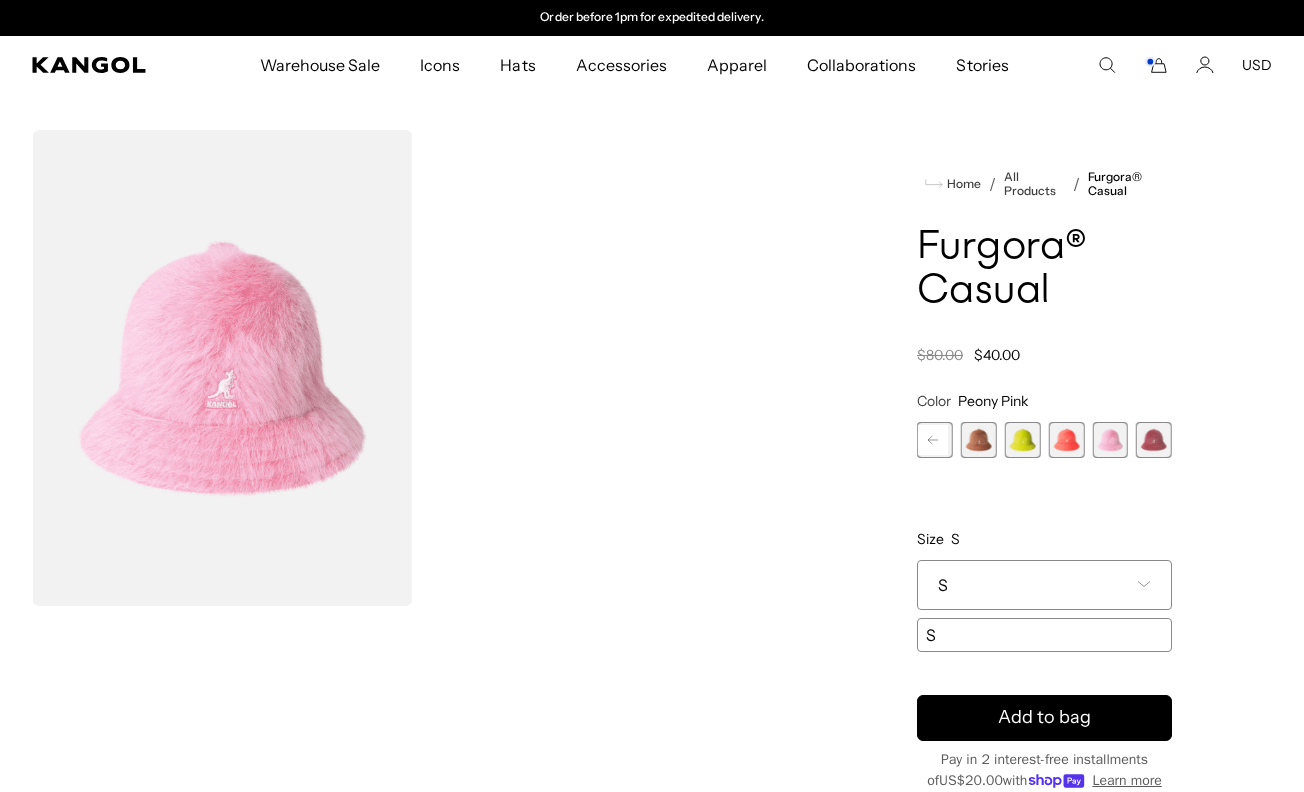 click at bounding box center (1154, 440) 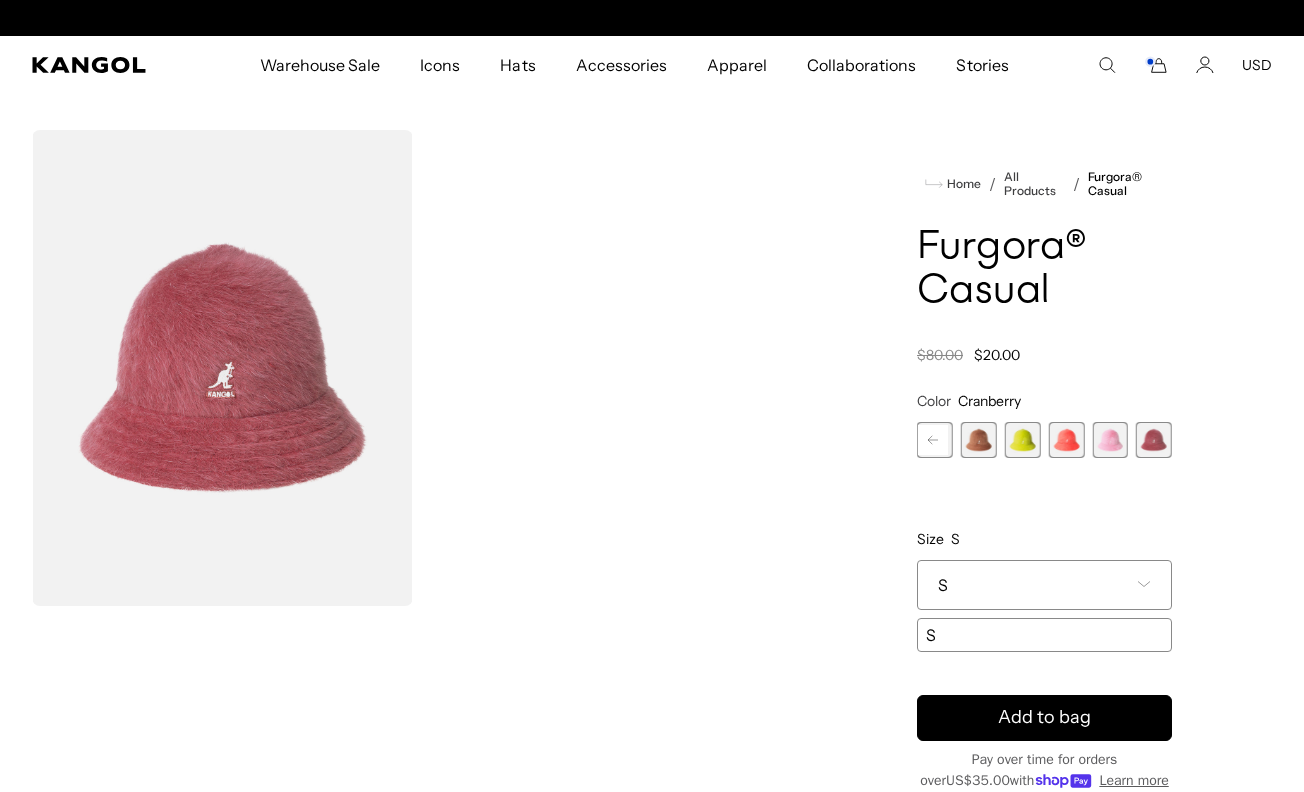 scroll, scrollTop: 0, scrollLeft: 0, axis: both 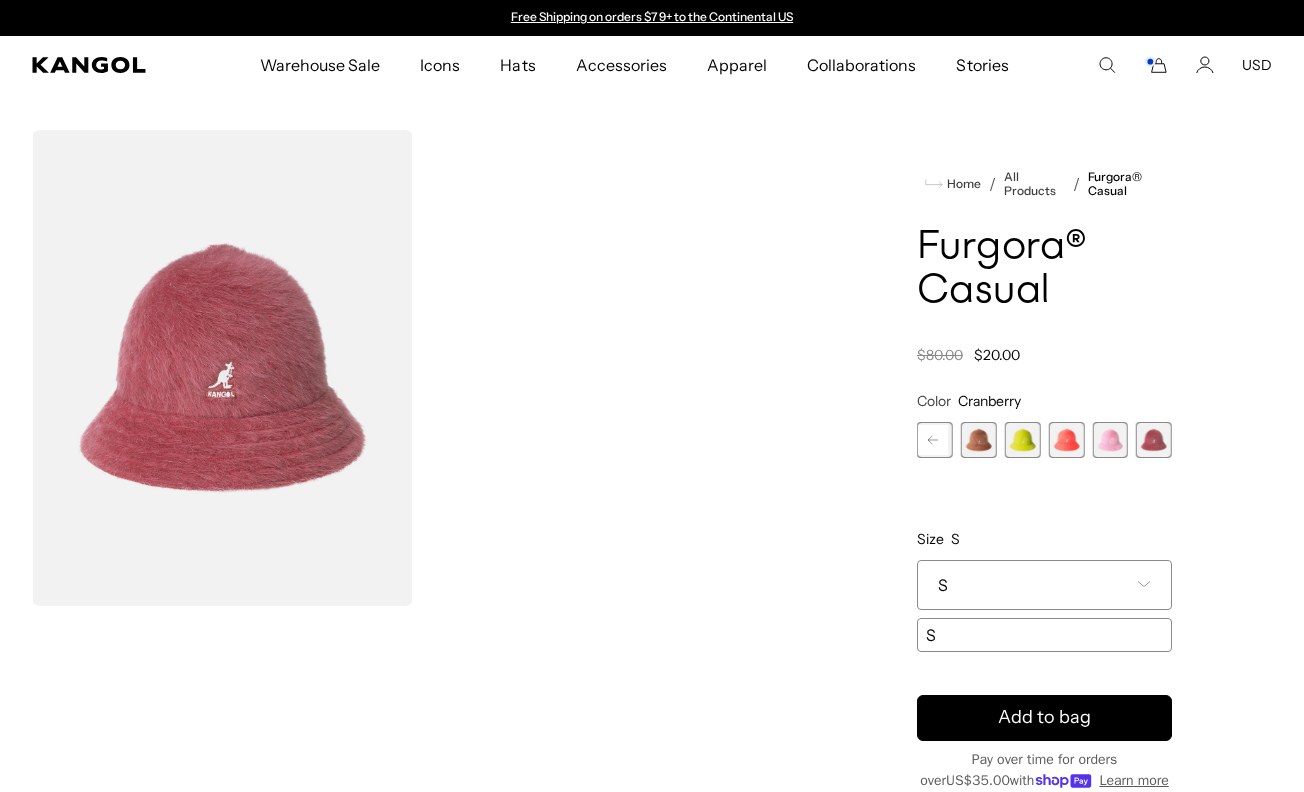 click 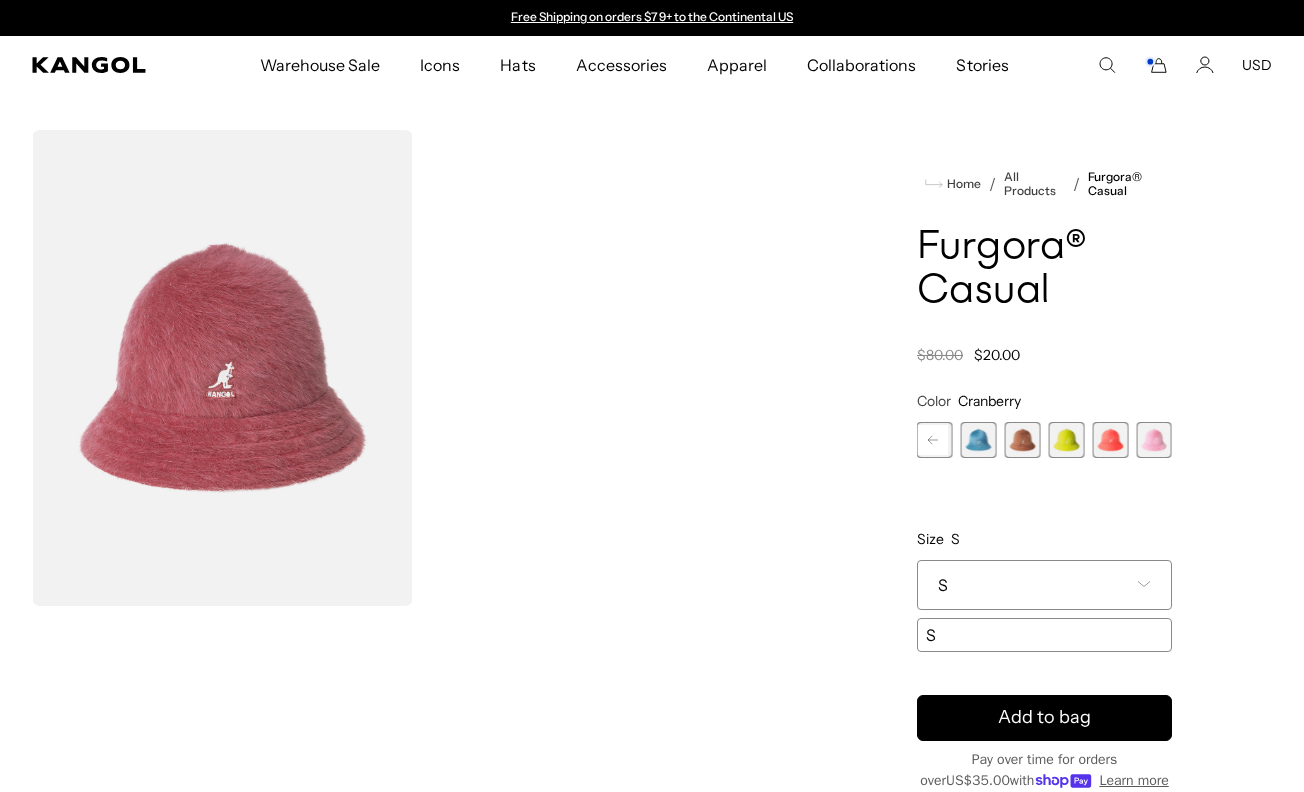 click 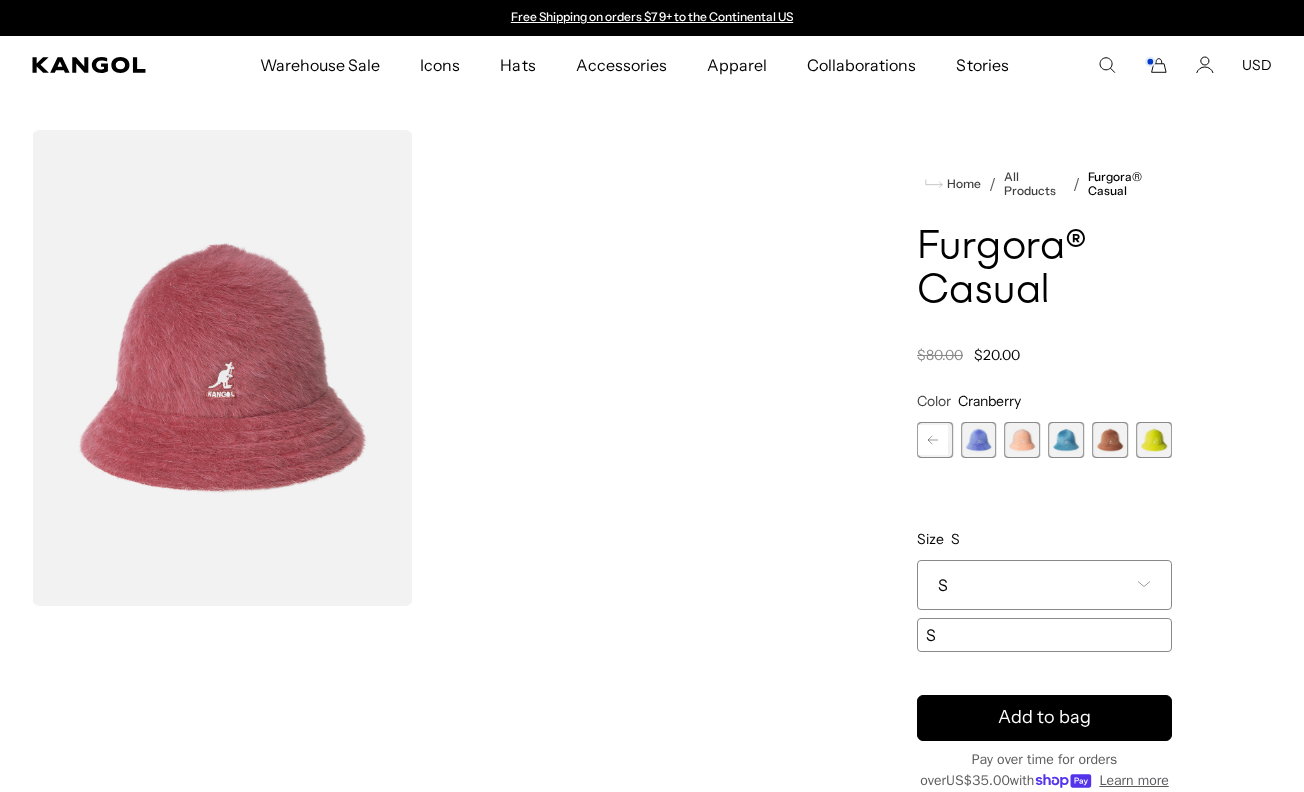 click 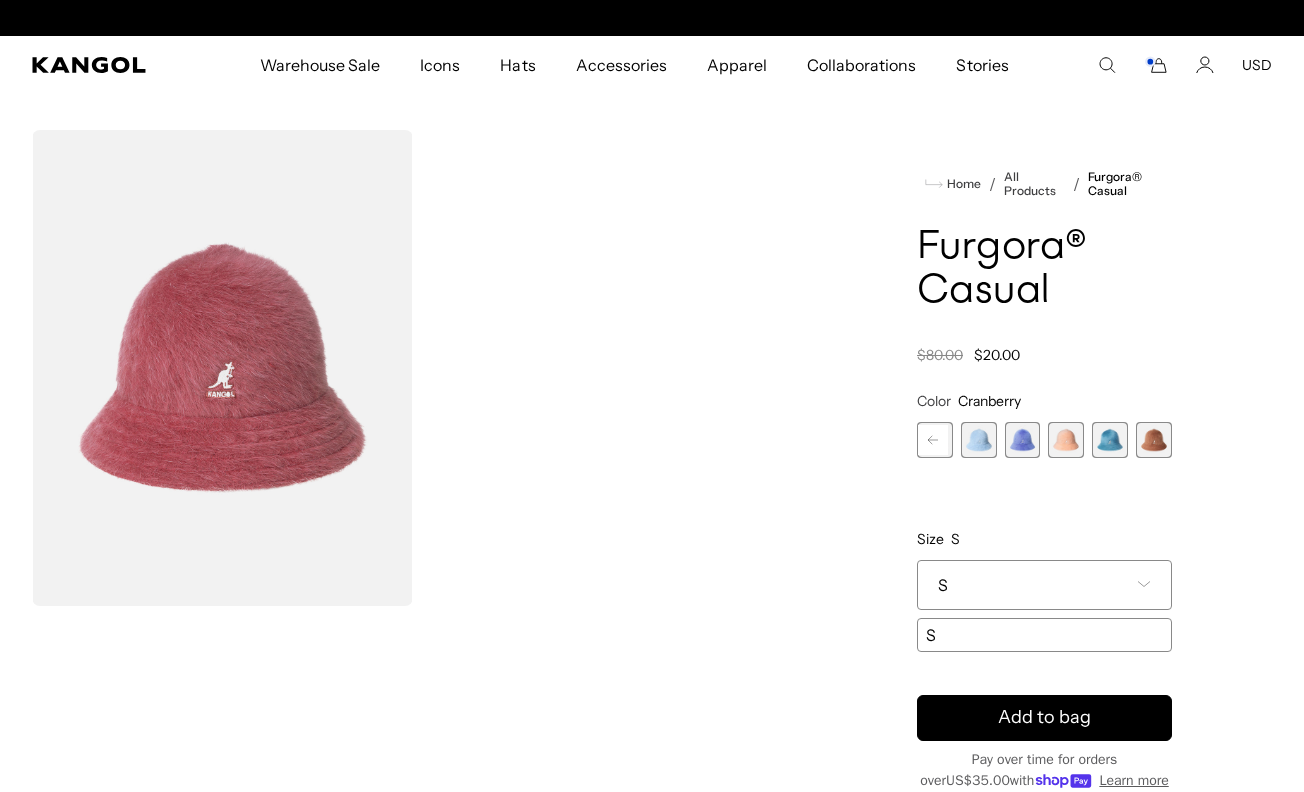 click 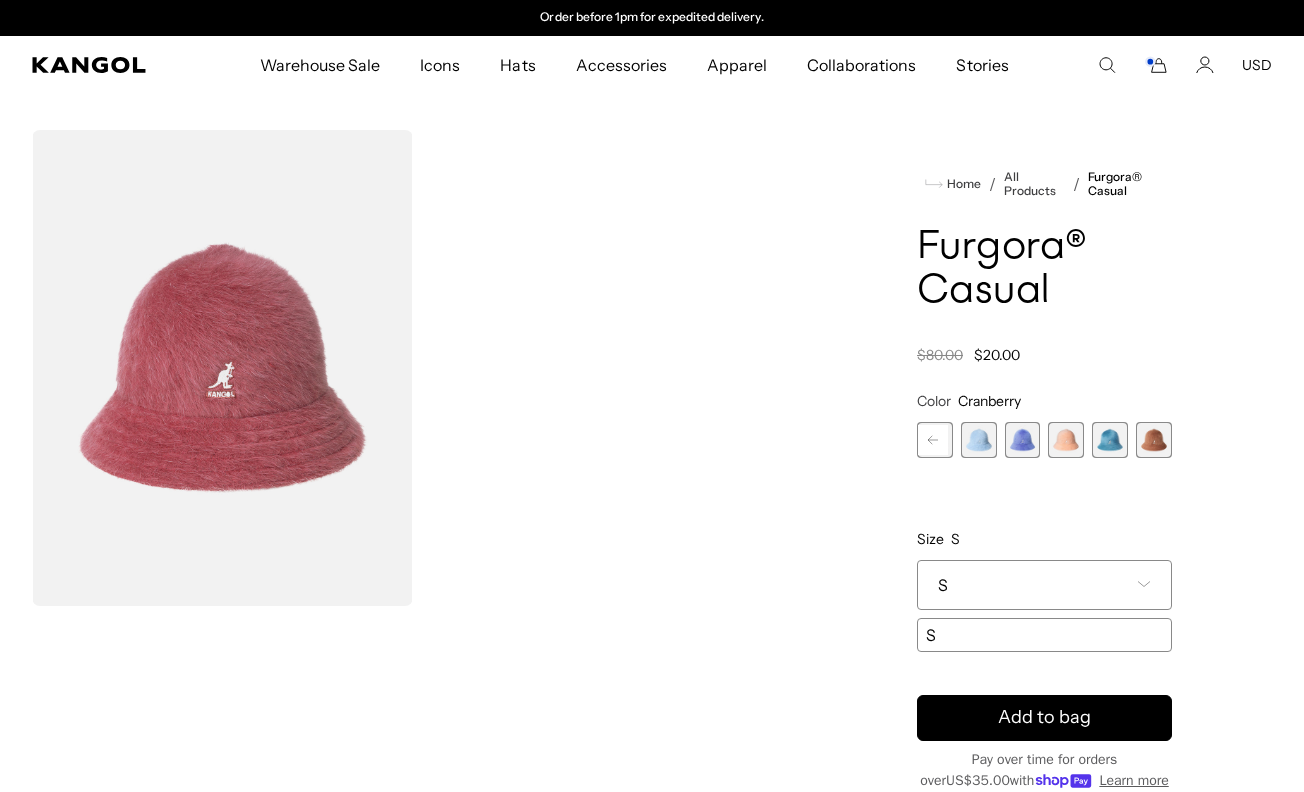 click 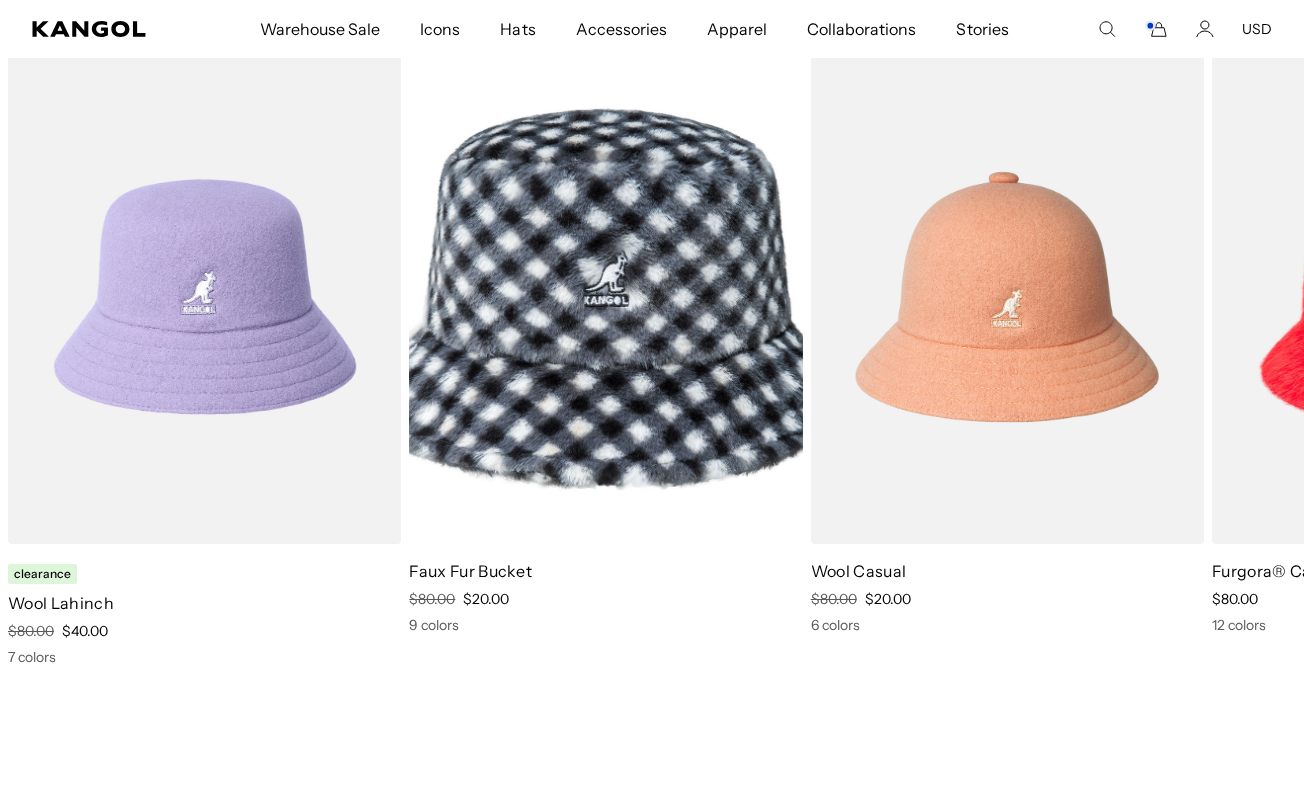 scroll, scrollTop: 1313, scrollLeft: 0, axis: vertical 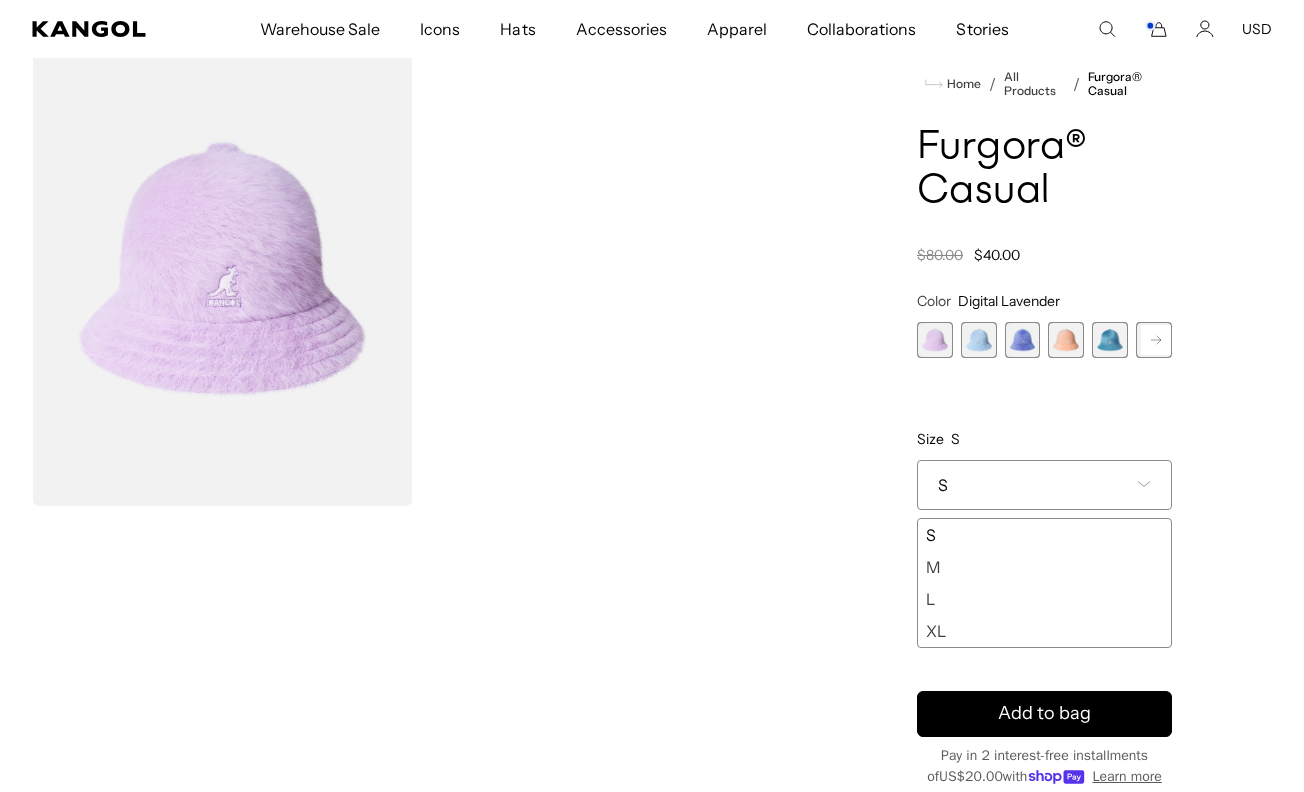 click on "XL" at bounding box center [1044, 631] 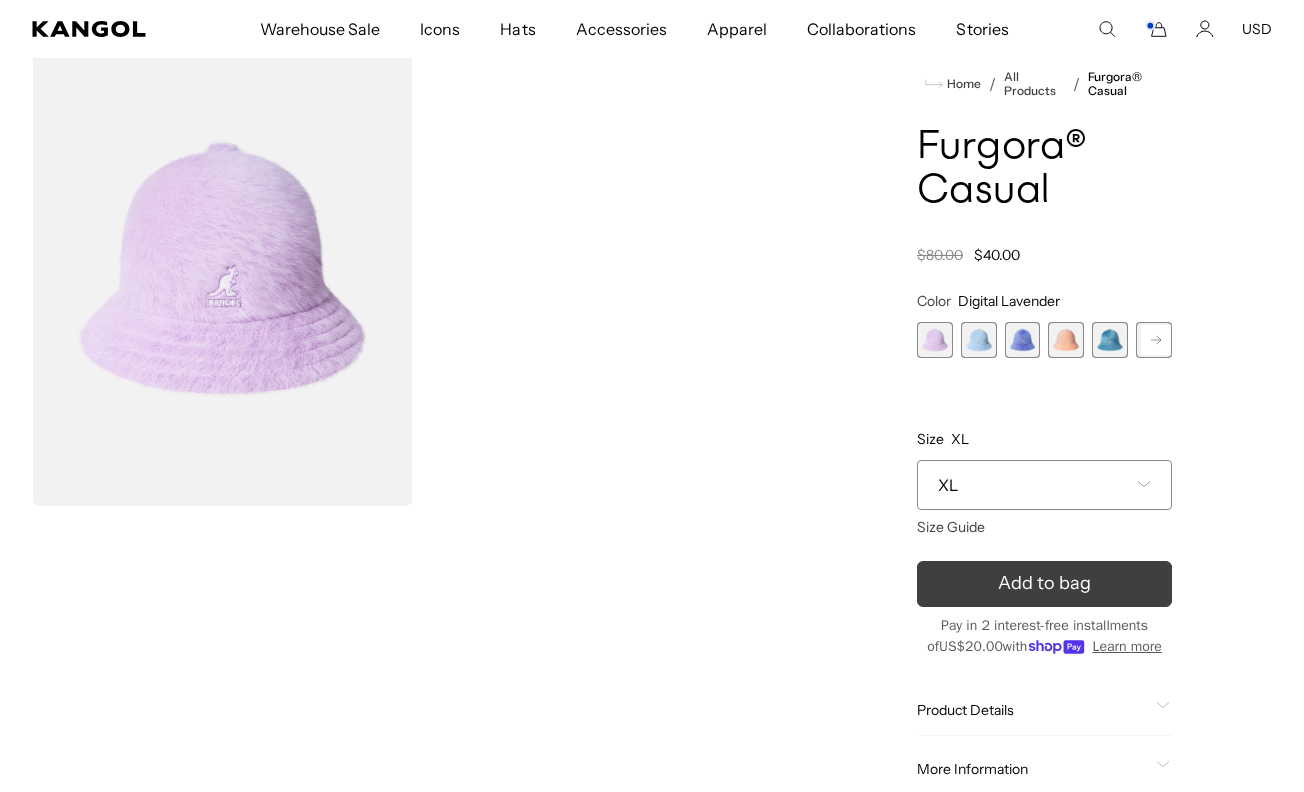 scroll, scrollTop: 0, scrollLeft: 412, axis: horizontal 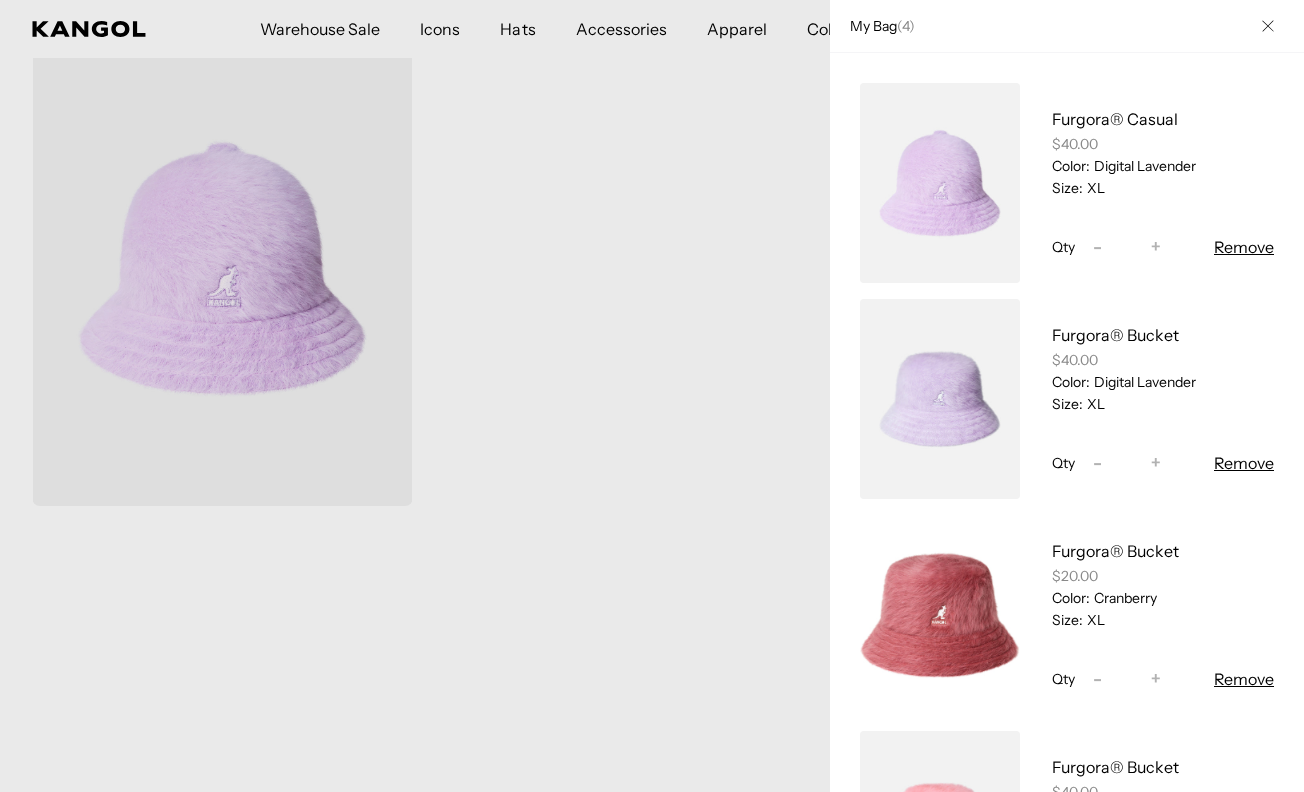 click at bounding box center [1268, 26] 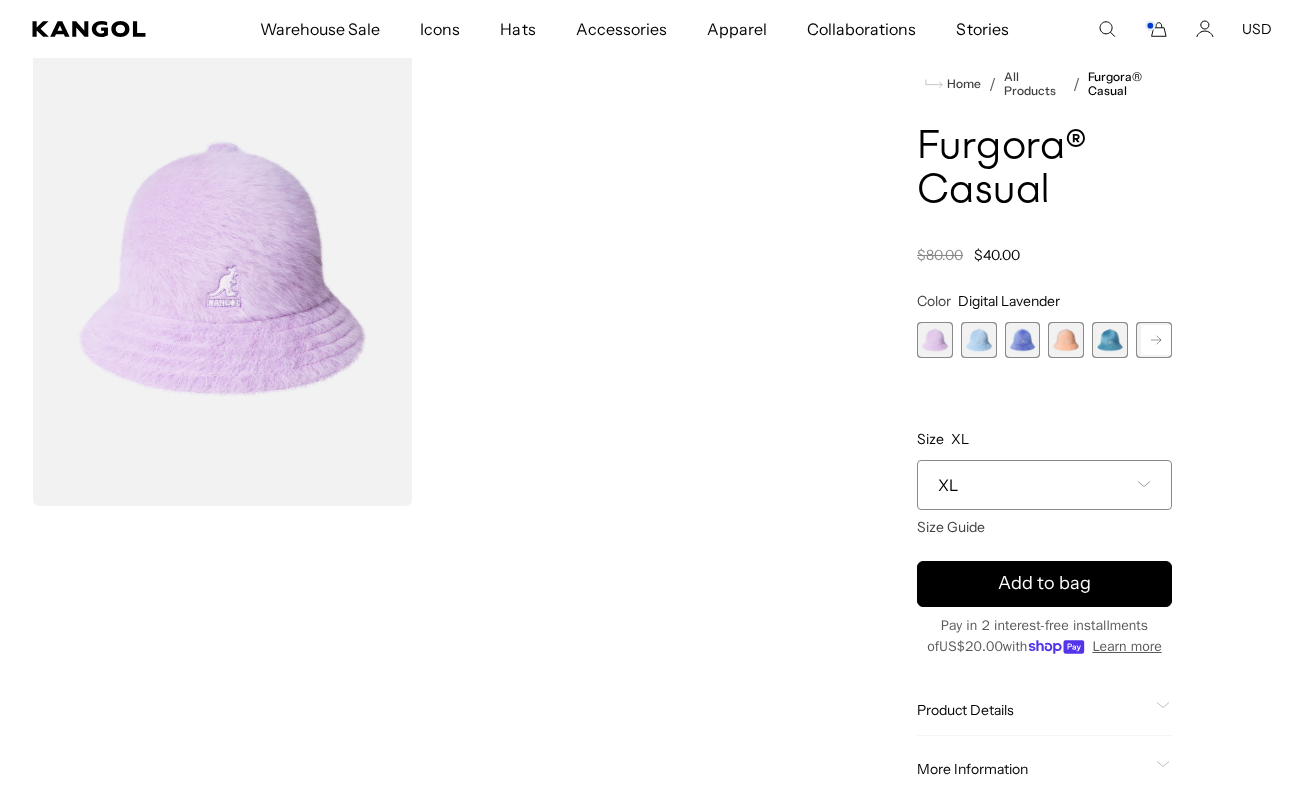 click at bounding box center (979, 340) 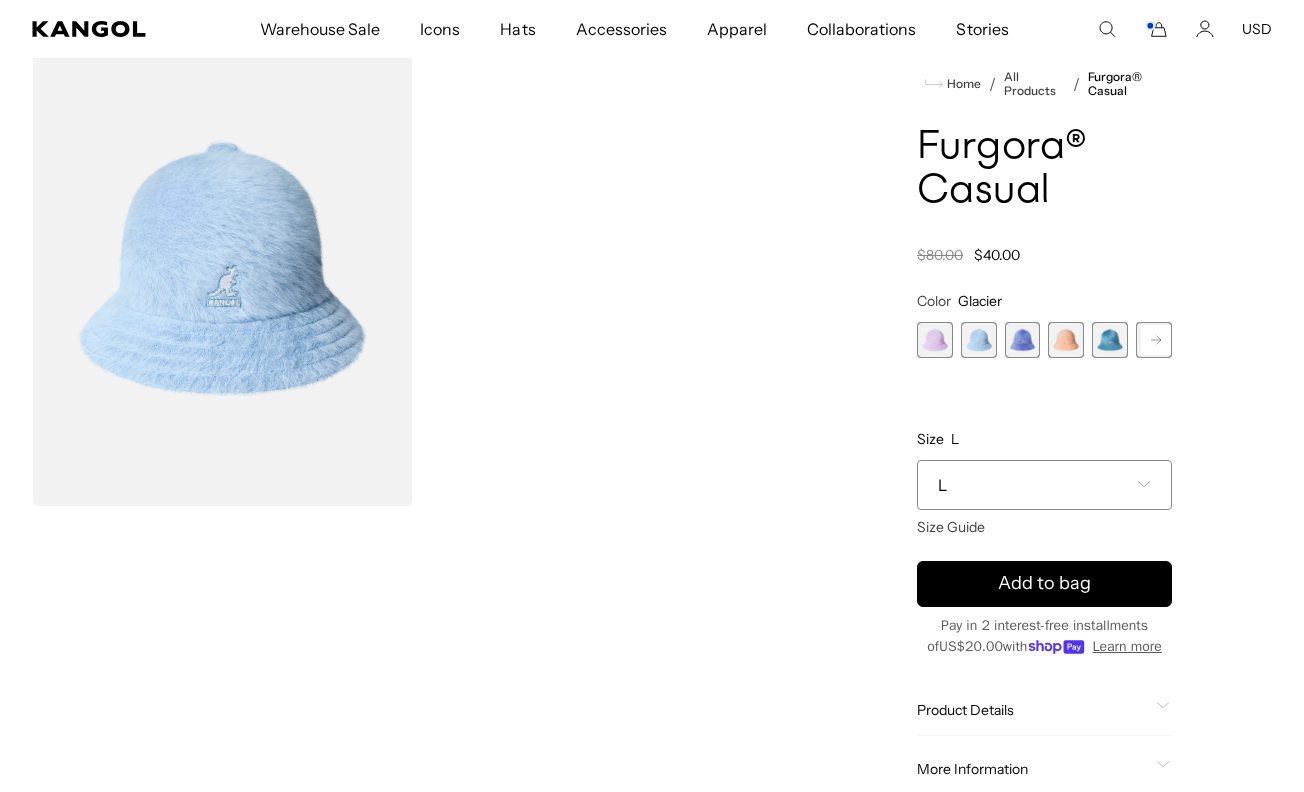 click on "L" at bounding box center [1044, 485] 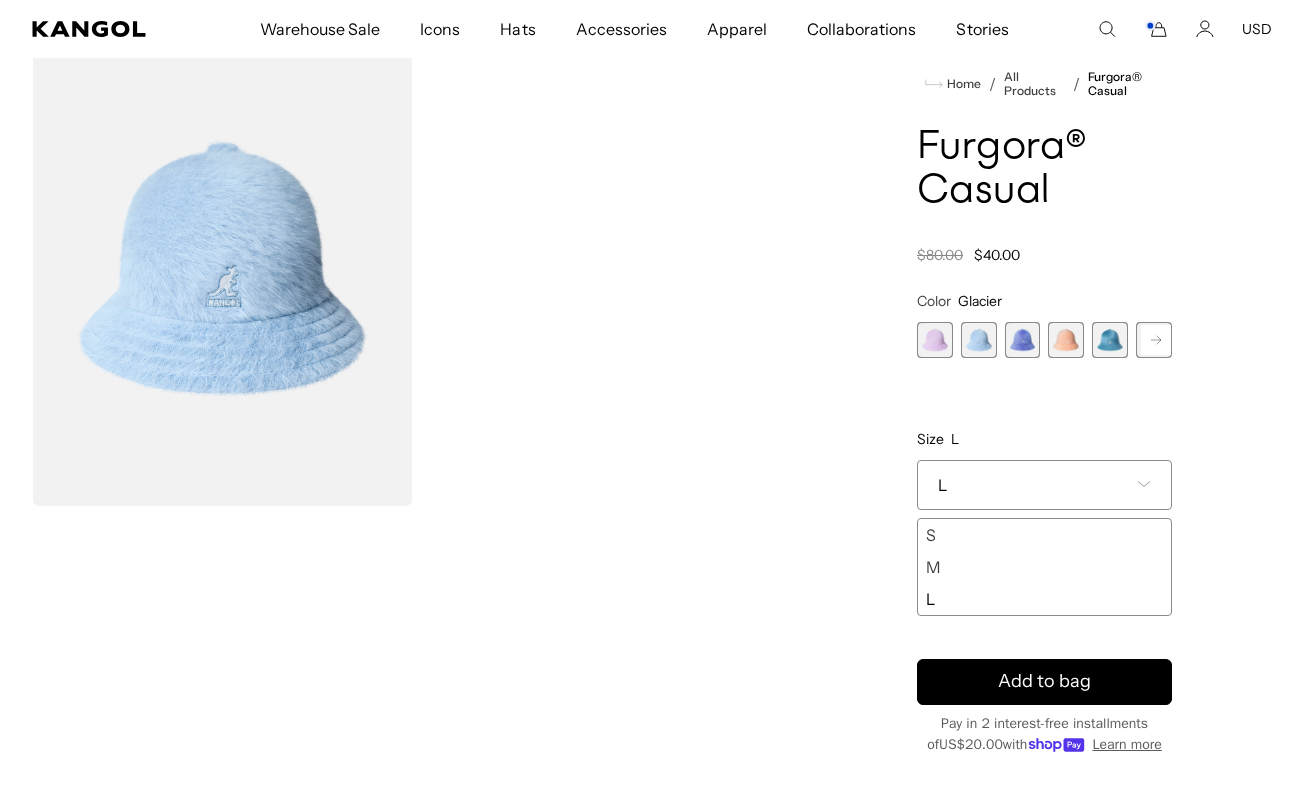 click on "Color
Glacier
Previous
Next
Digital Lavender
Variant sold out or unavailable
Glacier
Variant sold out or unavailable
Starry Blue
Variant sold out or unavailable
Papaya Milk
Variant sold out or unavailable
Marine Teal
Variant sold out or unavailable
Mahogany" at bounding box center [1044, 454] 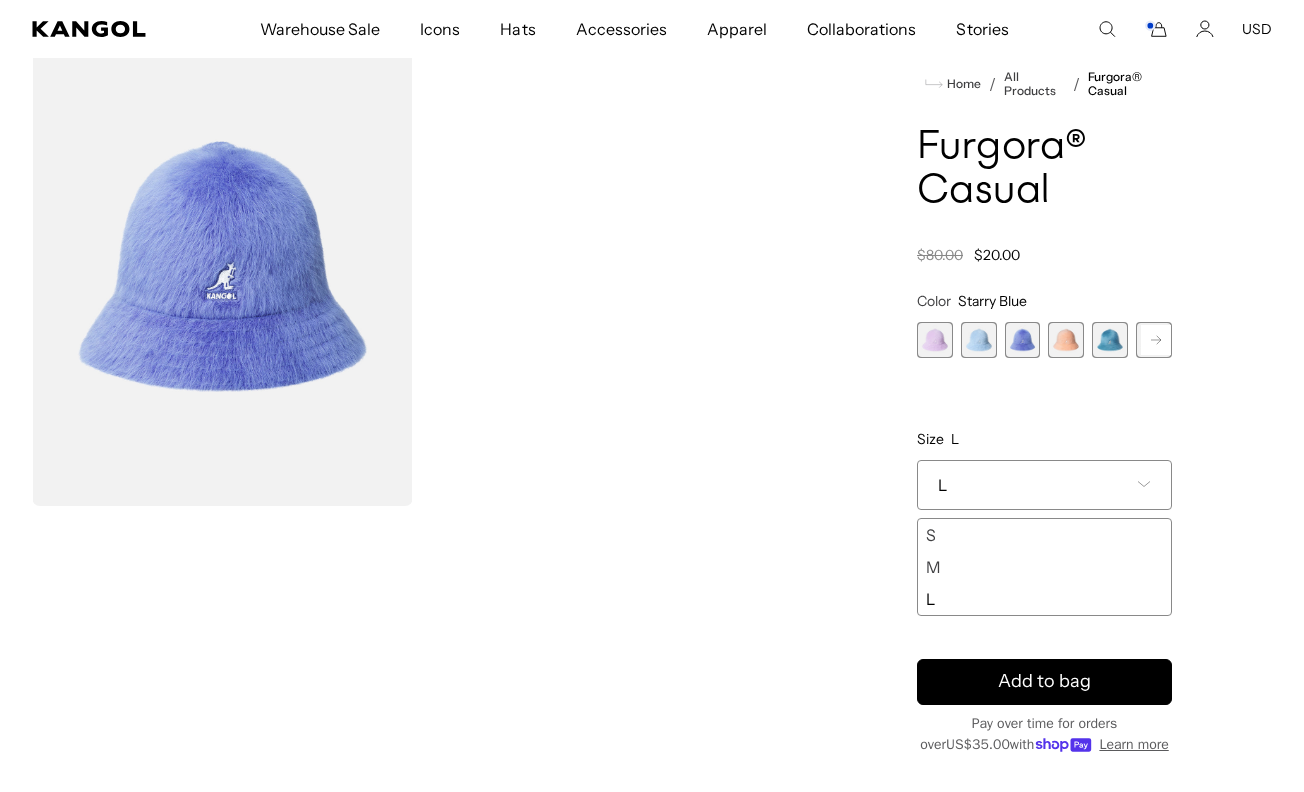 click at bounding box center [1066, 340] 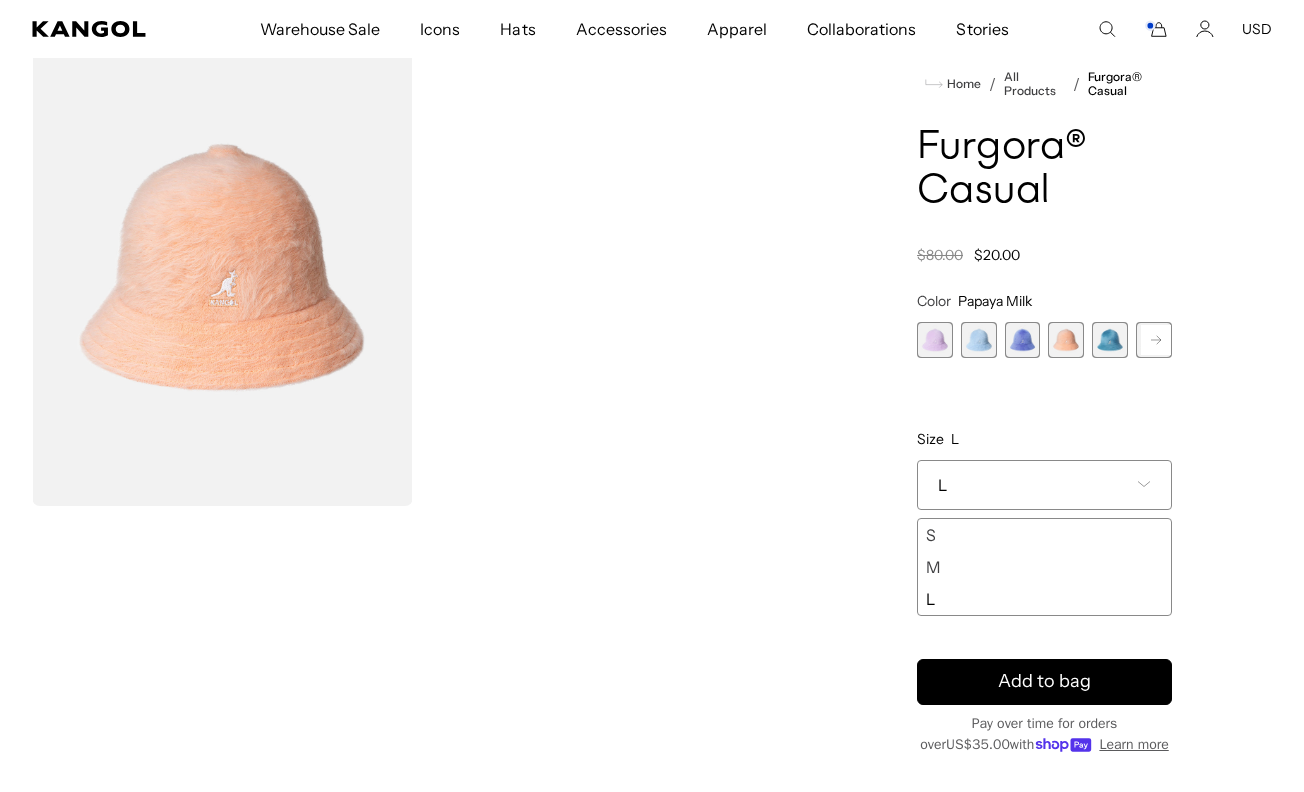 click at bounding box center (1110, 340) 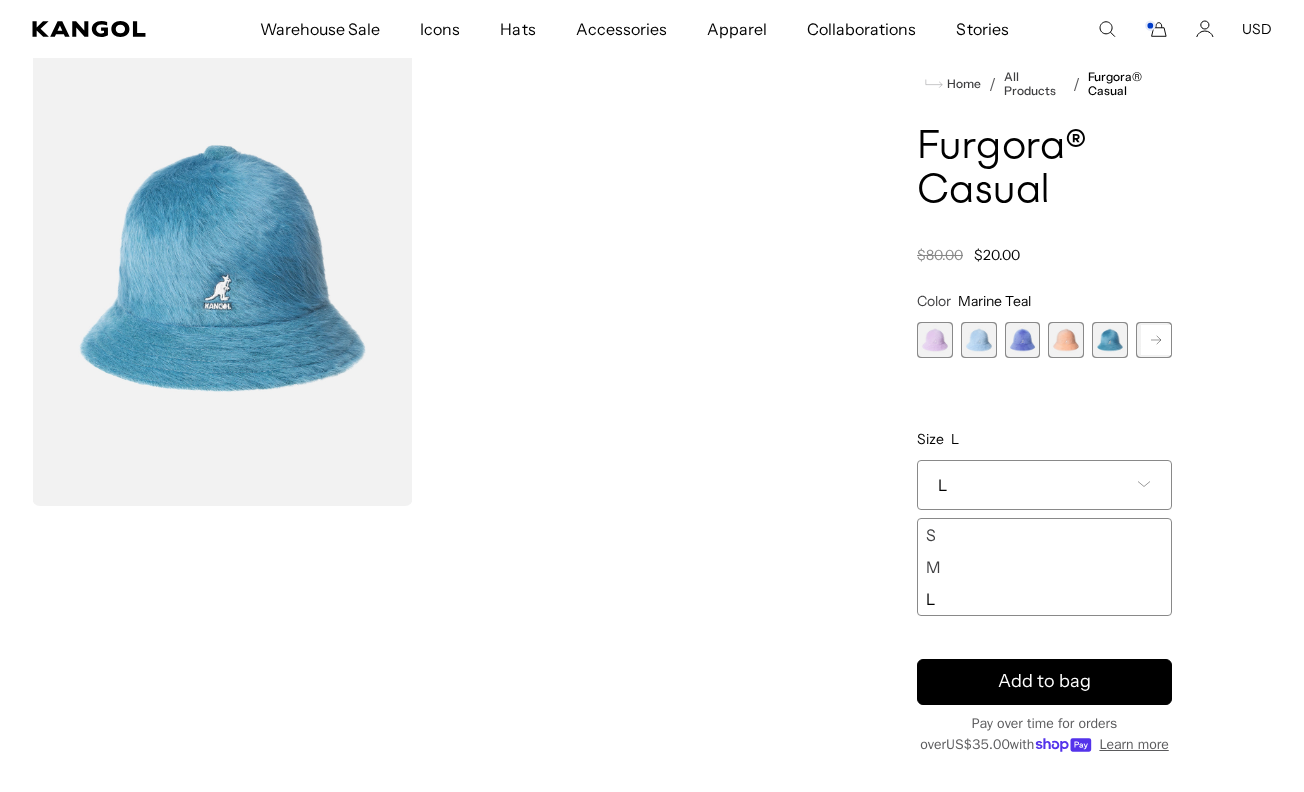 click 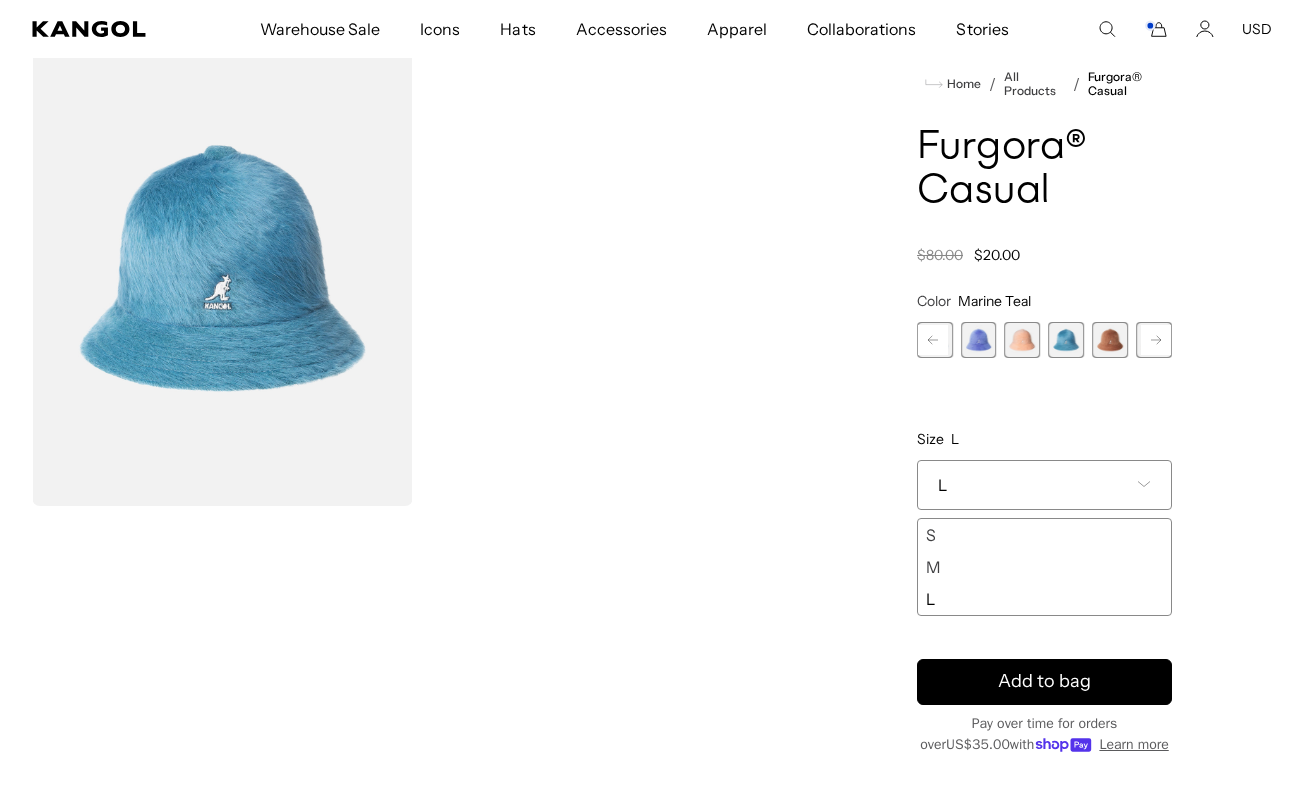 click at bounding box center (1110, 340) 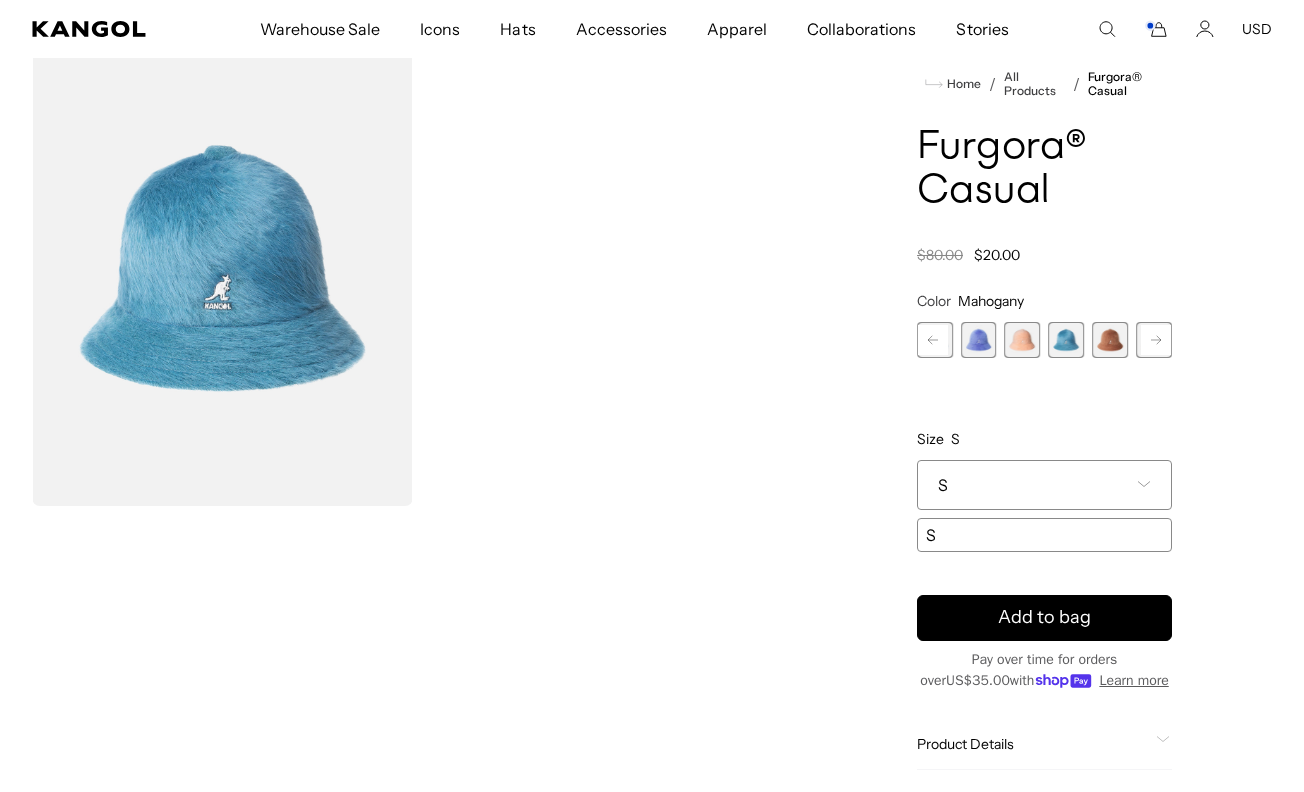 scroll, scrollTop: 0, scrollLeft: 412, axis: horizontal 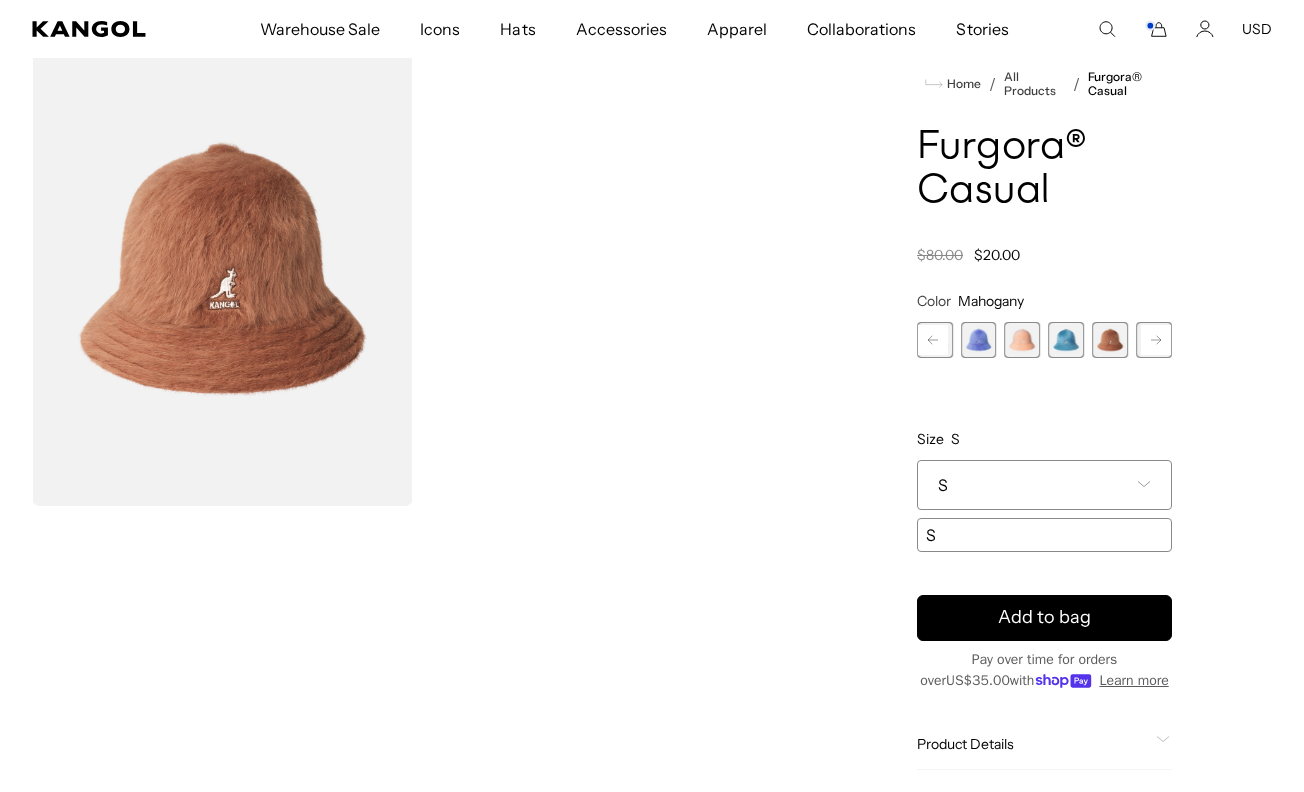 click 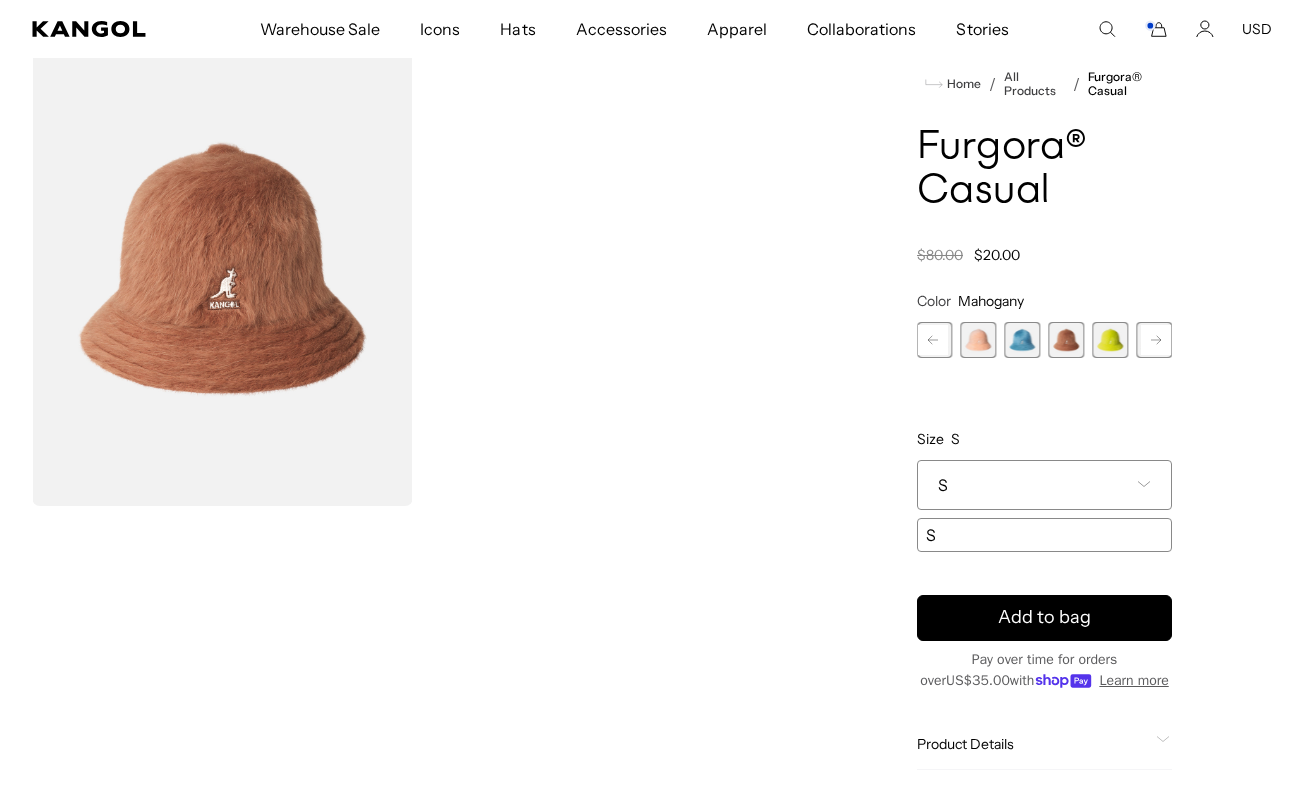 click at bounding box center [1110, 340] 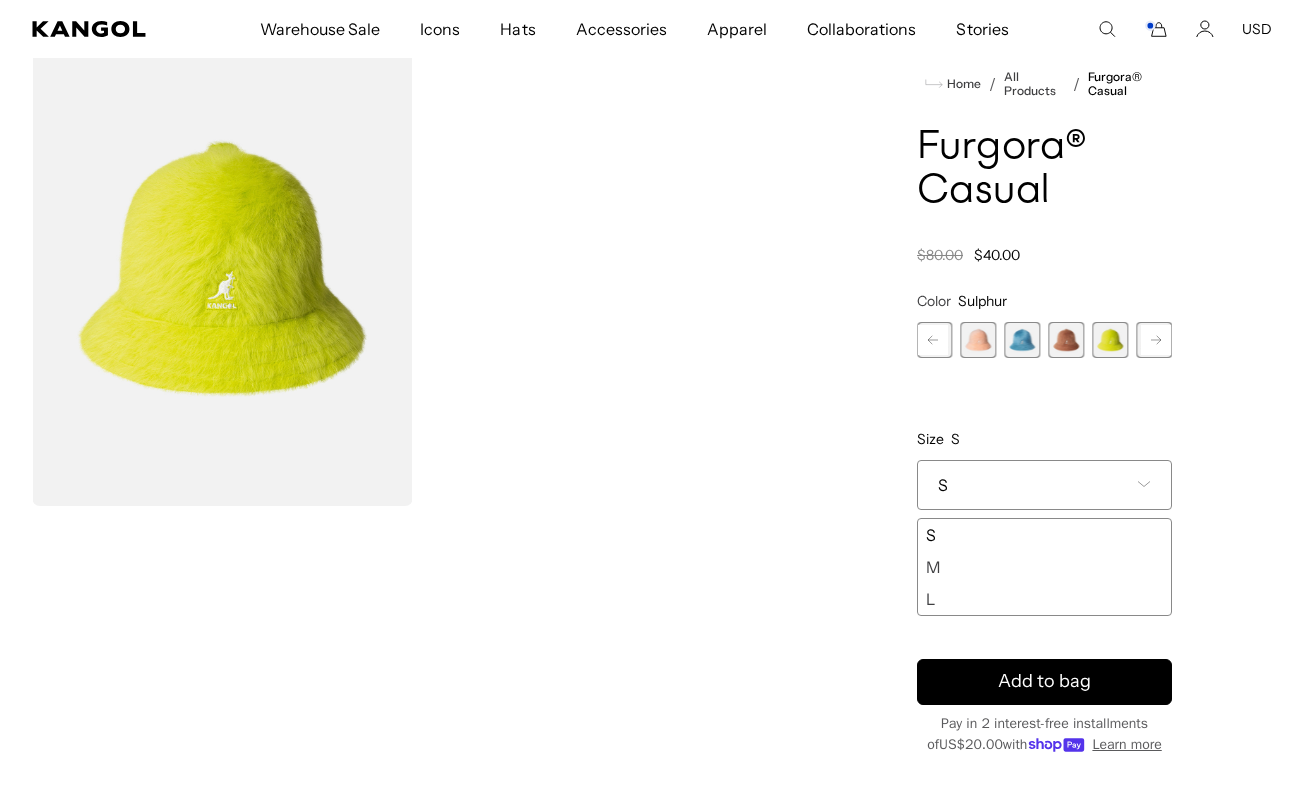 click 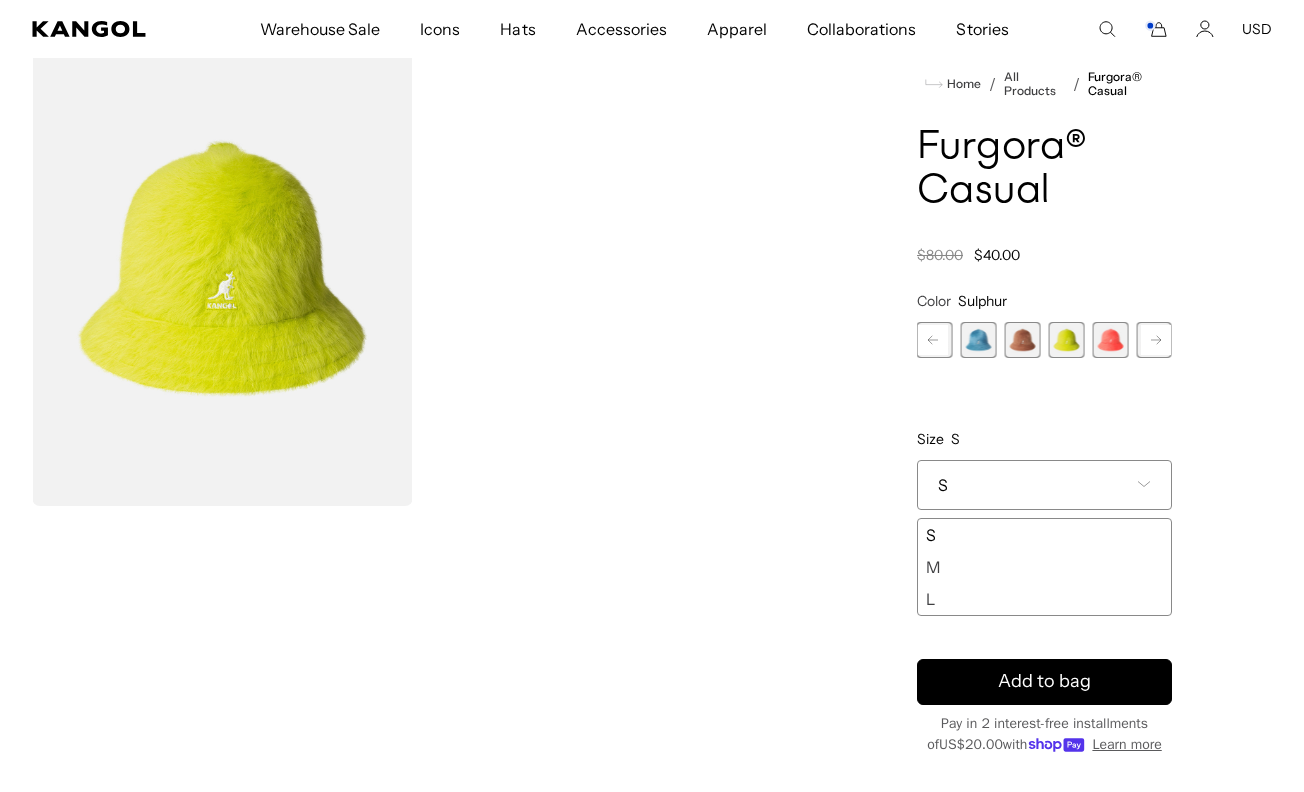 click at bounding box center [1110, 340] 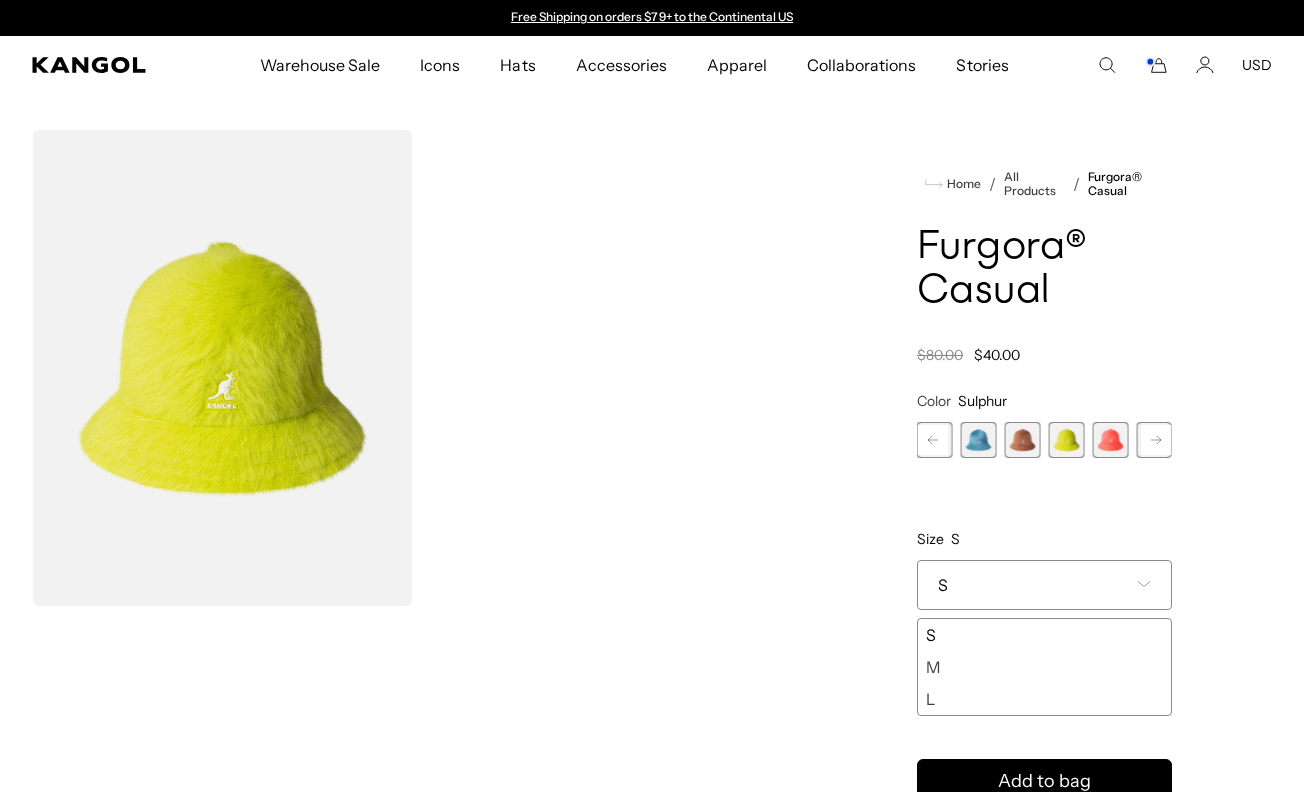 scroll, scrollTop: 0, scrollLeft: 0, axis: both 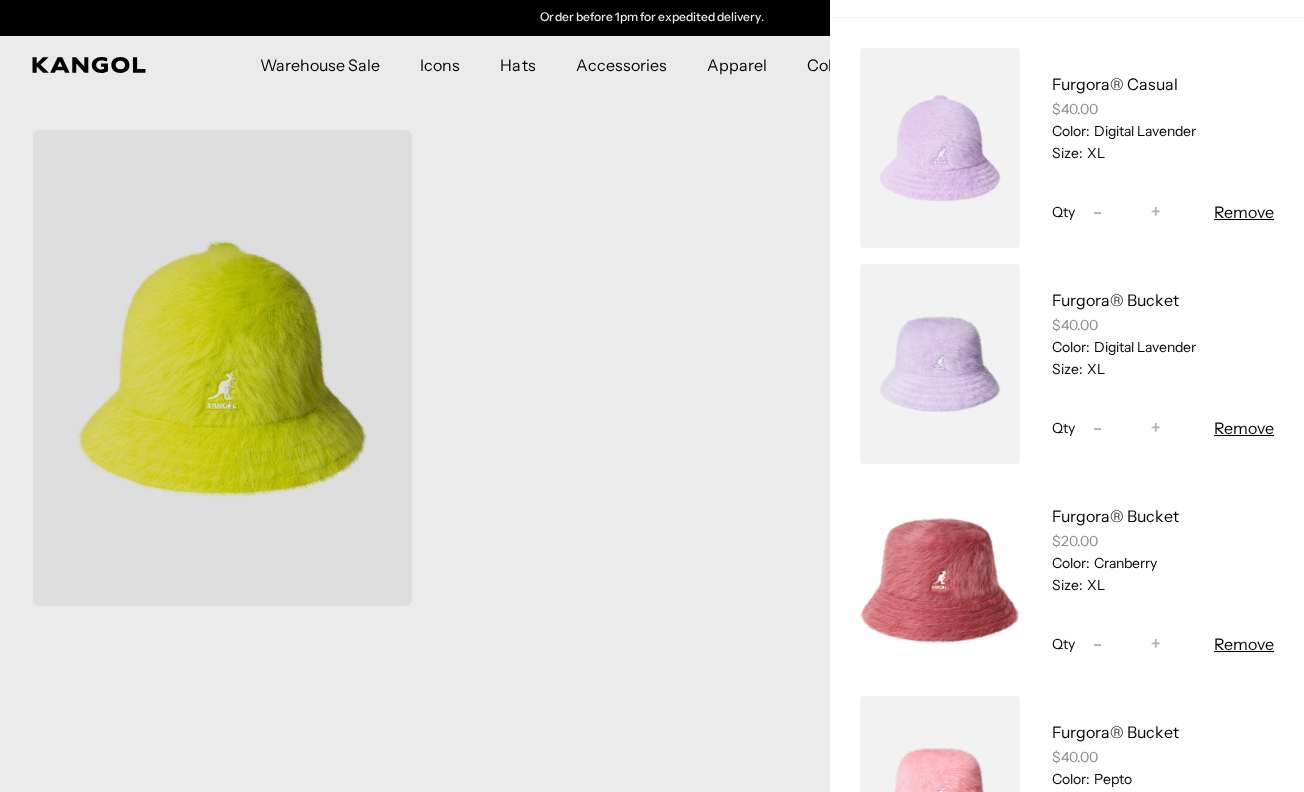 click on "Remove" at bounding box center [1244, 212] 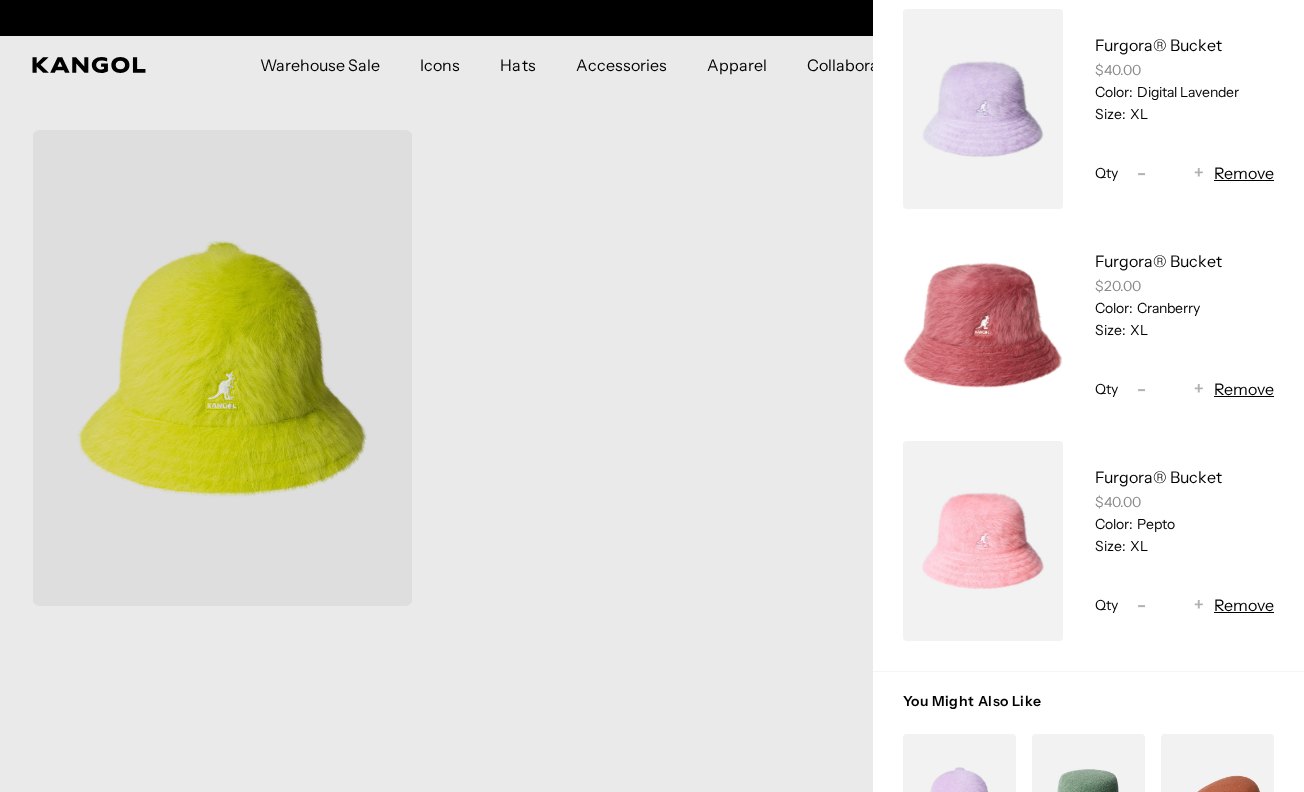 scroll, scrollTop: 76, scrollLeft: 0, axis: vertical 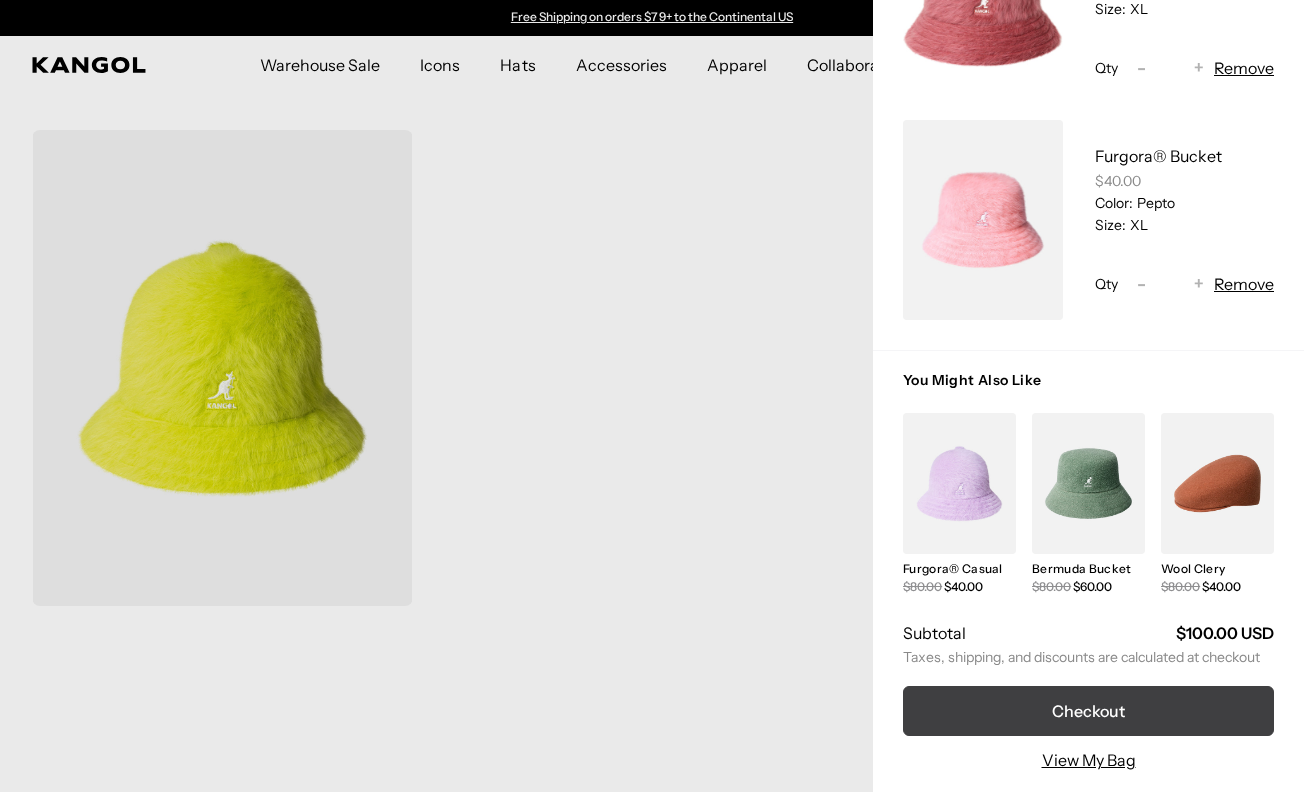 click on "Checkout" at bounding box center (1088, 711) 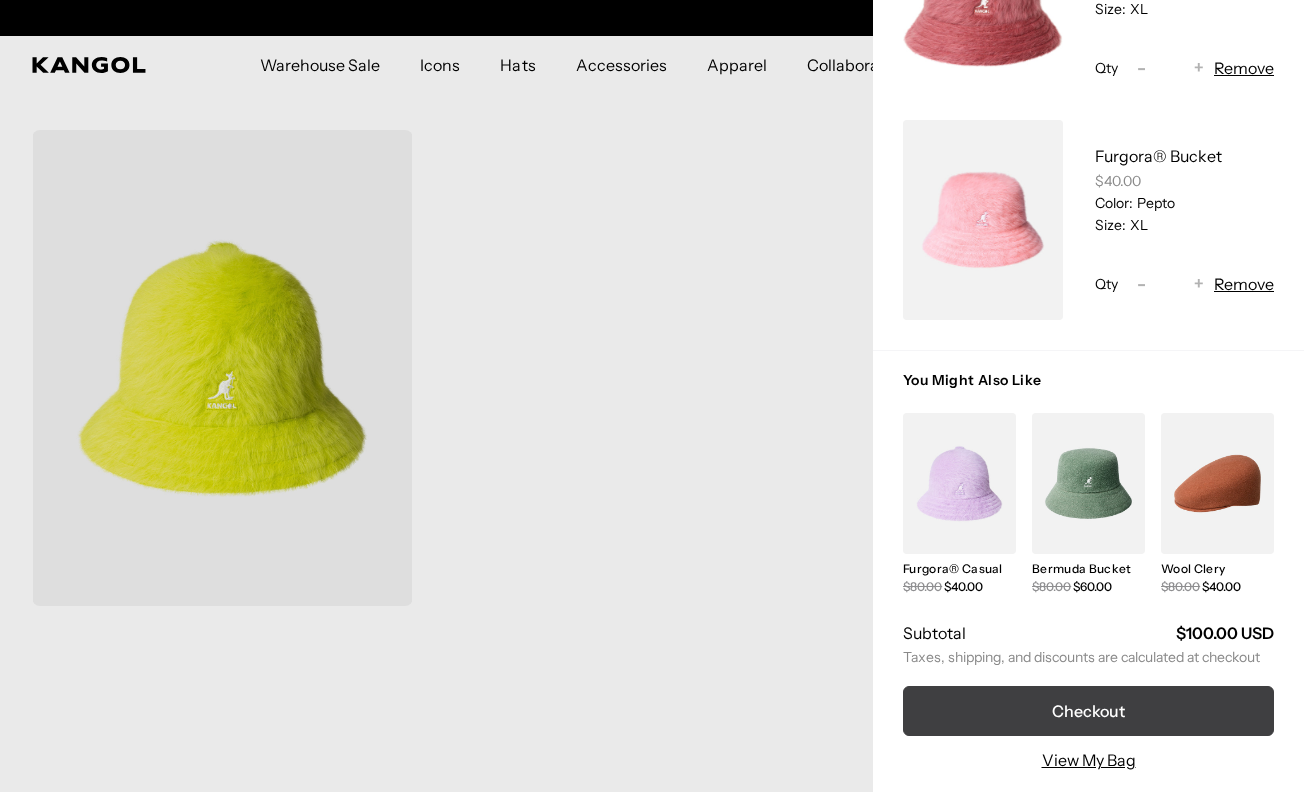 scroll, scrollTop: 0, scrollLeft: 412, axis: horizontal 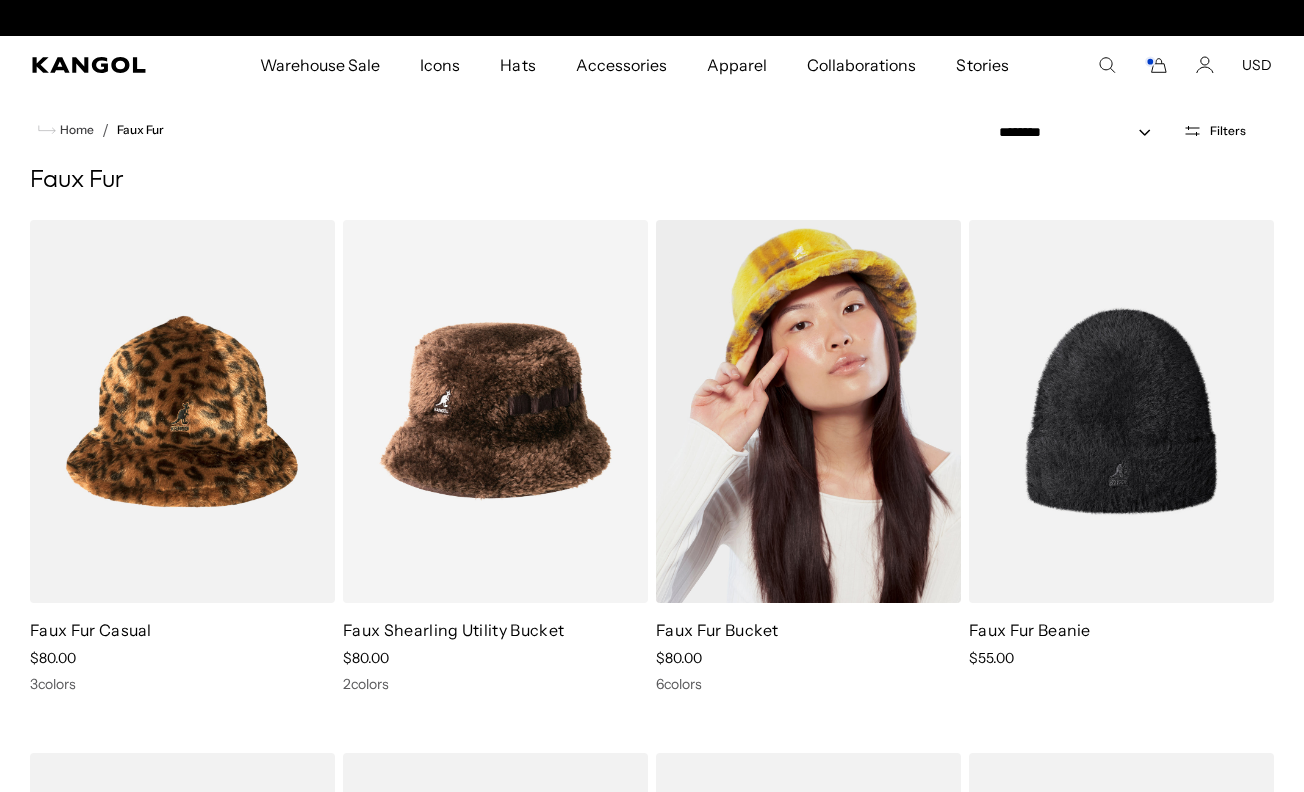 click at bounding box center [808, 411] 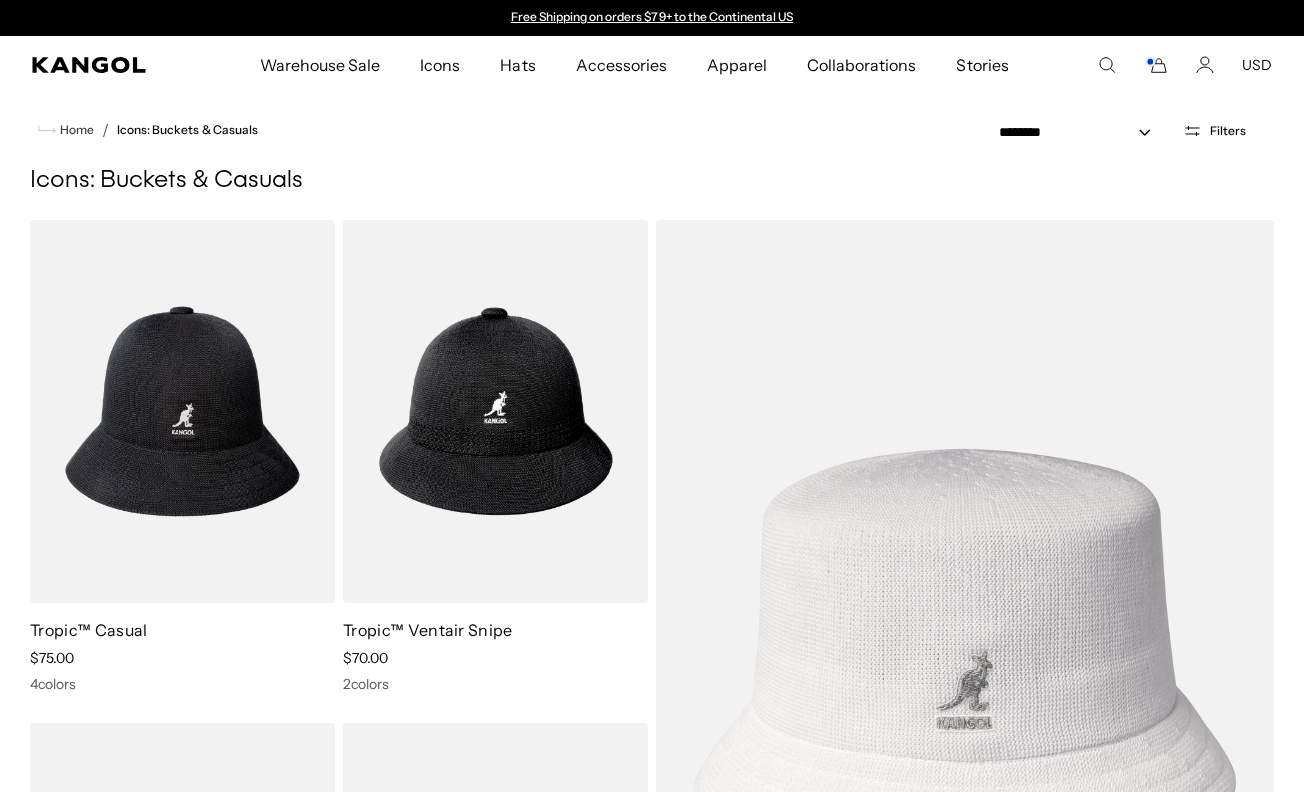 scroll, scrollTop: 149, scrollLeft: 0, axis: vertical 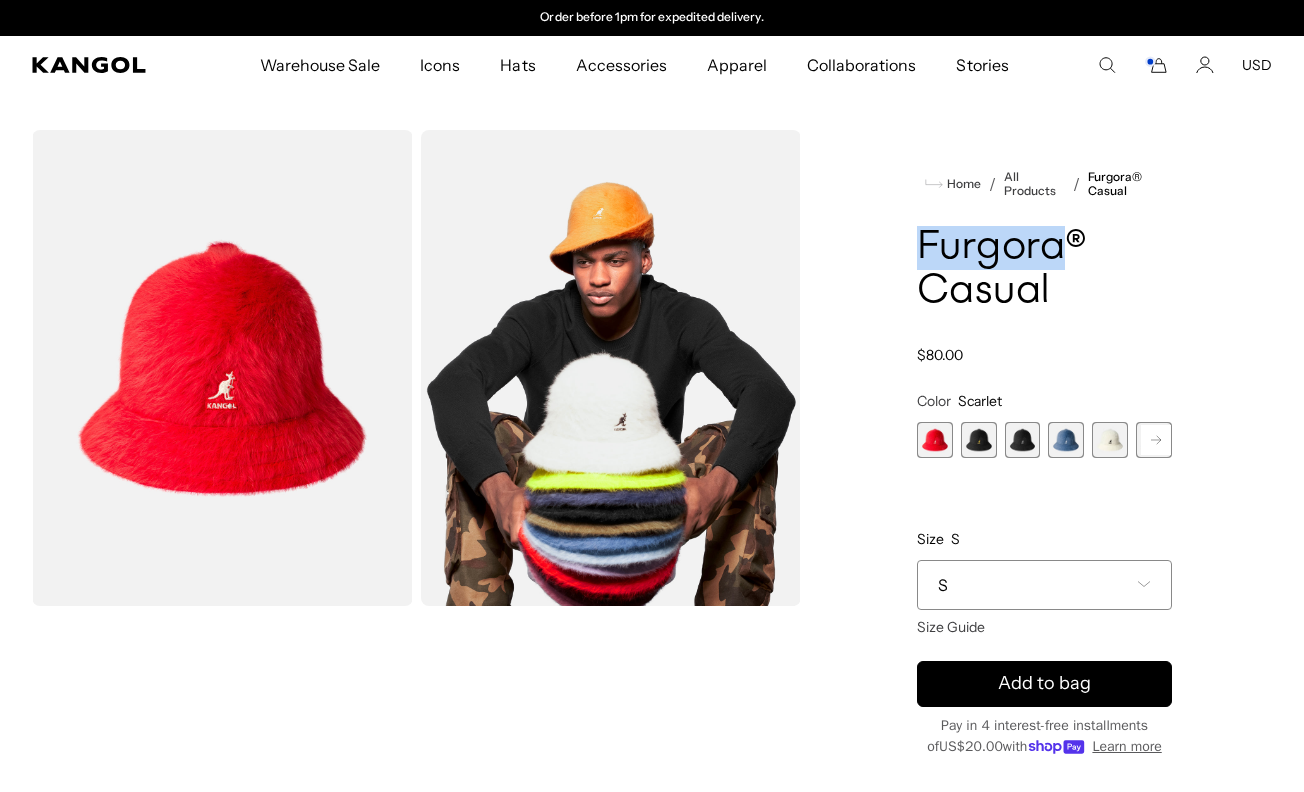 drag, startPoint x: 1063, startPoint y: 256, endPoint x: 925, endPoint y: 249, distance: 138.17743 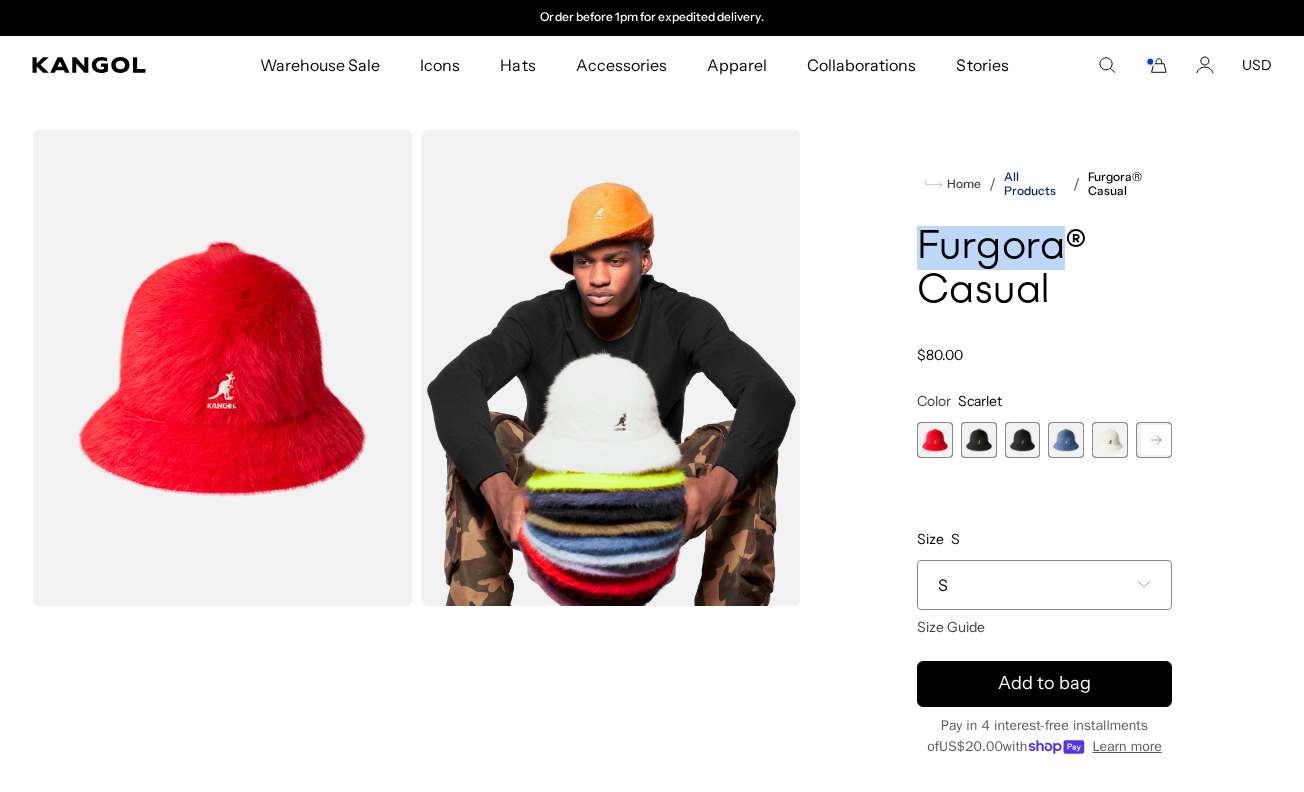 click on "All Products" at bounding box center (1034, 184) 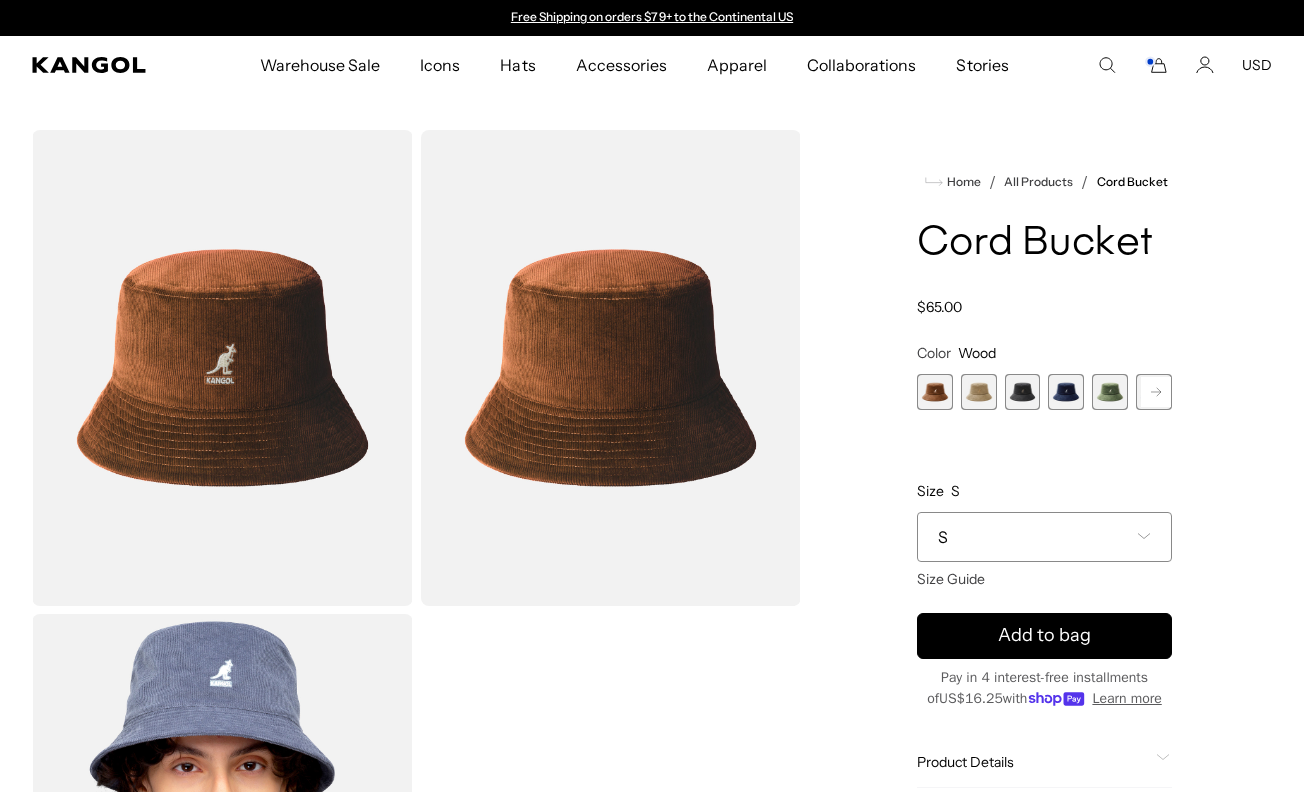 scroll, scrollTop: 0, scrollLeft: 0, axis: both 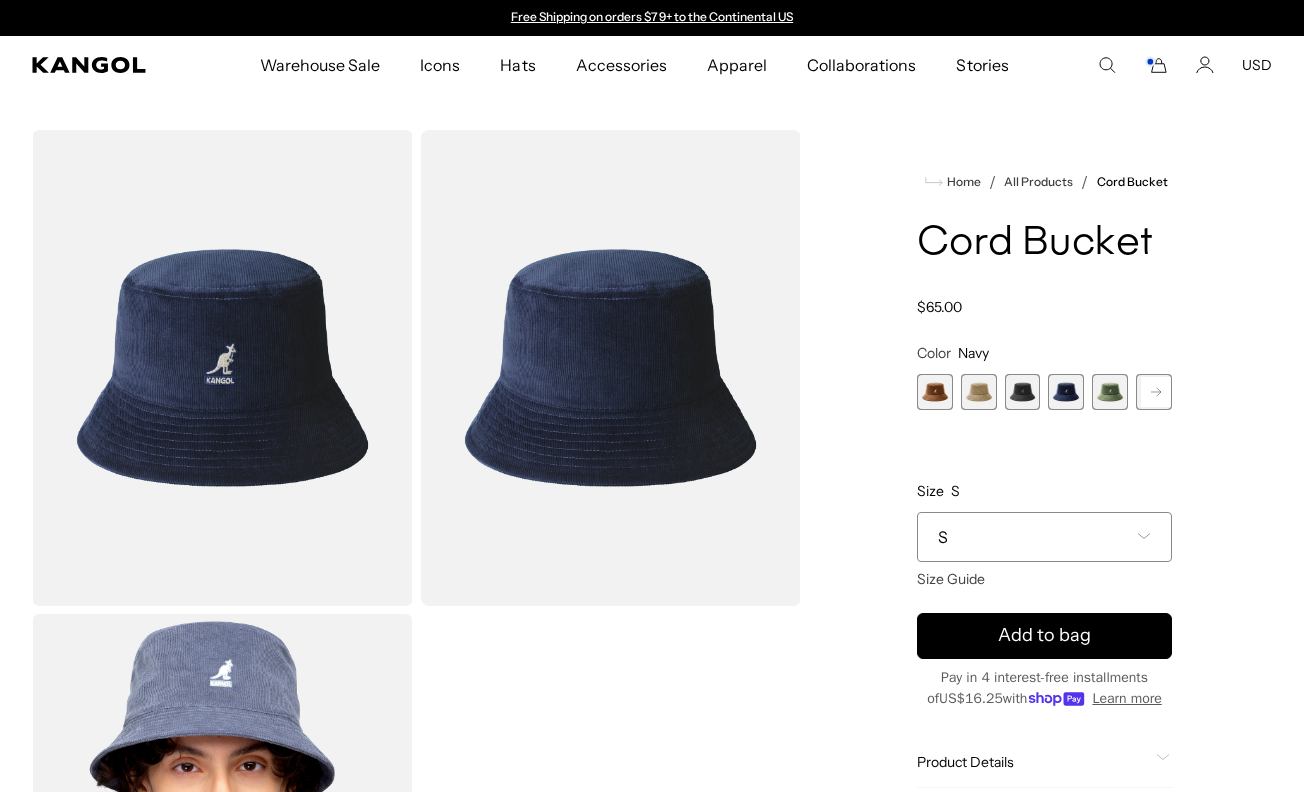 click at bounding box center (1023, 392) 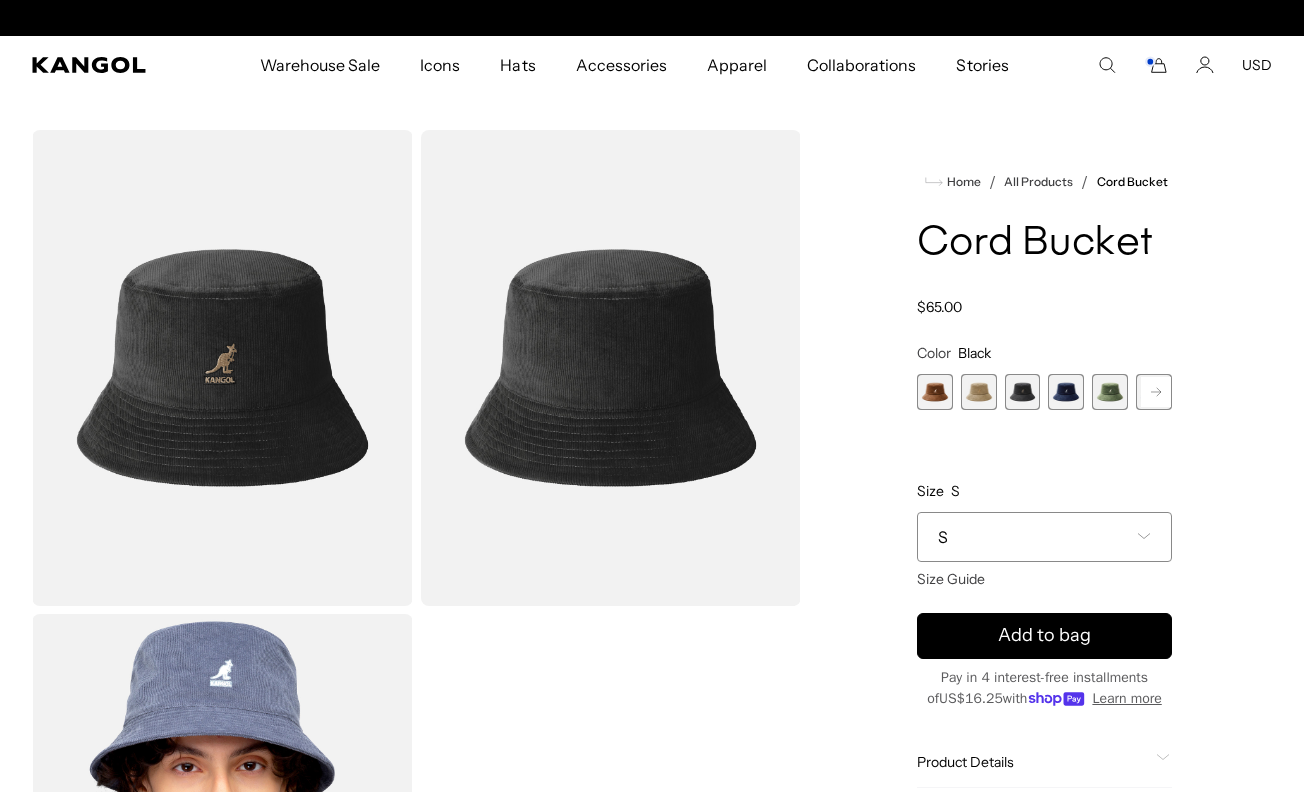 scroll, scrollTop: 0, scrollLeft: 412, axis: horizontal 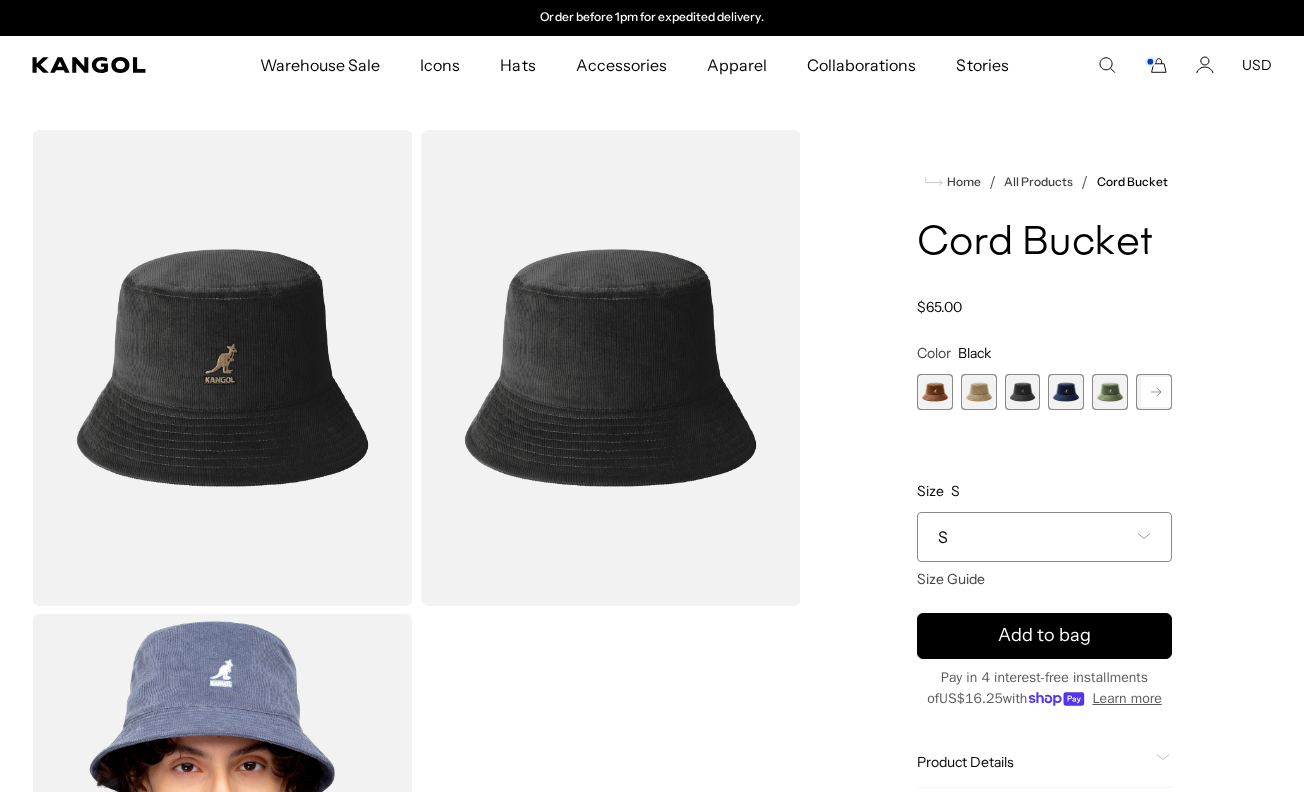 click on "S" at bounding box center (1044, 537) 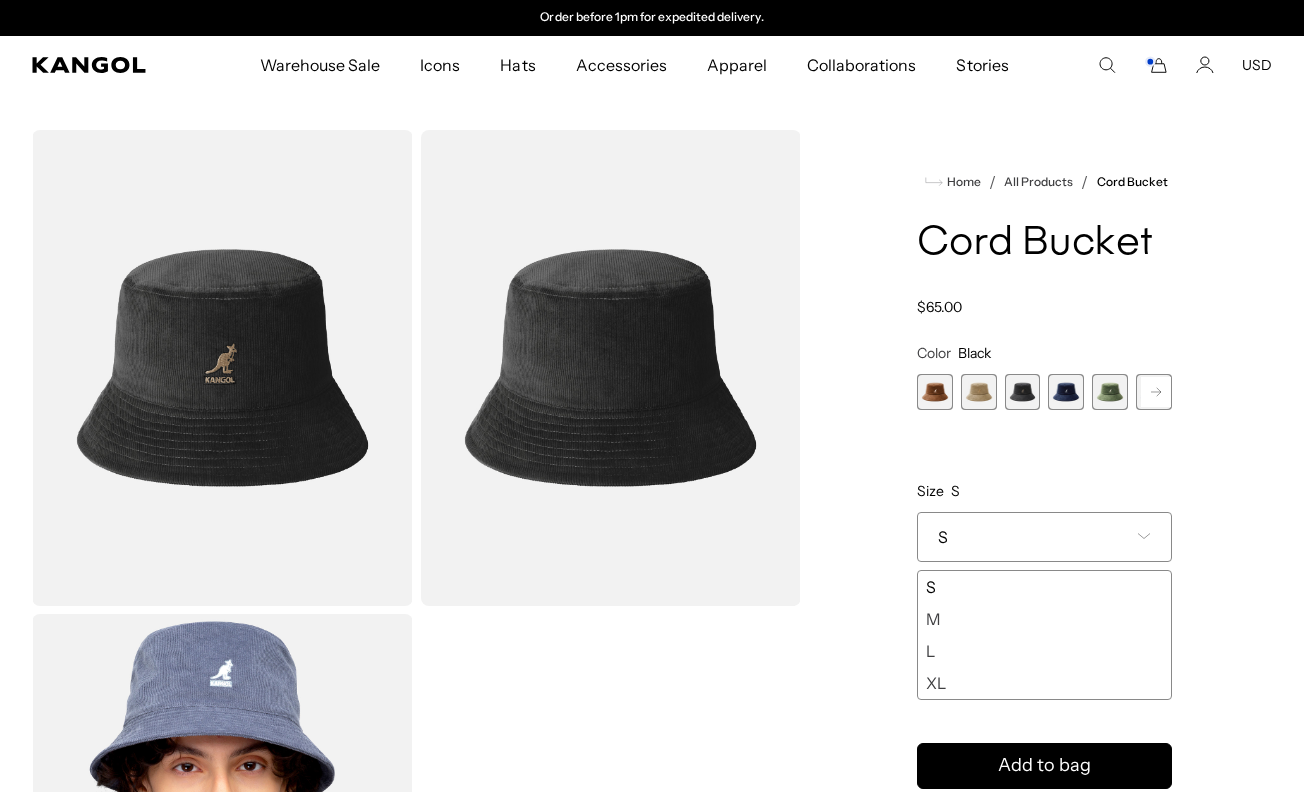 click on "XL" at bounding box center (1044, 683) 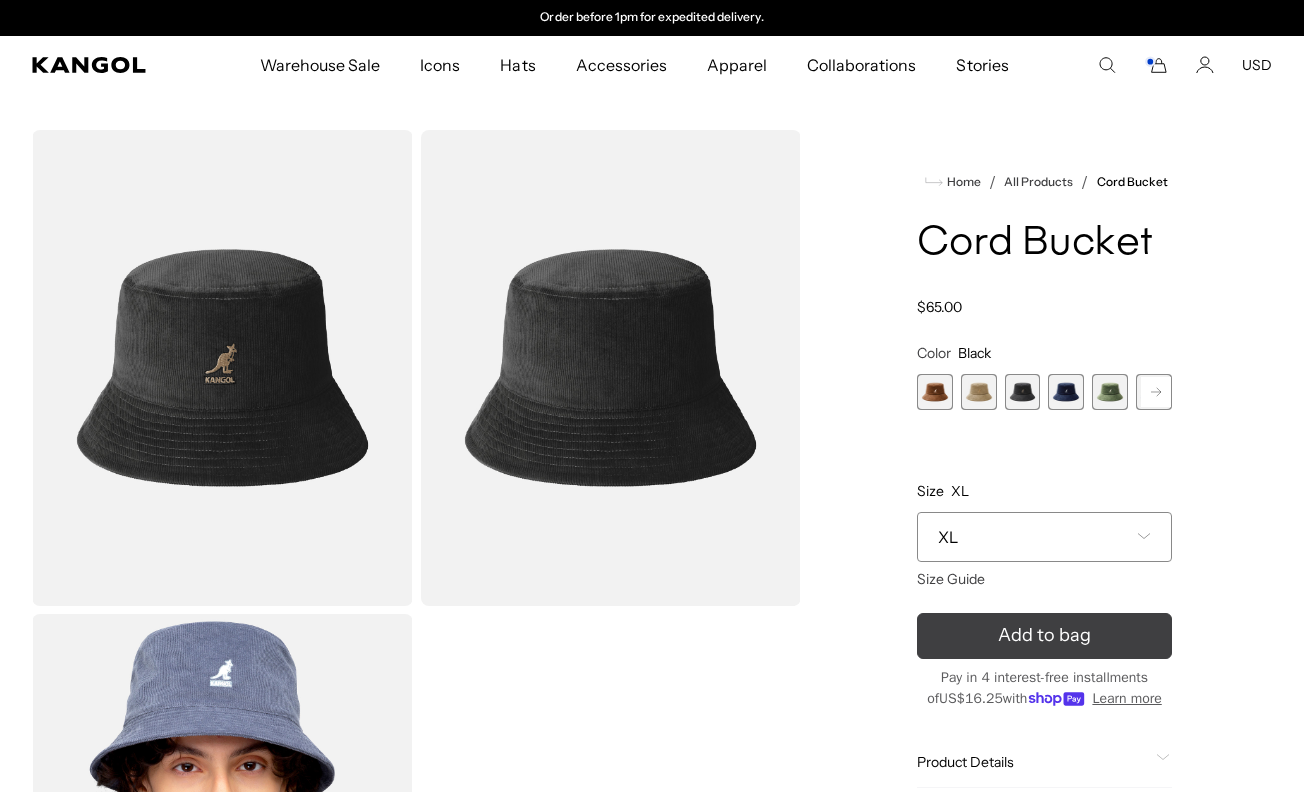 click on "Add to bag" at bounding box center [1044, 635] 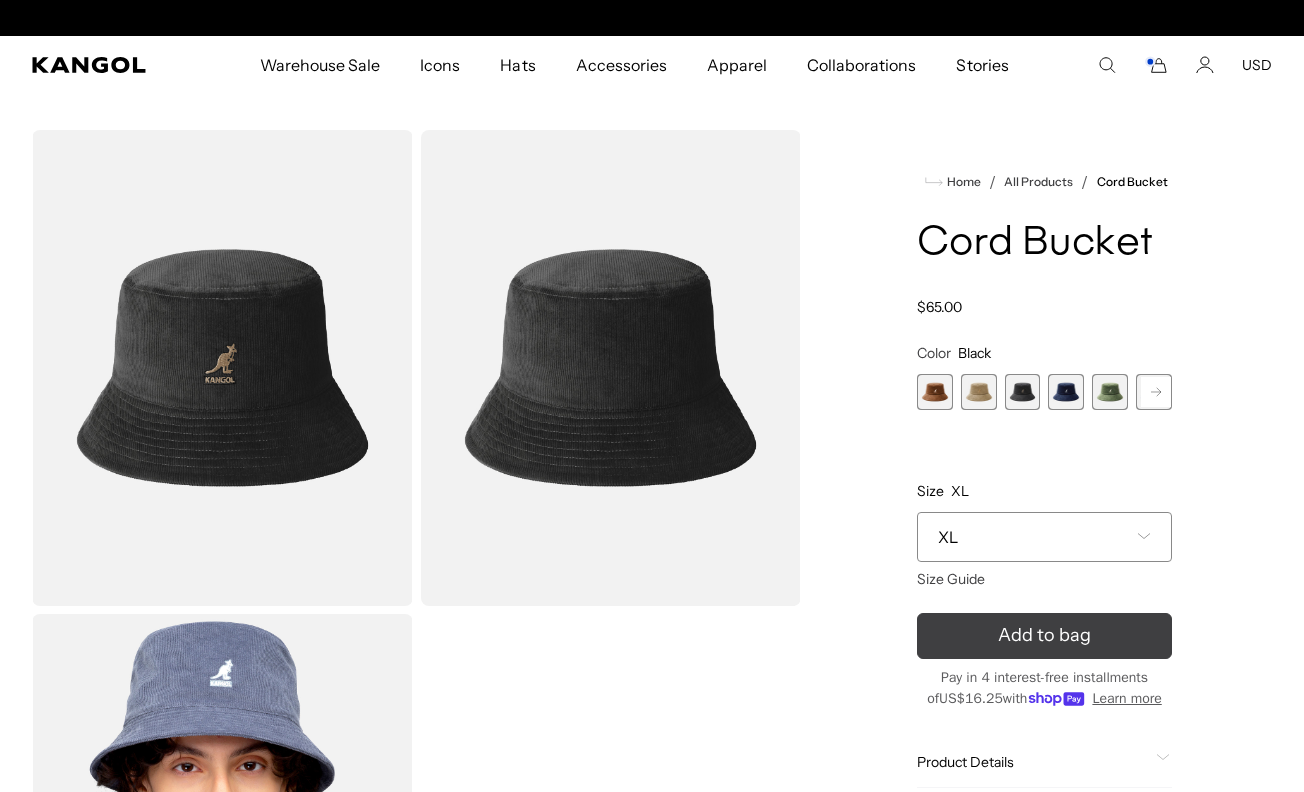 scroll, scrollTop: 0, scrollLeft: 0, axis: both 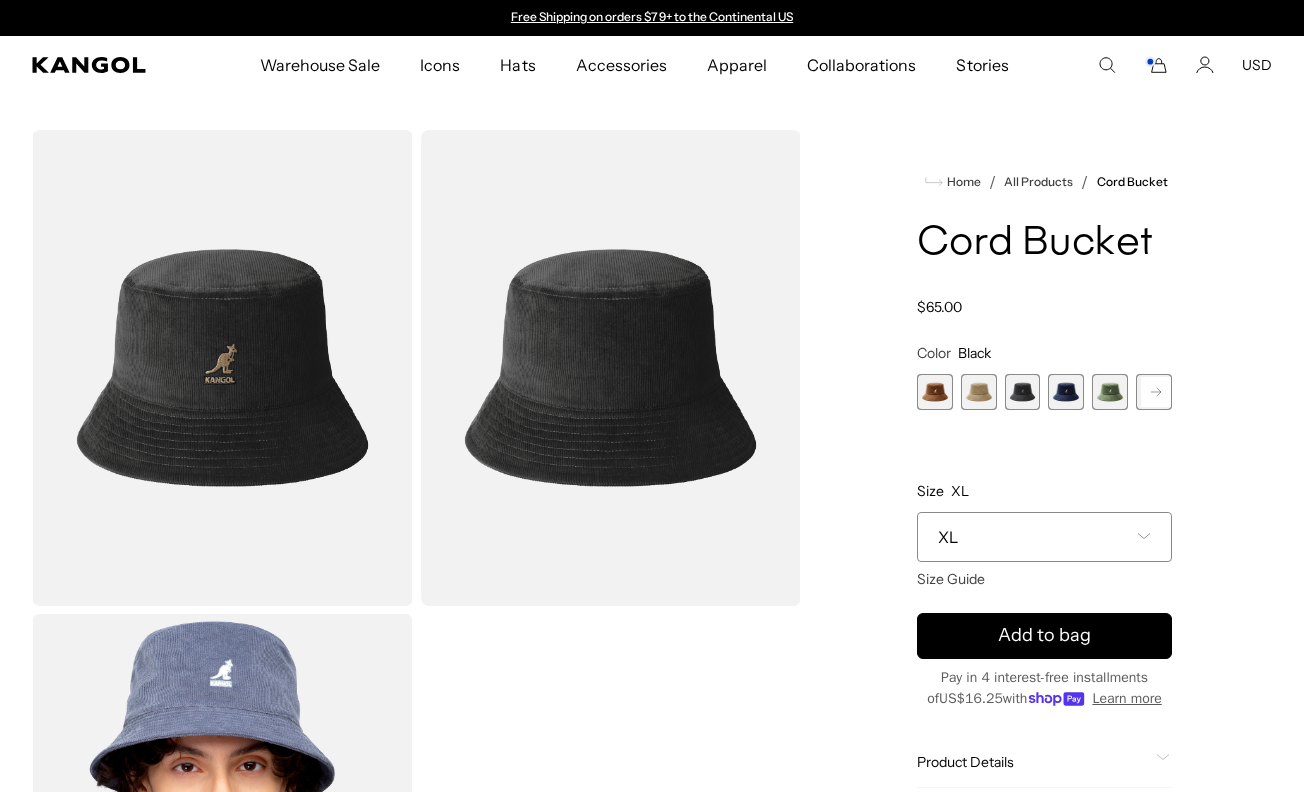 click on "My Bag
( 4 )
Cord Bucket
$65.00
Color:
Black
Size:
XL
Qty
Decrease quantity for Cord Bucket
-
*
Increase quantity for Cord Bucket
+
Remove
Furgora® Bucket
$40.00
Color:" at bounding box center [1088, 396] 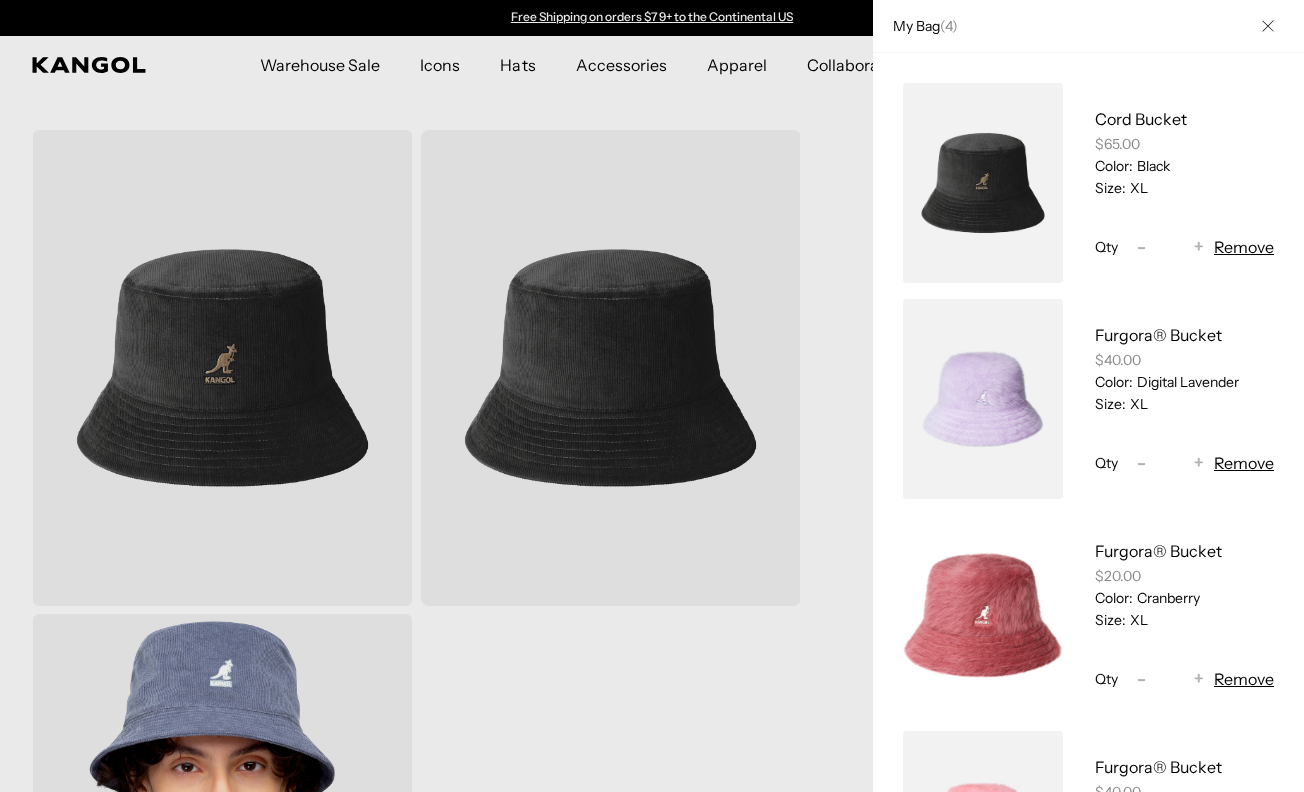scroll, scrollTop: 0, scrollLeft: 0, axis: both 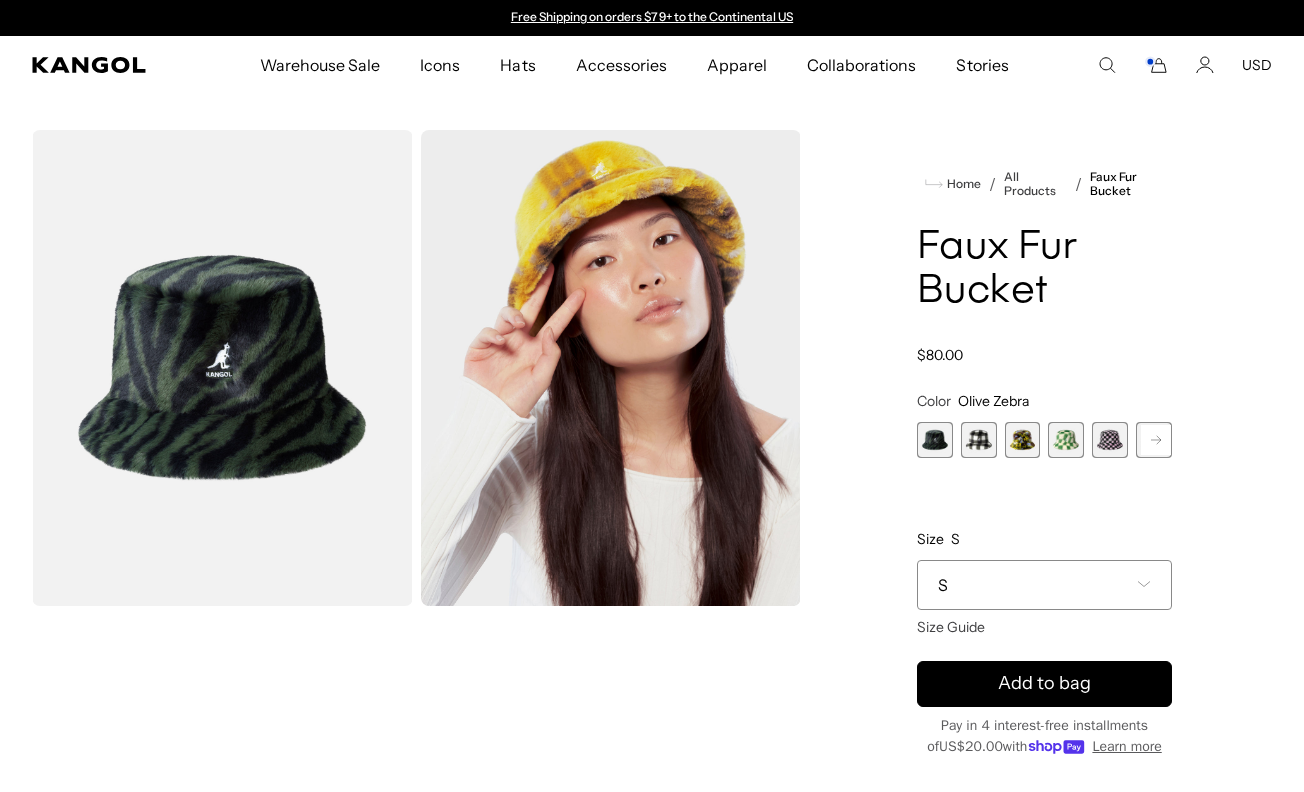 click at bounding box center (935, 440) 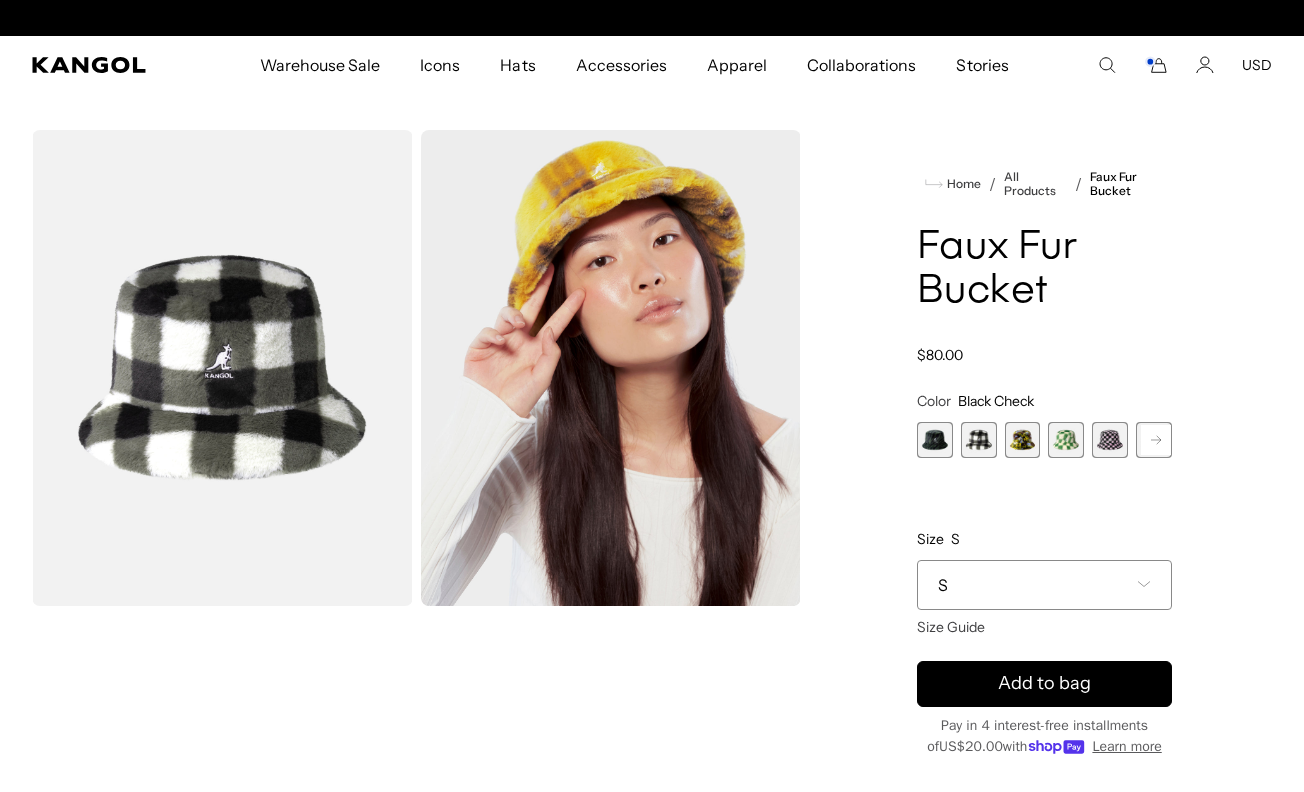 scroll, scrollTop: 0, scrollLeft: 412, axis: horizontal 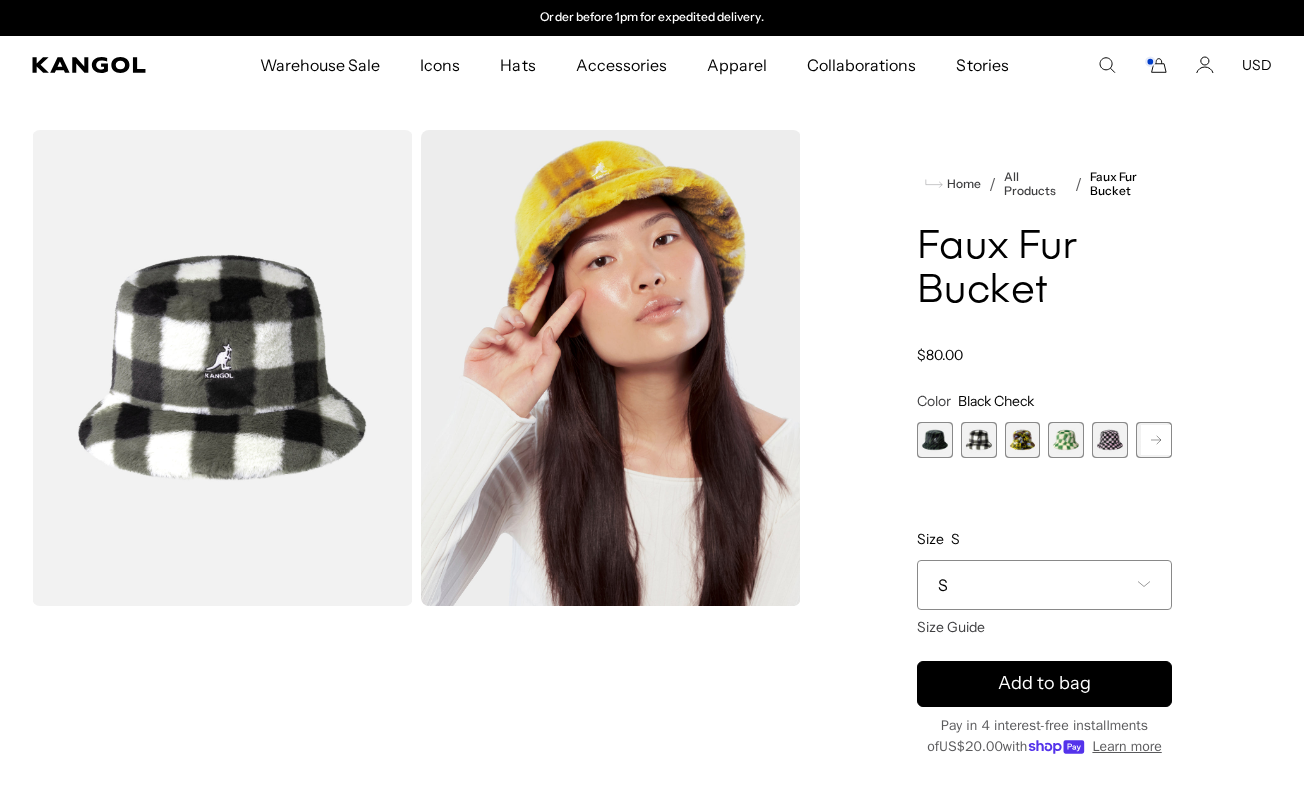 click at bounding box center [1023, 440] 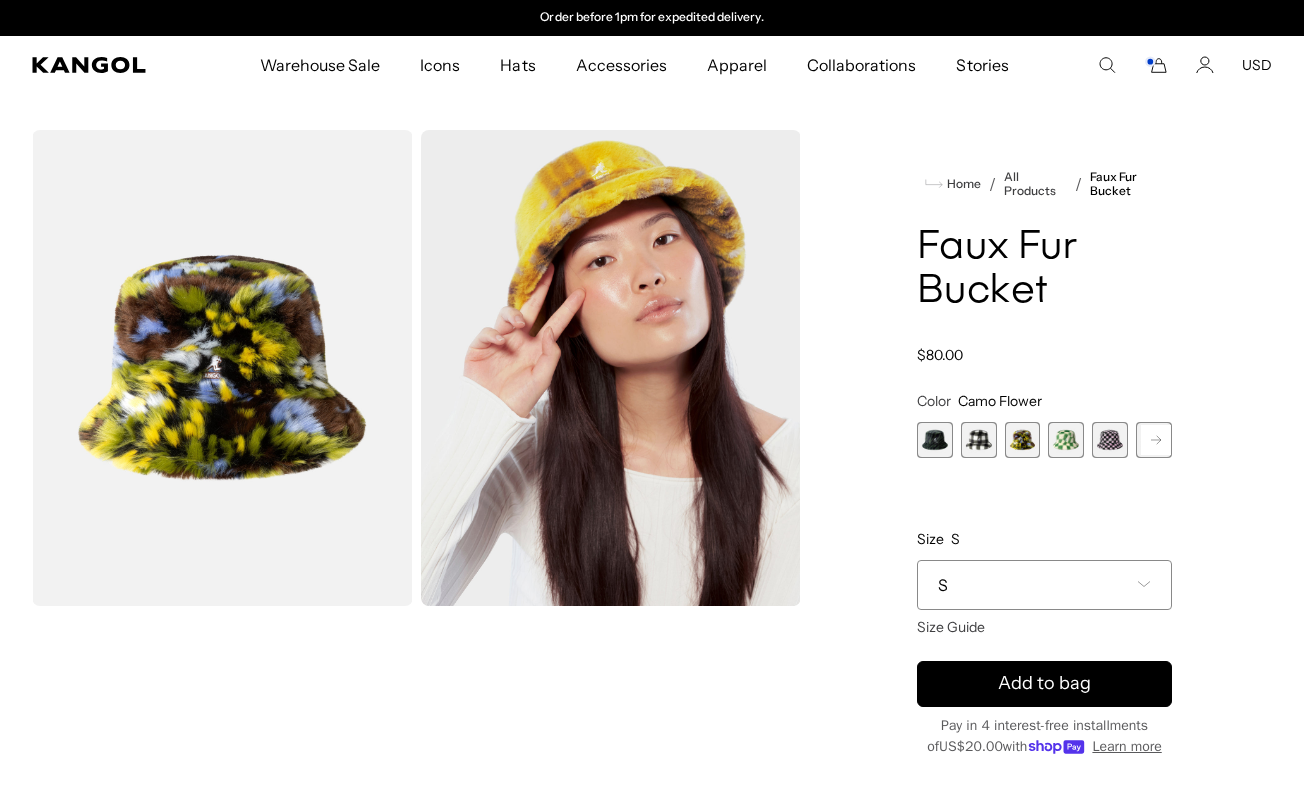 click at bounding box center [1066, 440] 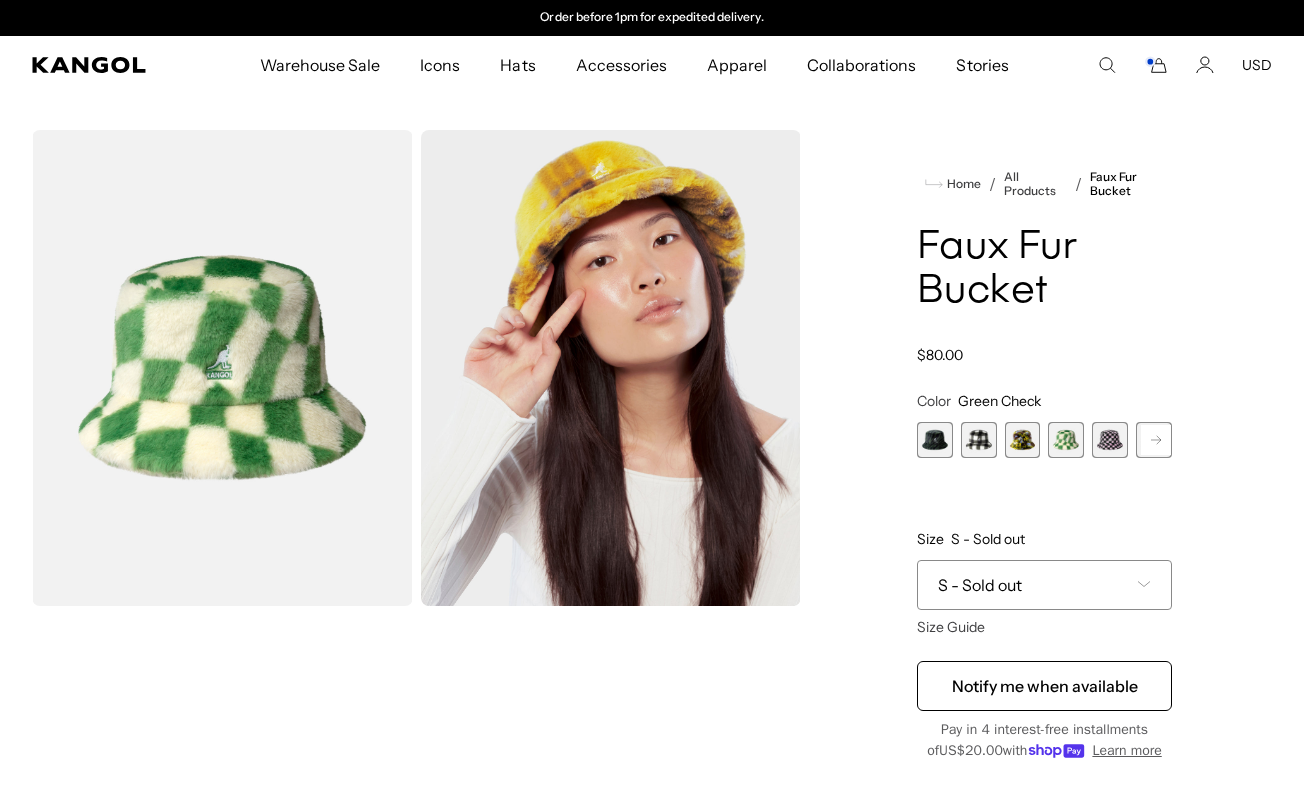 click at bounding box center (1110, 440) 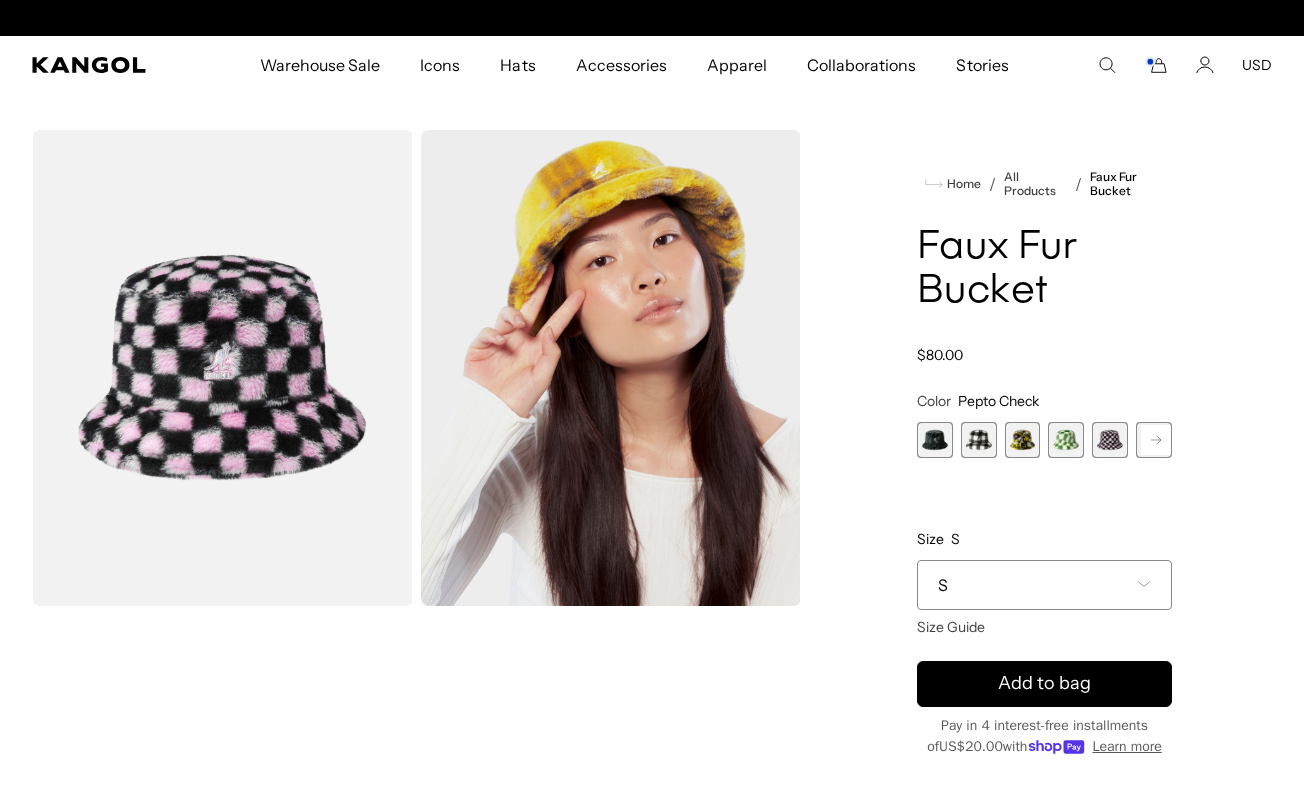 click at bounding box center [1066, 440] 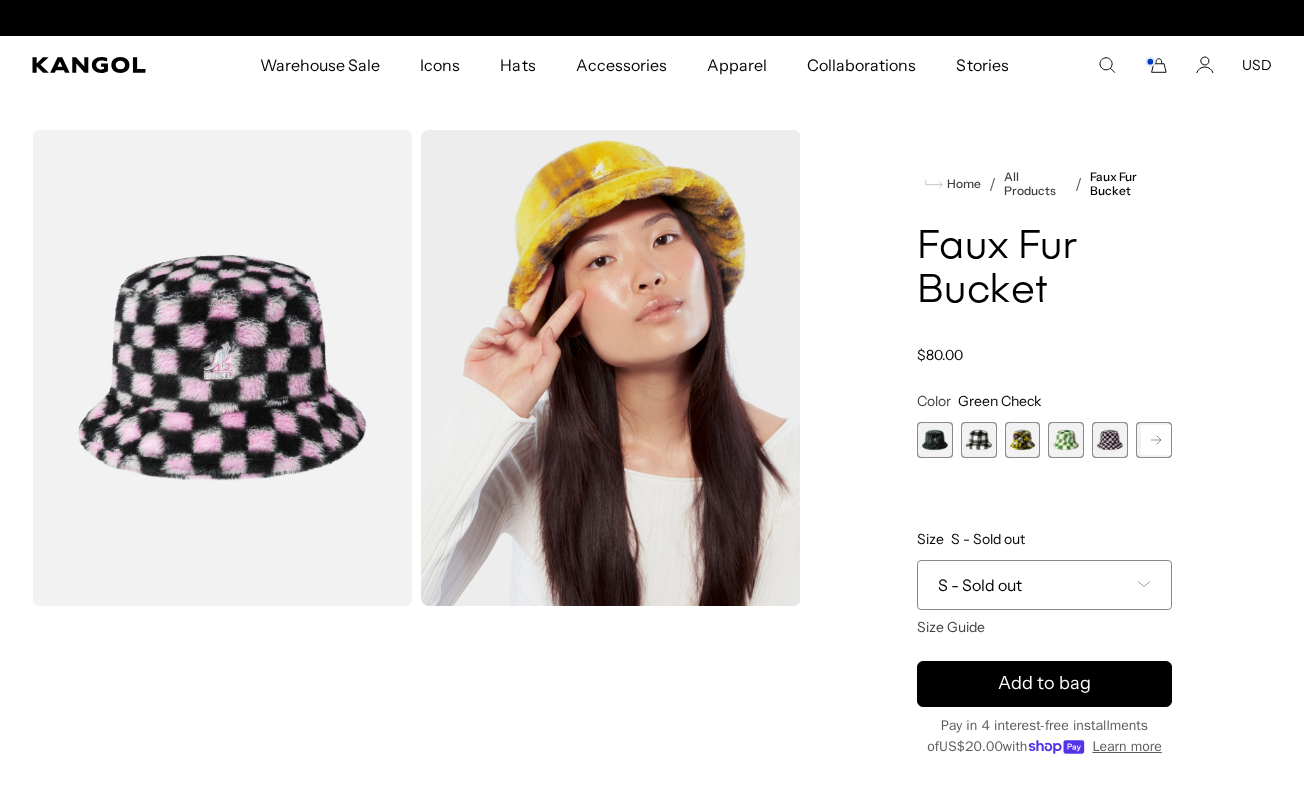 scroll, scrollTop: 0, scrollLeft: 0, axis: both 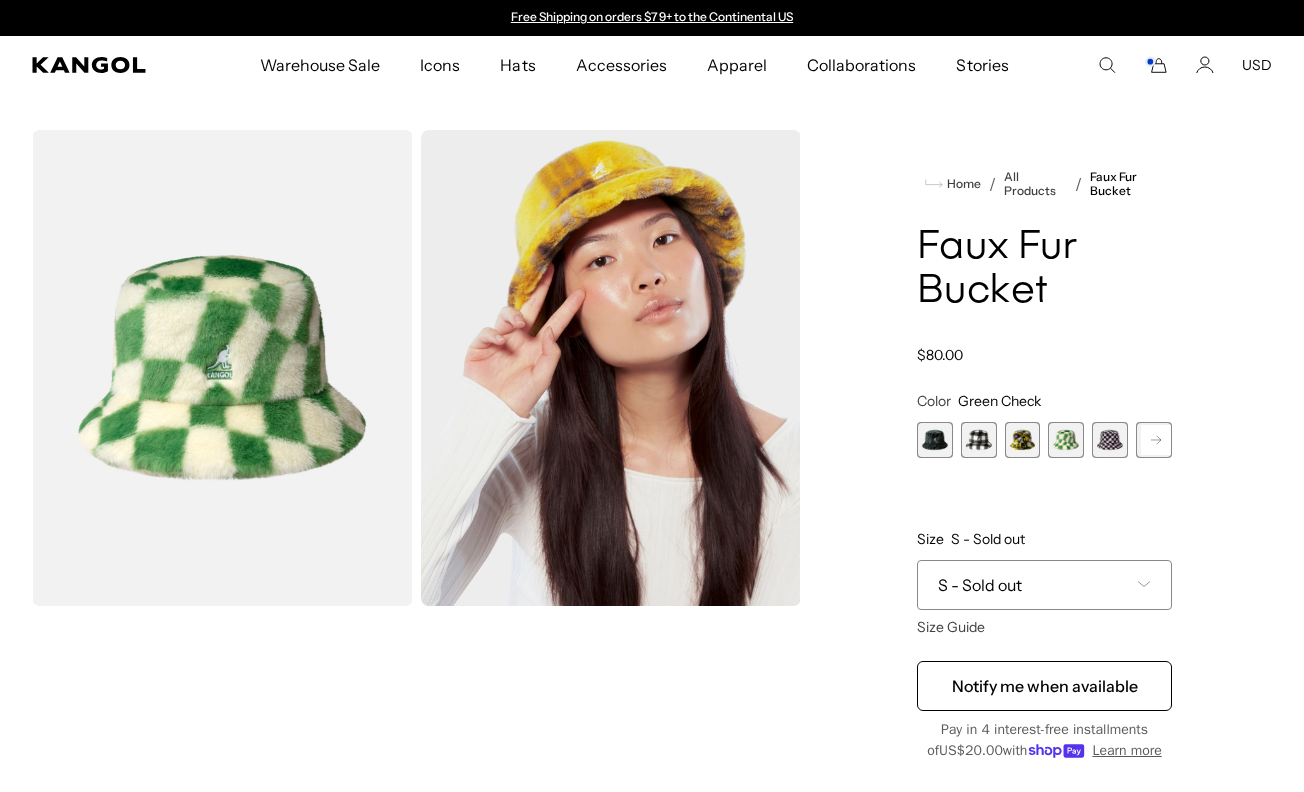 click at bounding box center [1066, 440] 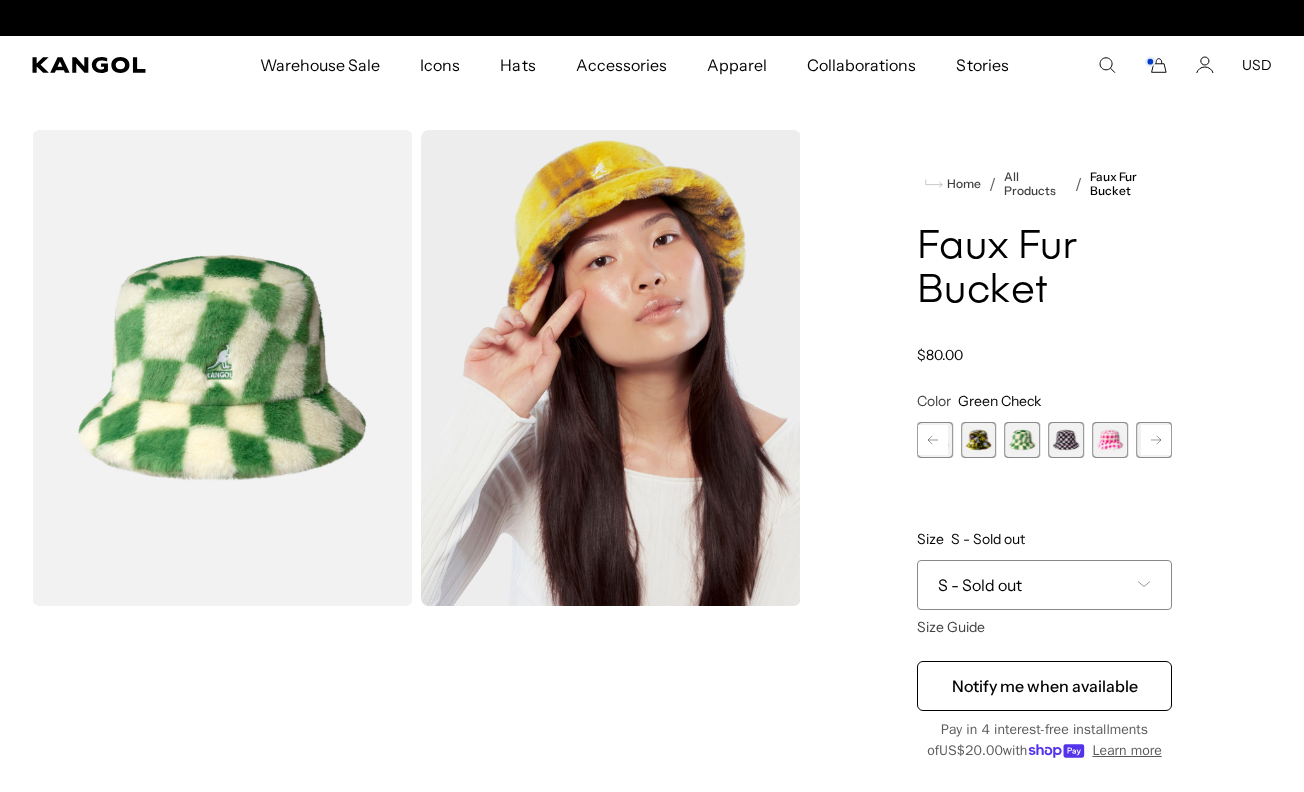 click at bounding box center (1110, 440) 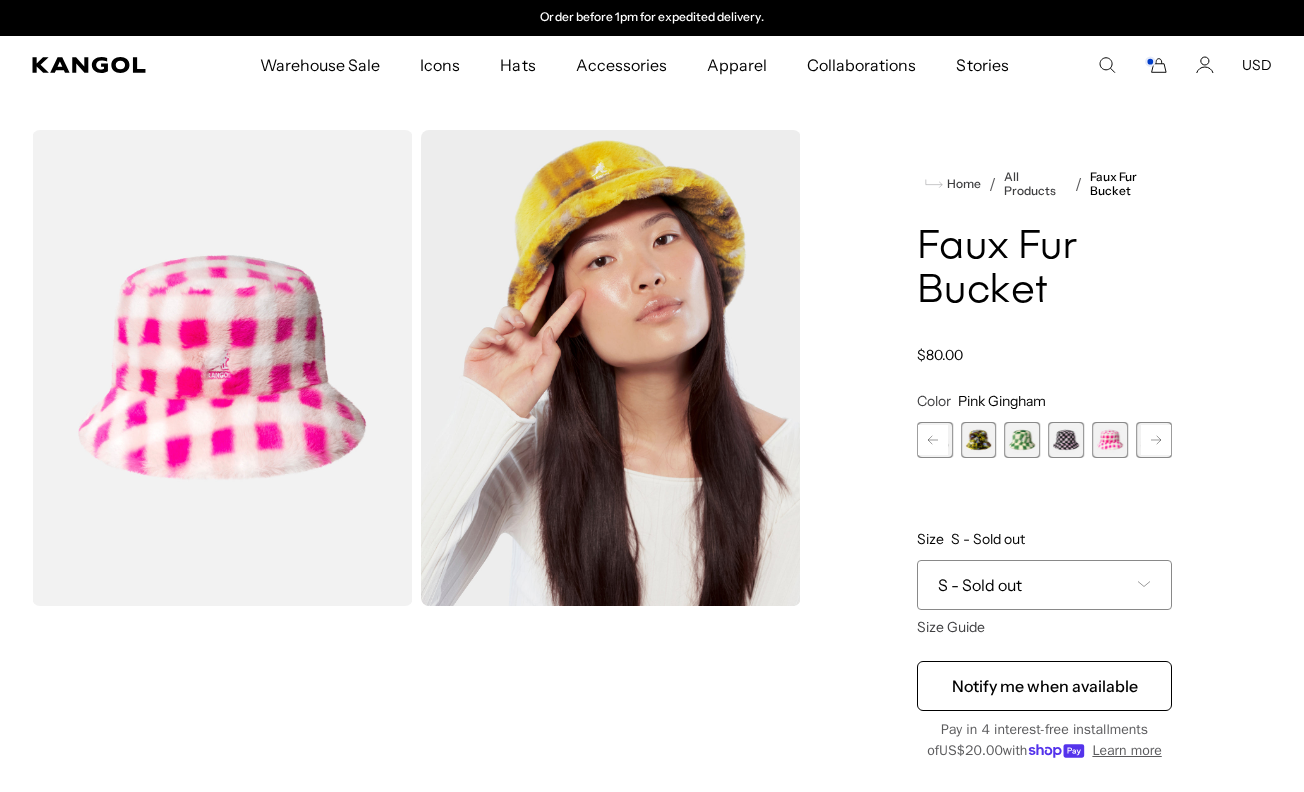 click 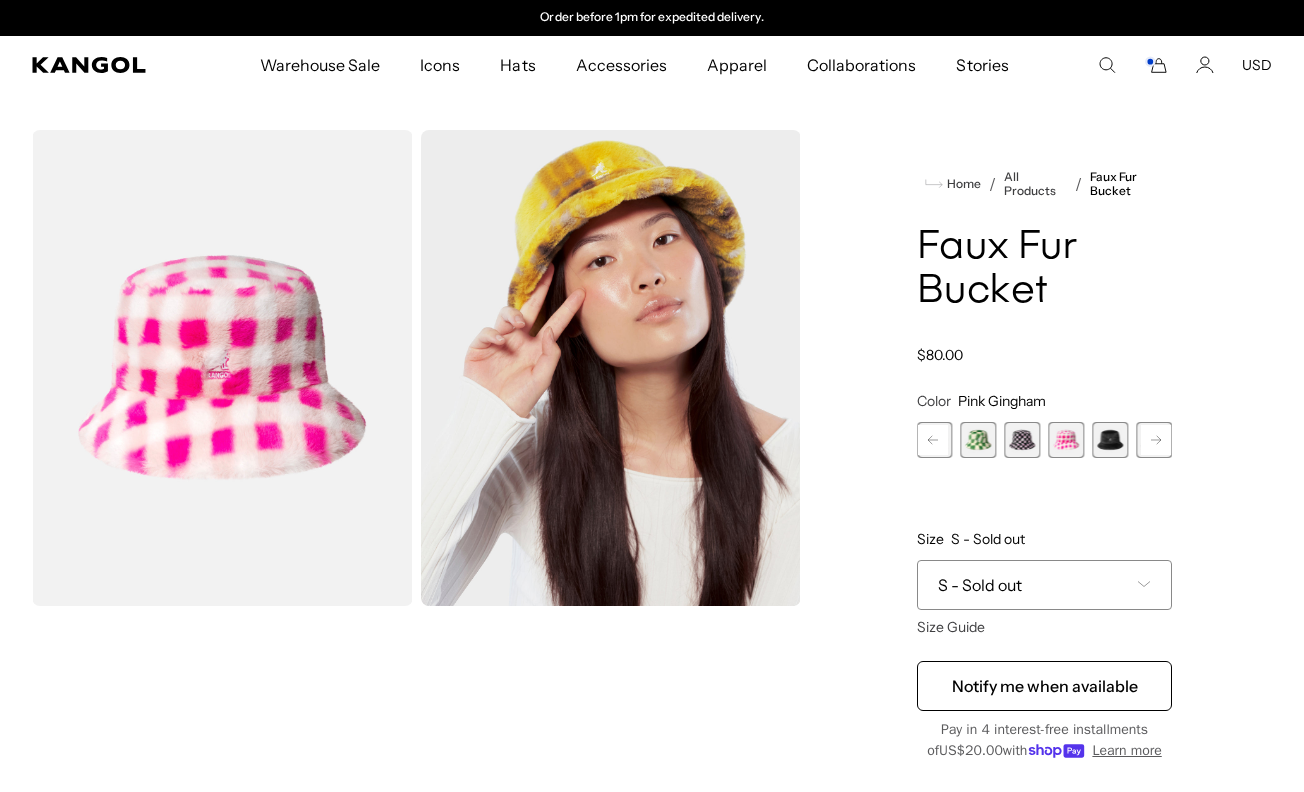 click at bounding box center [1110, 440] 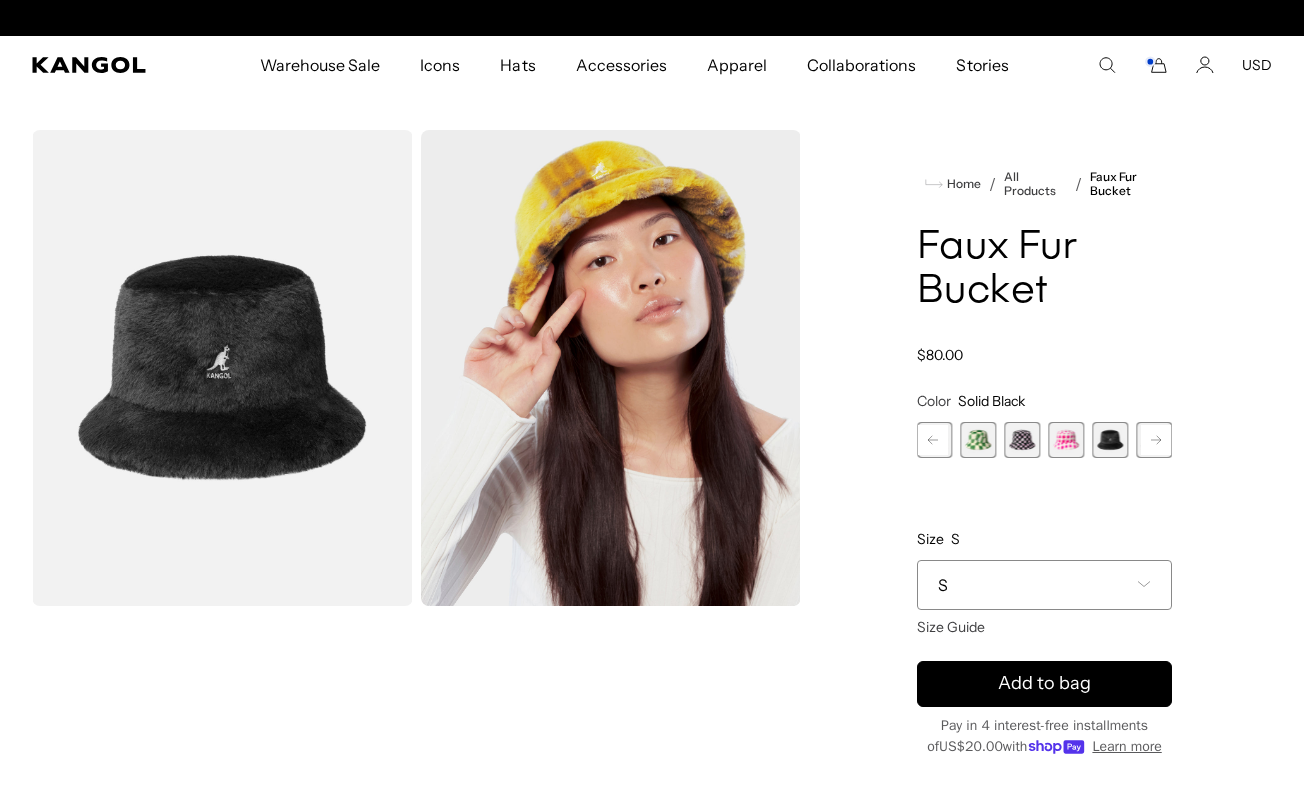 scroll, scrollTop: 0, scrollLeft: 0, axis: both 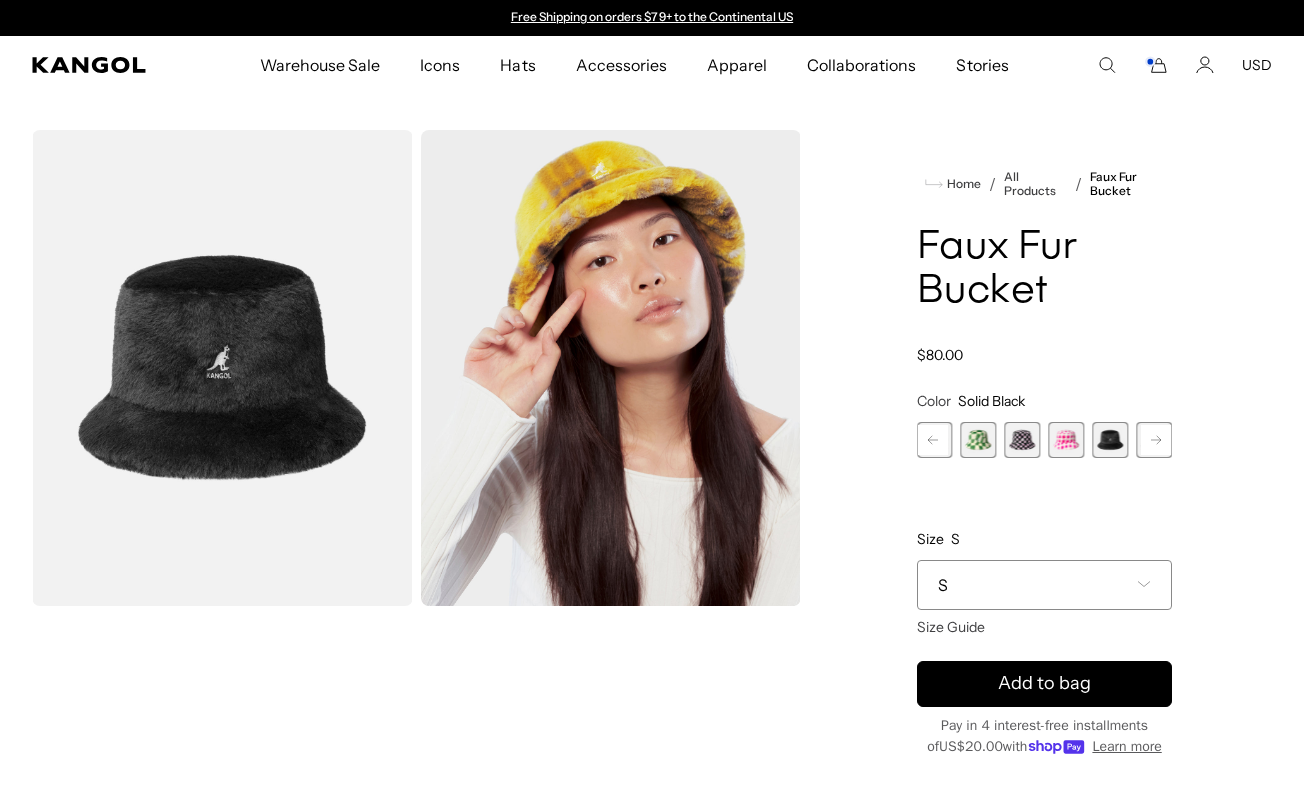 click 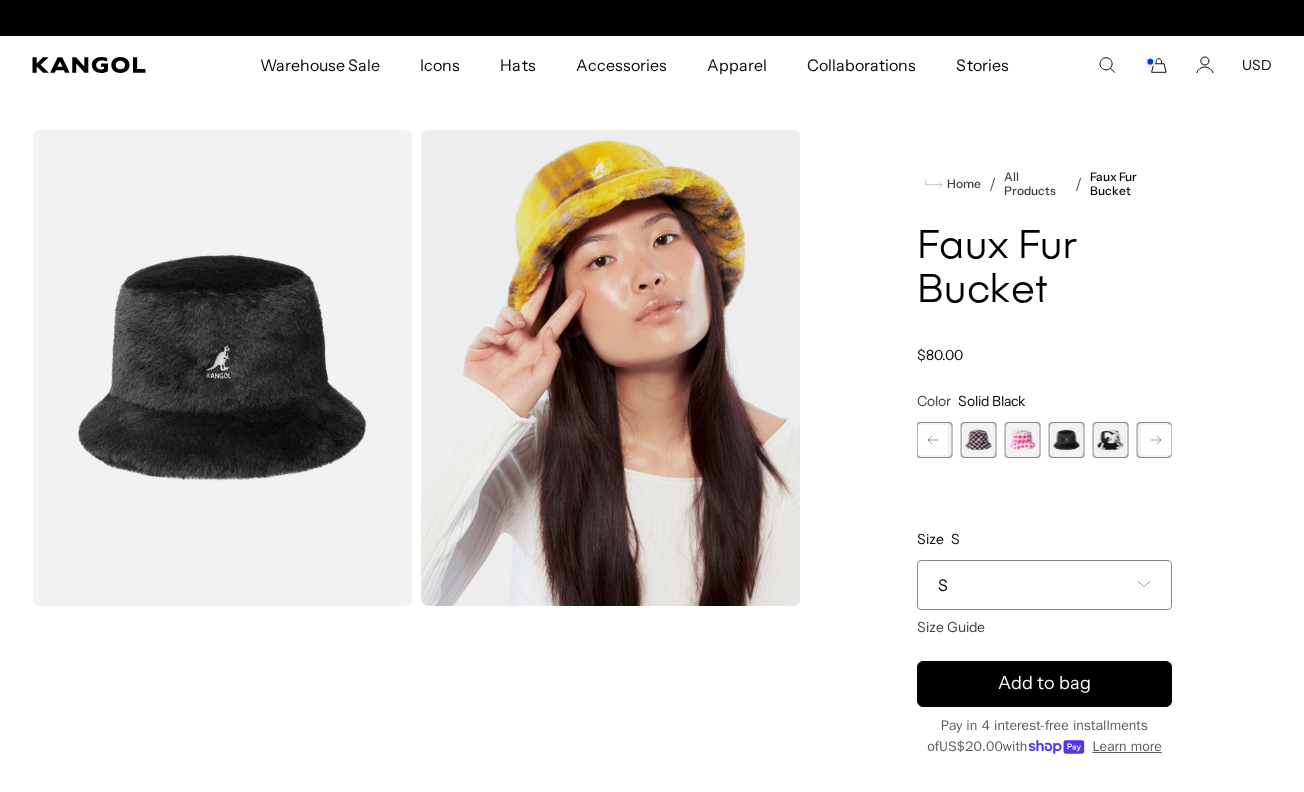 scroll, scrollTop: 0, scrollLeft: 412, axis: horizontal 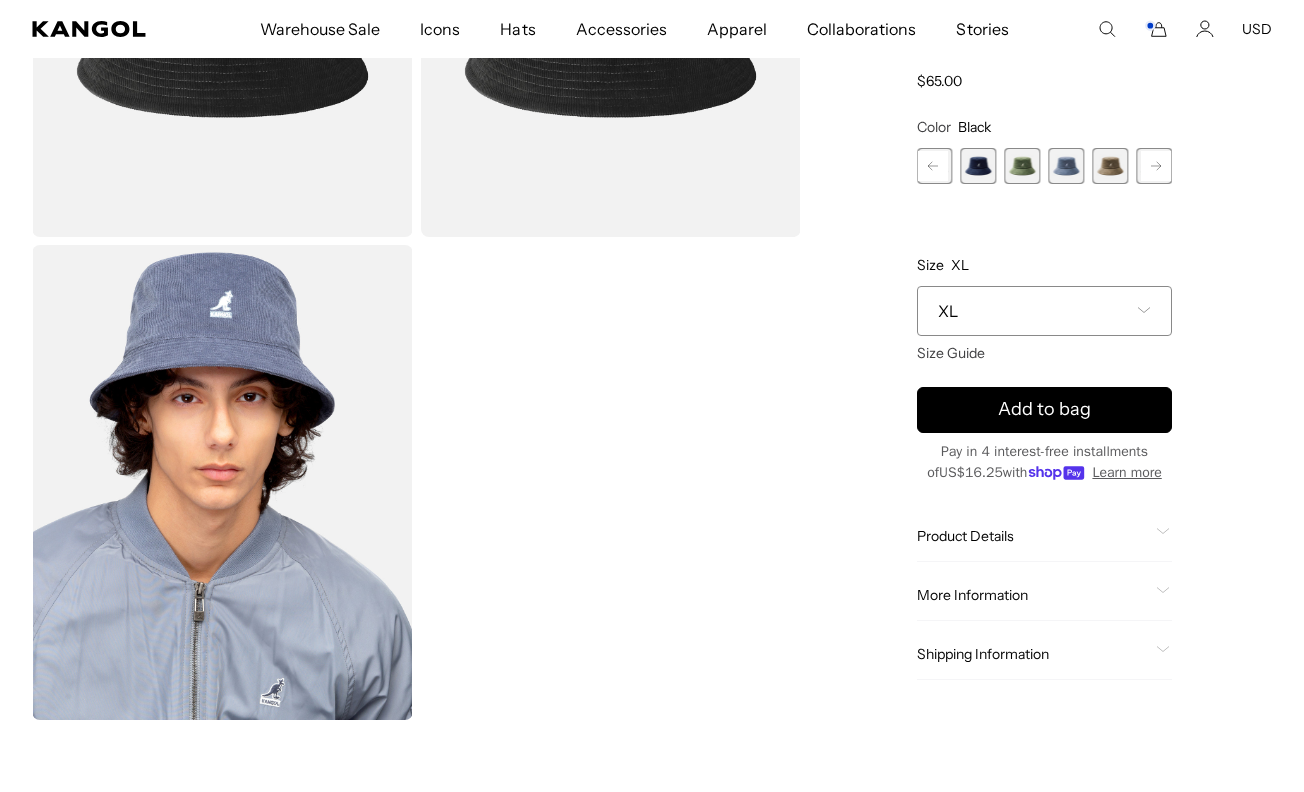 click at bounding box center [1023, 166] 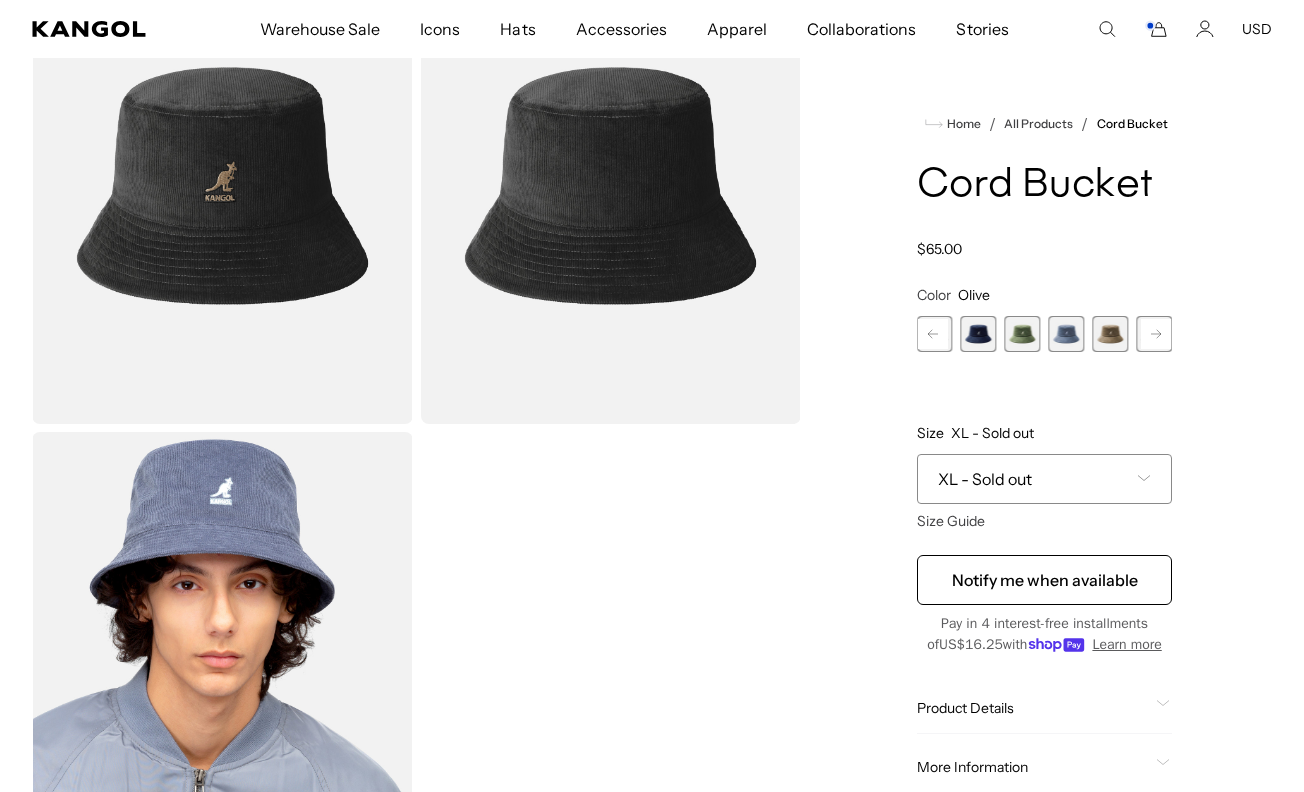 scroll, scrollTop: 145, scrollLeft: 0, axis: vertical 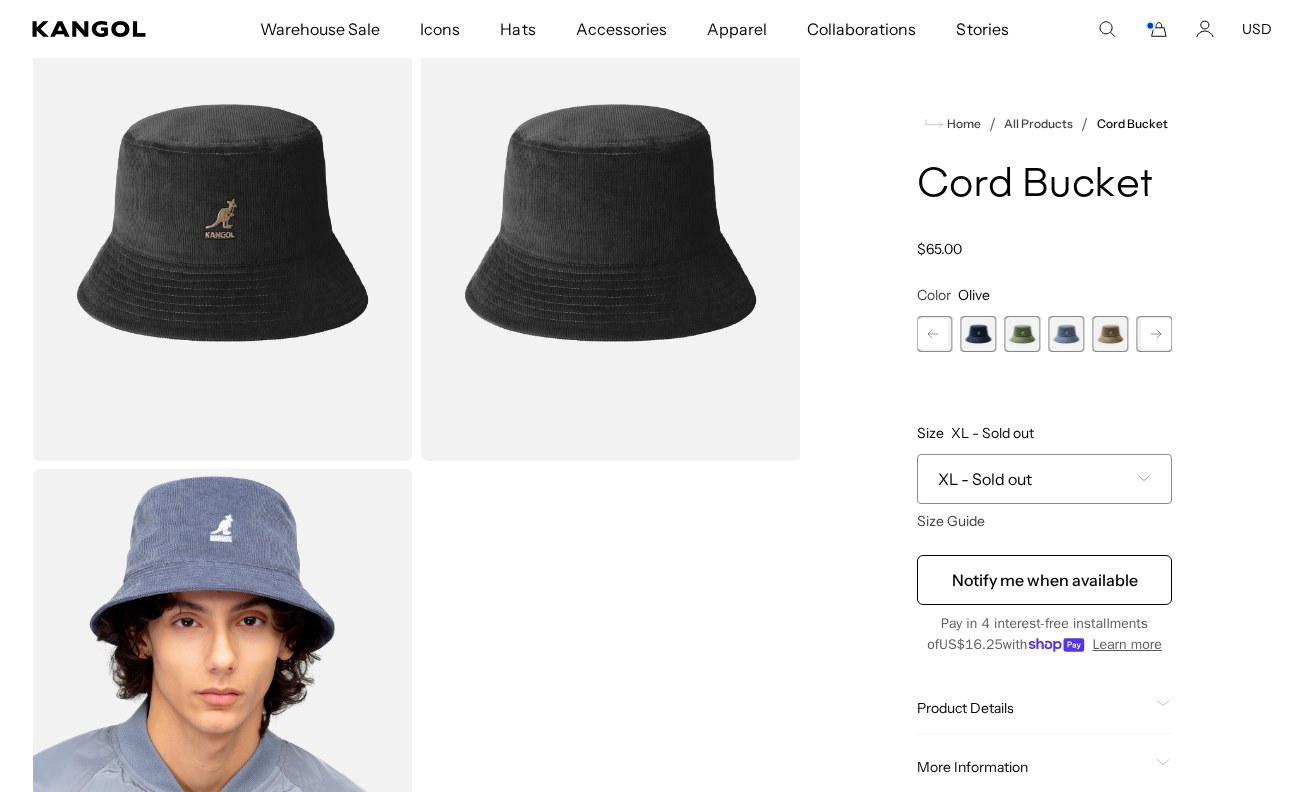 click at bounding box center (1066, 334) 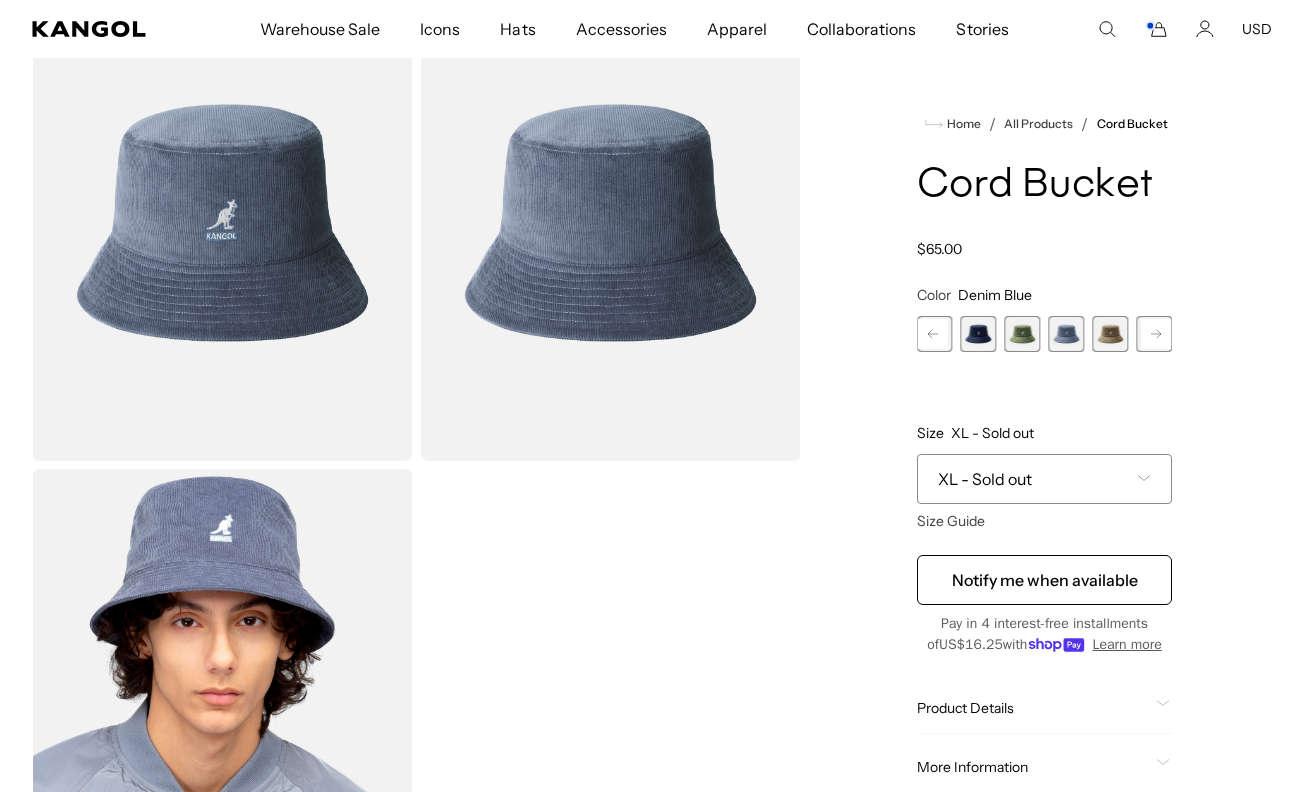 click at bounding box center (1110, 334) 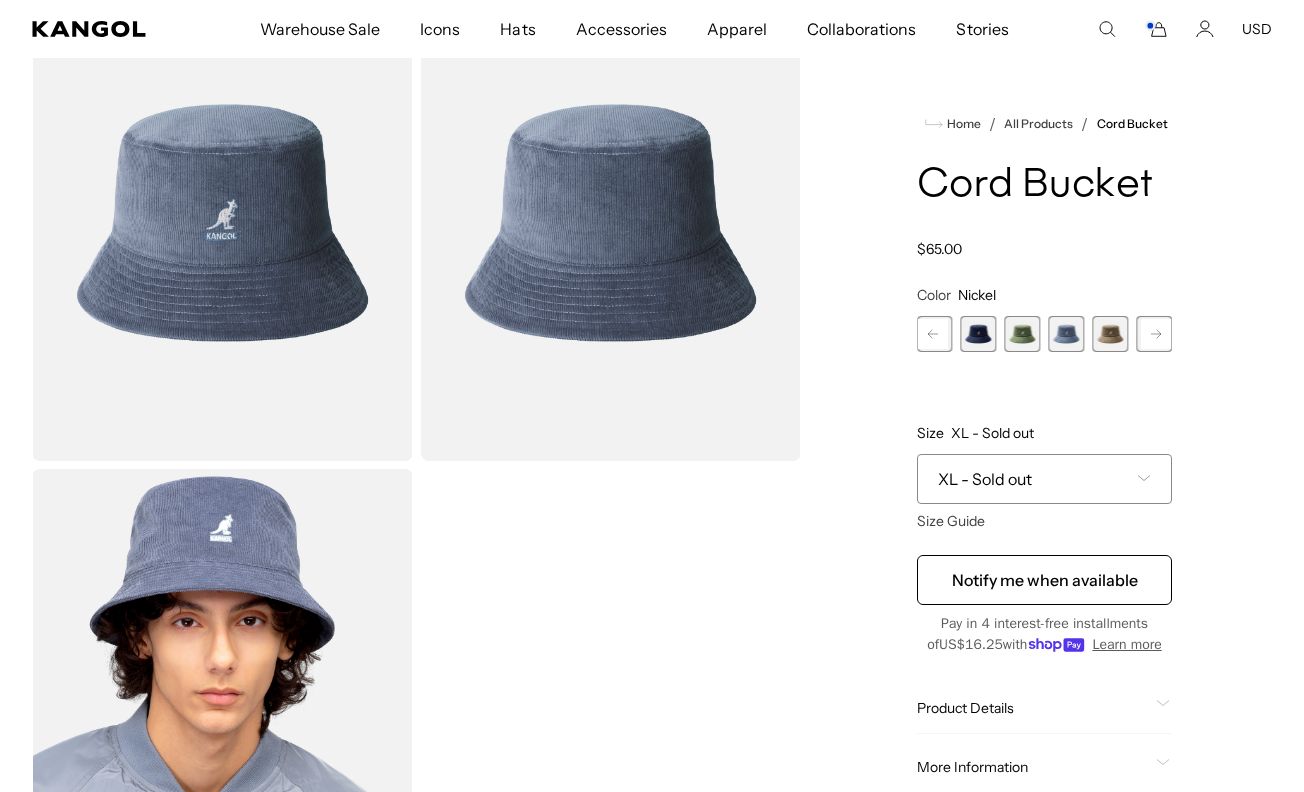 click 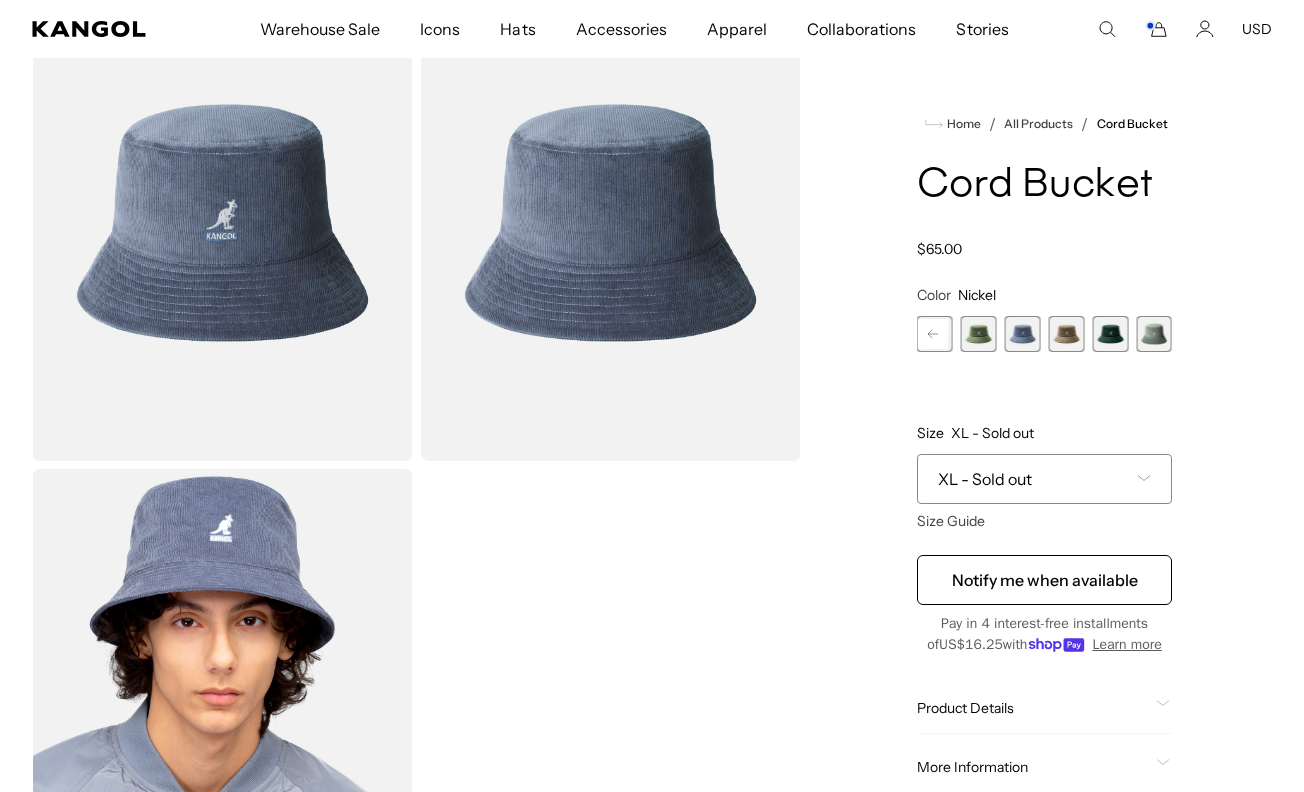 scroll, scrollTop: 0, scrollLeft: 412, axis: horizontal 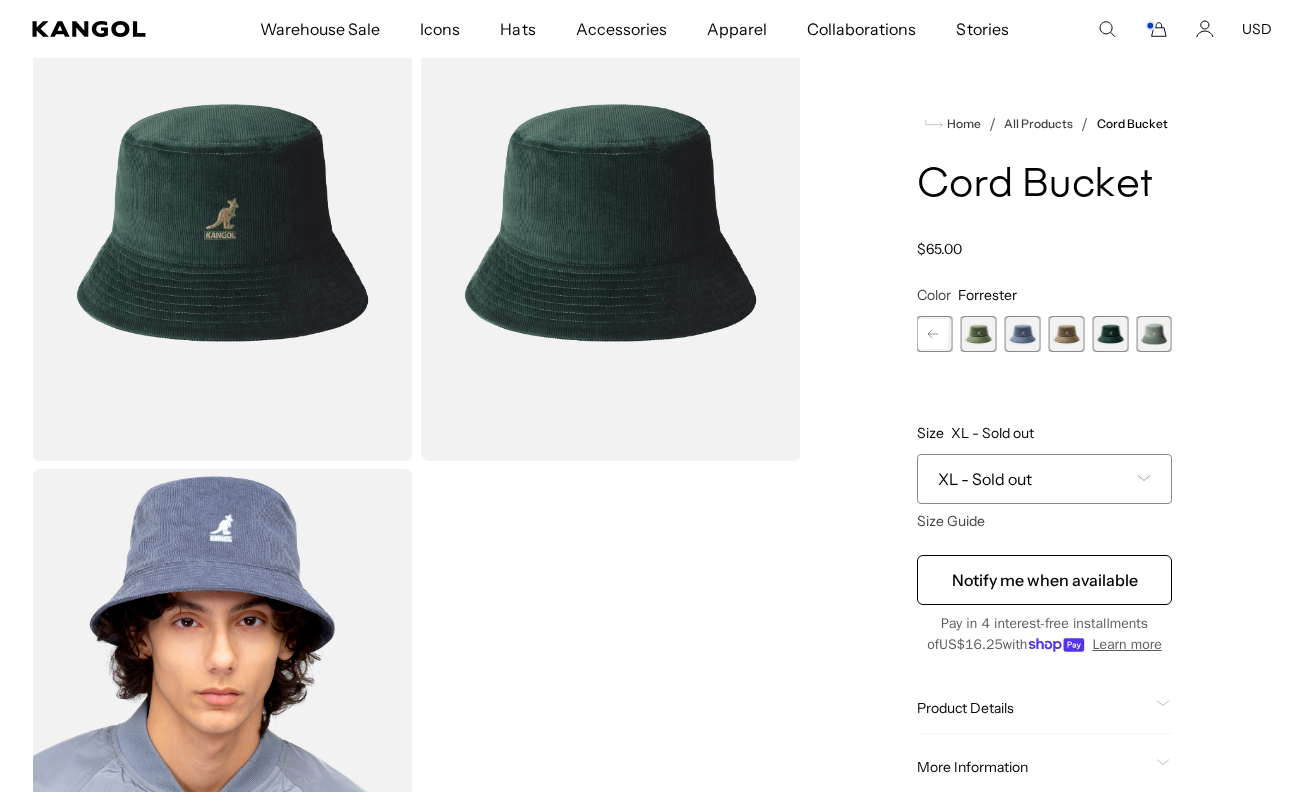 click at bounding box center (1154, 334) 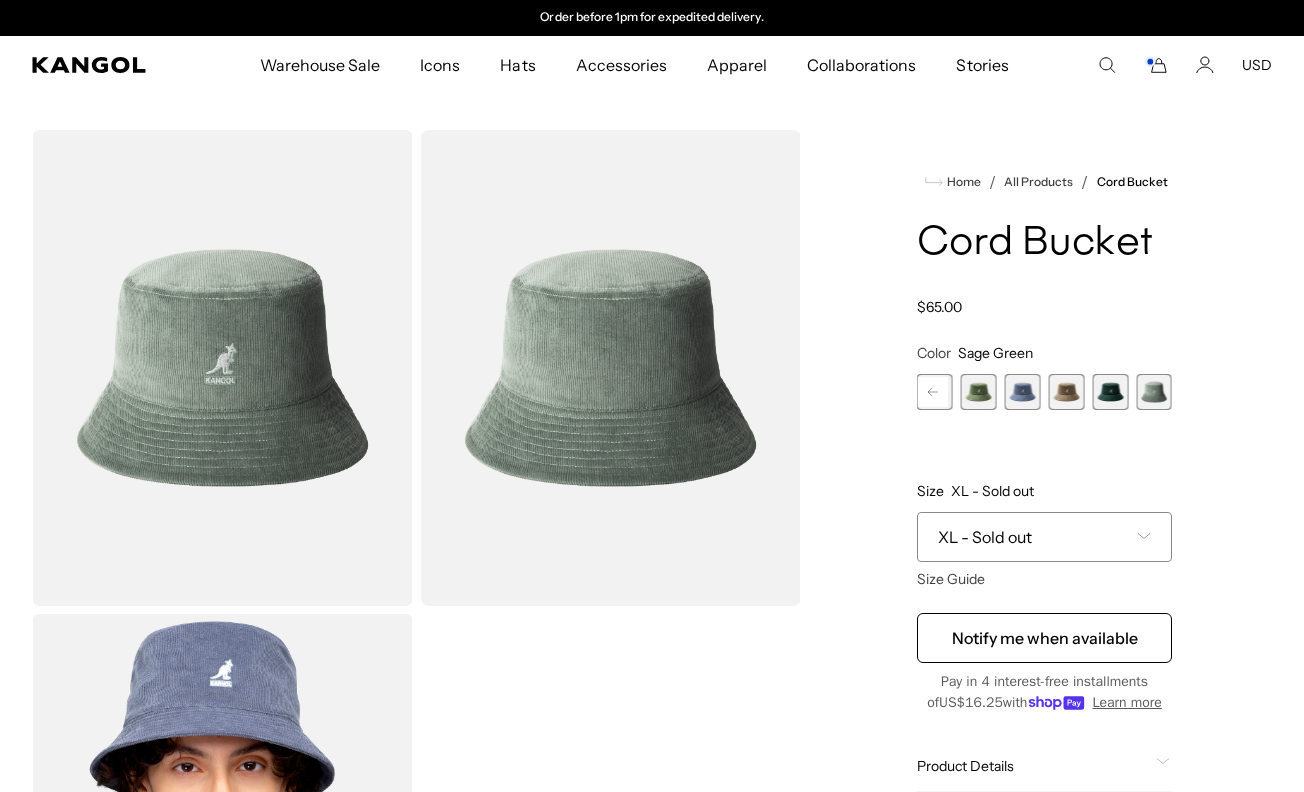 scroll, scrollTop: 0, scrollLeft: 0, axis: both 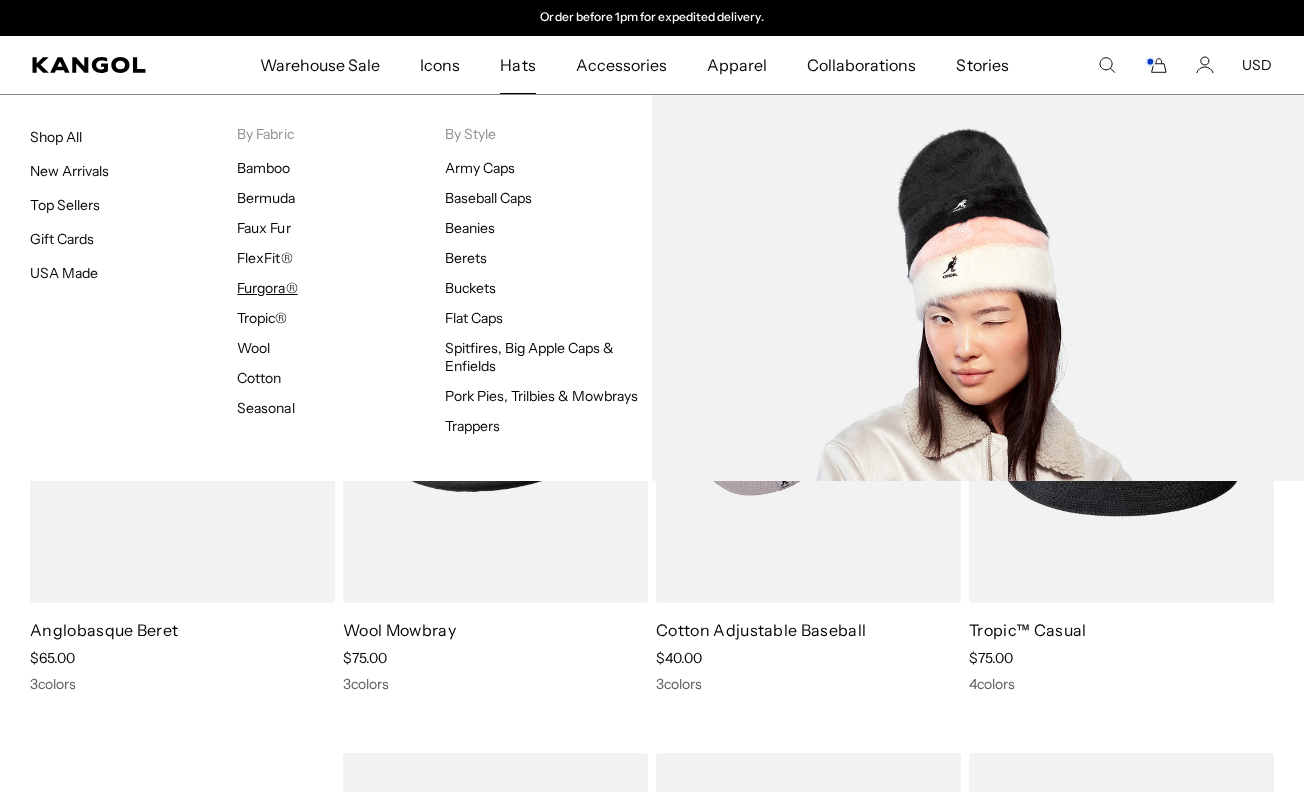 click on "Furgora®" at bounding box center (267, 288) 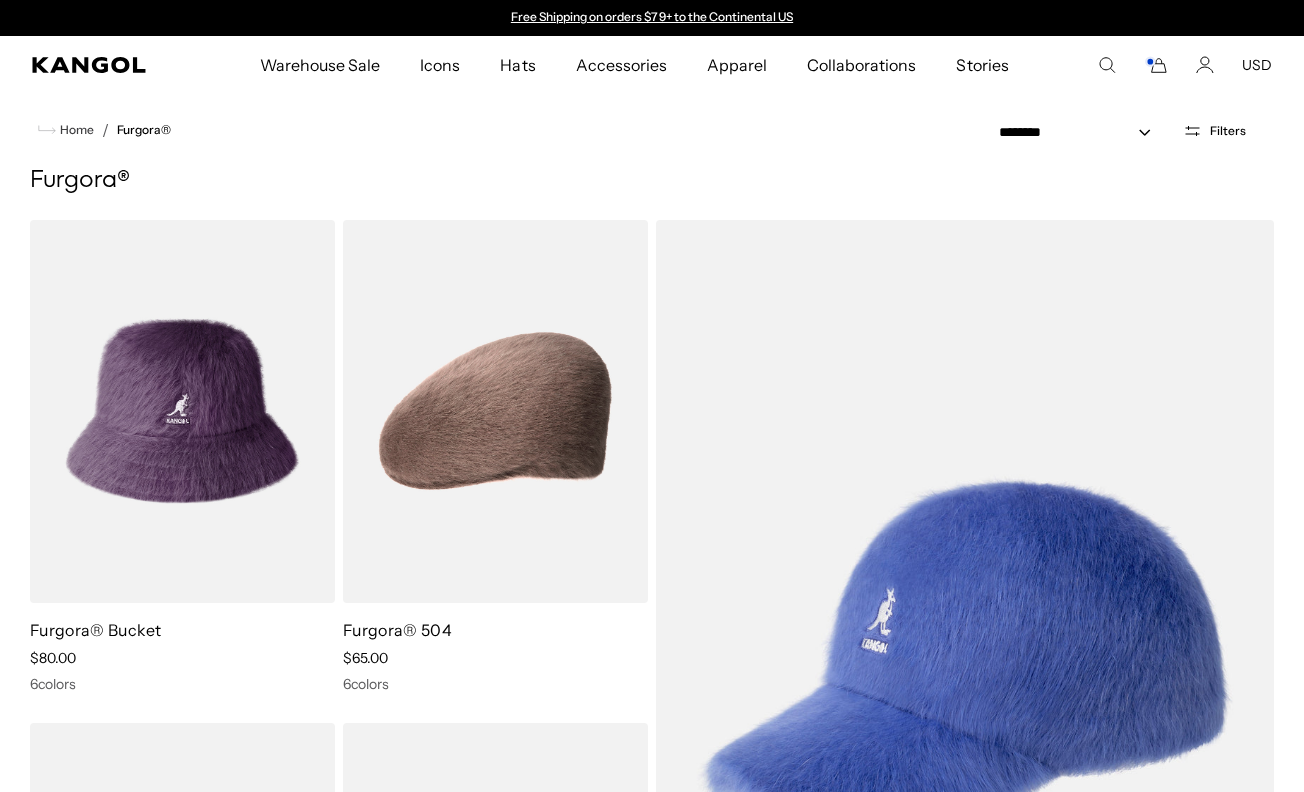 scroll, scrollTop: 0, scrollLeft: 0, axis: both 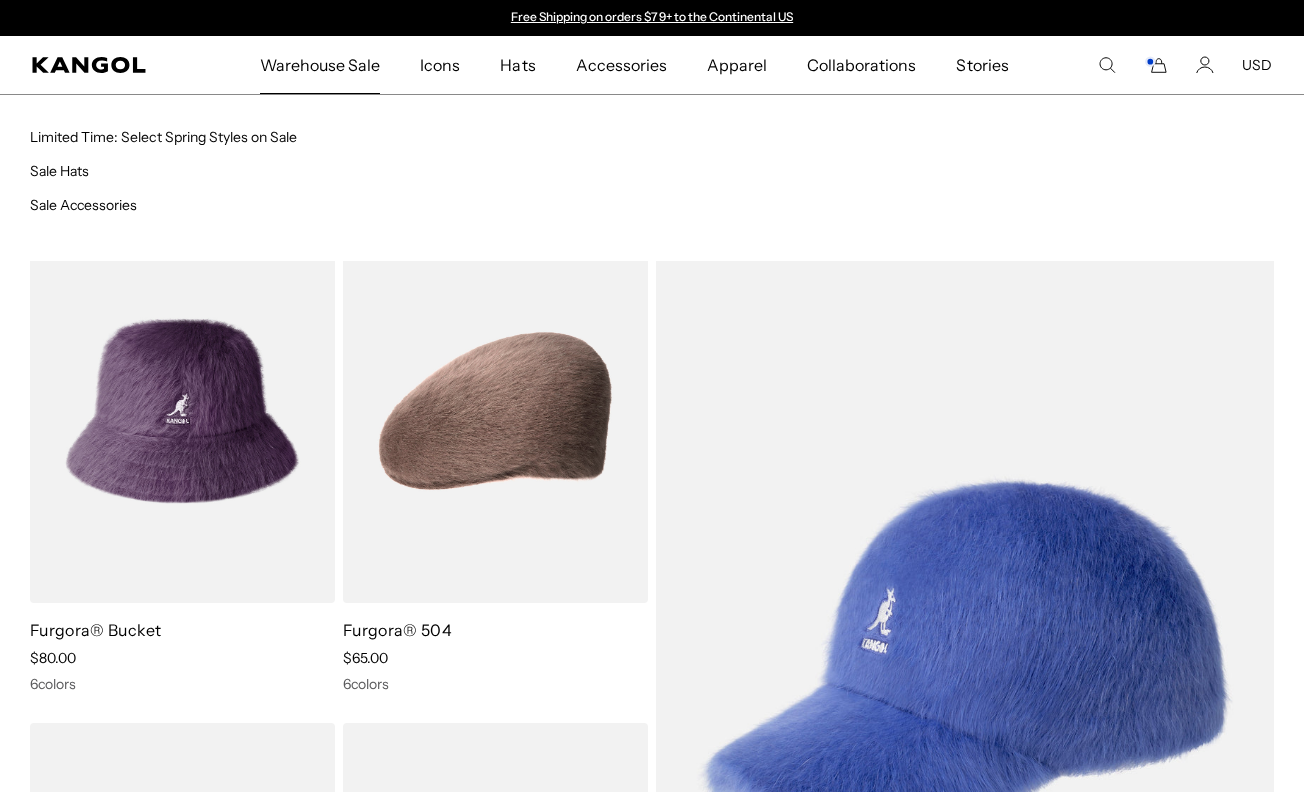 click on "Warehouse Sale" at bounding box center [320, 65] 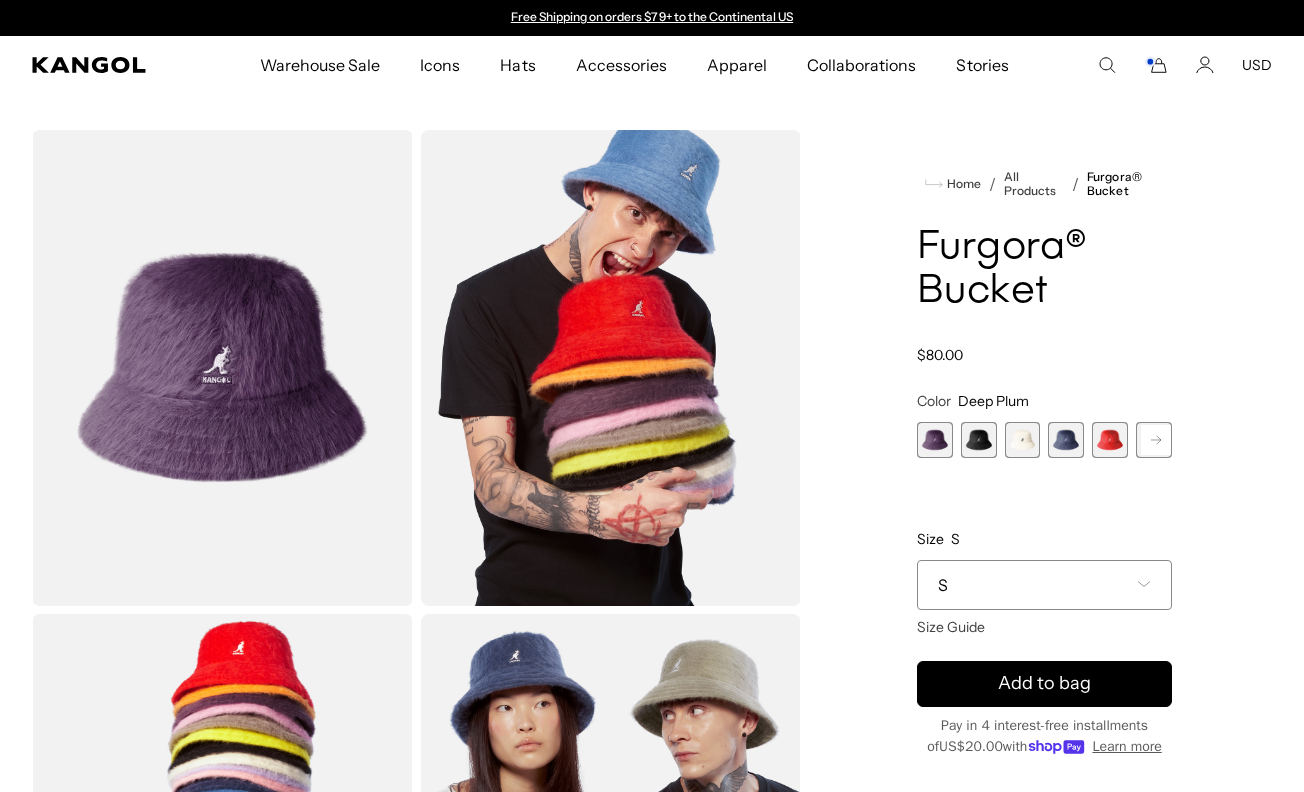 scroll, scrollTop: 0, scrollLeft: 0, axis: both 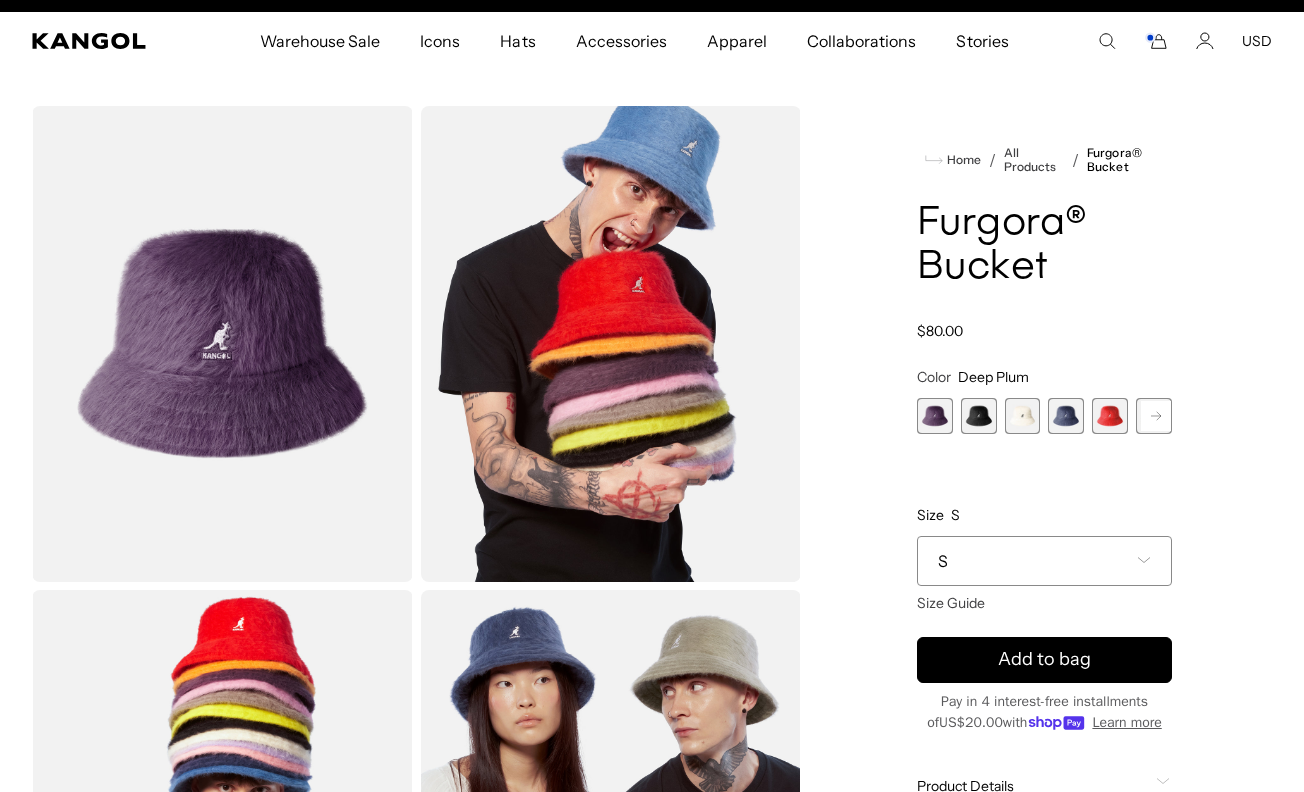 click at bounding box center [979, 416] 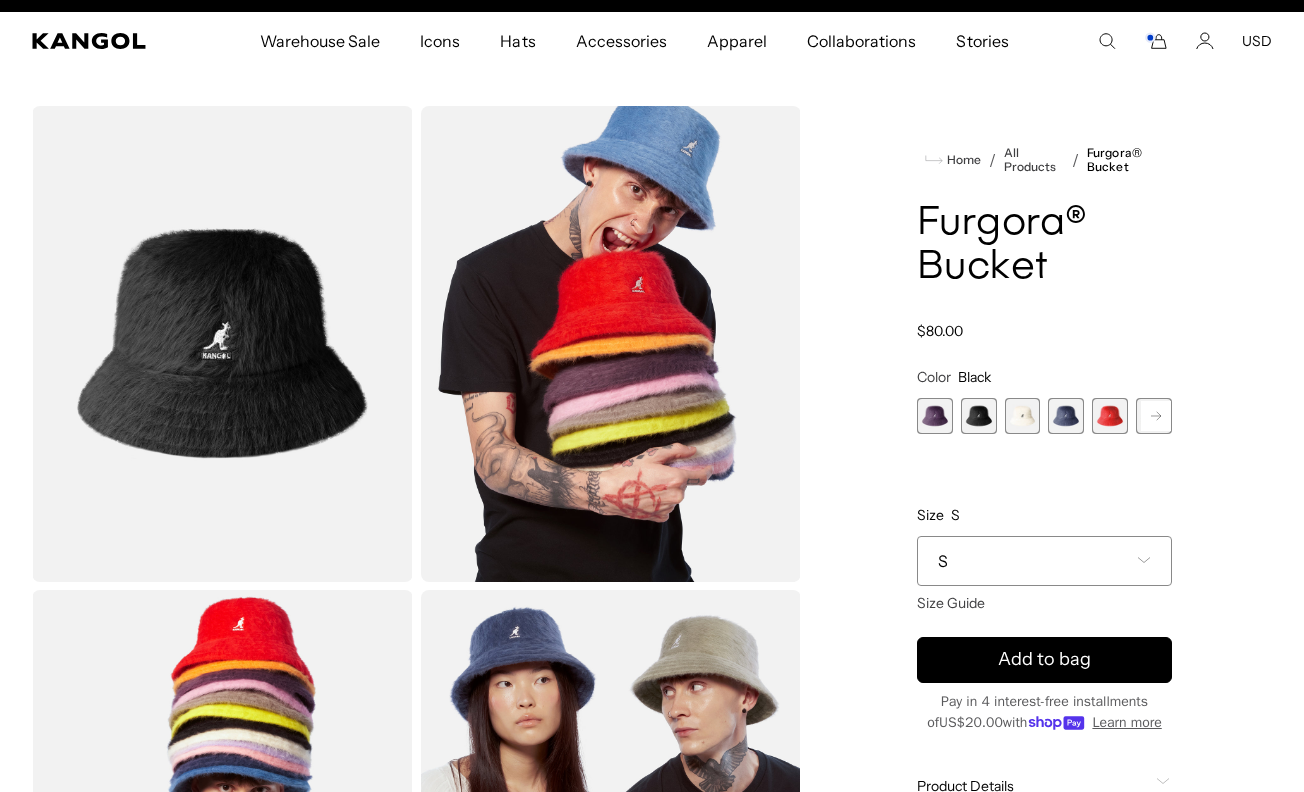 scroll, scrollTop: 0, scrollLeft: 412, axis: horizontal 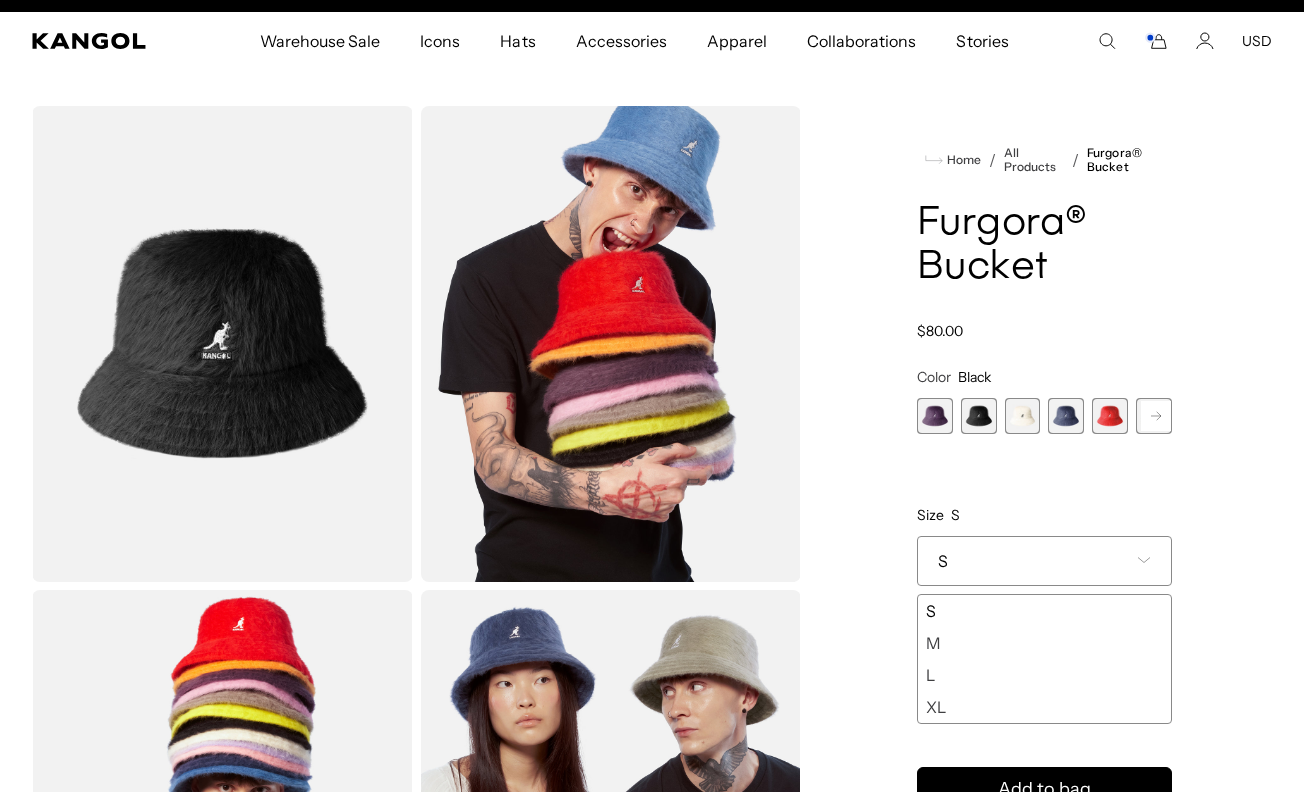 click on "XL" at bounding box center (1044, 707) 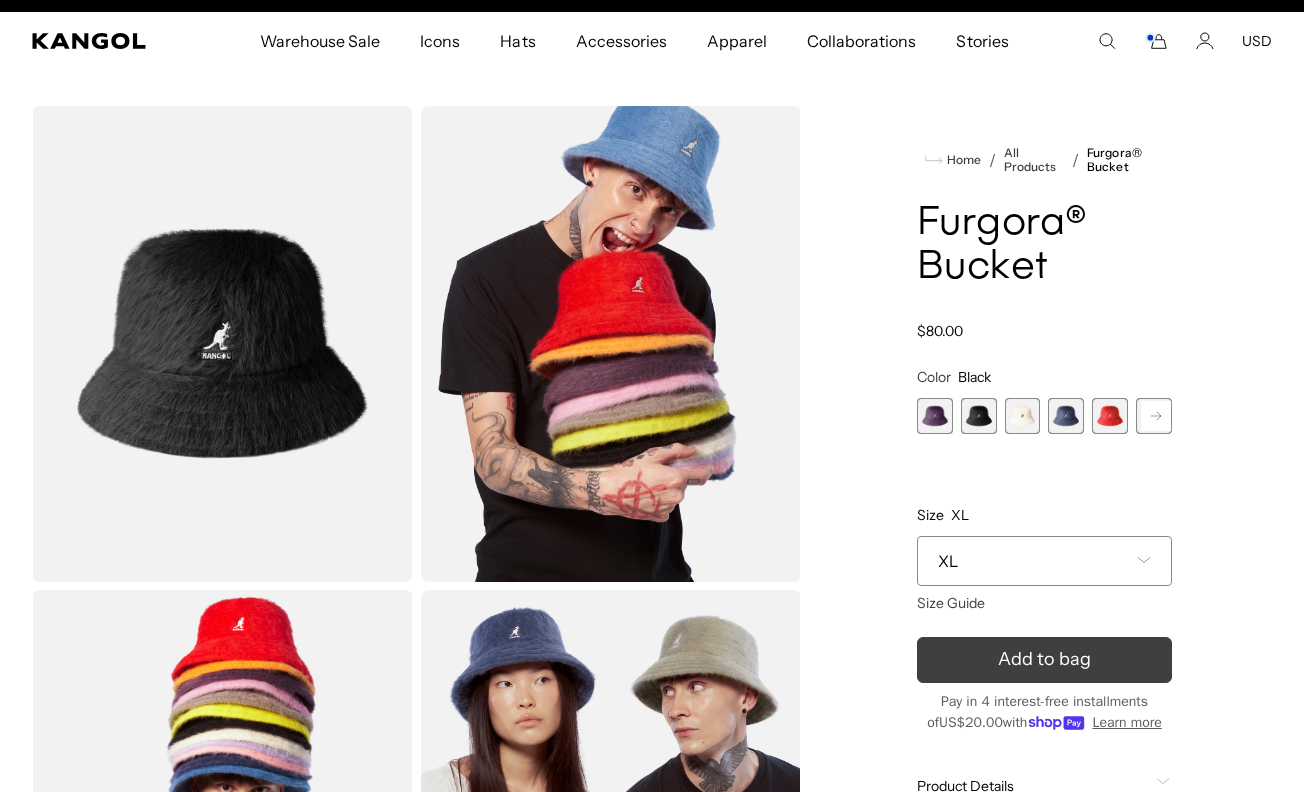 click on "Add to bag" at bounding box center (1044, 660) 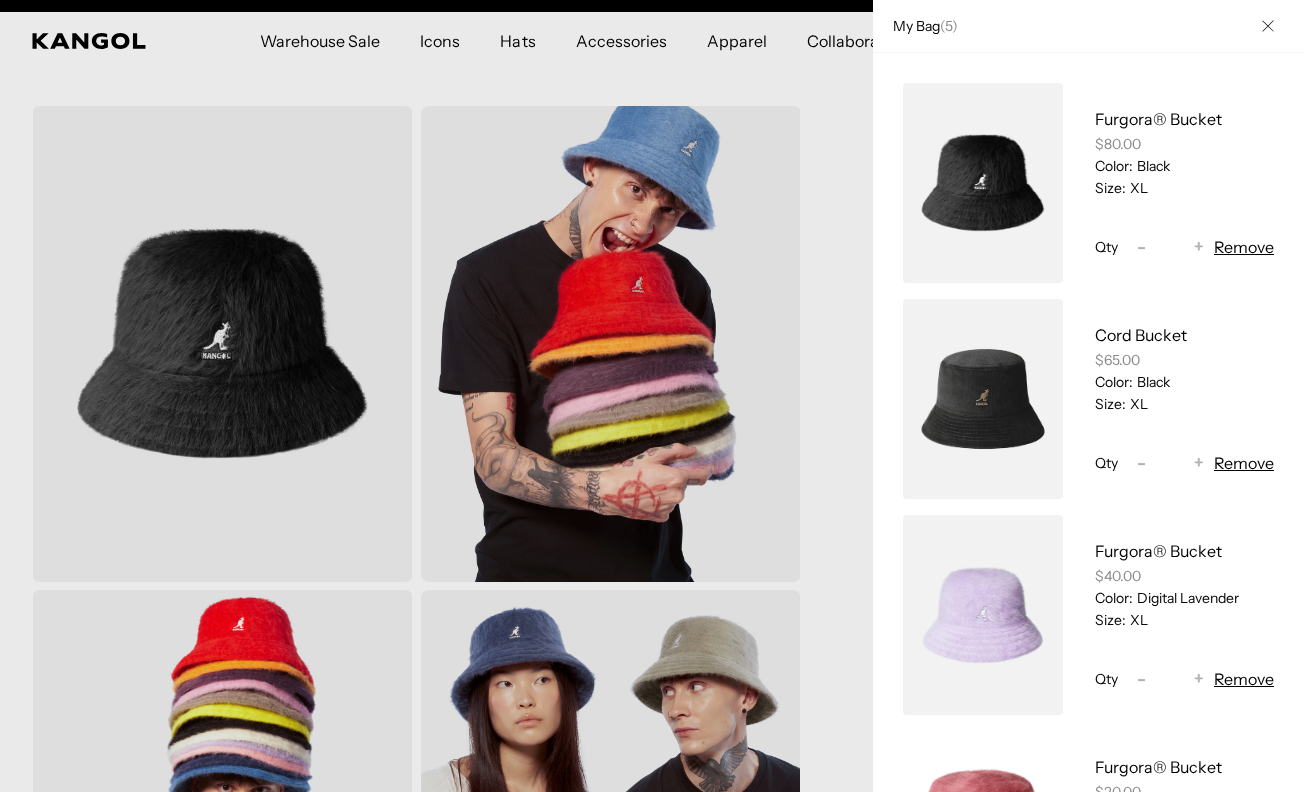 click at bounding box center (1268, 26) 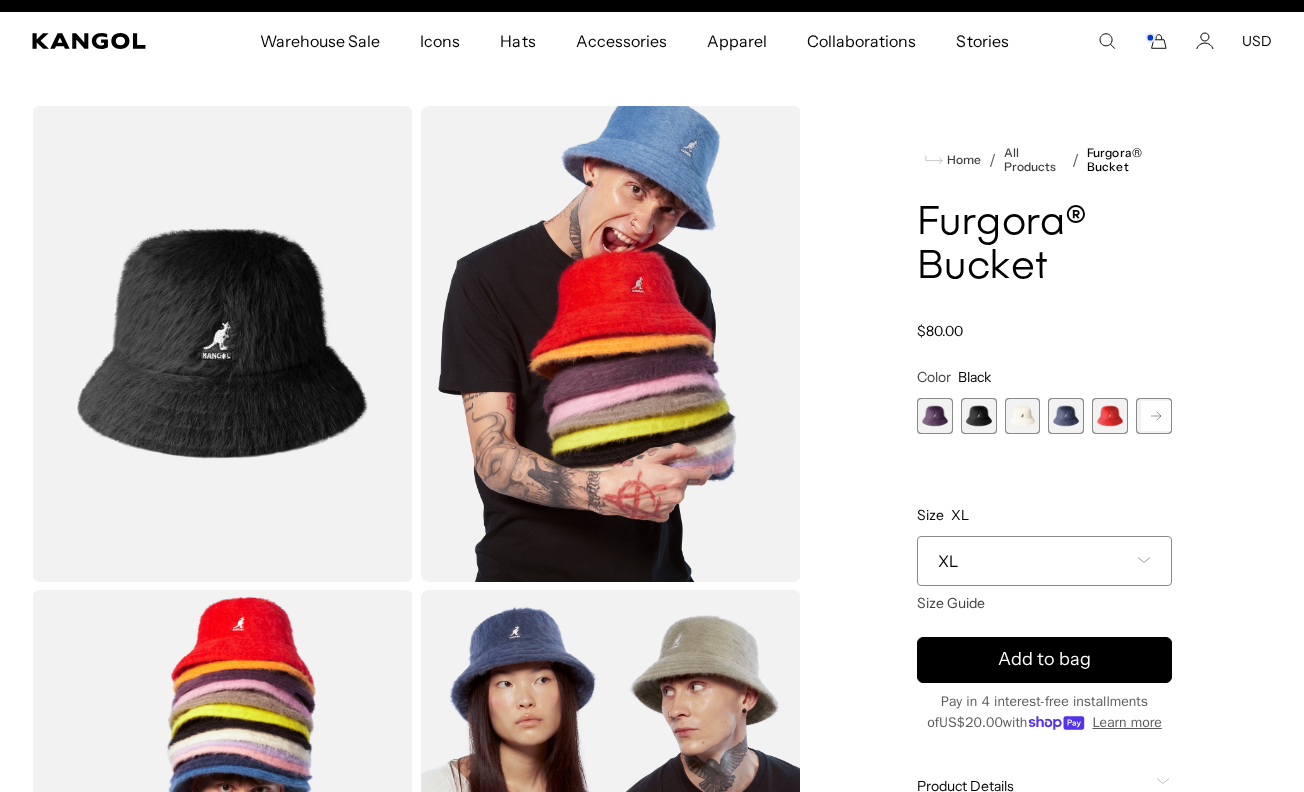 scroll, scrollTop: 94, scrollLeft: 0, axis: vertical 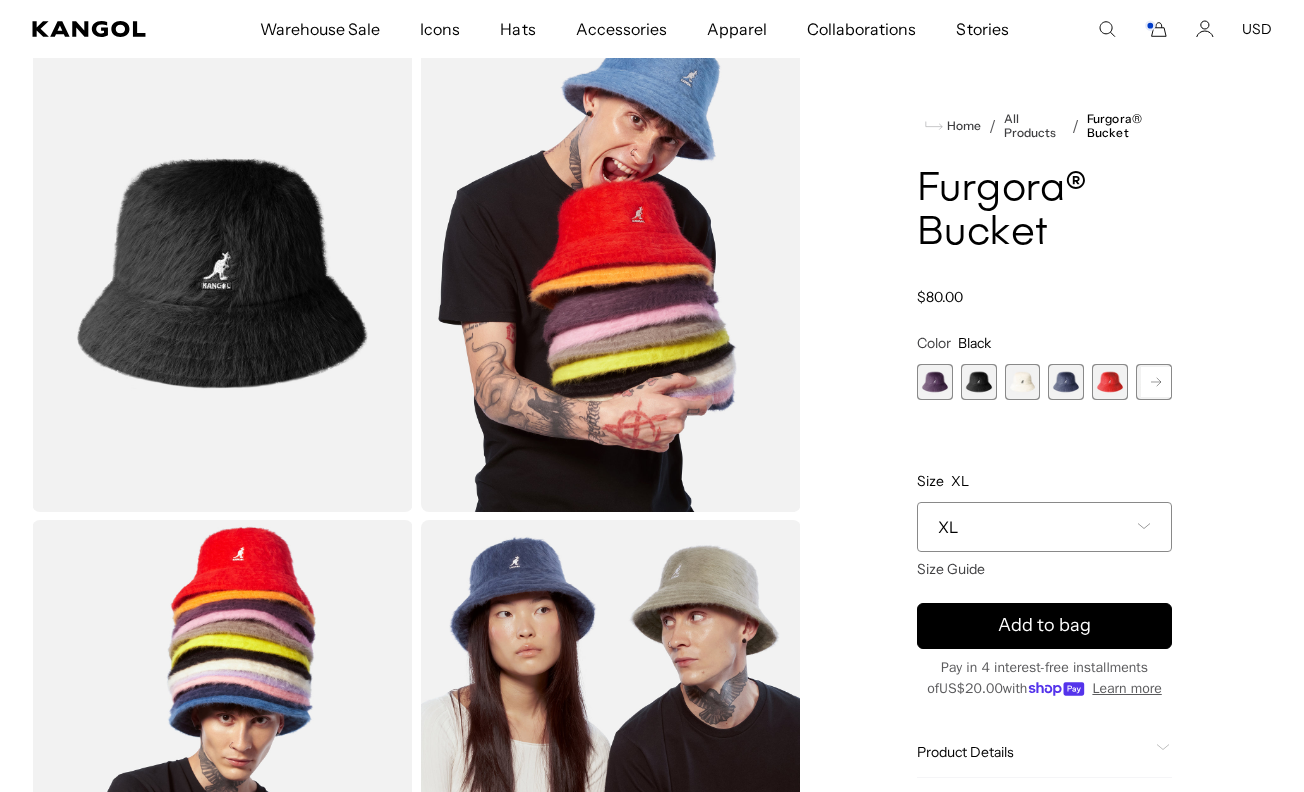 click at bounding box center (1023, 382) 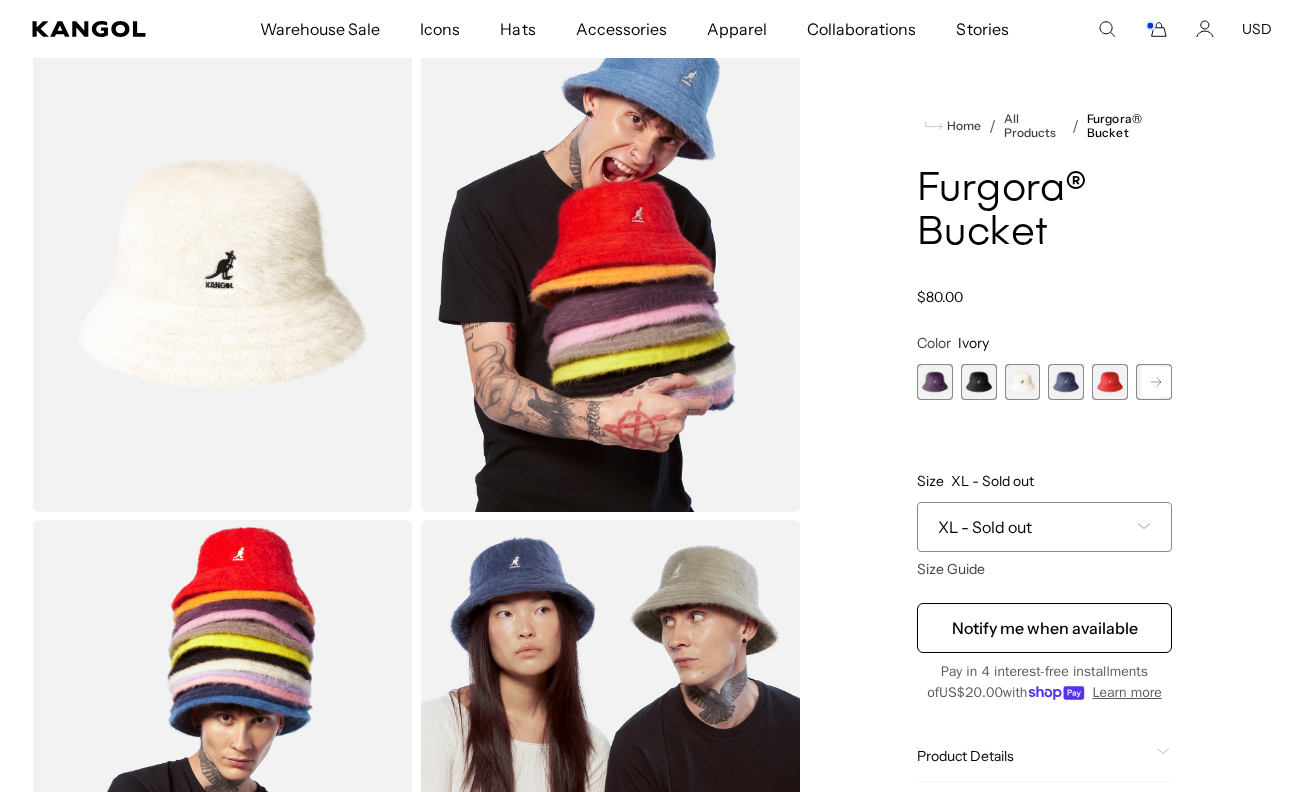 click at bounding box center [1066, 382] 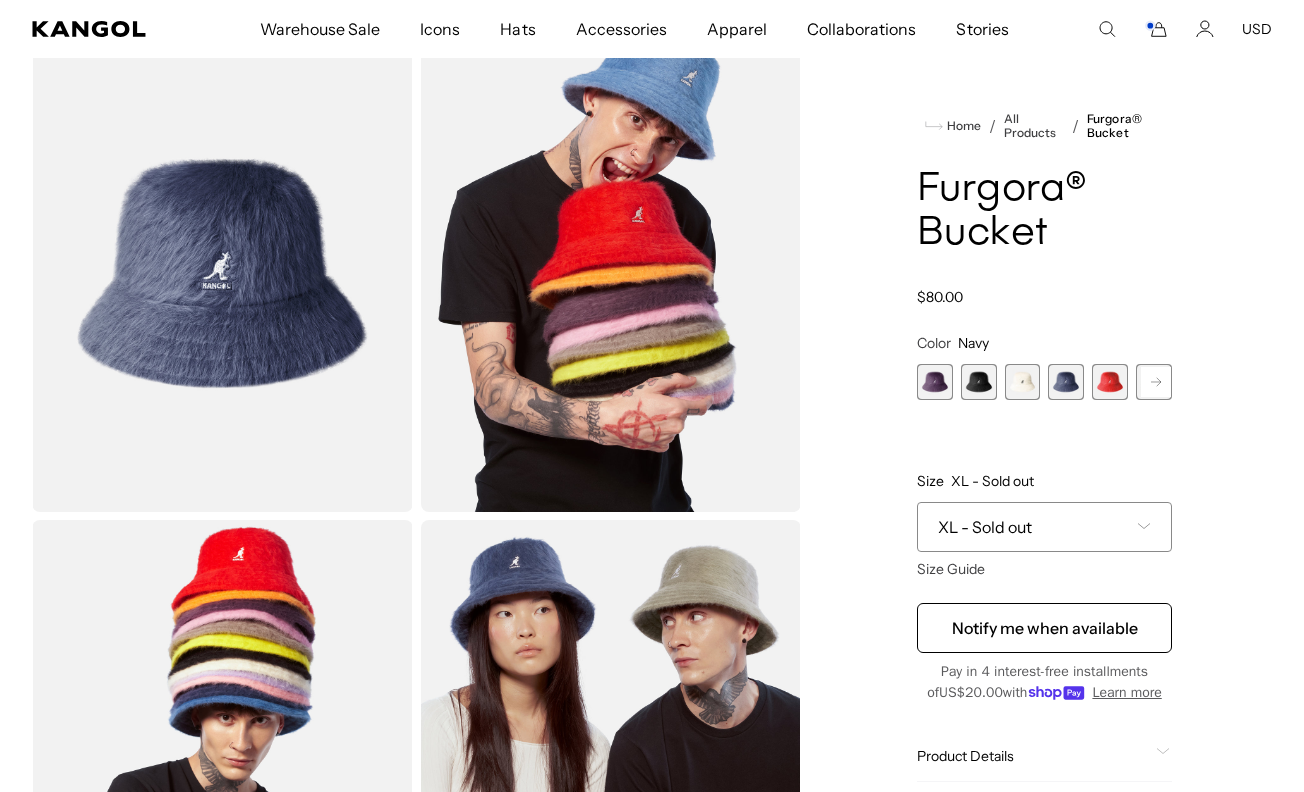click at bounding box center (1110, 382) 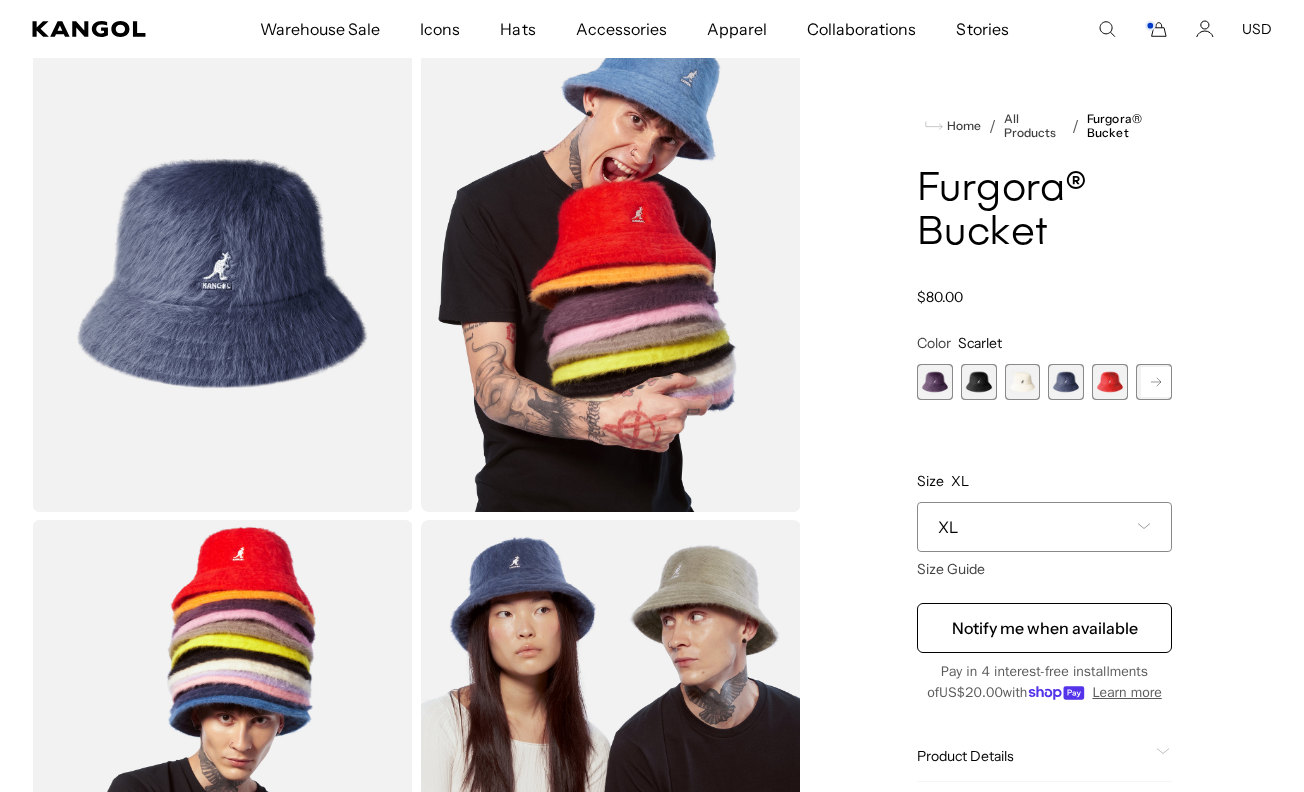 scroll, scrollTop: 0, scrollLeft: 412, axis: horizontal 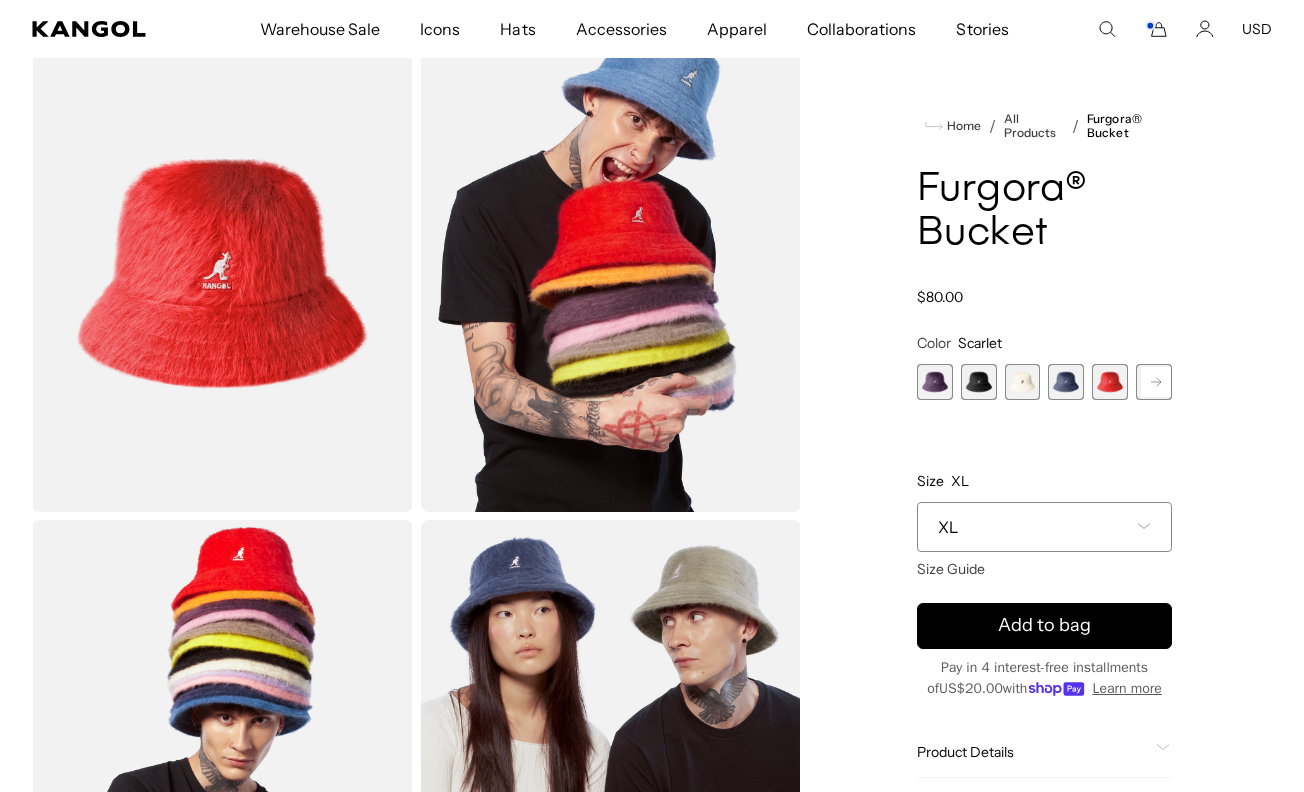 click 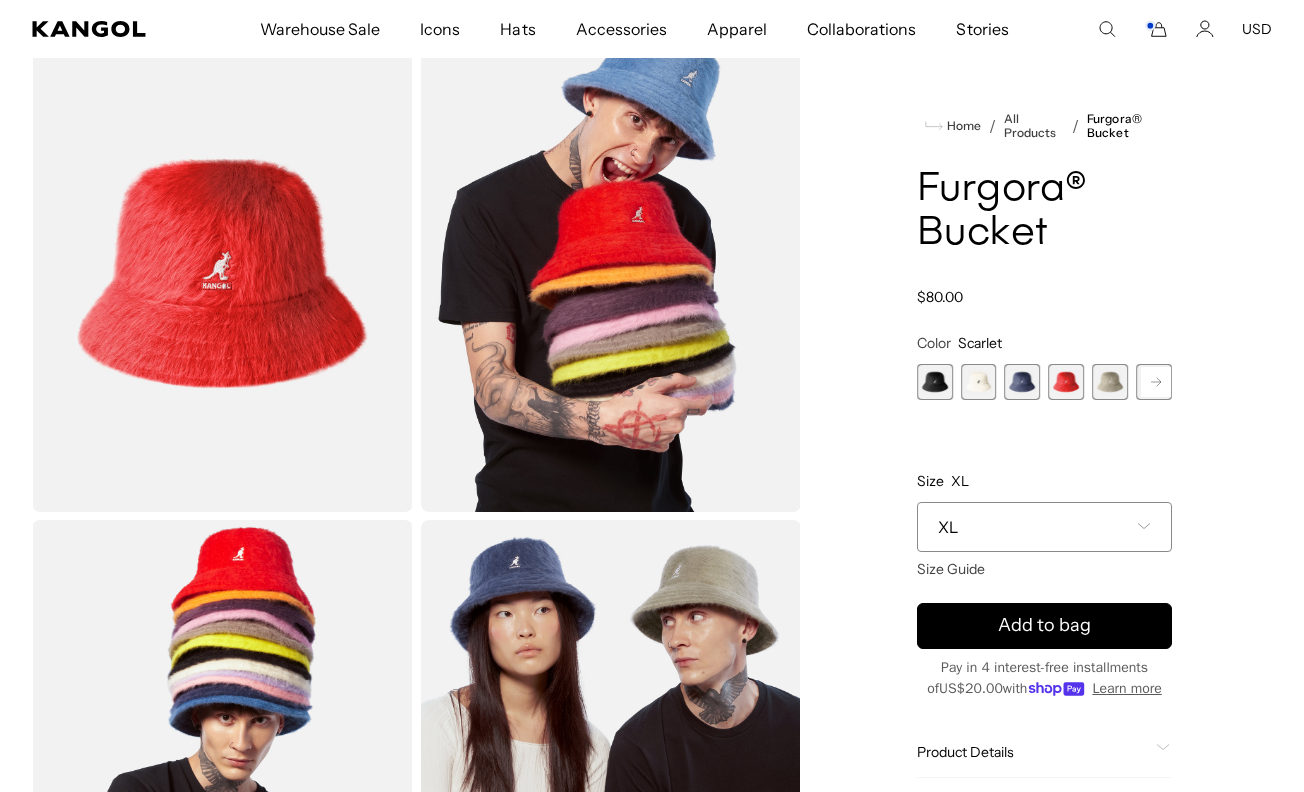 click at bounding box center (1110, 382) 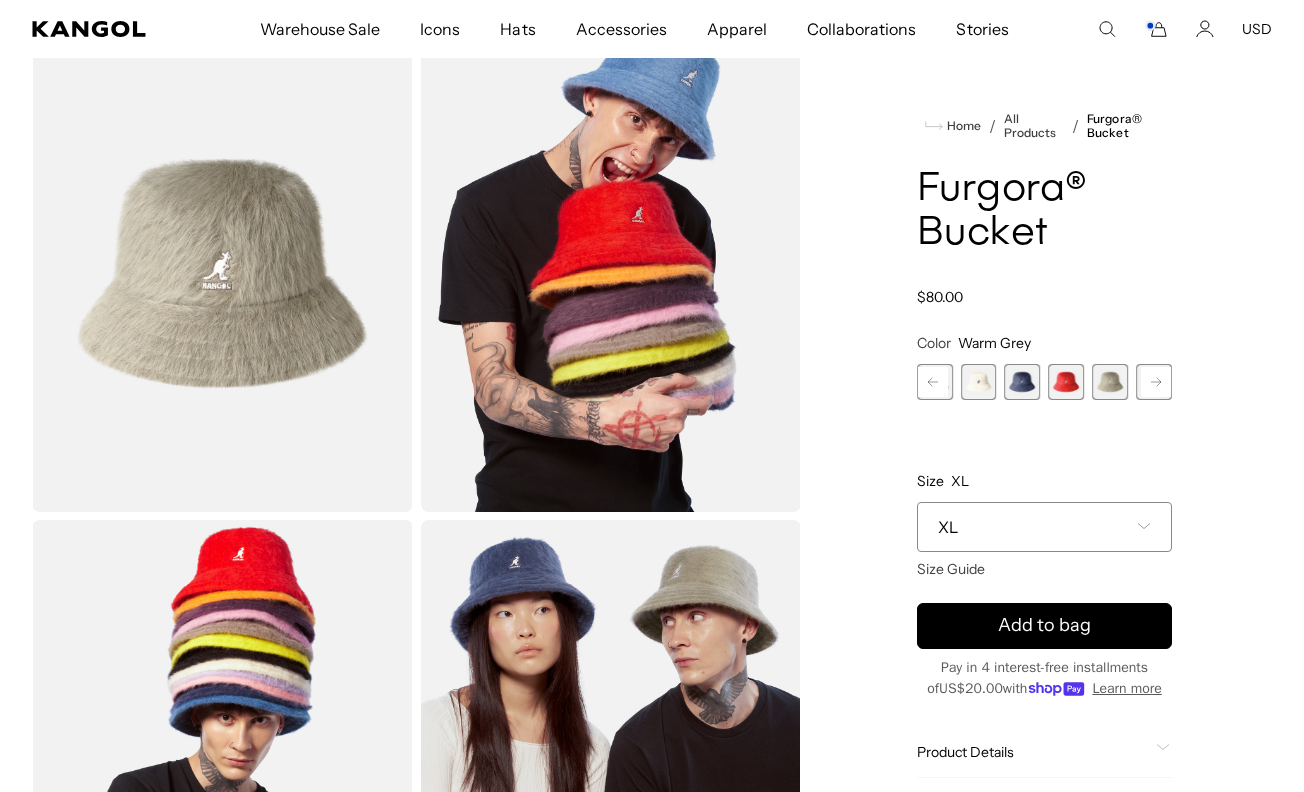 click 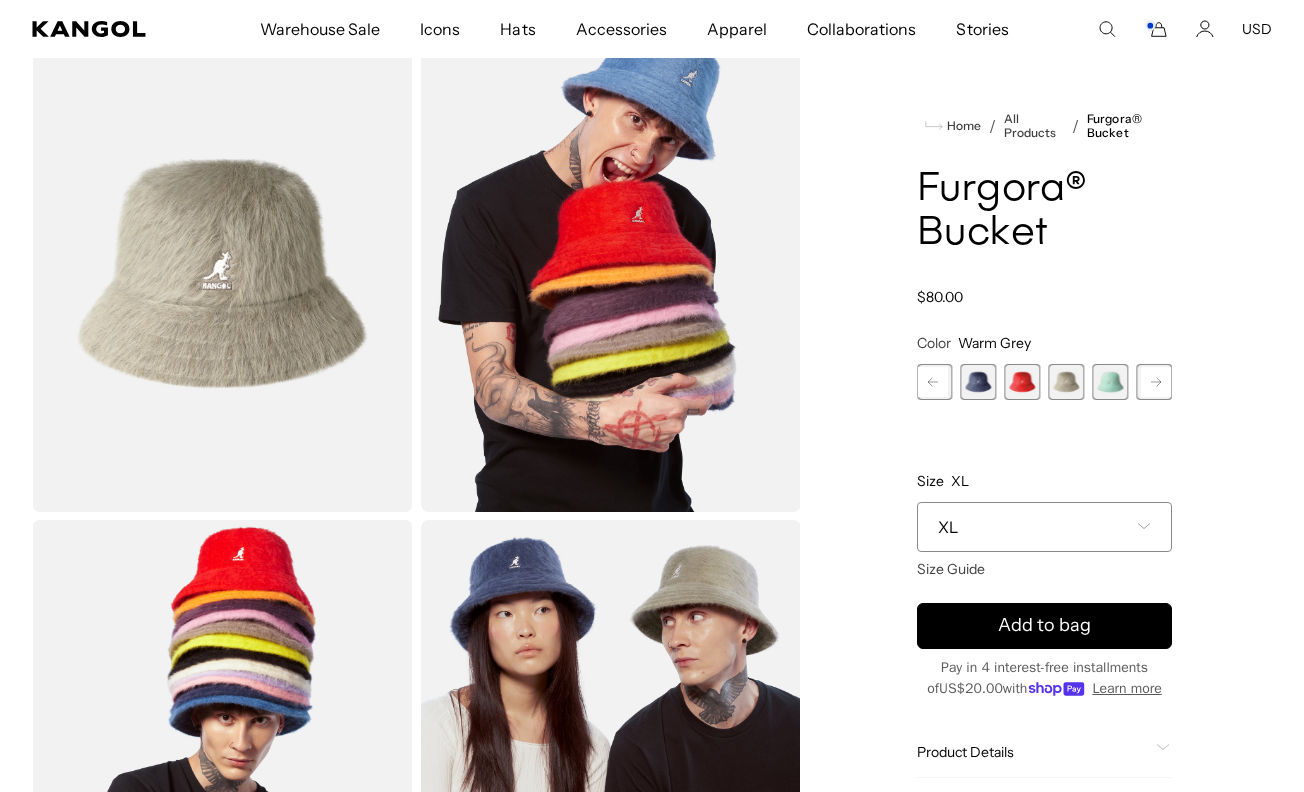 scroll, scrollTop: 0, scrollLeft: 0, axis: both 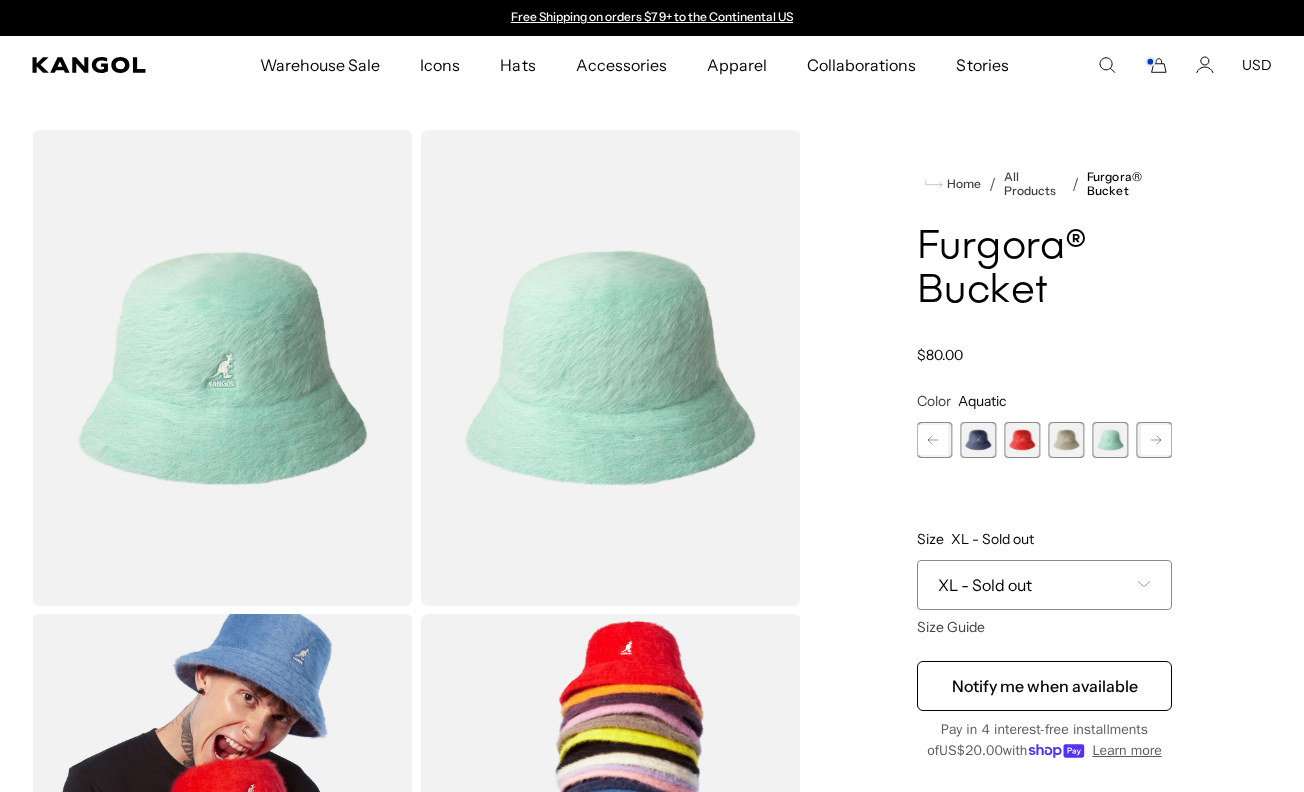 click 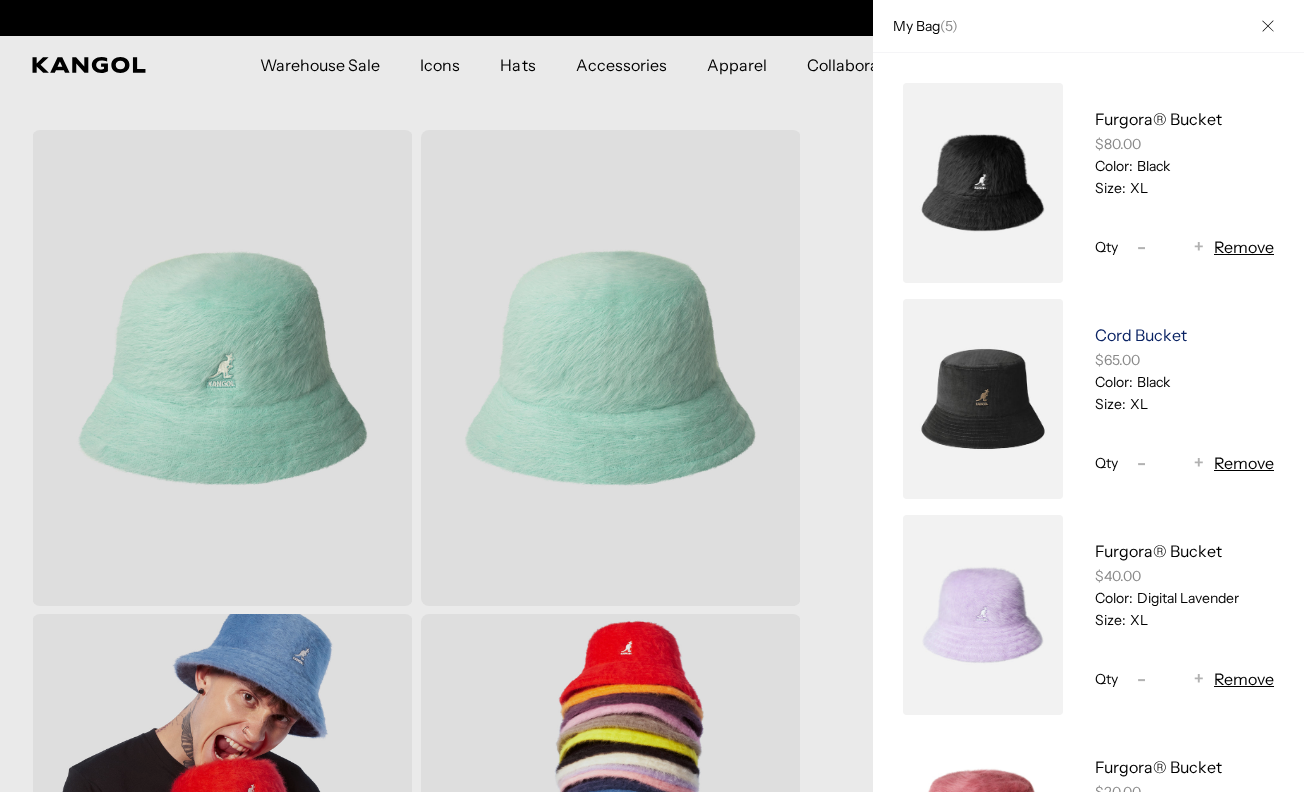 scroll, scrollTop: 133, scrollLeft: 0, axis: vertical 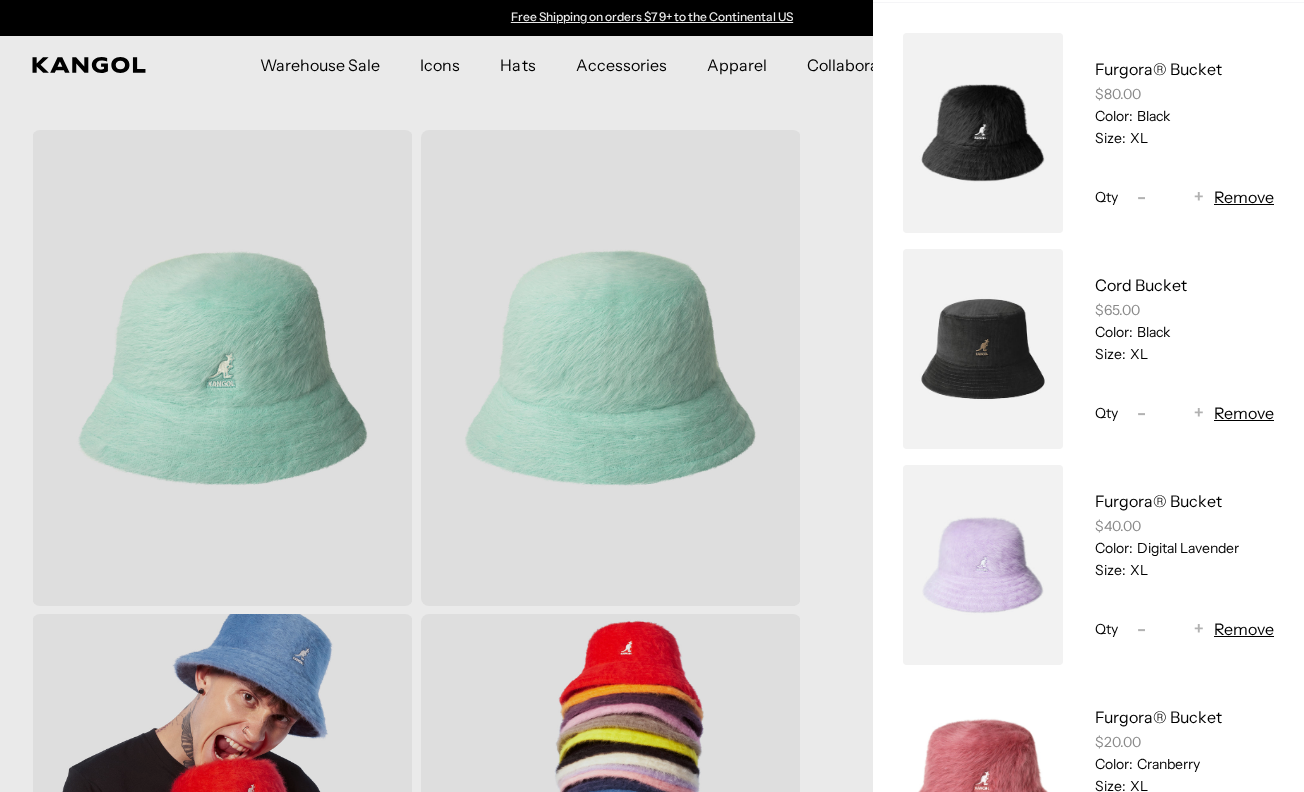 click at bounding box center [983, 349] 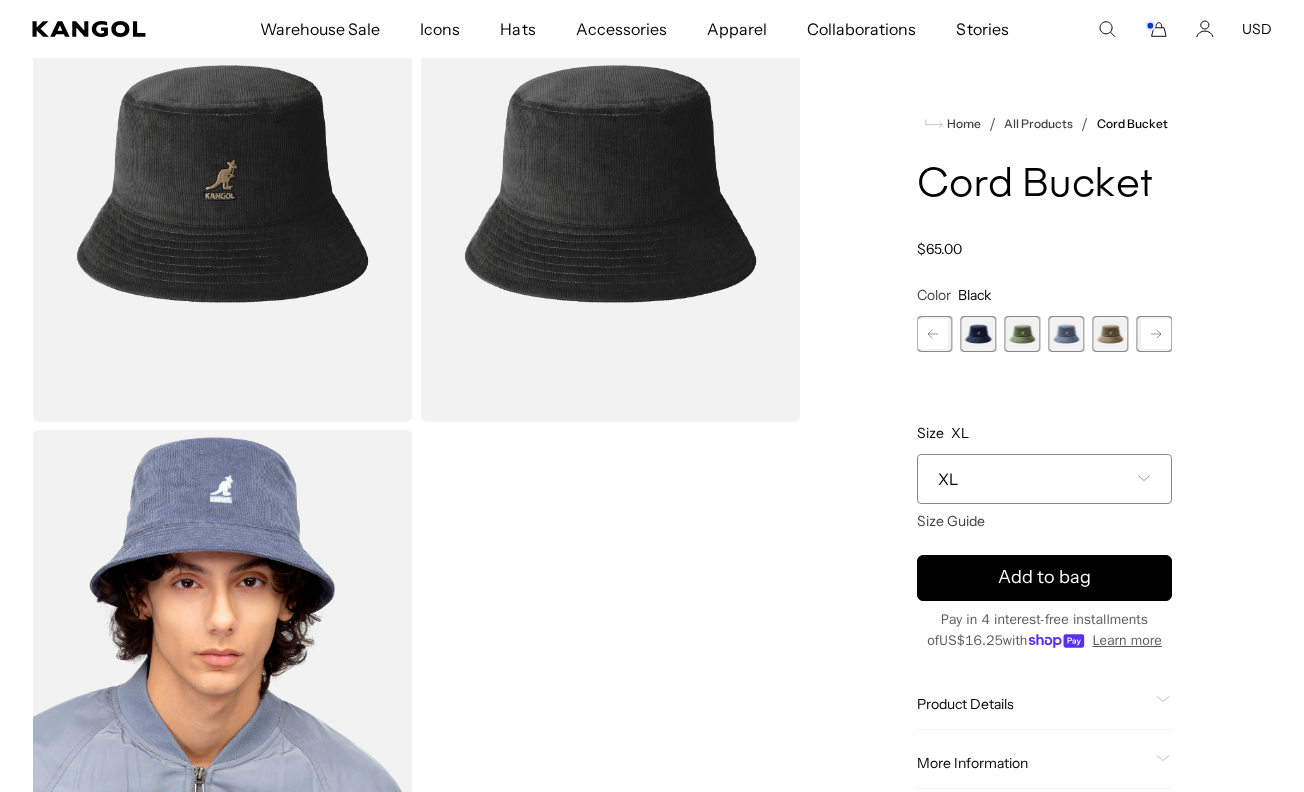 scroll, scrollTop: 663, scrollLeft: 0, axis: vertical 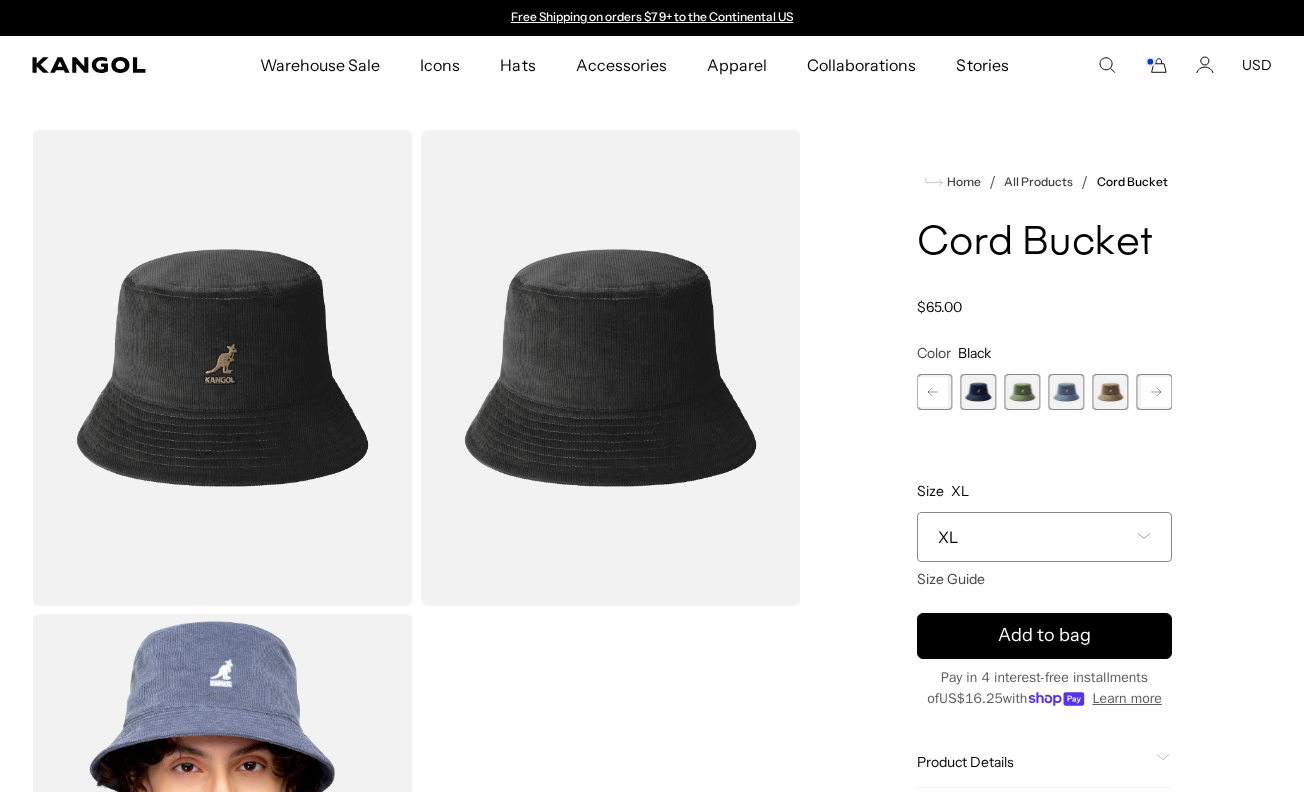 click on "Warehouse Sale
Warehouse Sale
Limited Time: Select Spring Styles on Sale
Sale Hats
Sale Accessories
Icons
Icons" at bounding box center [652, 65] 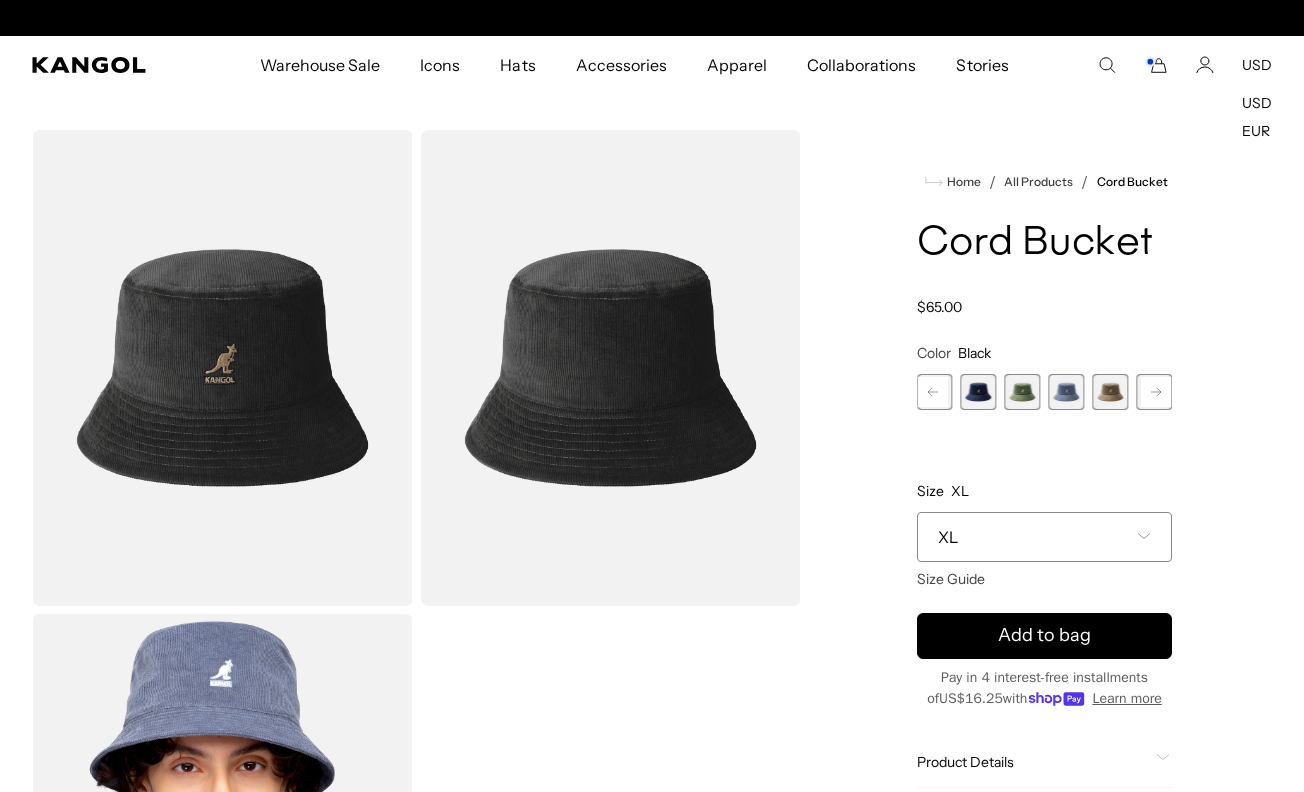 scroll, scrollTop: 0, scrollLeft: 412, axis: horizontal 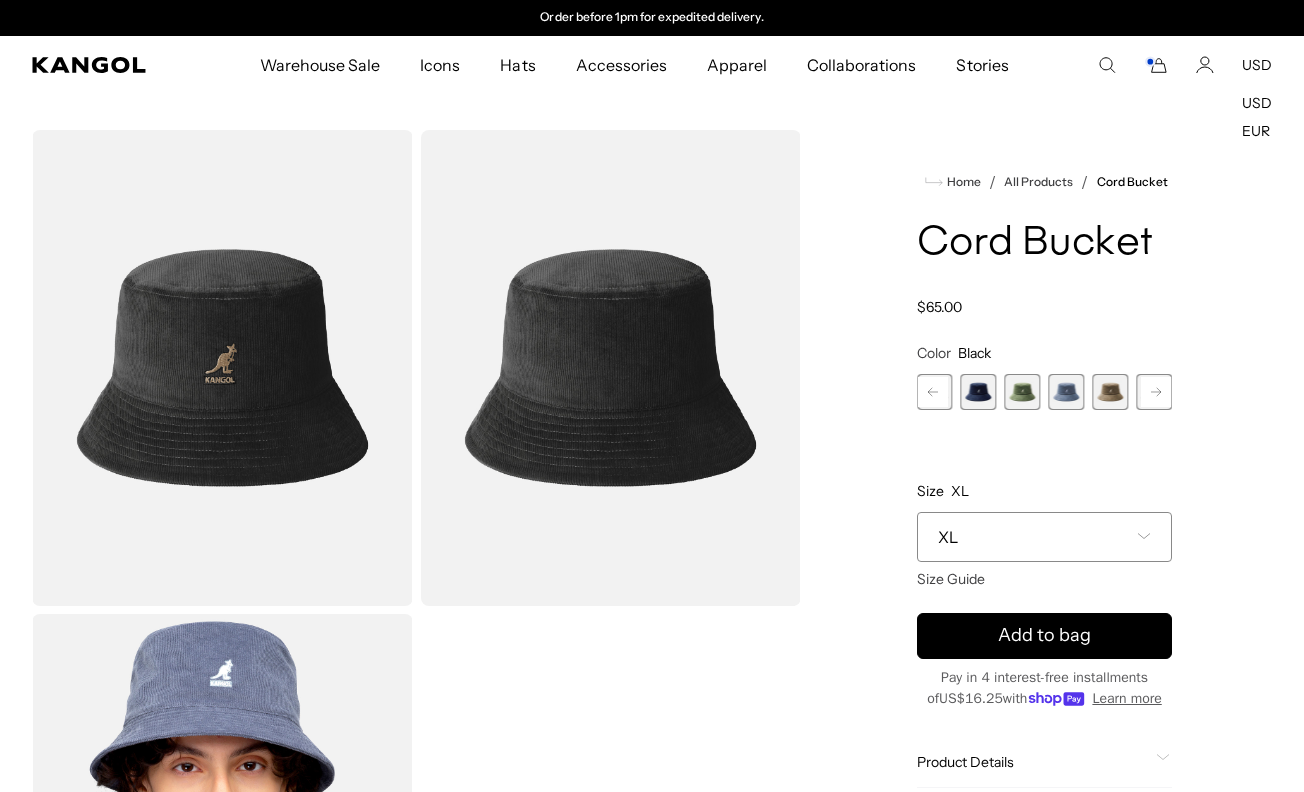 click on "USD" at bounding box center [1257, 65] 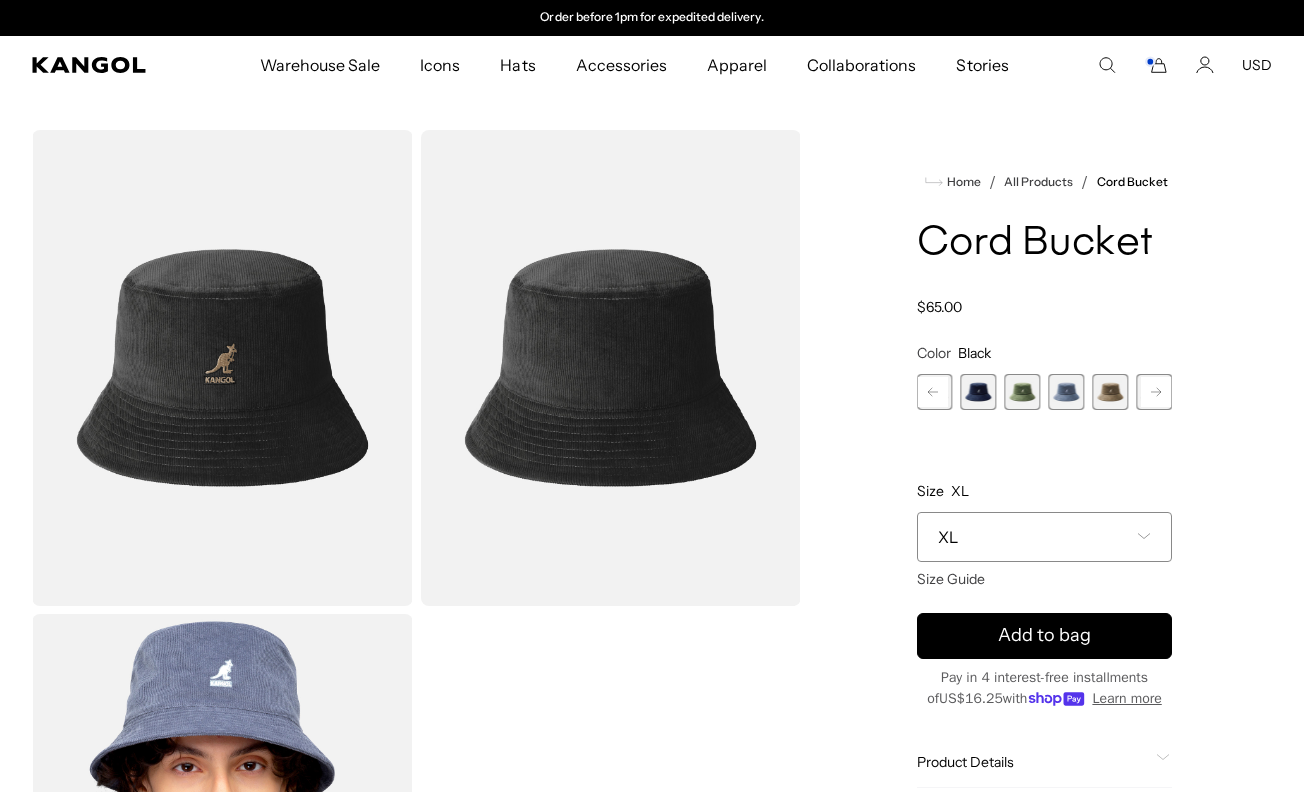 click 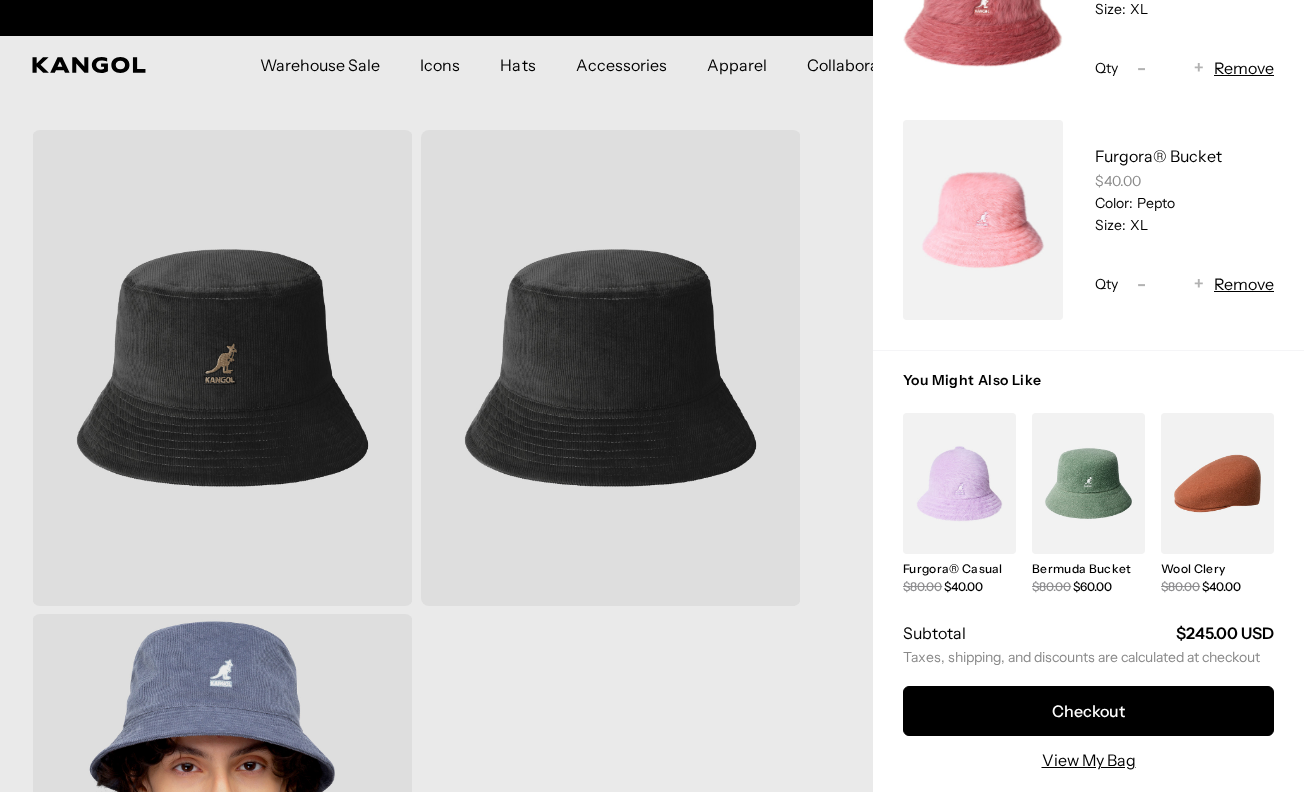 scroll, scrollTop: 829, scrollLeft: 0, axis: vertical 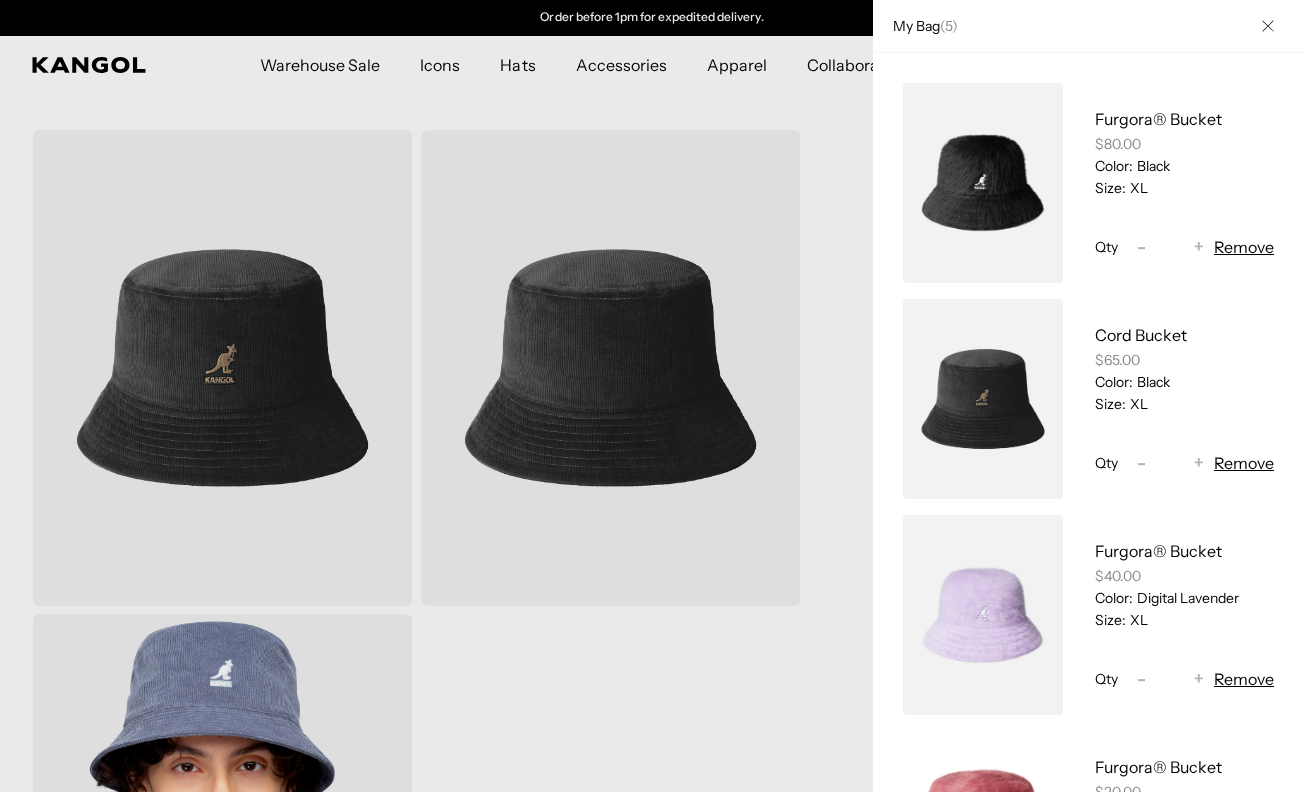 click on "Remove" at bounding box center [1244, 463] 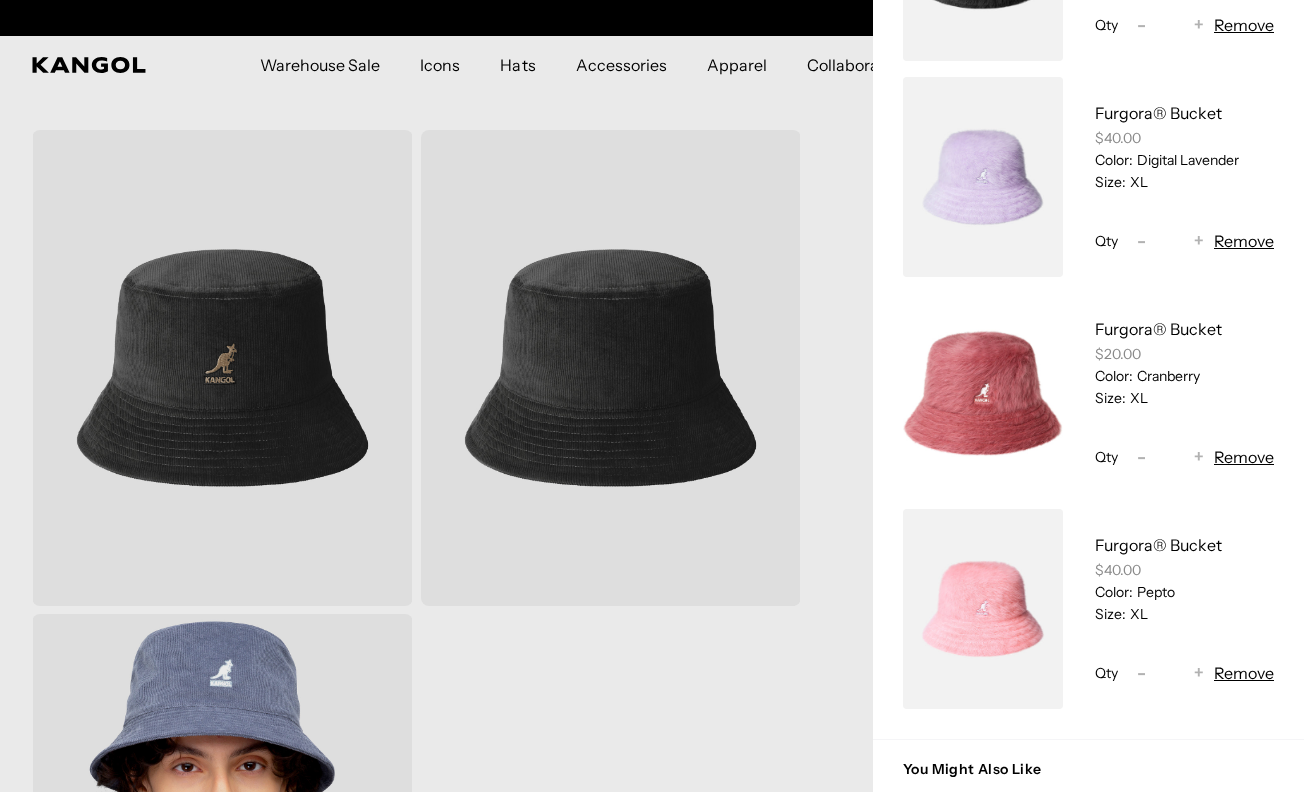 scroll, scrollTop: 172, scrollLeft: 0, axis: vertical 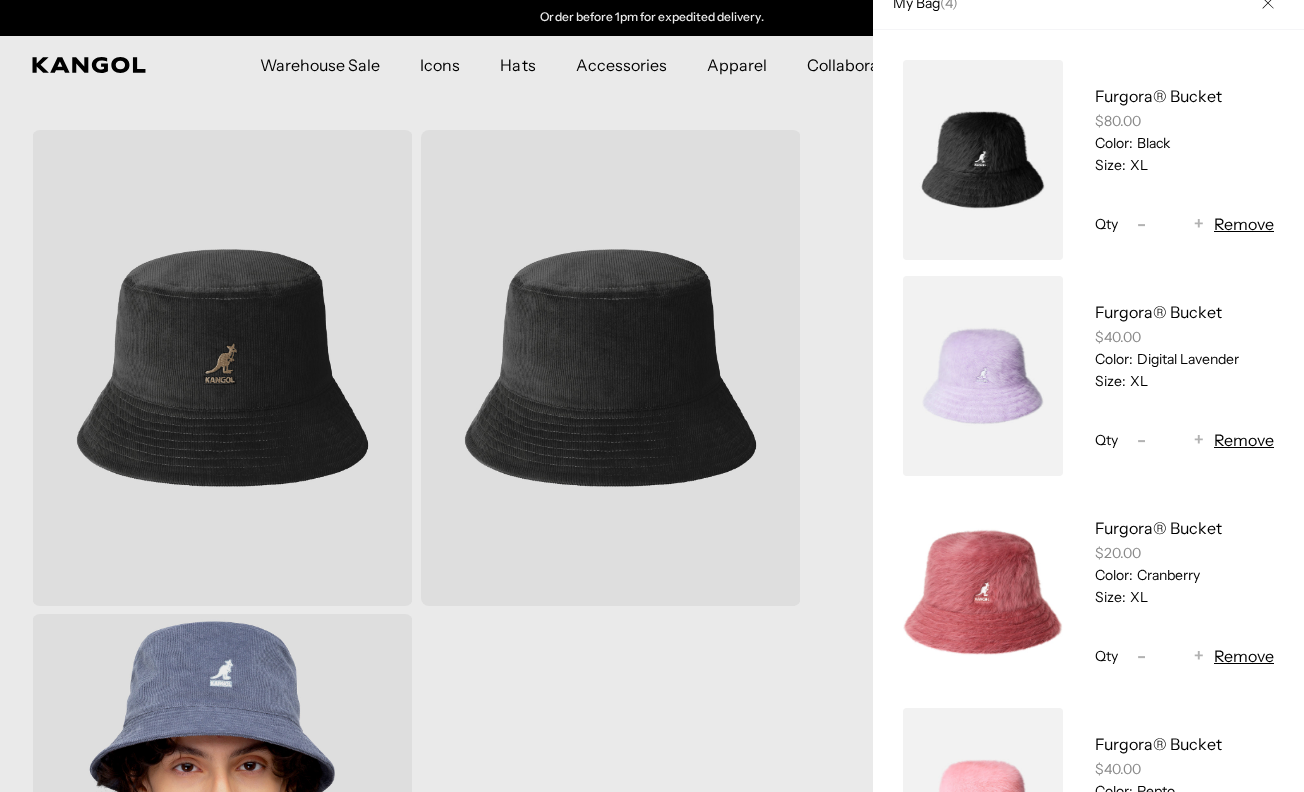 click at bounding box center (1268, 3) 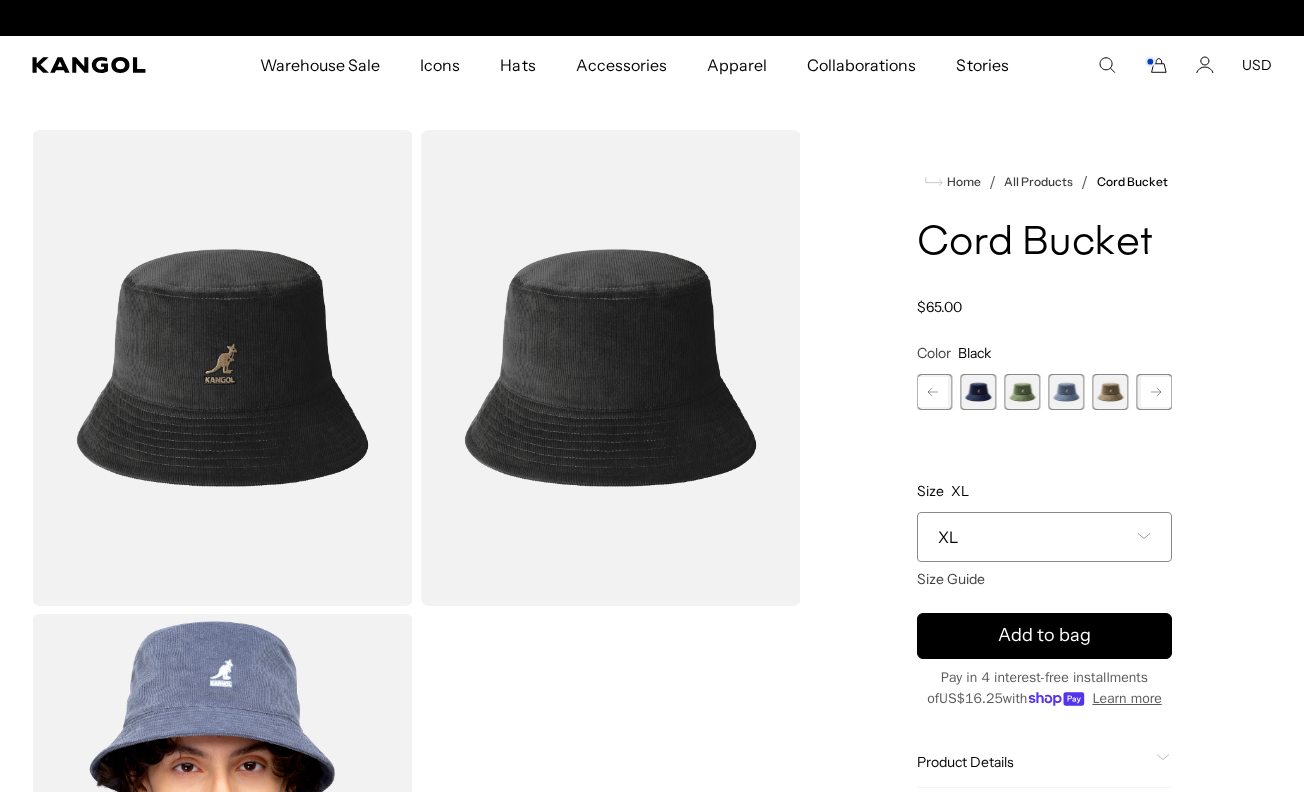 scroll, scrollTop: 0, scrollLeft: 0, axis: both 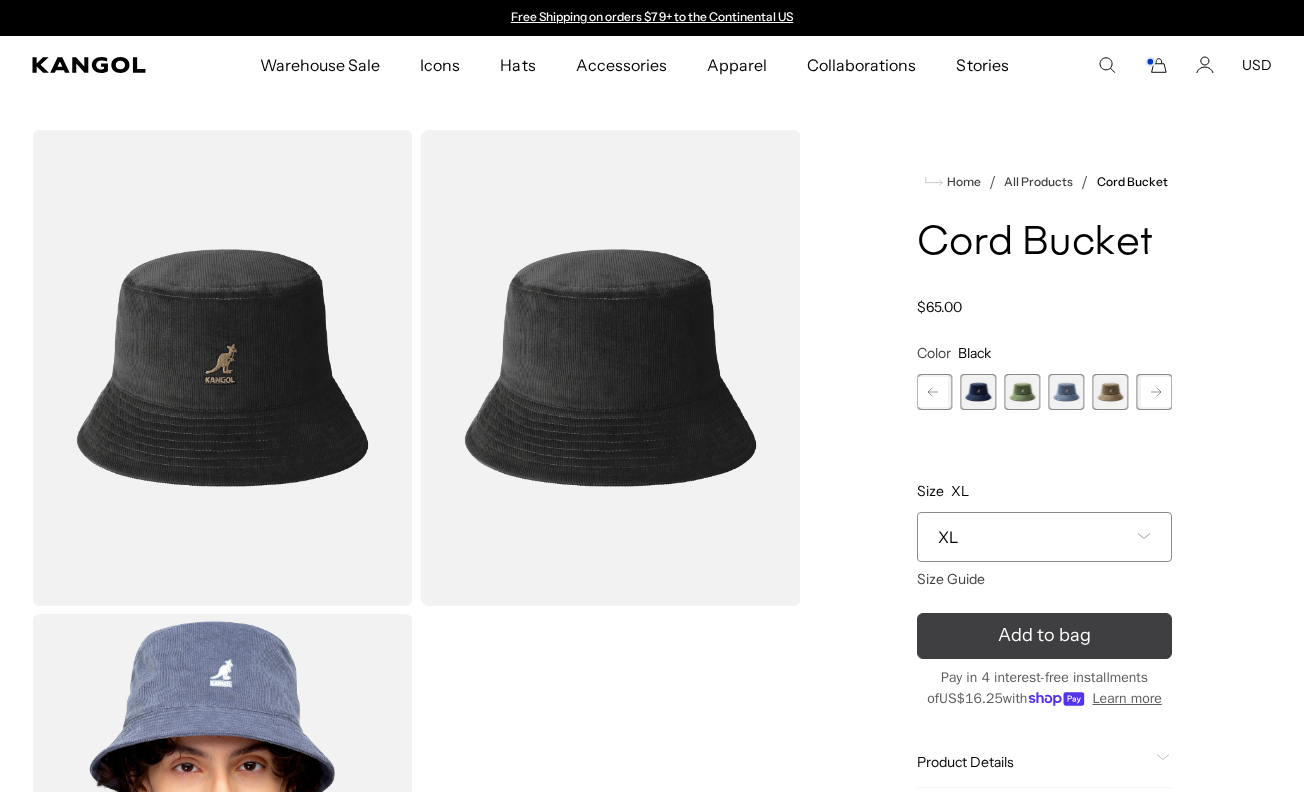 click on "Add to bag" at bounding box center (1044, 635) 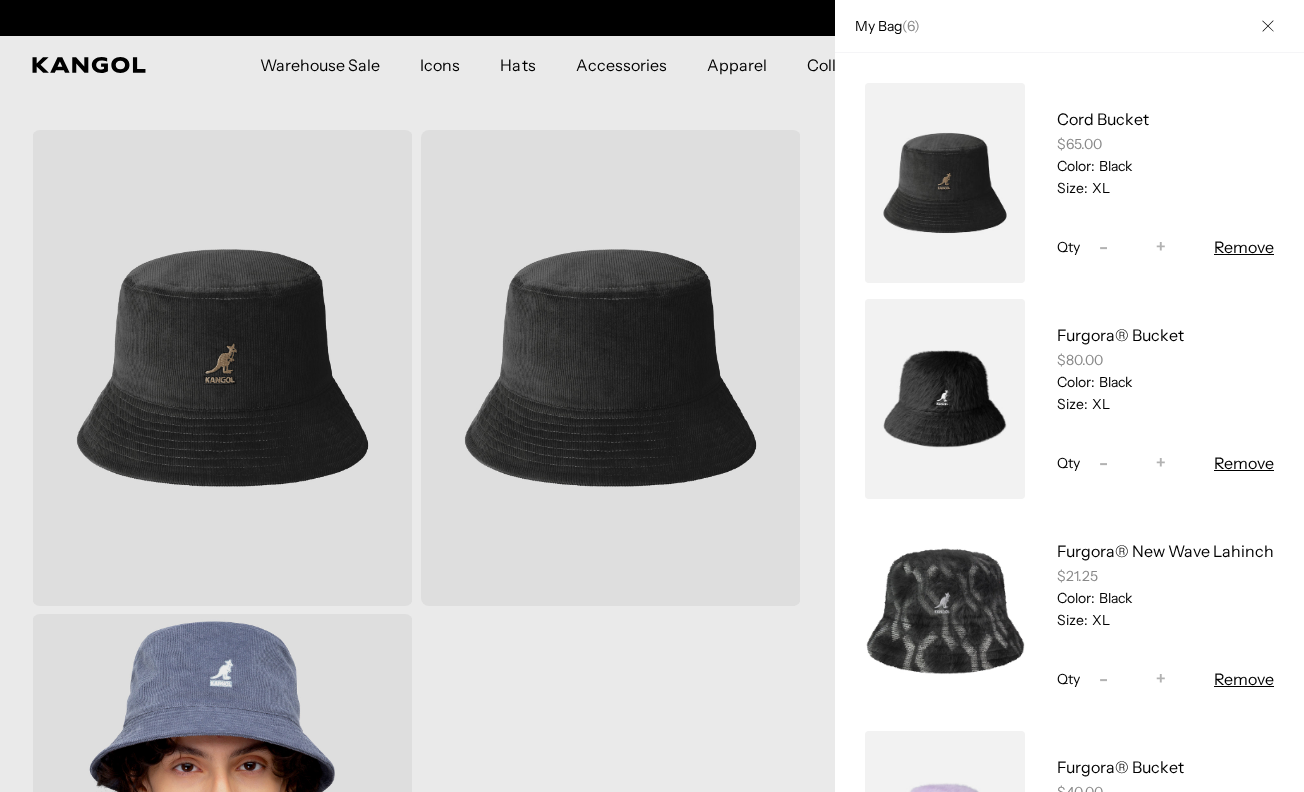scroll, scrollTop: 0, scrollLeft: 412, axis: horizontal 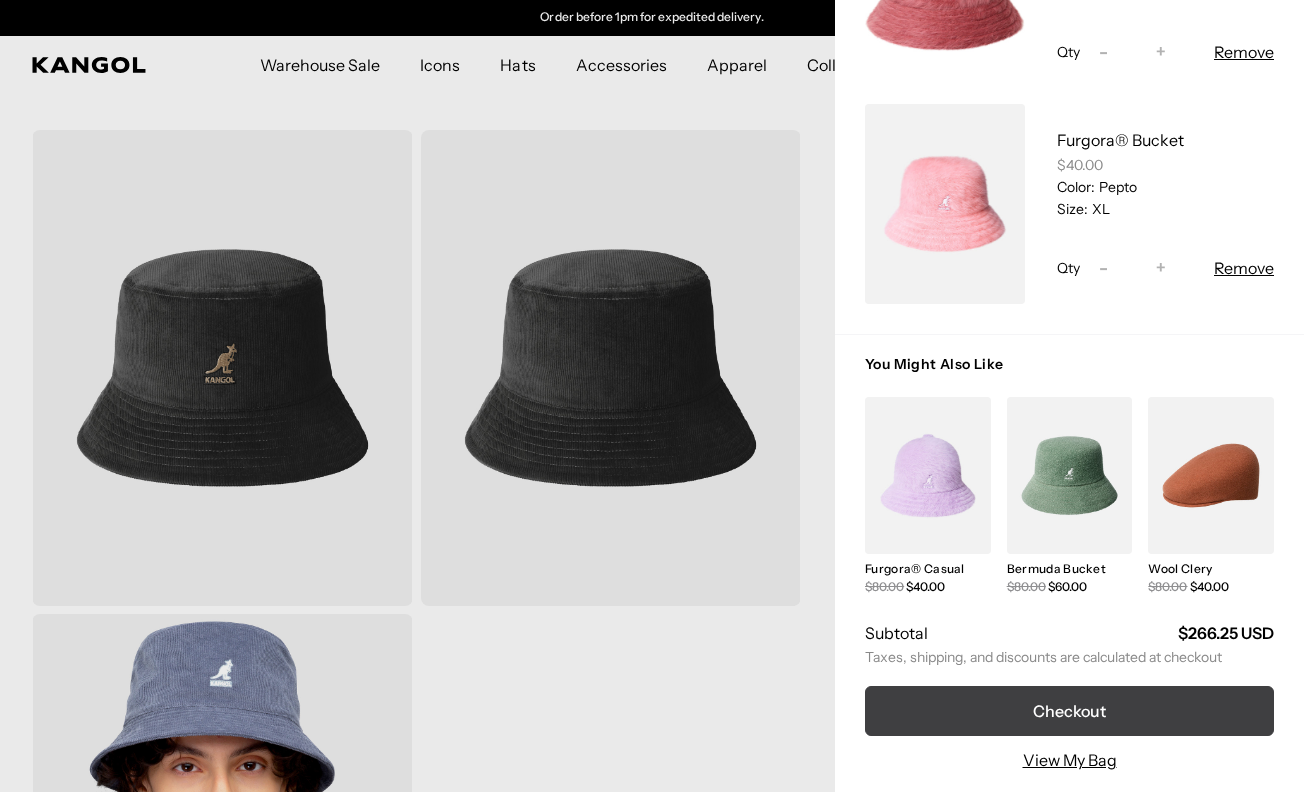 click on "Checkout" at bounding box center [1069, 711] 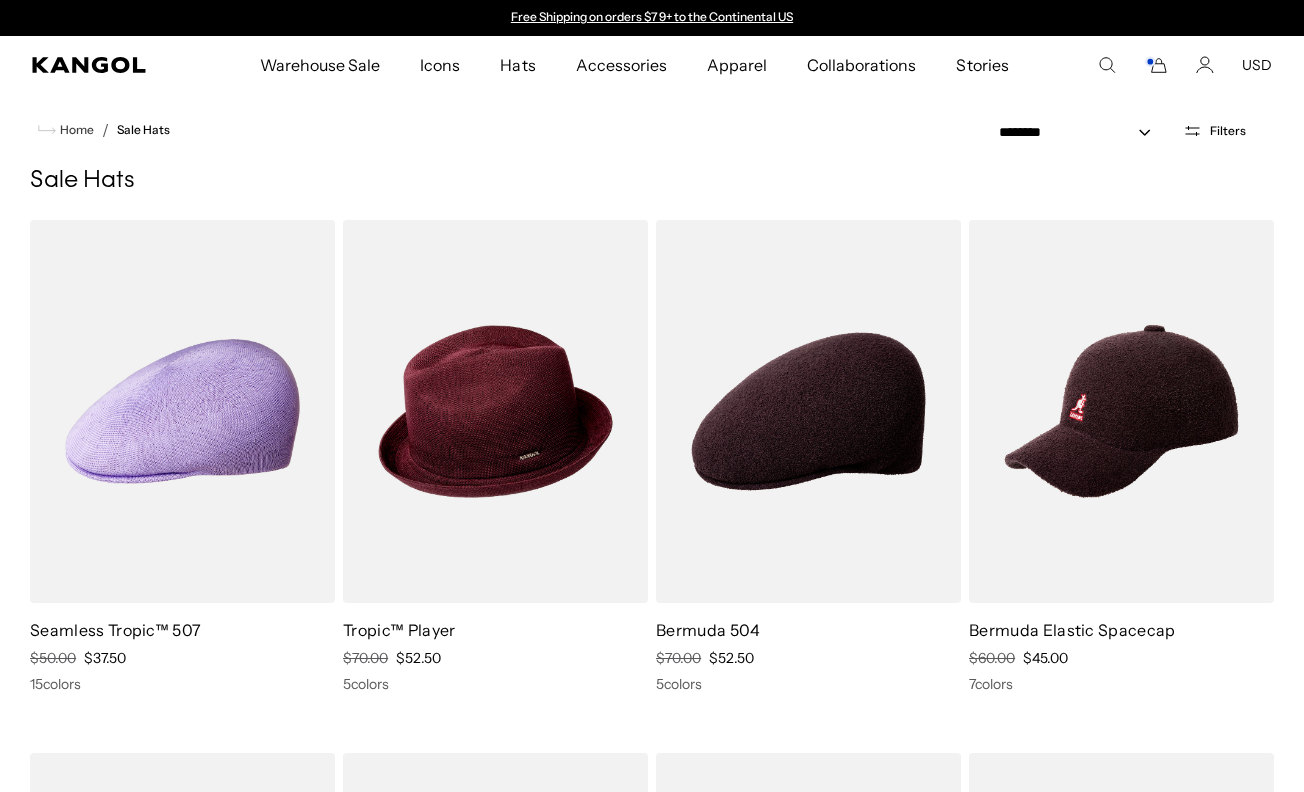 scroll, scrollTop: 1284, scrollLeft: 0, axis: vertical 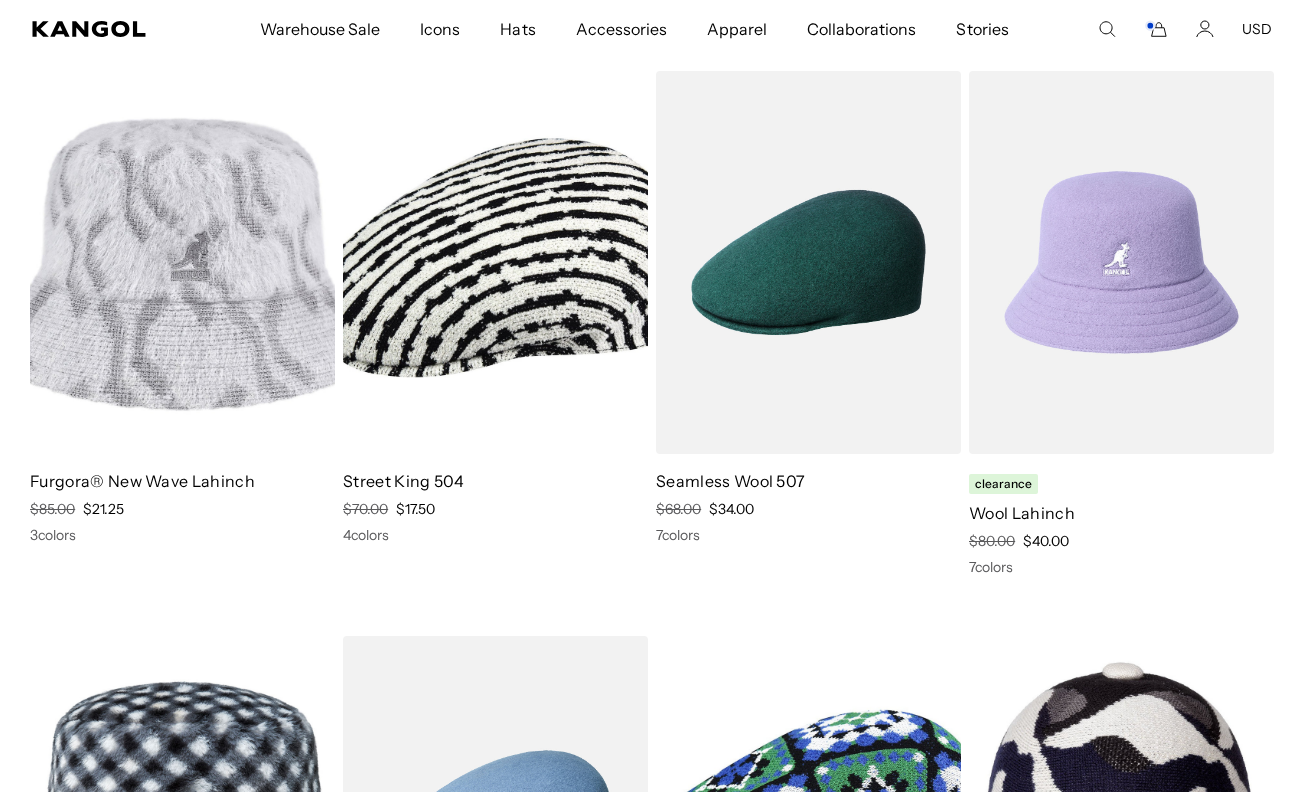 click at bounding box center (182, 262) 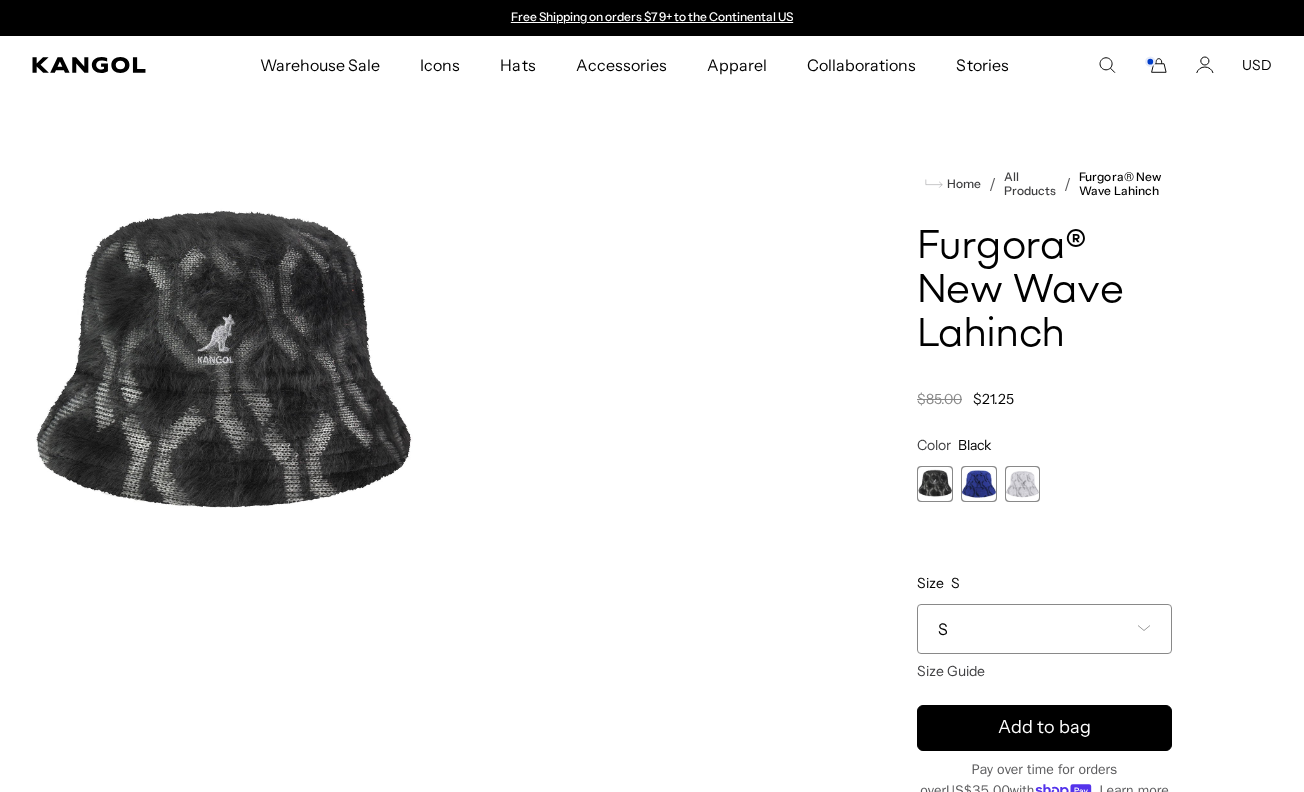 scroll, scrollTop: 0, scrollLeft: 0, axis: both 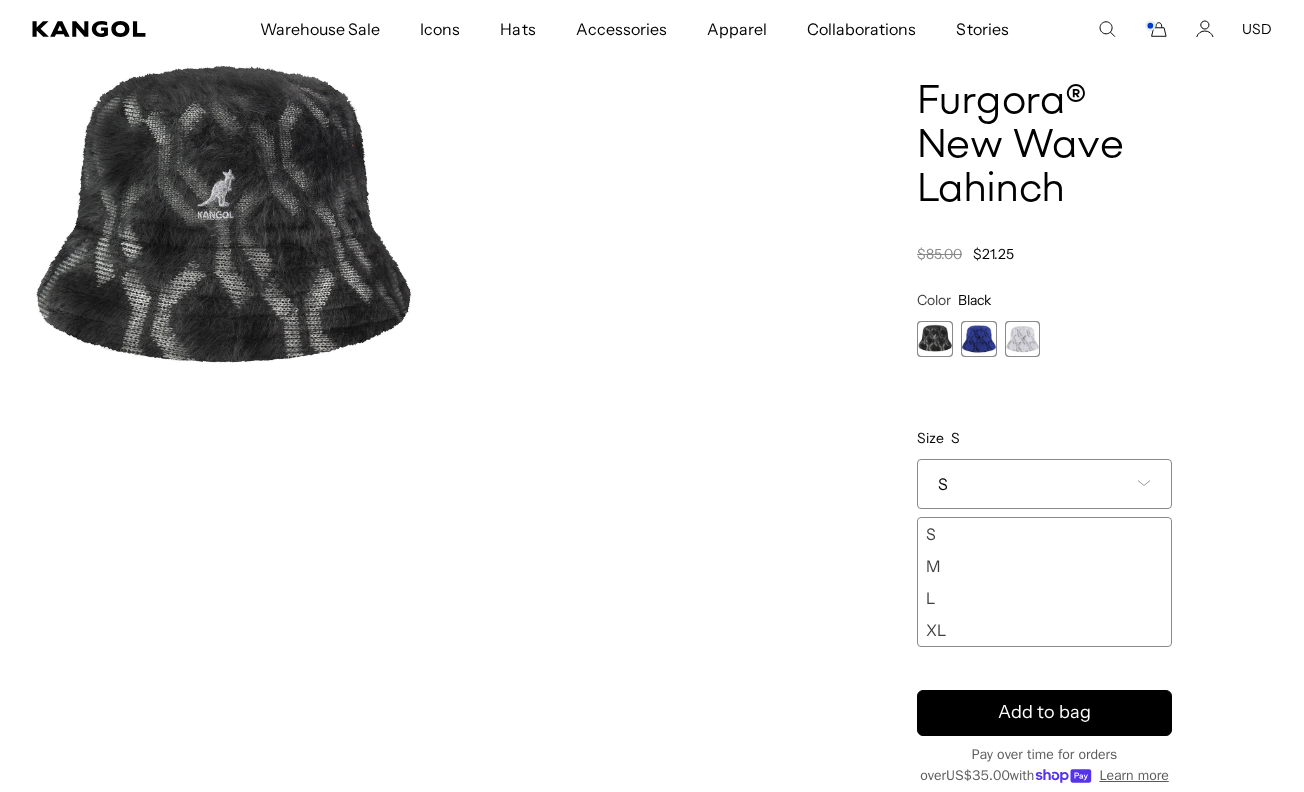 click on "XL" at bounding box center [1044, 630] 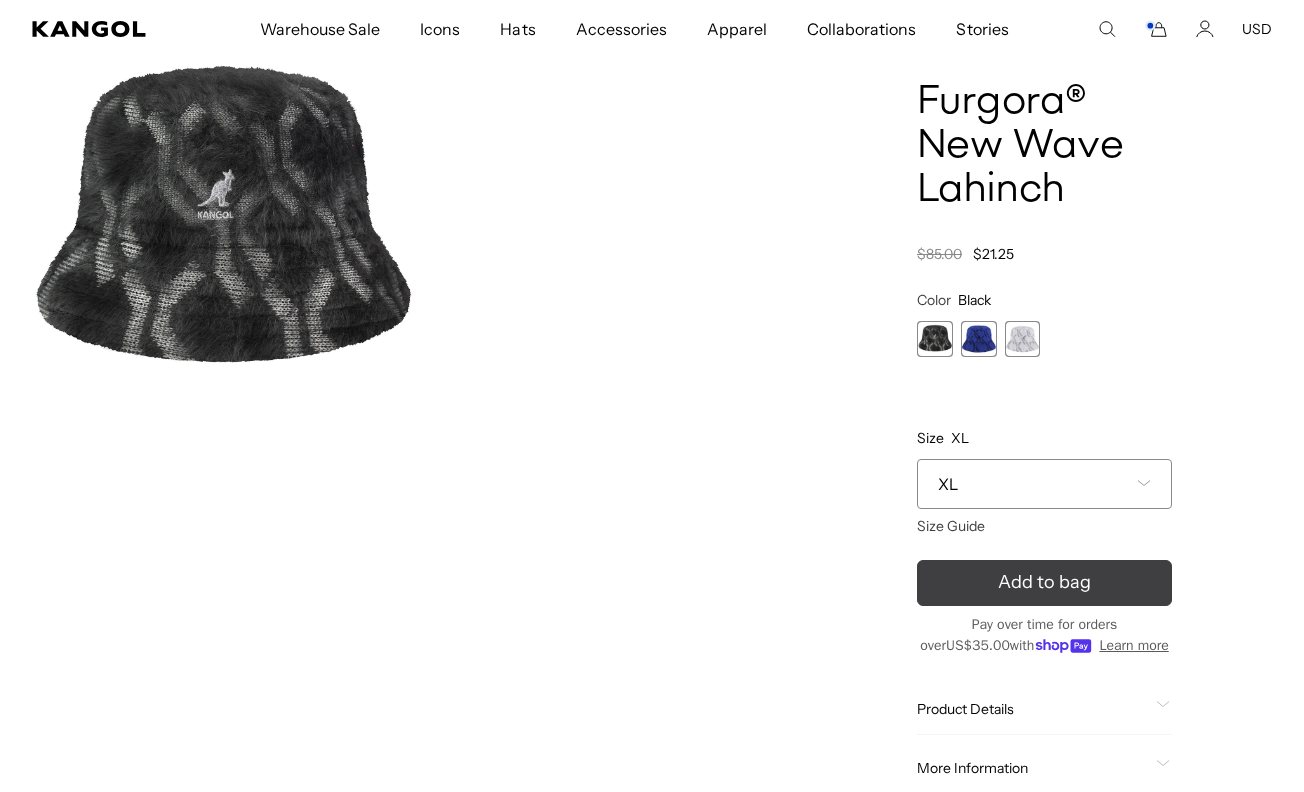 scroll, scrollTop: 0, scrollLeft: 412, axis: horizontal 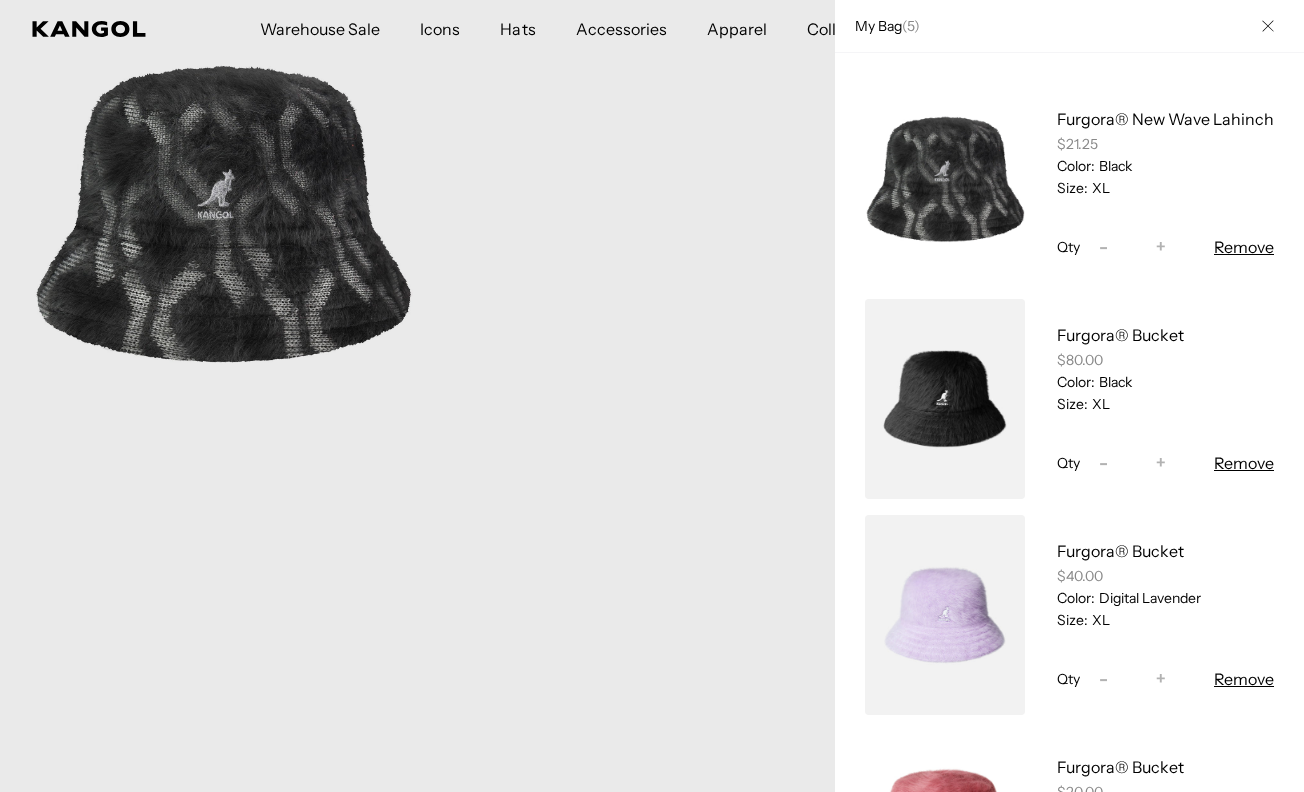 click 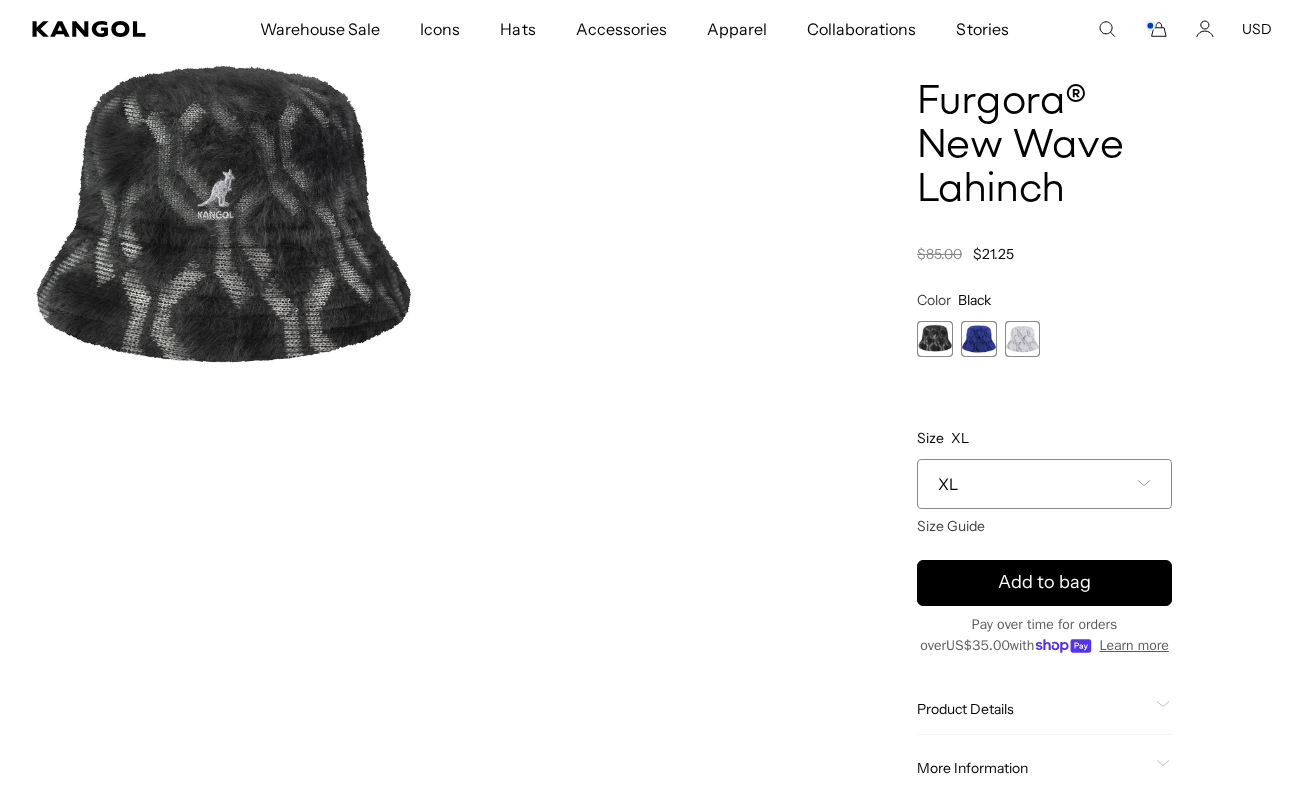 scroll, scrollTop: 0, scrollLeft: 0, axis: both 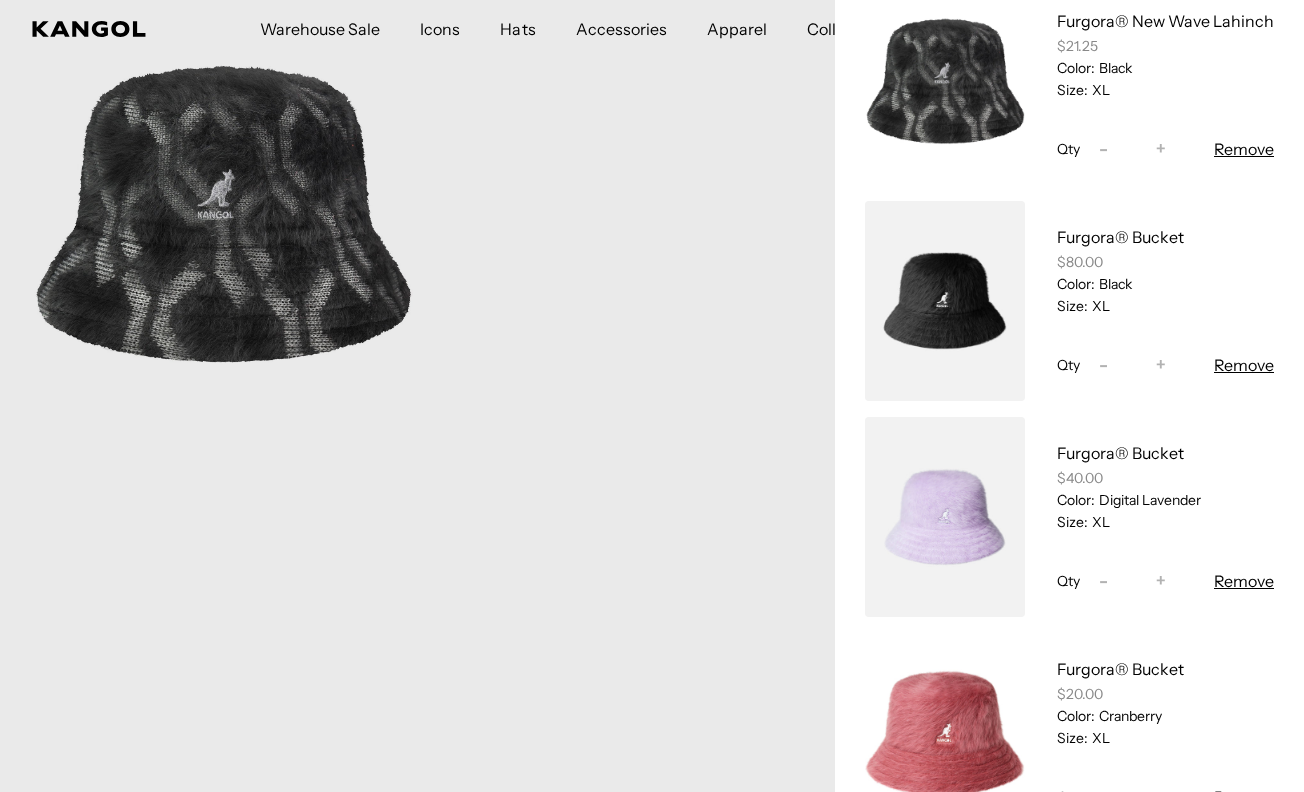 click on "Remove" at bounding box center (1244, 365) 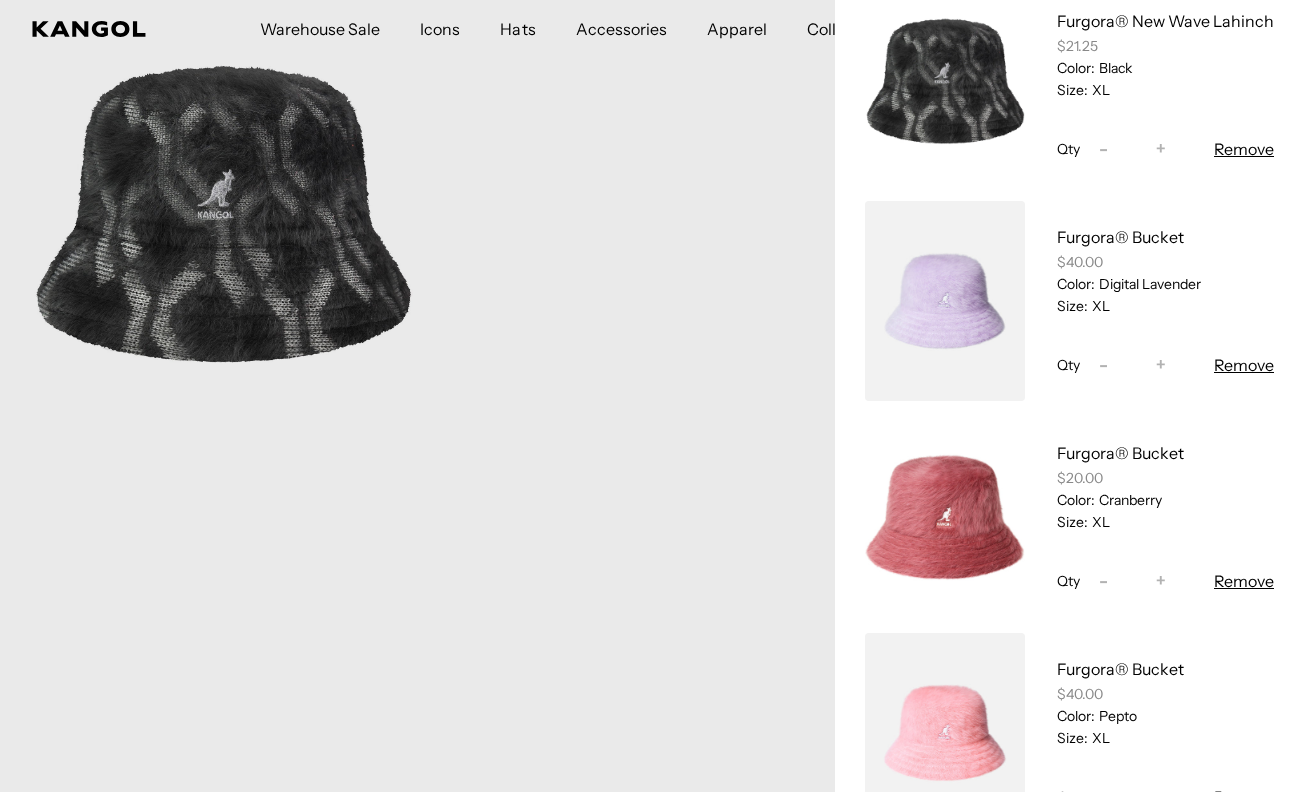 scroll, scrollTop: 0, scrollLeft: 412, axis: horizontal 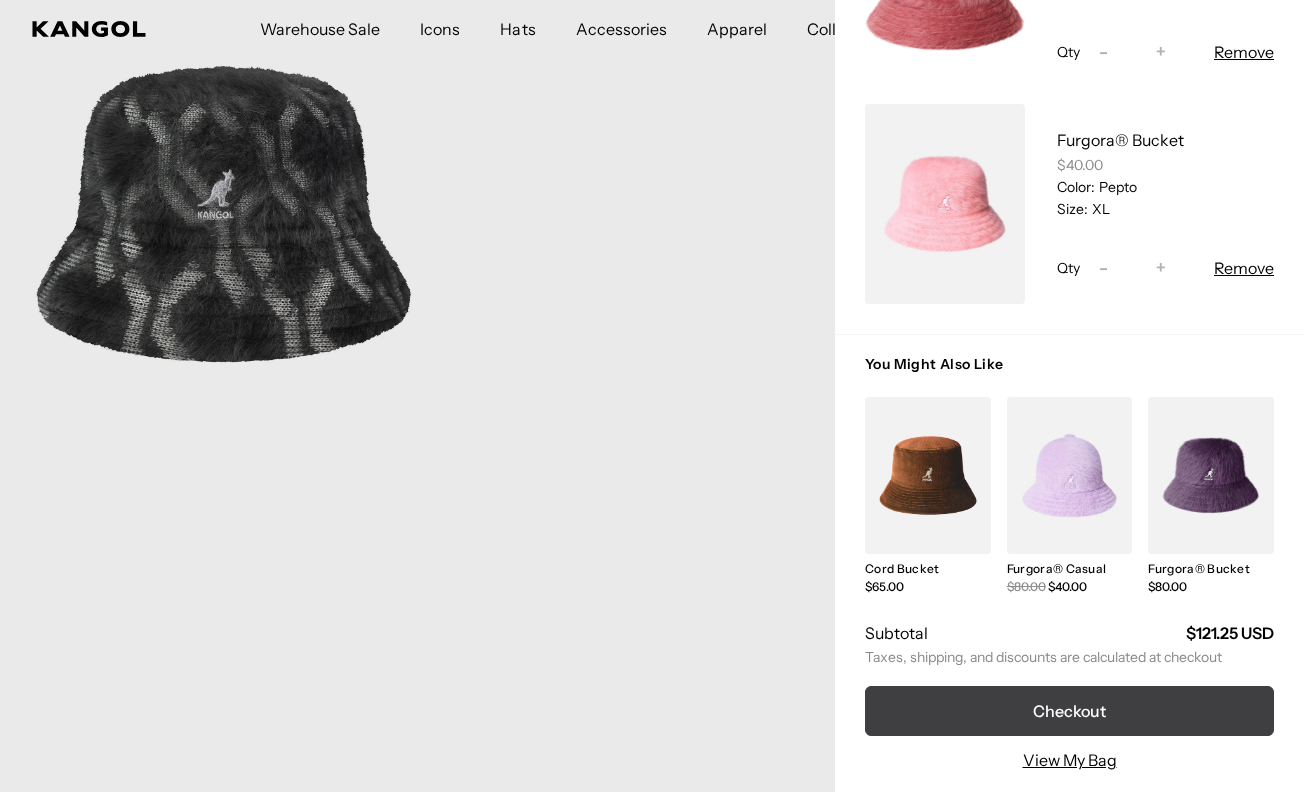 click on "Checkout" at bounding box center [1069, 711] 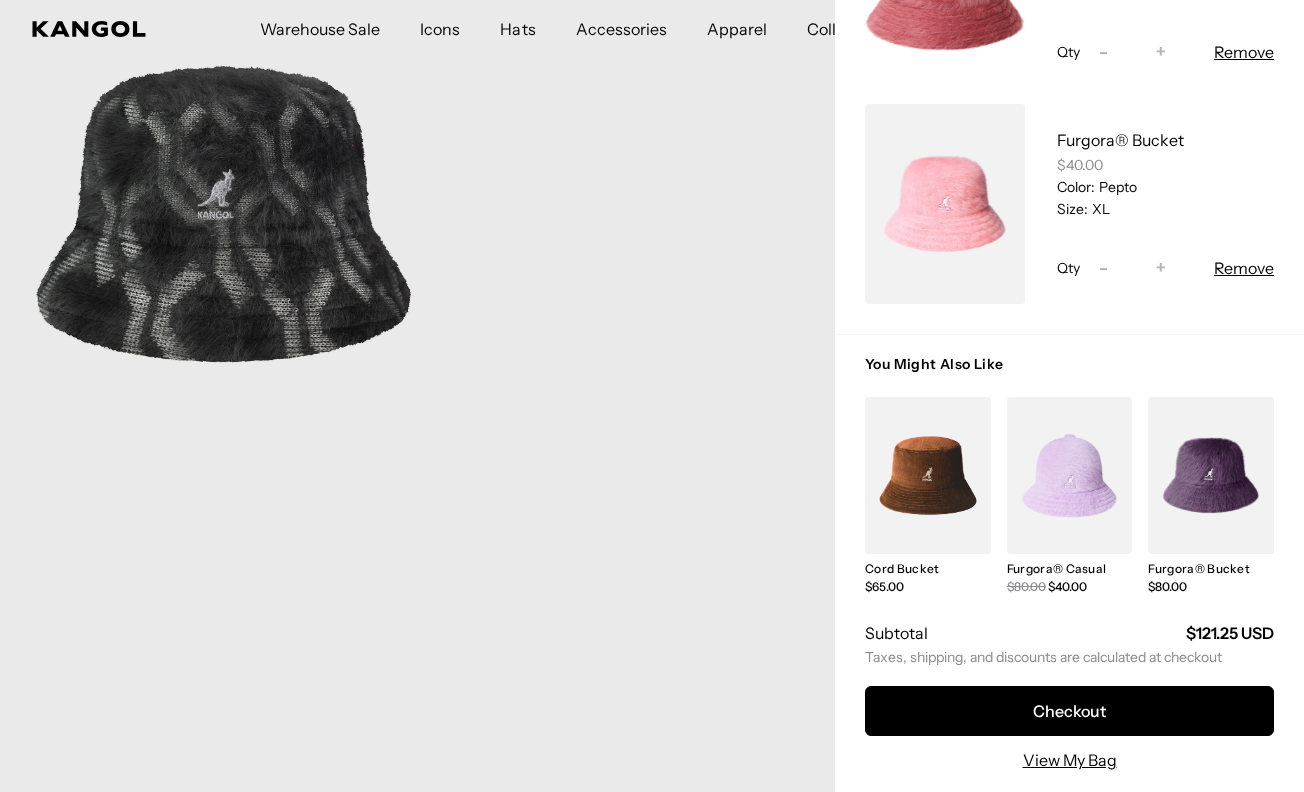scroll, scrollTop: 0, scrollLeft: 412, axis: horizontal 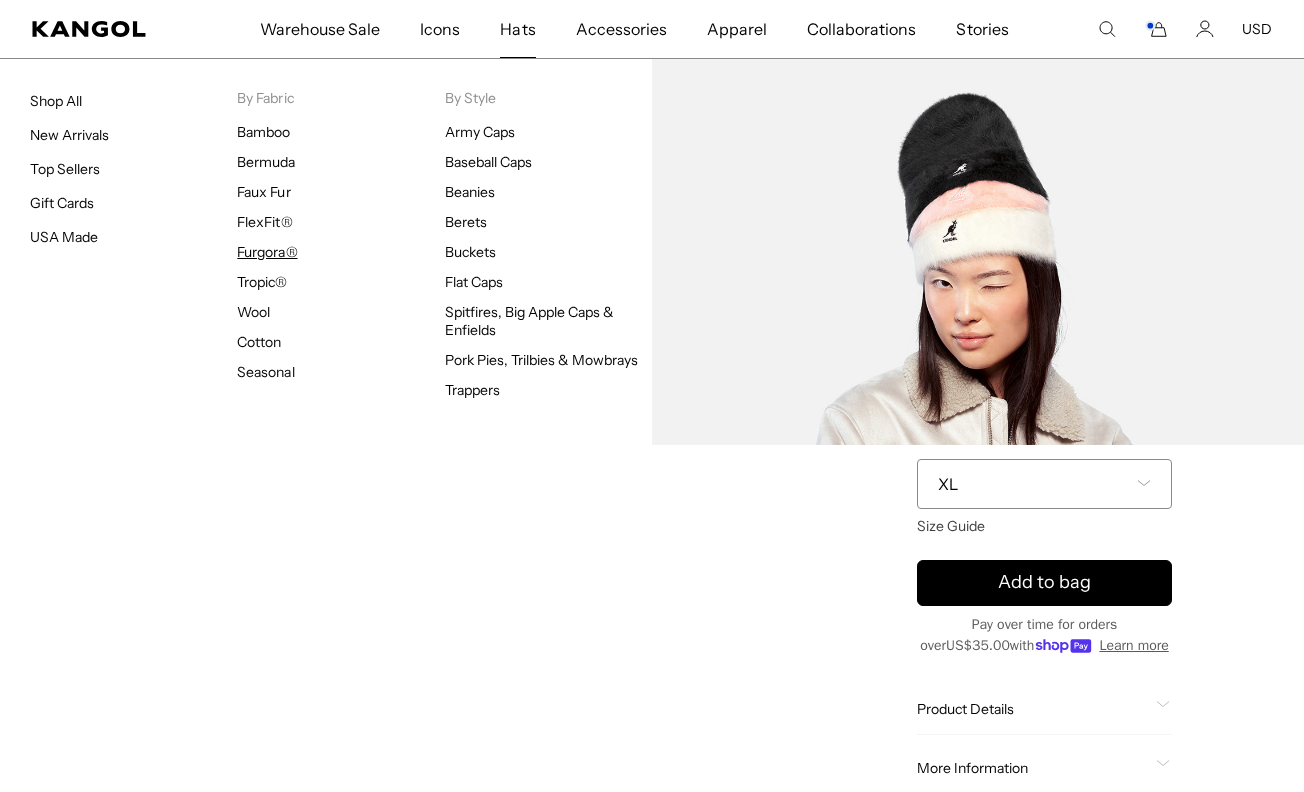 click on "Furgora®" at bounding box center [267, 252] 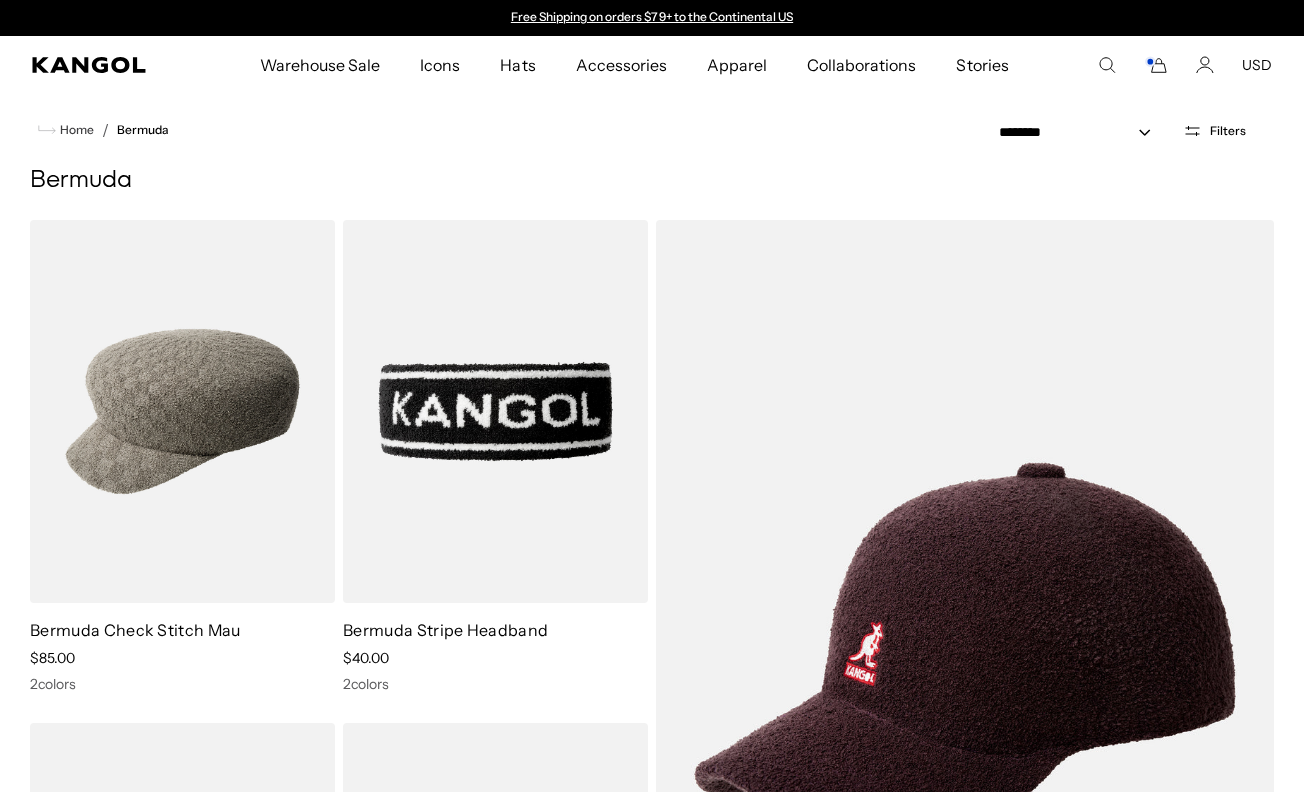 scroll, scrollTop: 0, scrollLeft: 0, axis: both 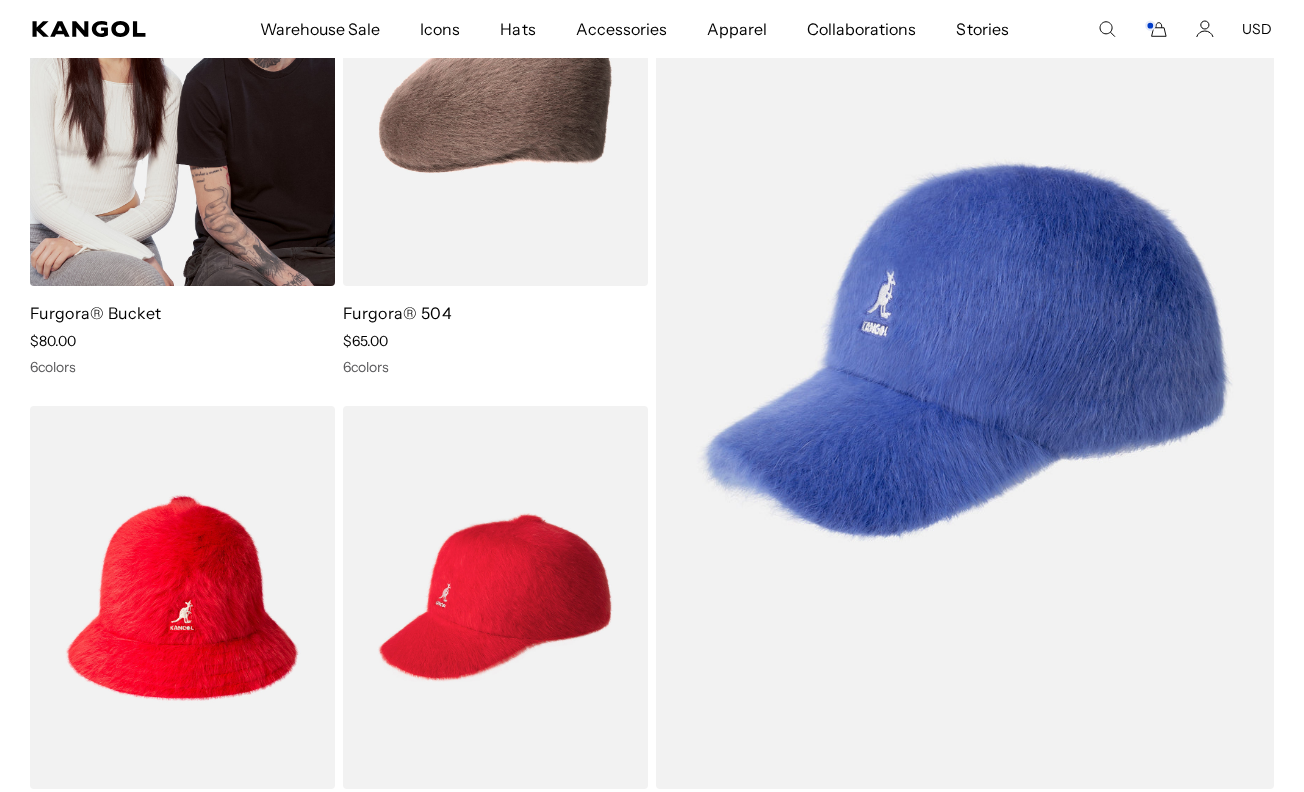 click at bounding box center [182, 94] 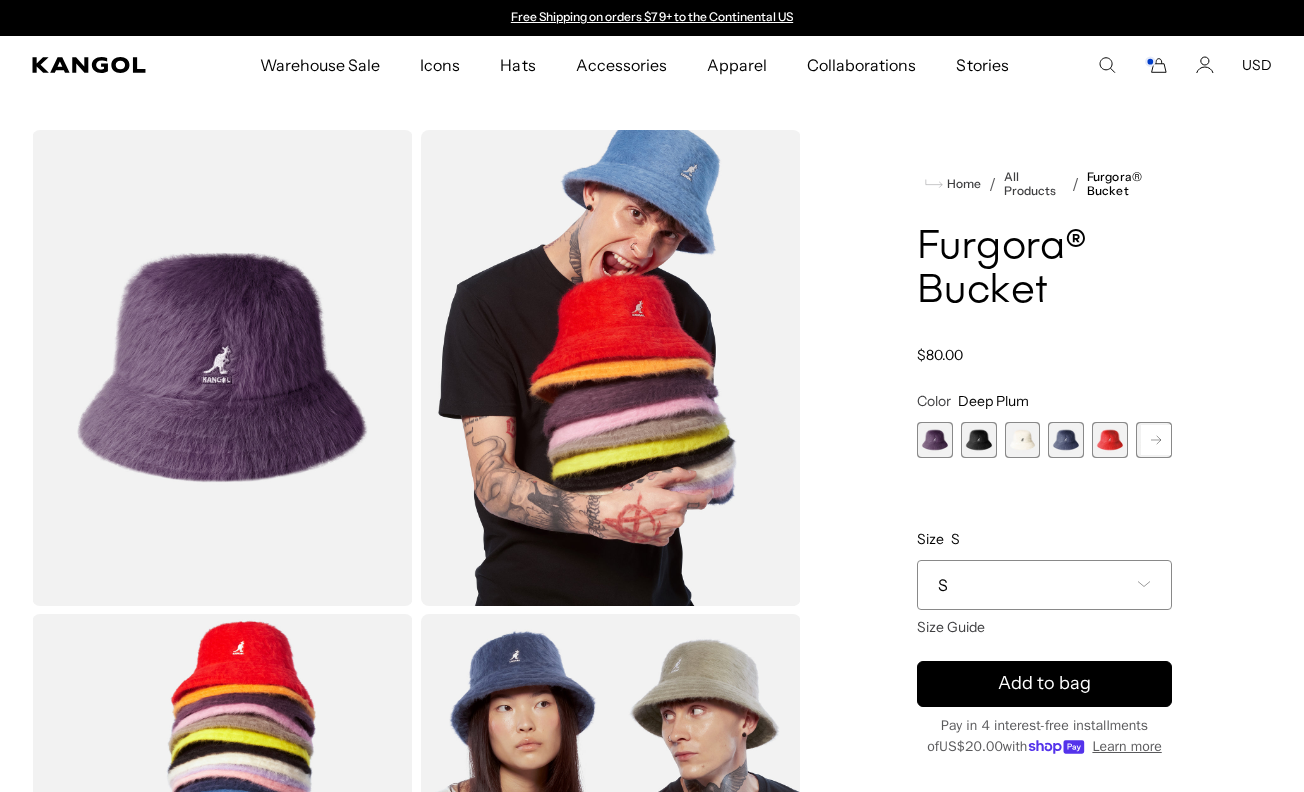 scroll, scrollTop: 0, scrollLeft: 0, axis: both 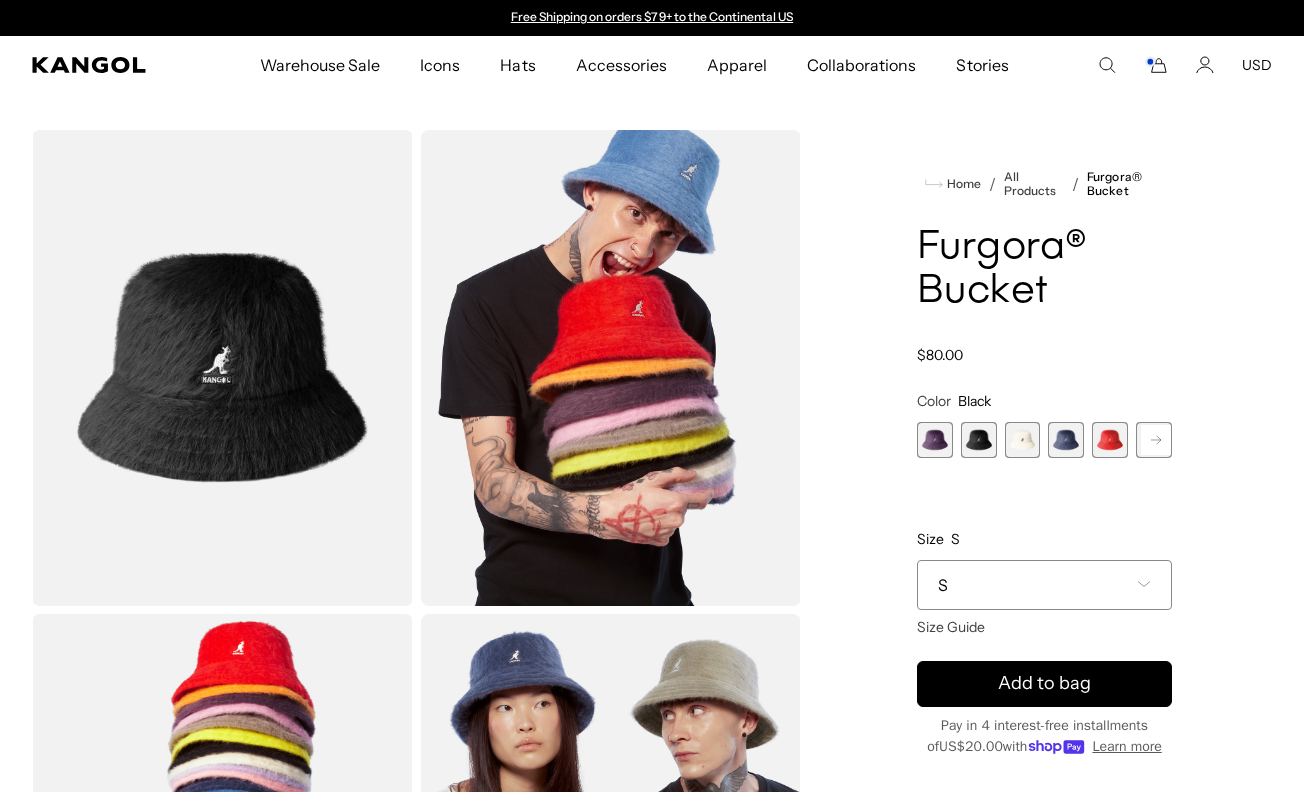 click on "S" at bounding box center (1044, 585) 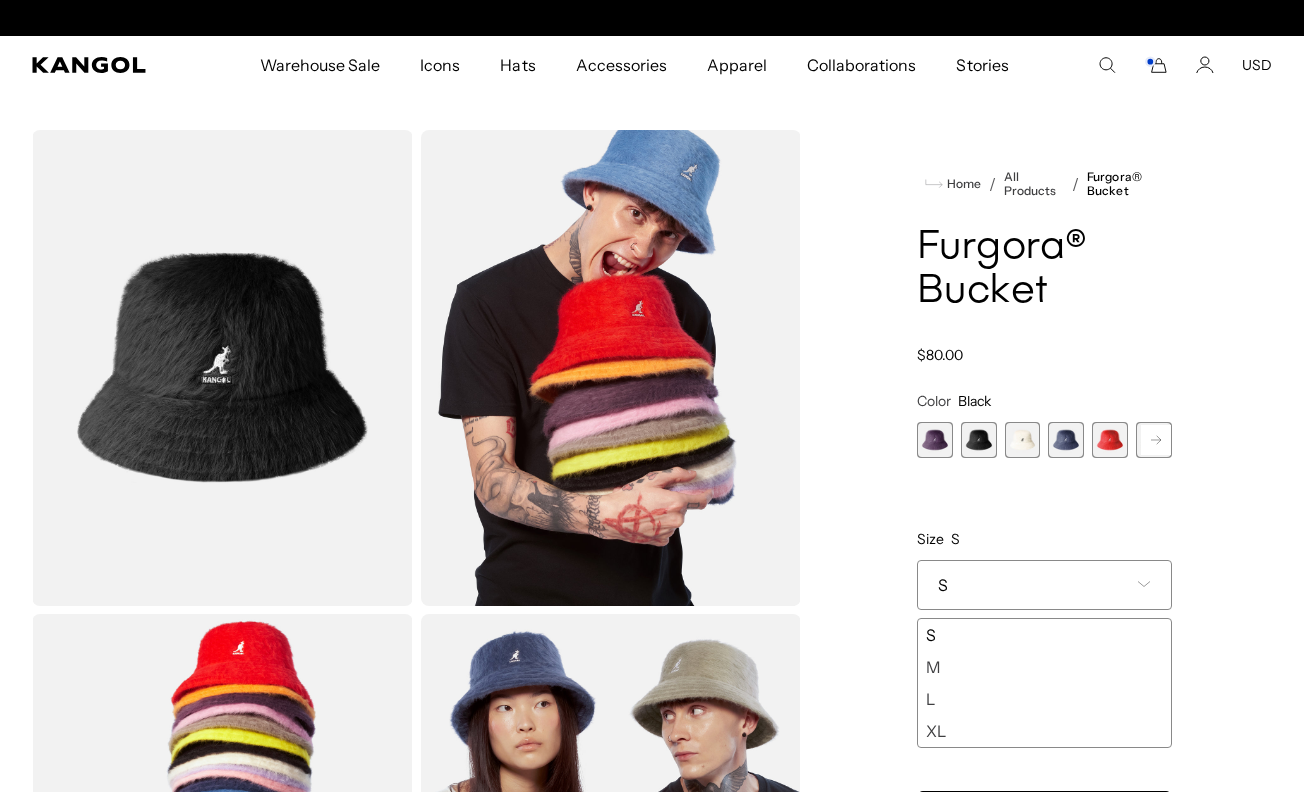 click on "XL" at bounding box center (1044, 731) 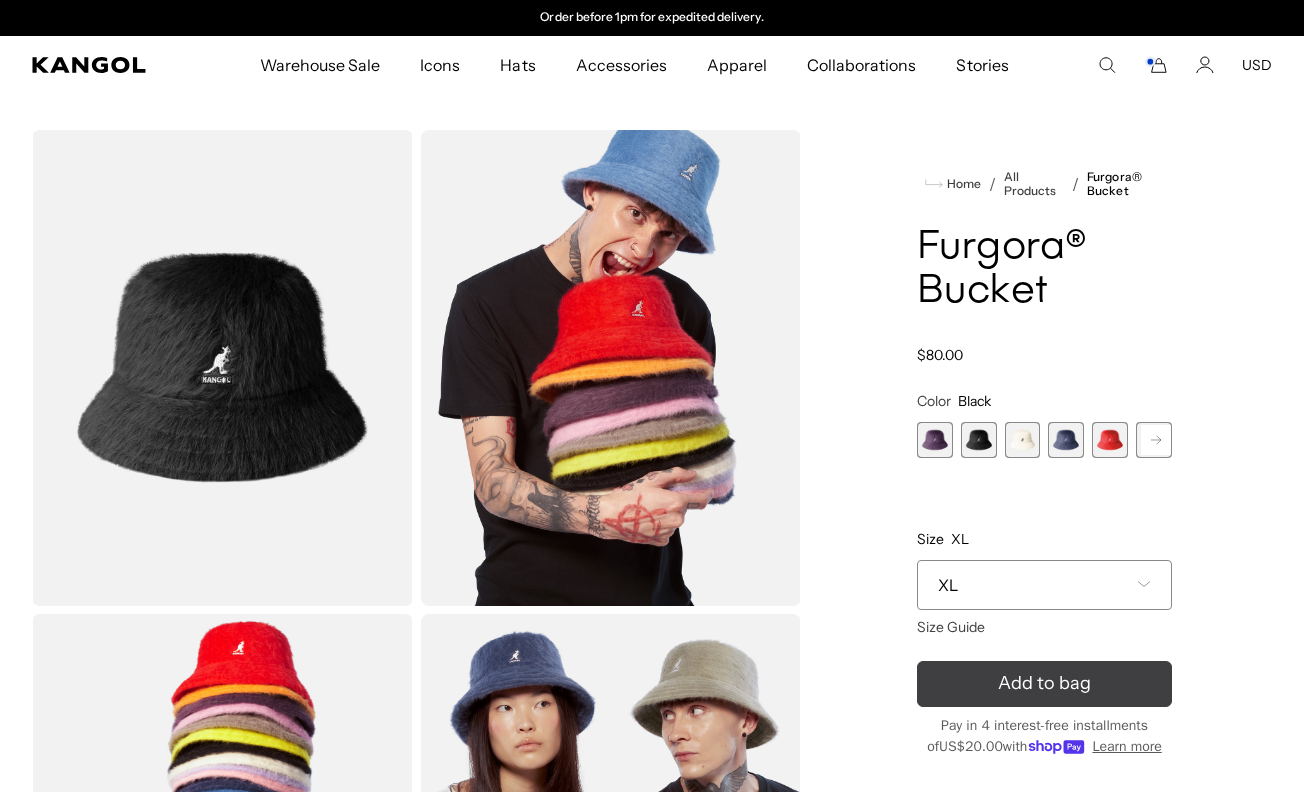 click on "Add to bag" at bounding box center (1044, 684) 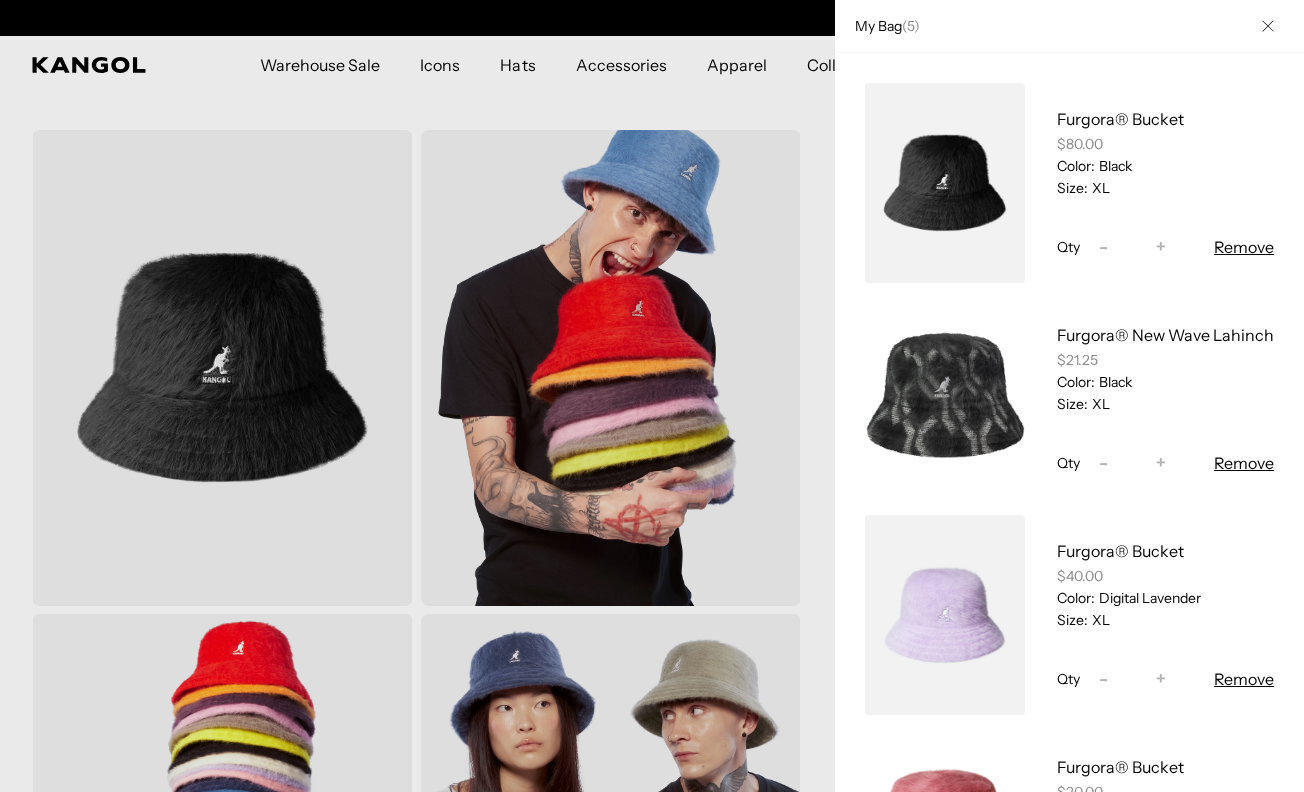 scroll, scrollTop: 0, scrollLeft: 0, axis: both 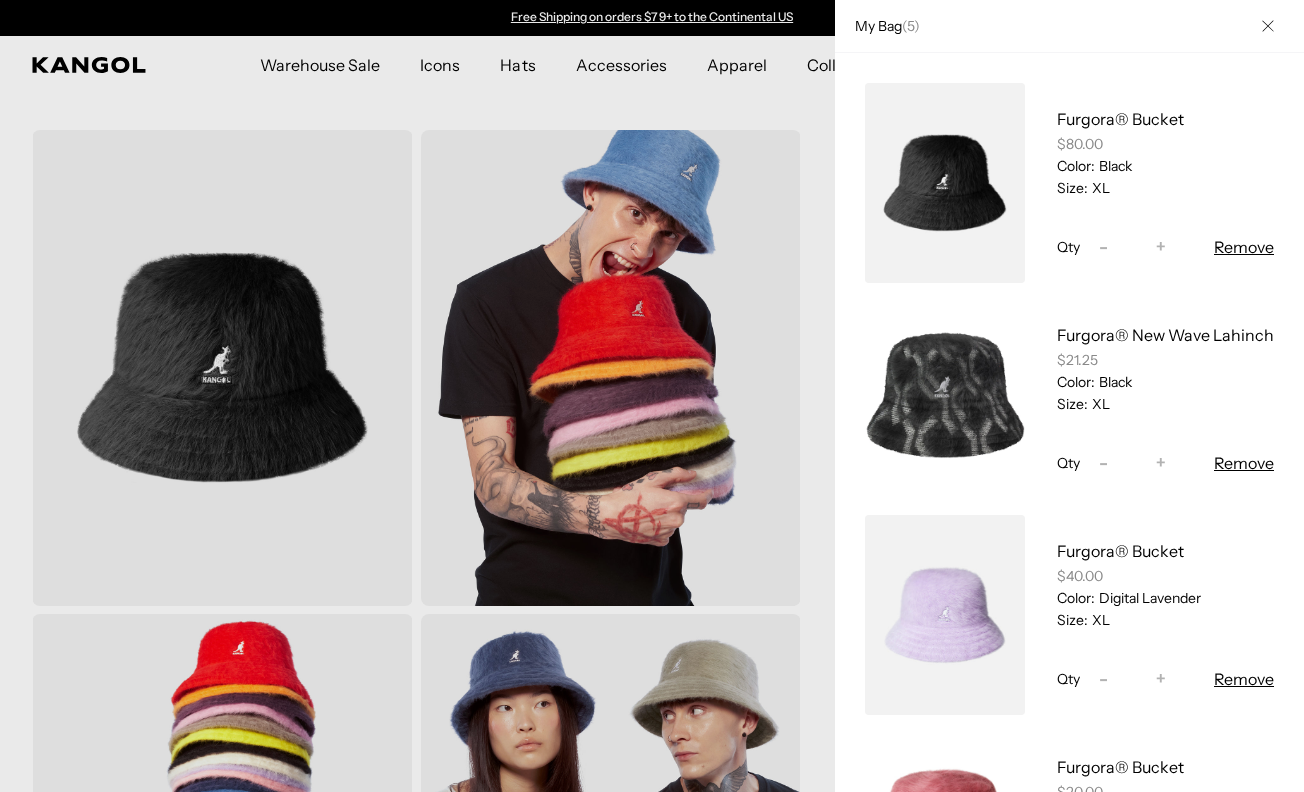 click 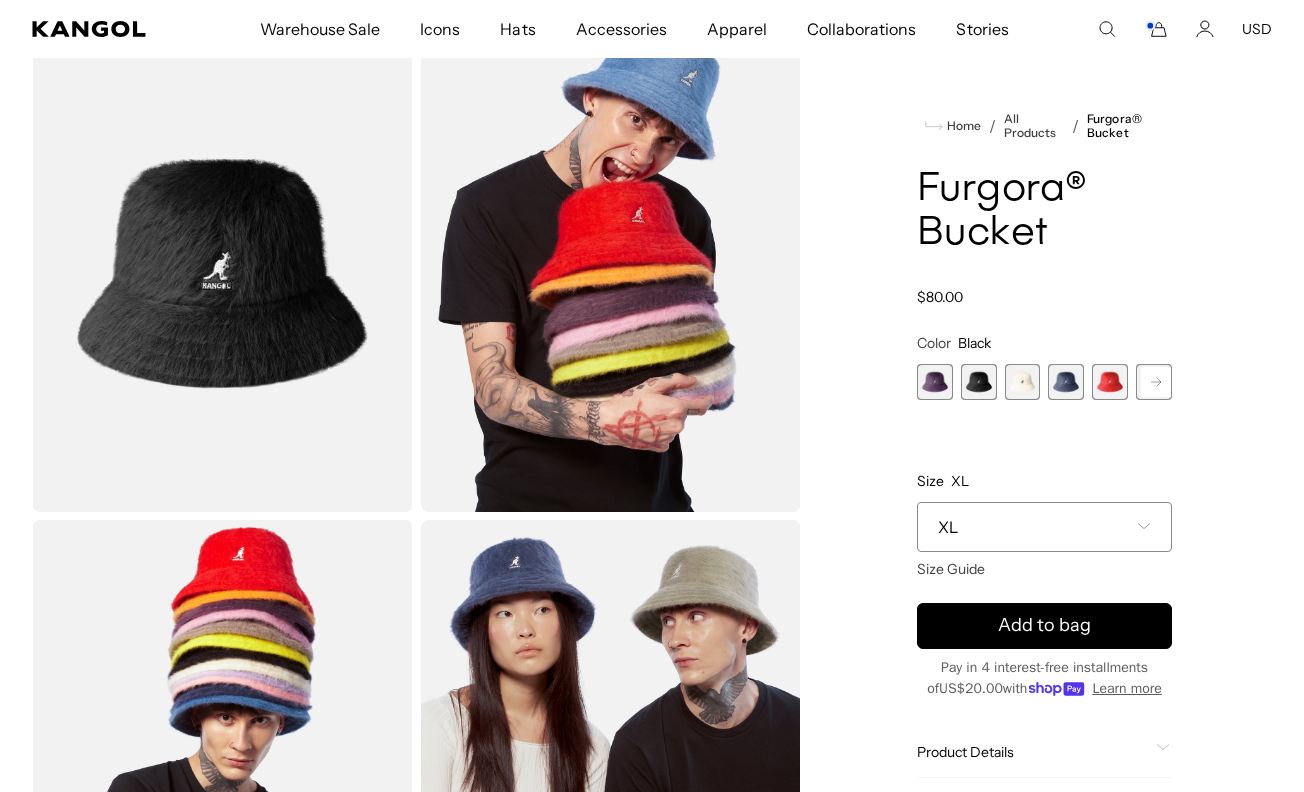 click at bounding box center [1110, 382] 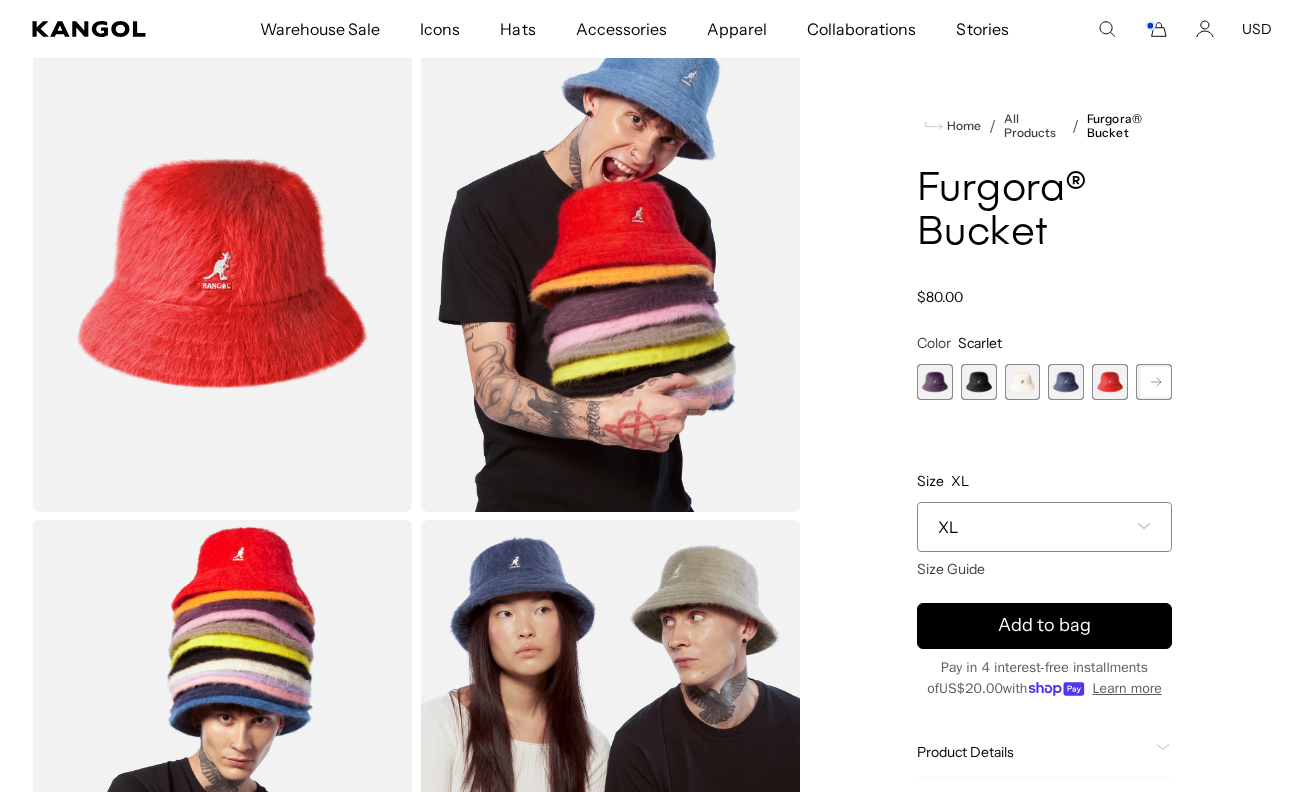 click 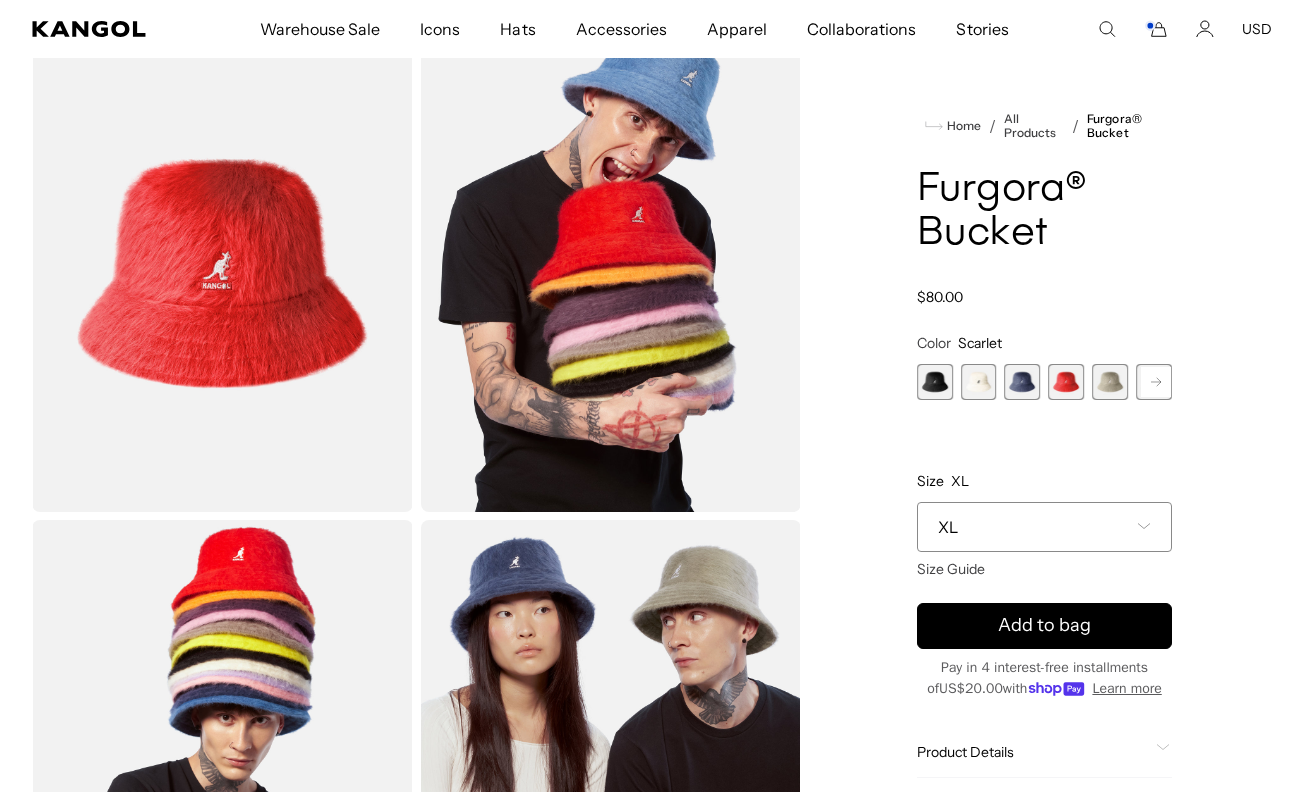 click at bounding box center (1110, 382) 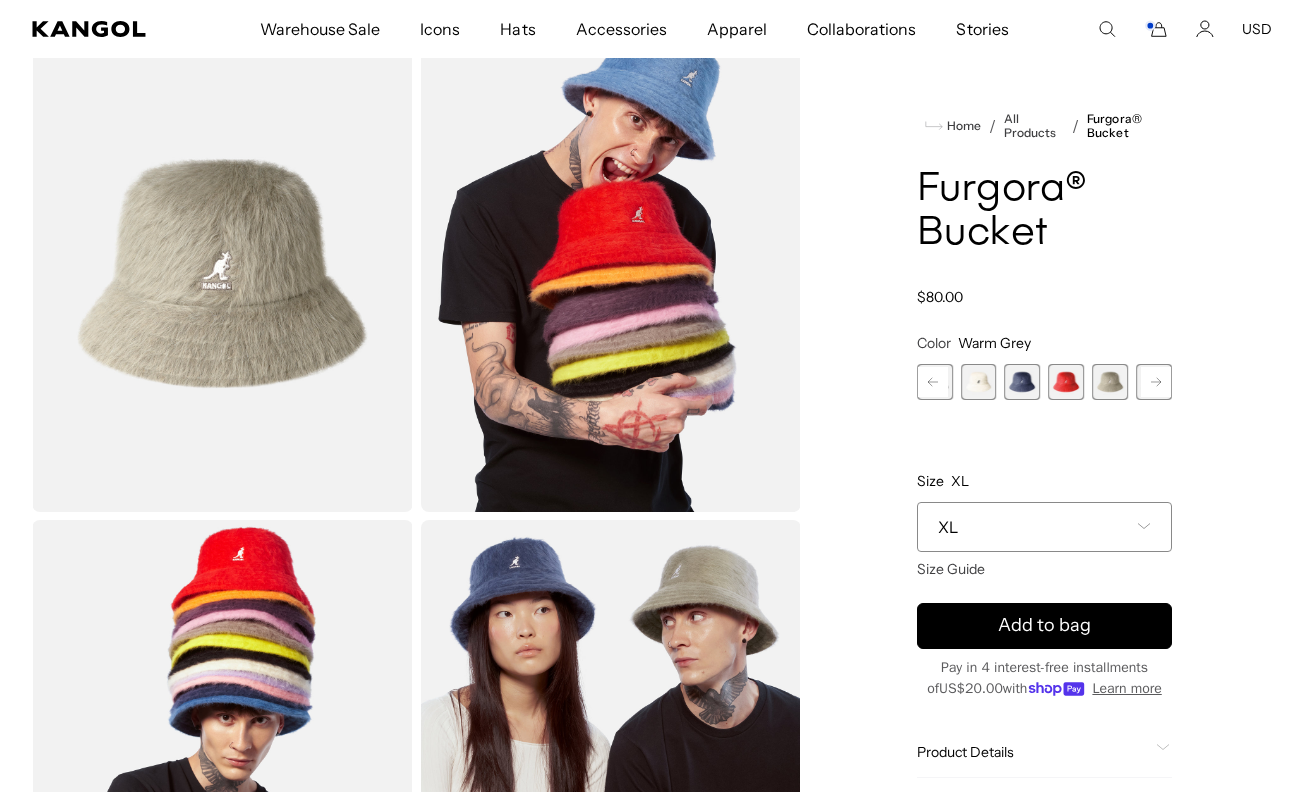 click 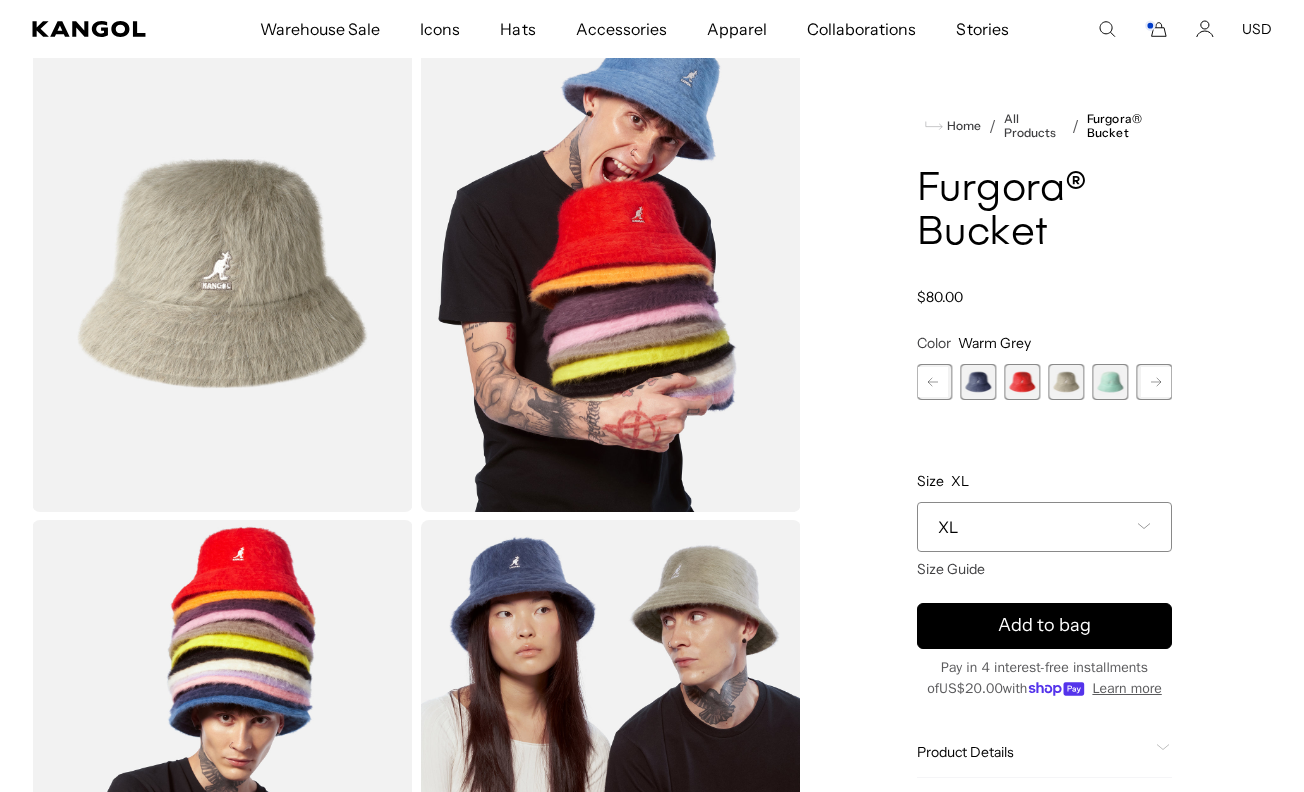 scroll, scrollTop: 0, scrollLeft: 412, axis: horizontal 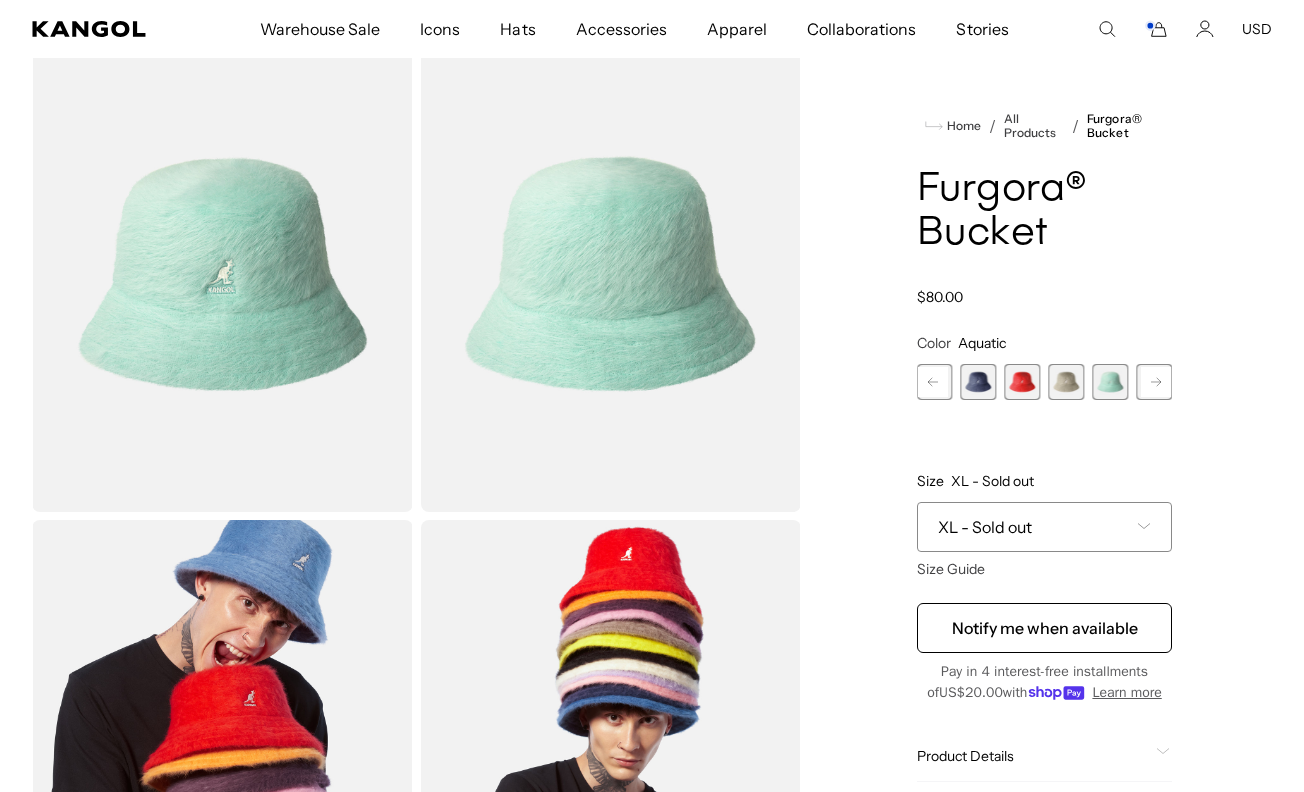 click 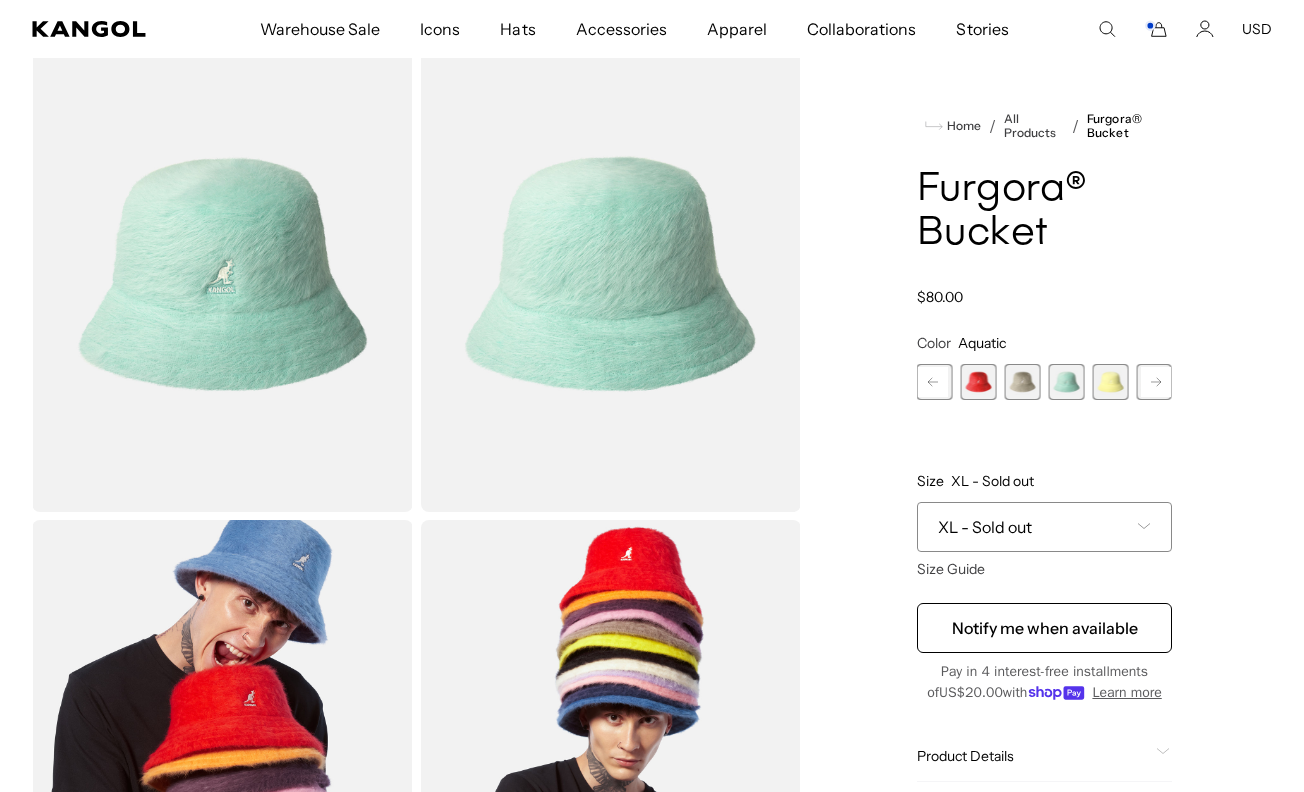 click on "Deep Plum
Variant sold out or unavailable
Black
Variant sold out or unavailable
Ivory
Variant sold out or unavailable
Navy
Variant sold out or unavailable
Scarlet
Variant sold out or unavailable
Warm Grey
Variant sold out or unavailable
Aquatic
Variant sold out or unavailable" at bounding box center [1044, 382] 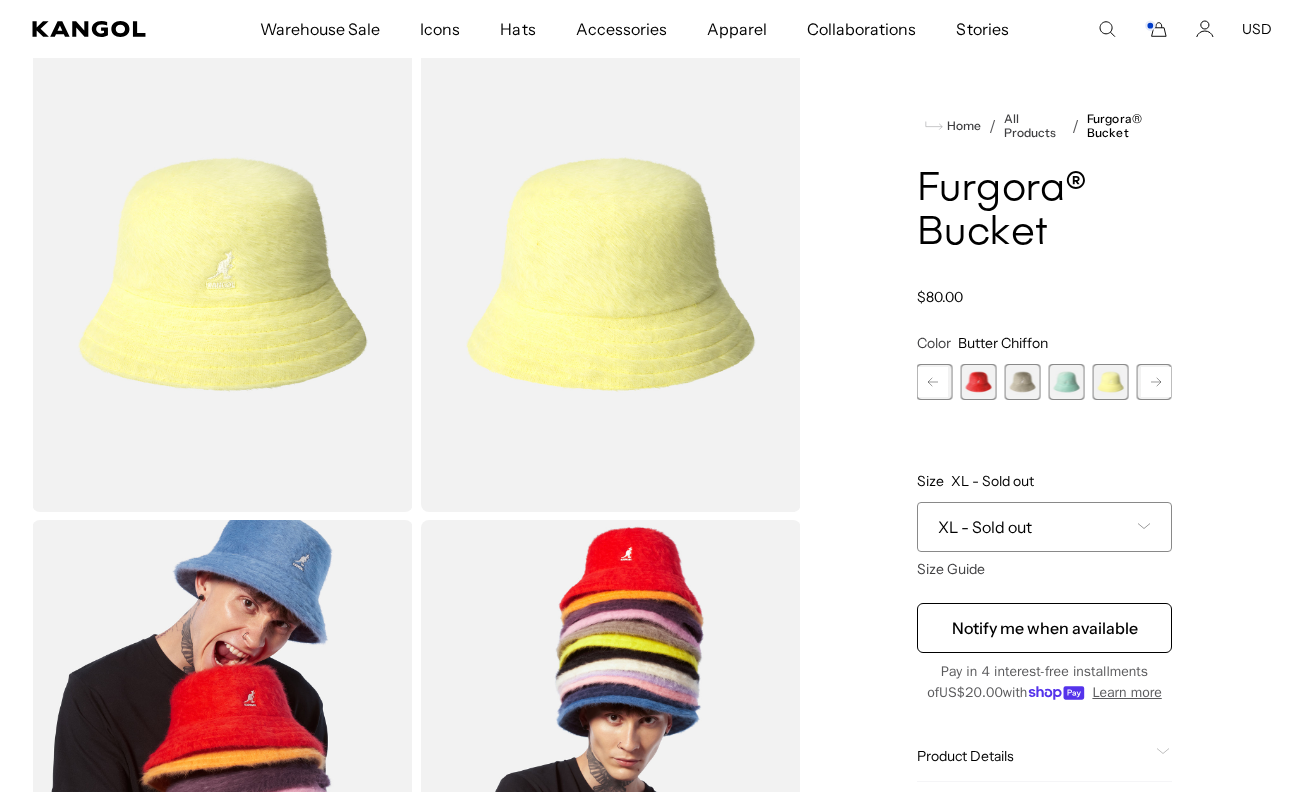click 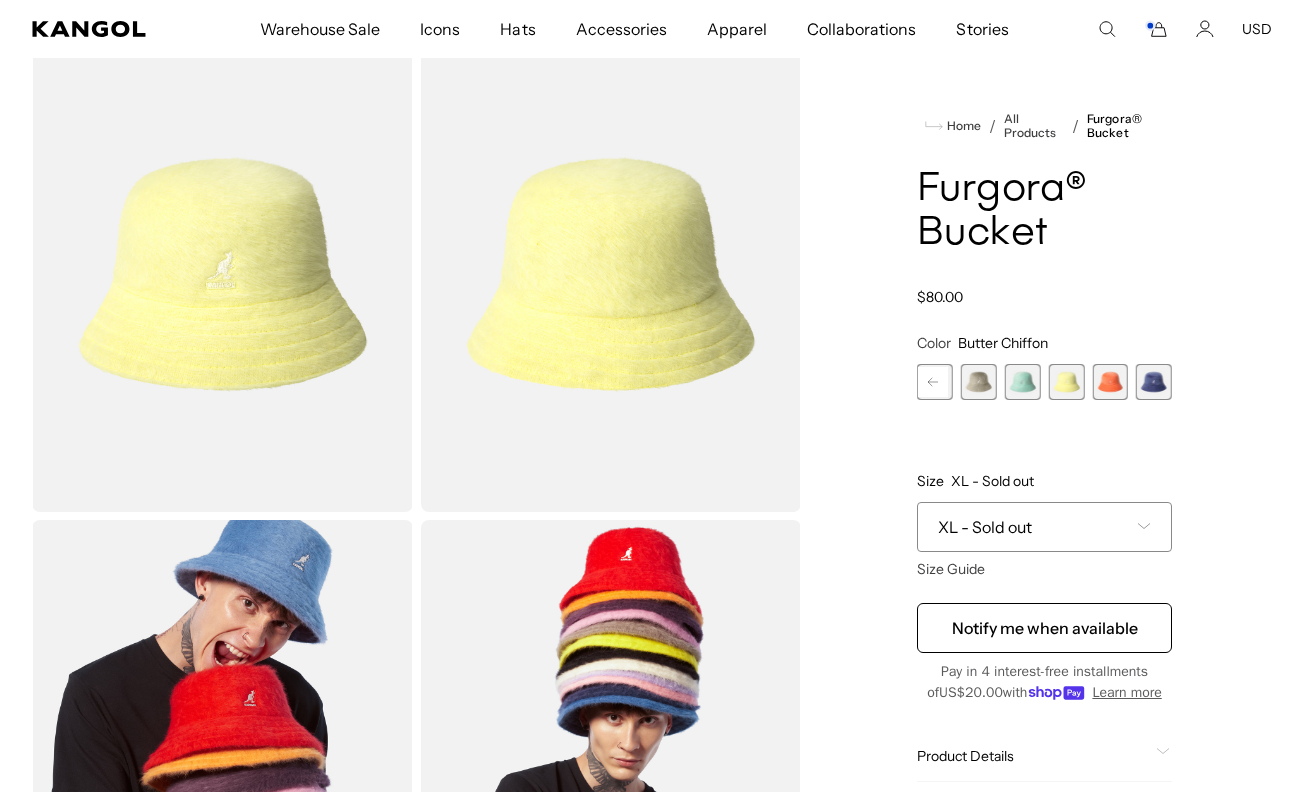 click at bounding box center (1110, 382) 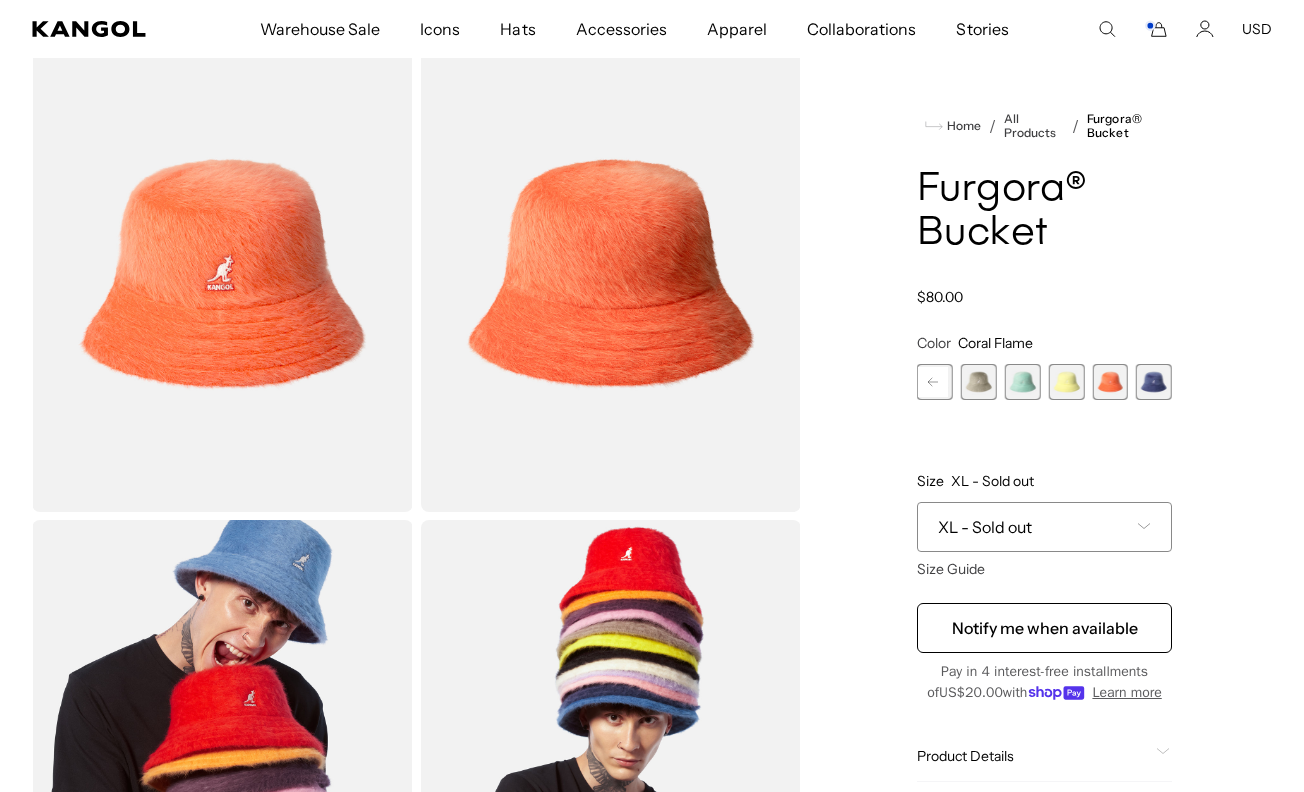 click at bounding box center (1154, 382) 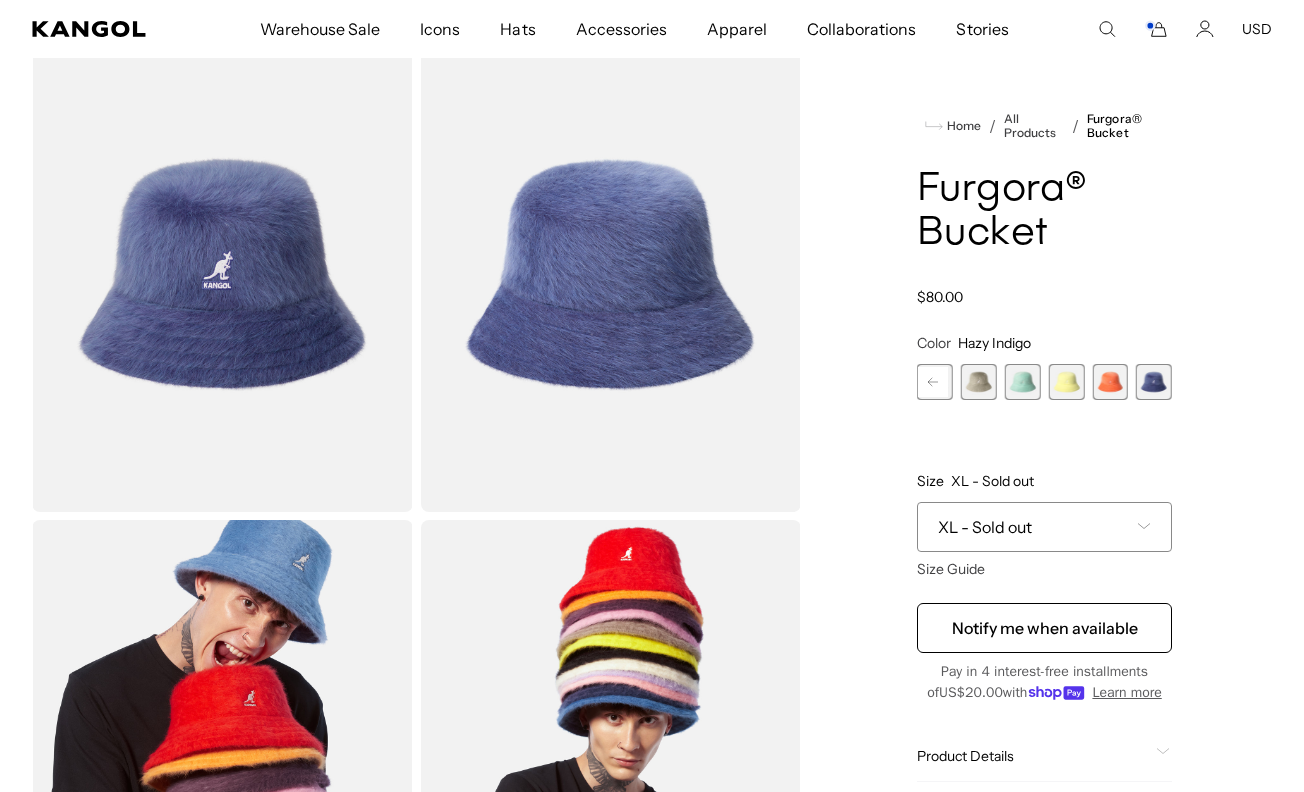 scroll, scrollTop: 0, scrollLeft: 412, axis: horizontal 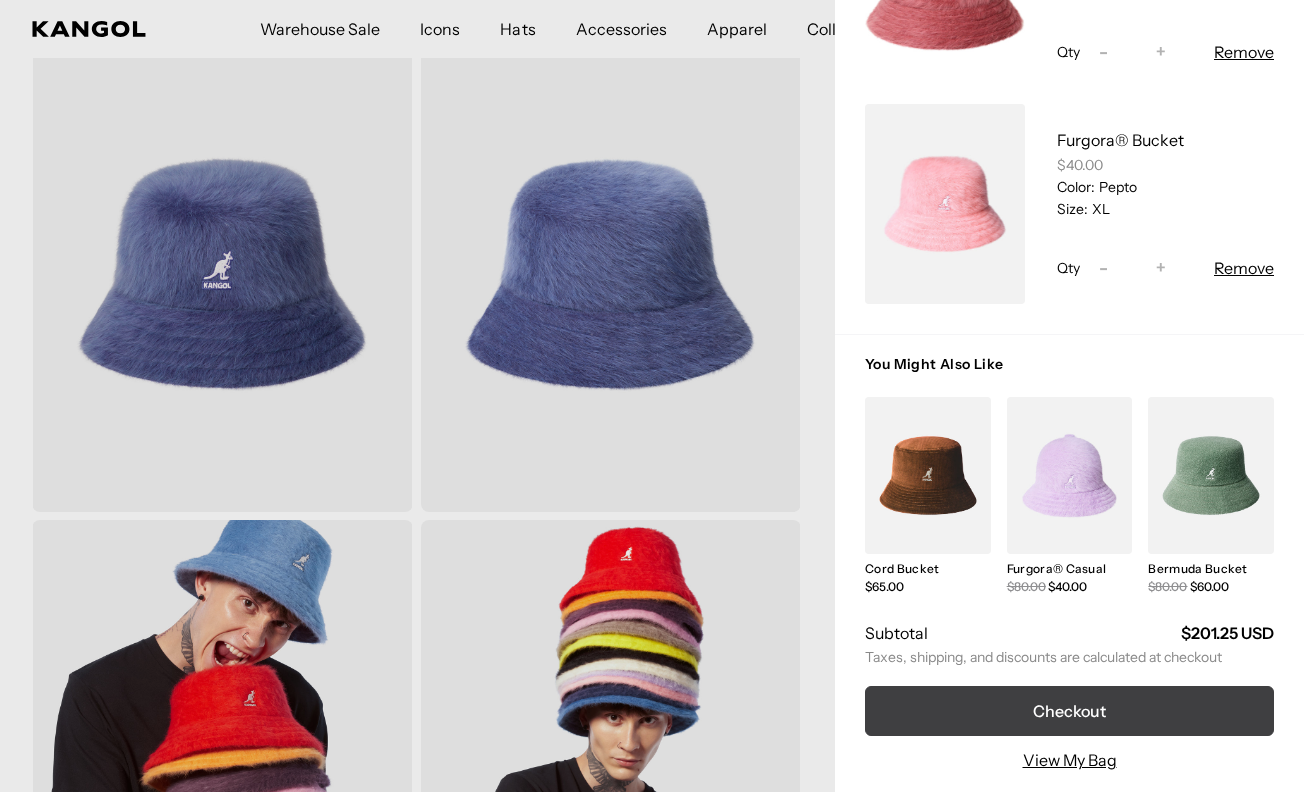 click on "Checkout" at bounding box center (1069, 711) 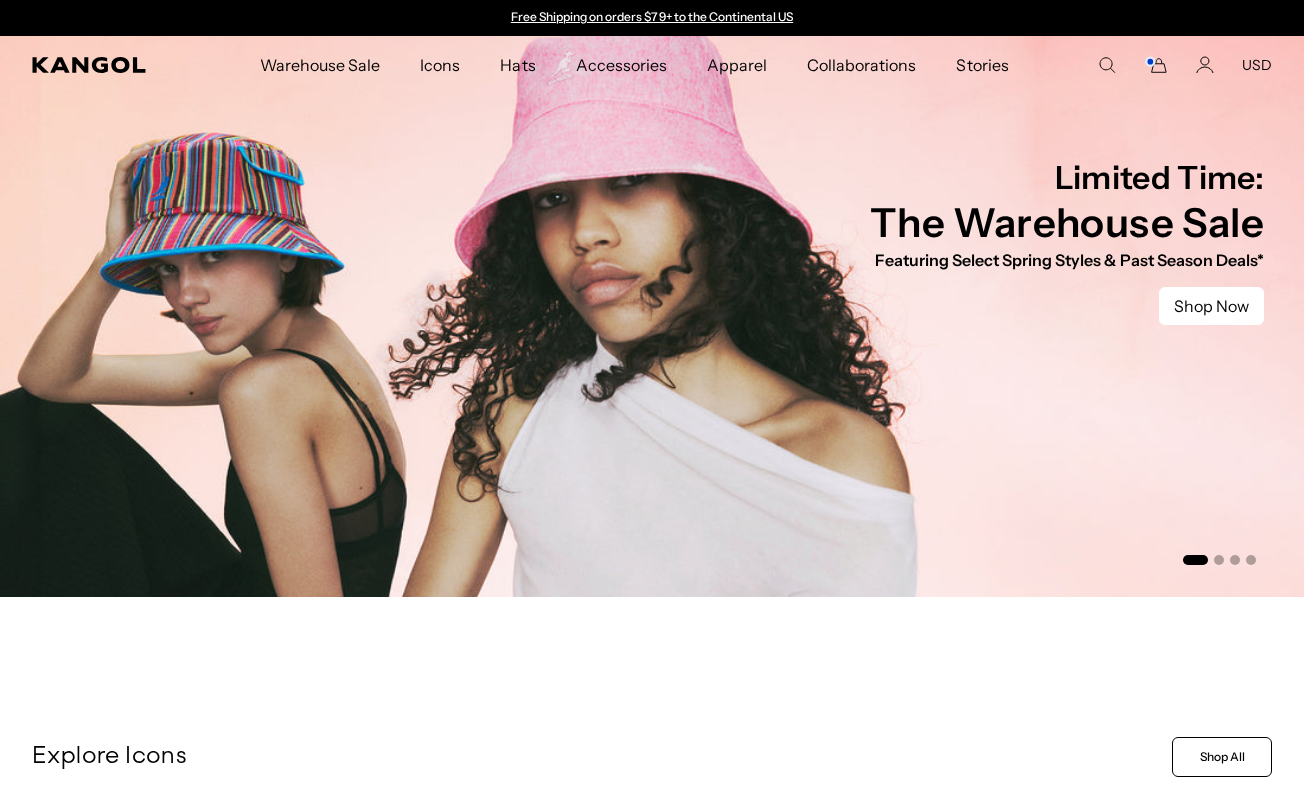 scroll, scrollTop: 0, scrollLeft: 0, axis: both 